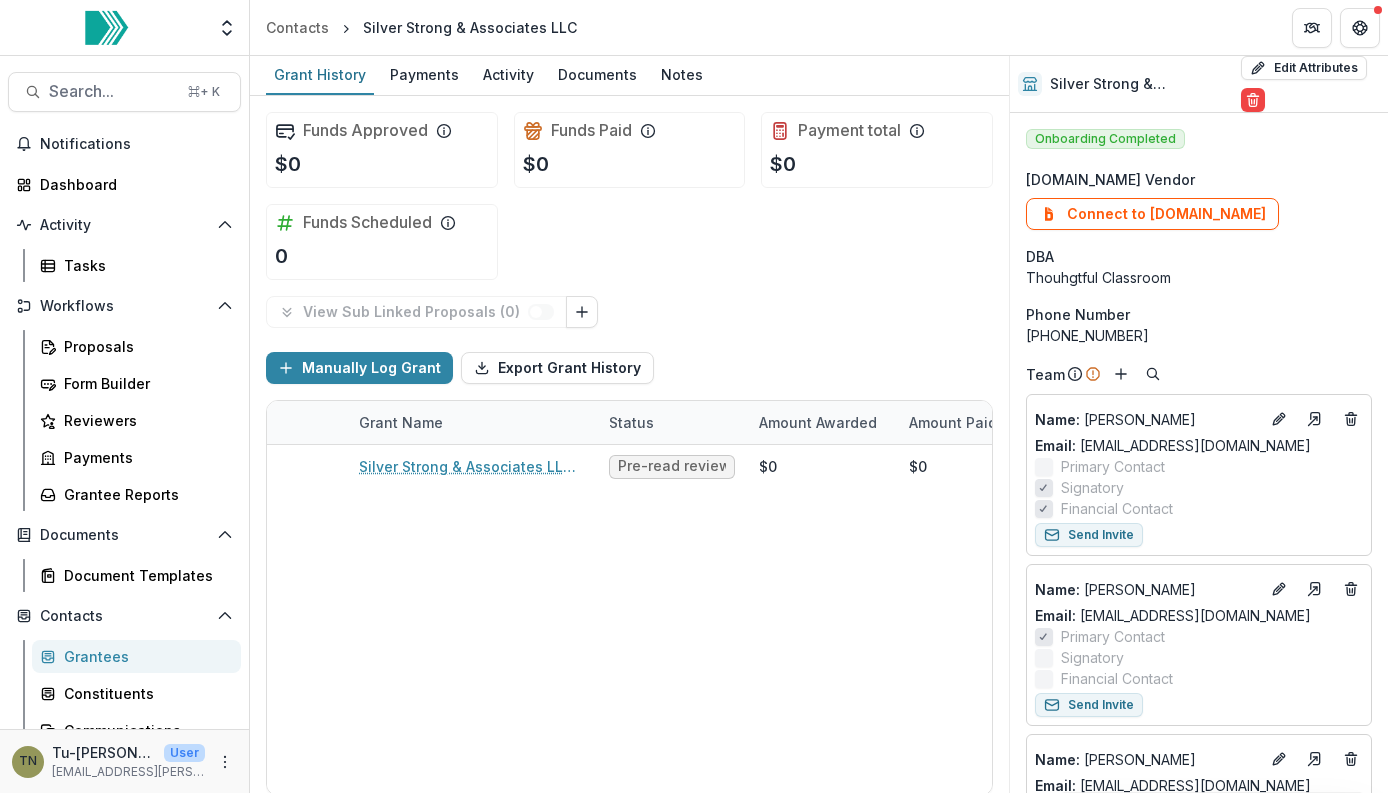 scroll, scrollTop: 0, scrollLeft: 0, axis: both 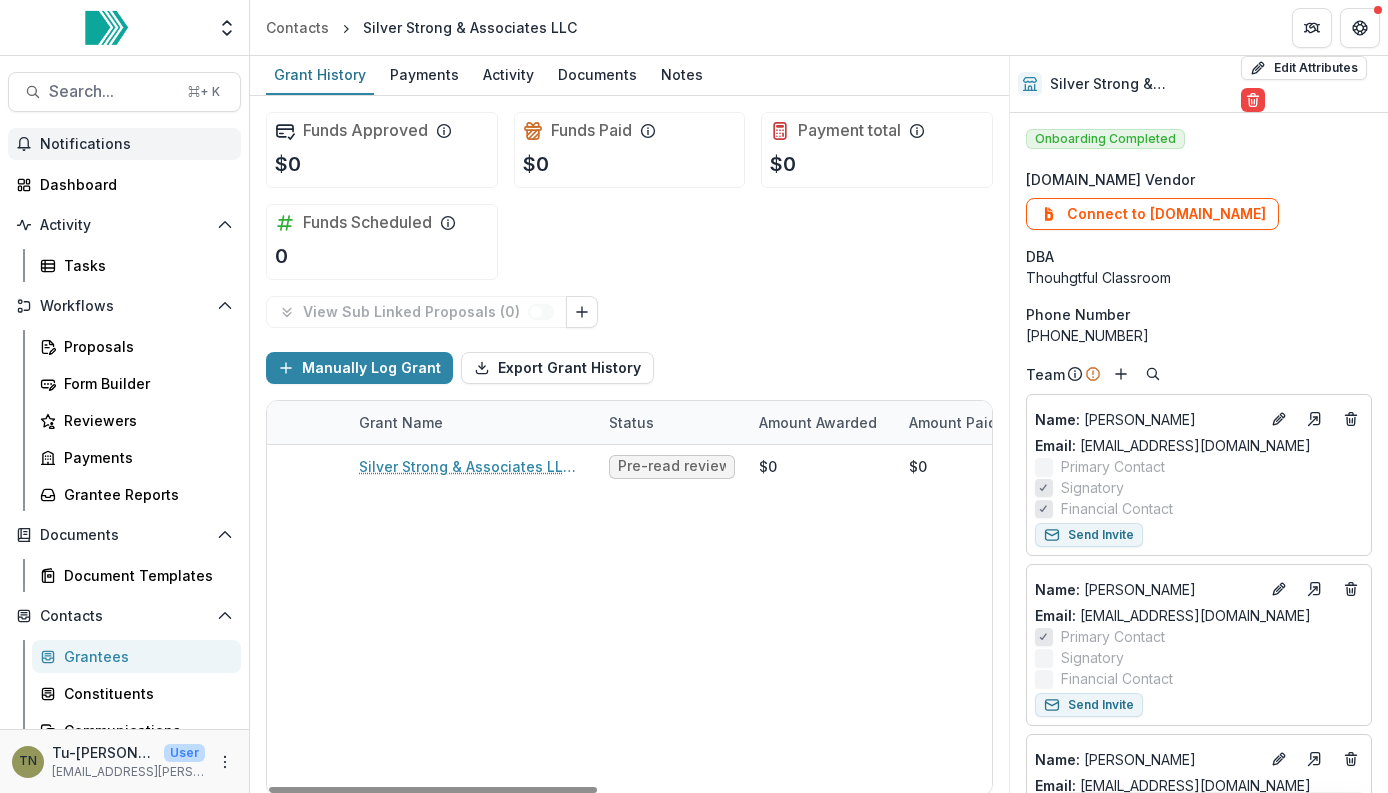 click on "Notifications" at bounding box center [124, 144] 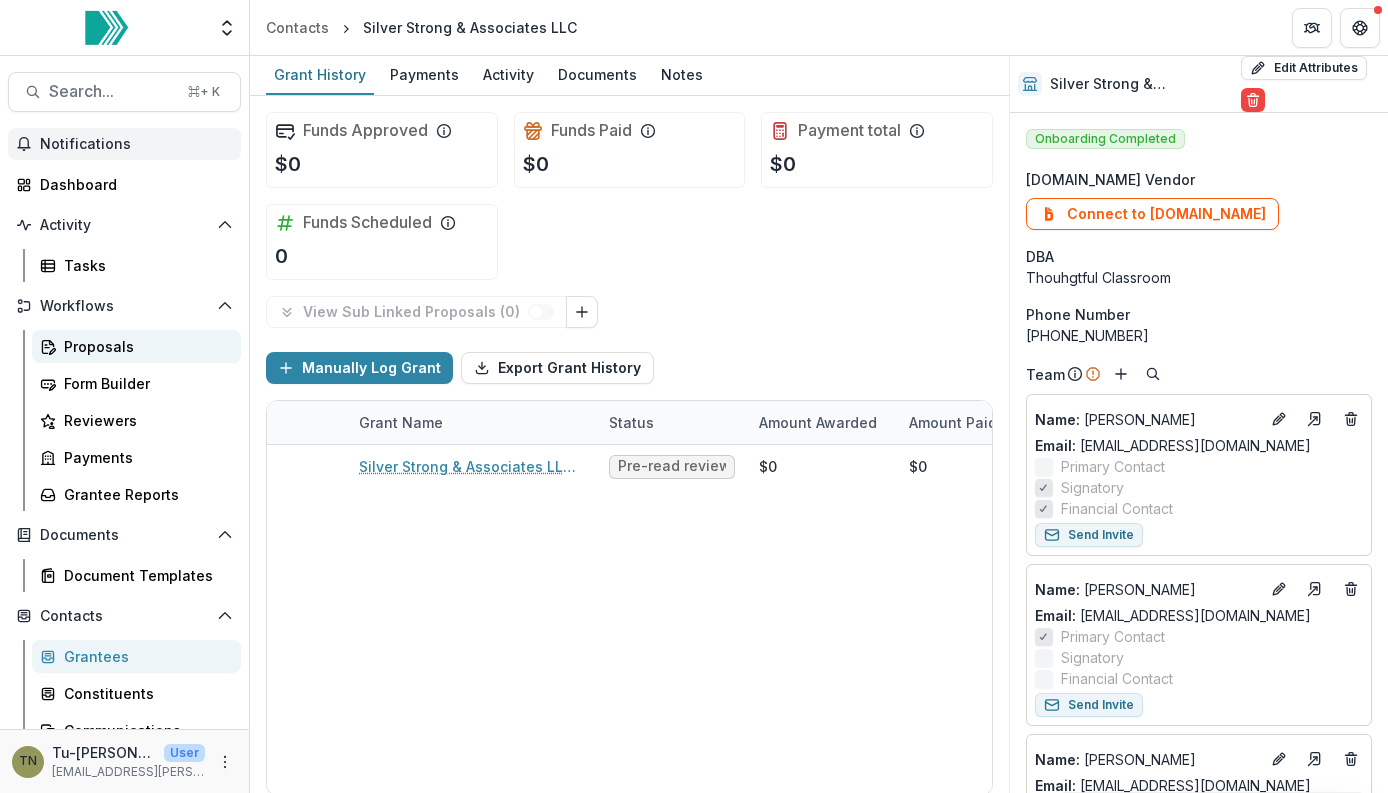 click on "Proposals" at bounding box center (144, 346) 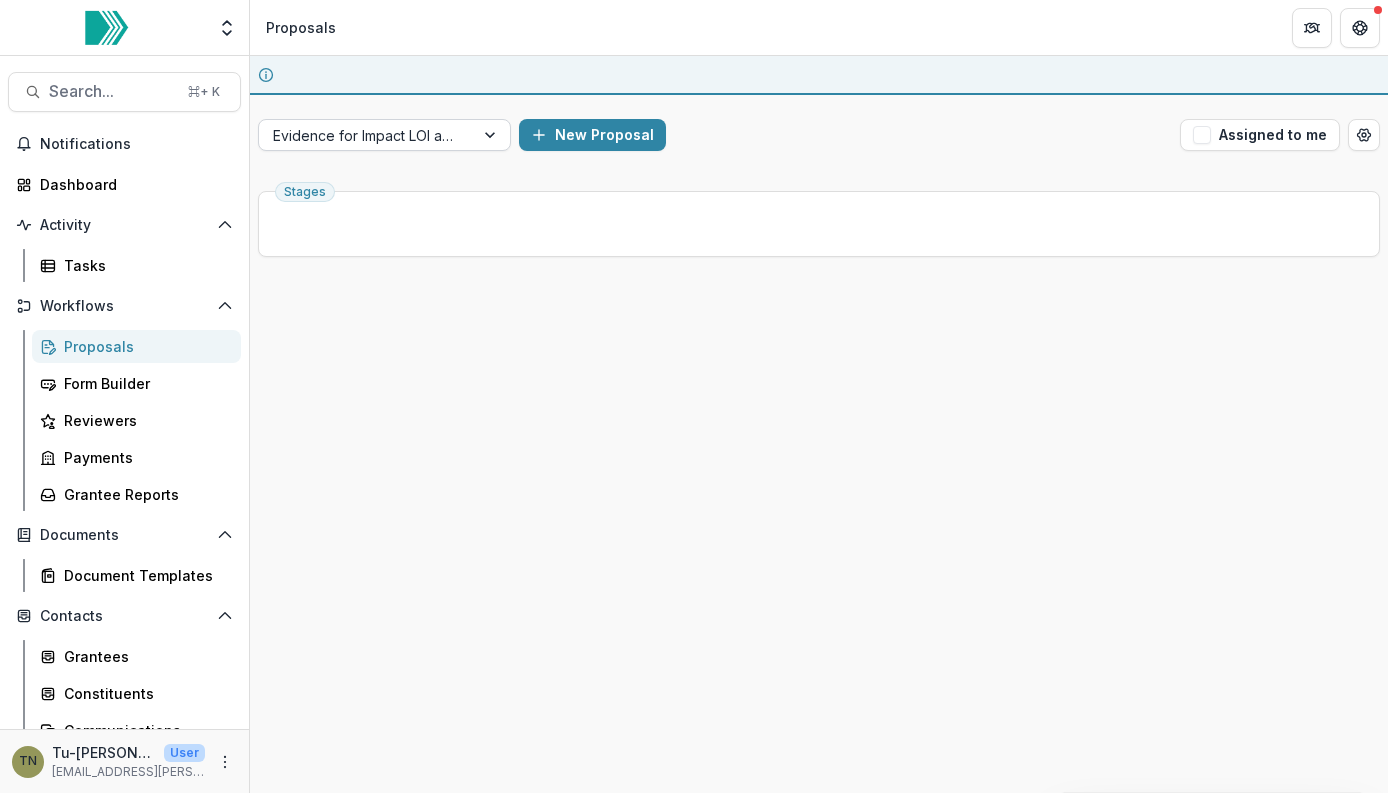click on "Evidence for Impact LOI and Application" at bounding box center (366, 135) 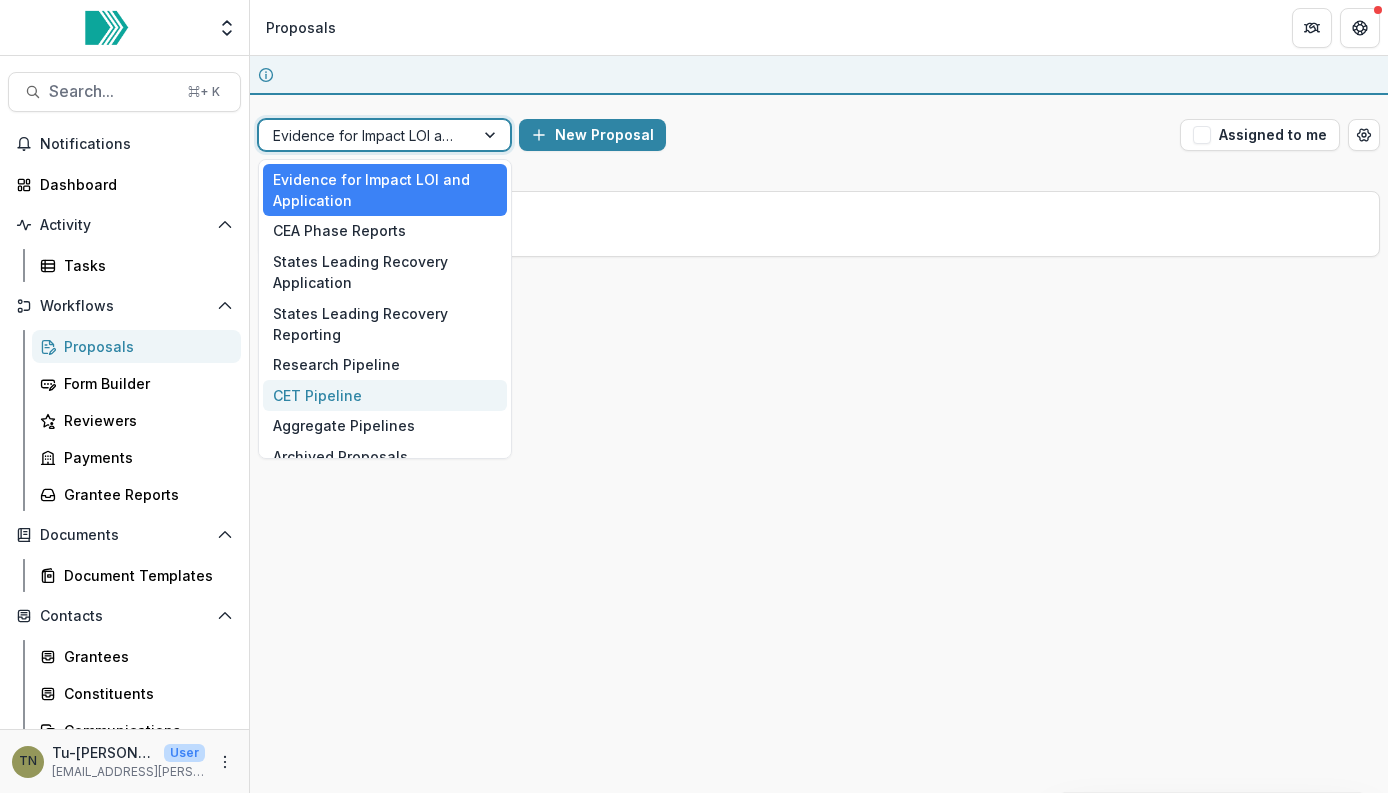 click on "CET Pipeline" at bounding box center [385, 395] 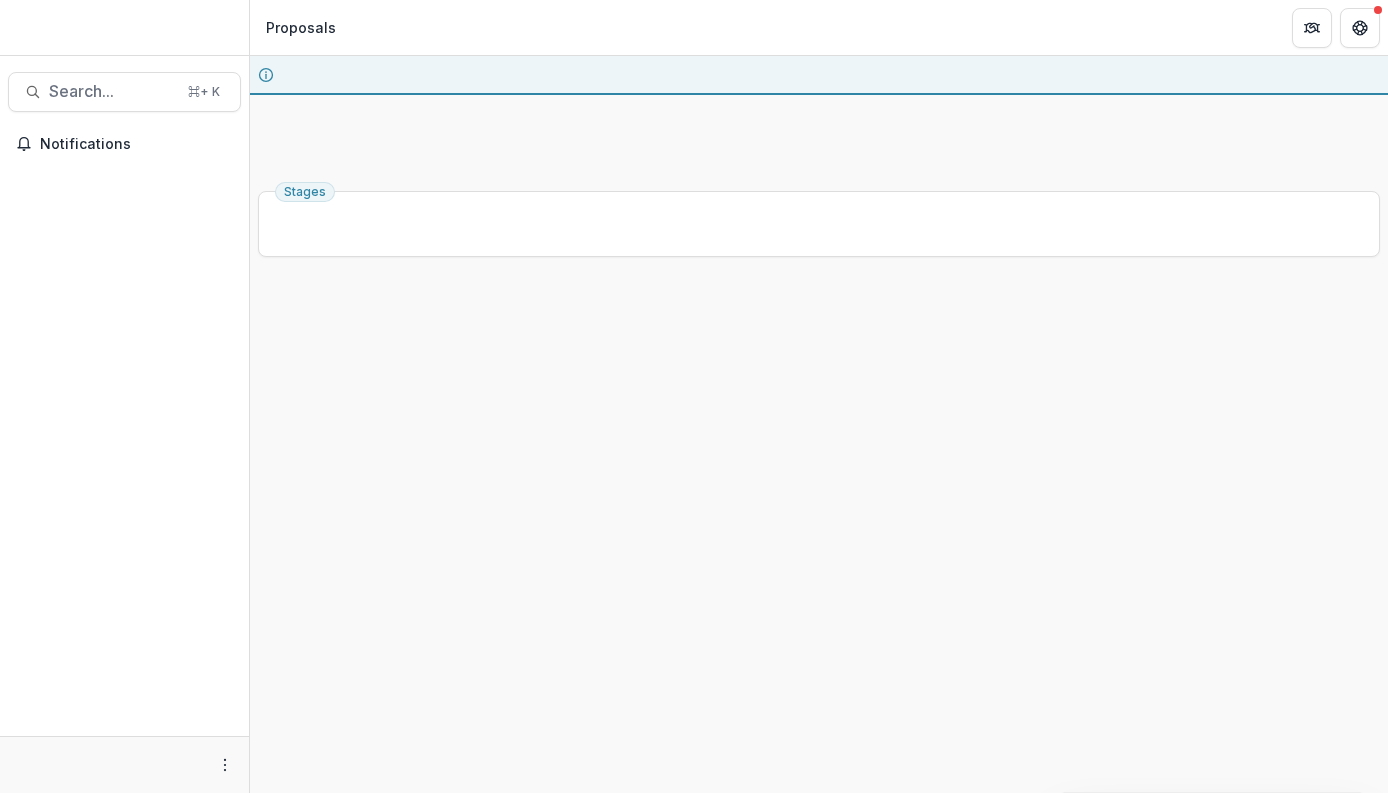 scroll, scrollTop: 0, scrollLeft: 0, axis: both 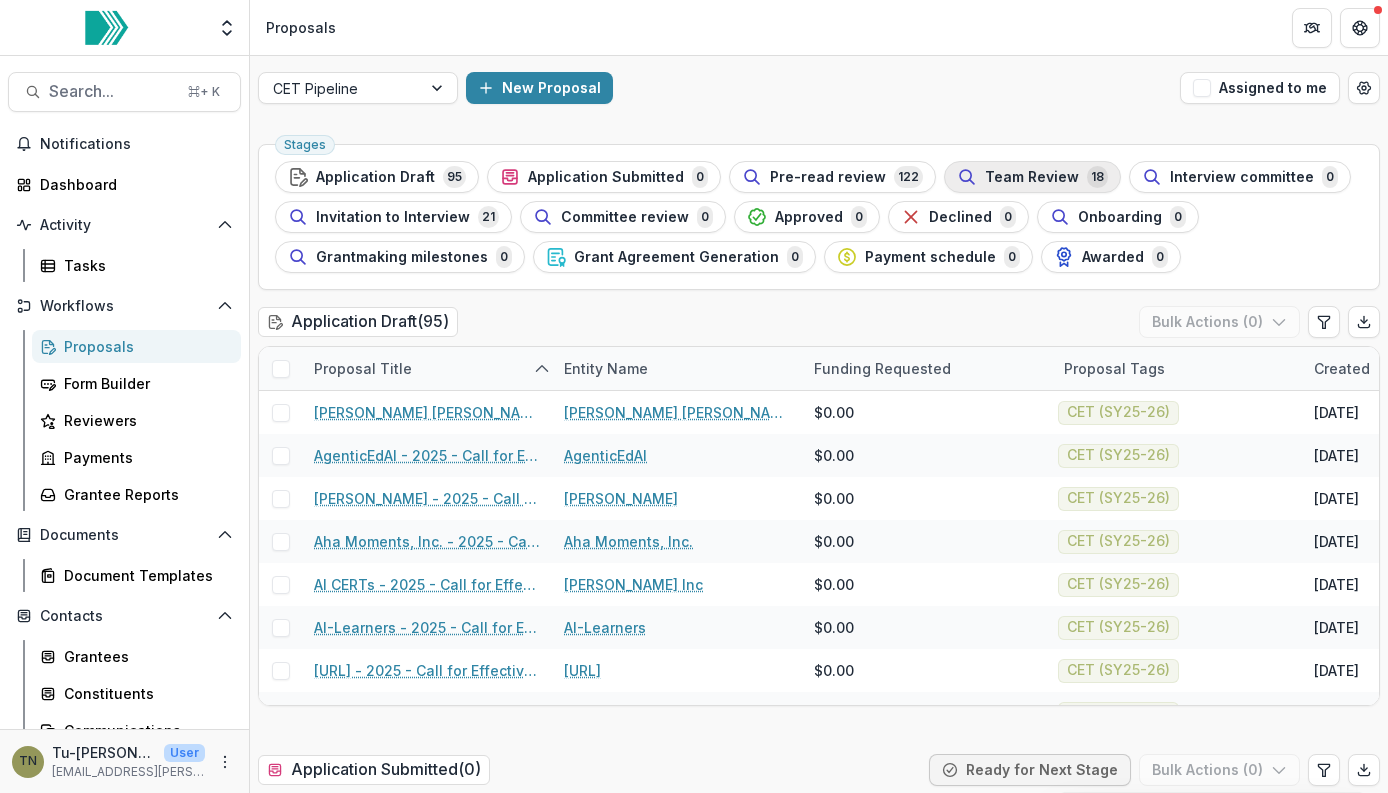 click on "Team Review" at bounding box center (1032, 177) 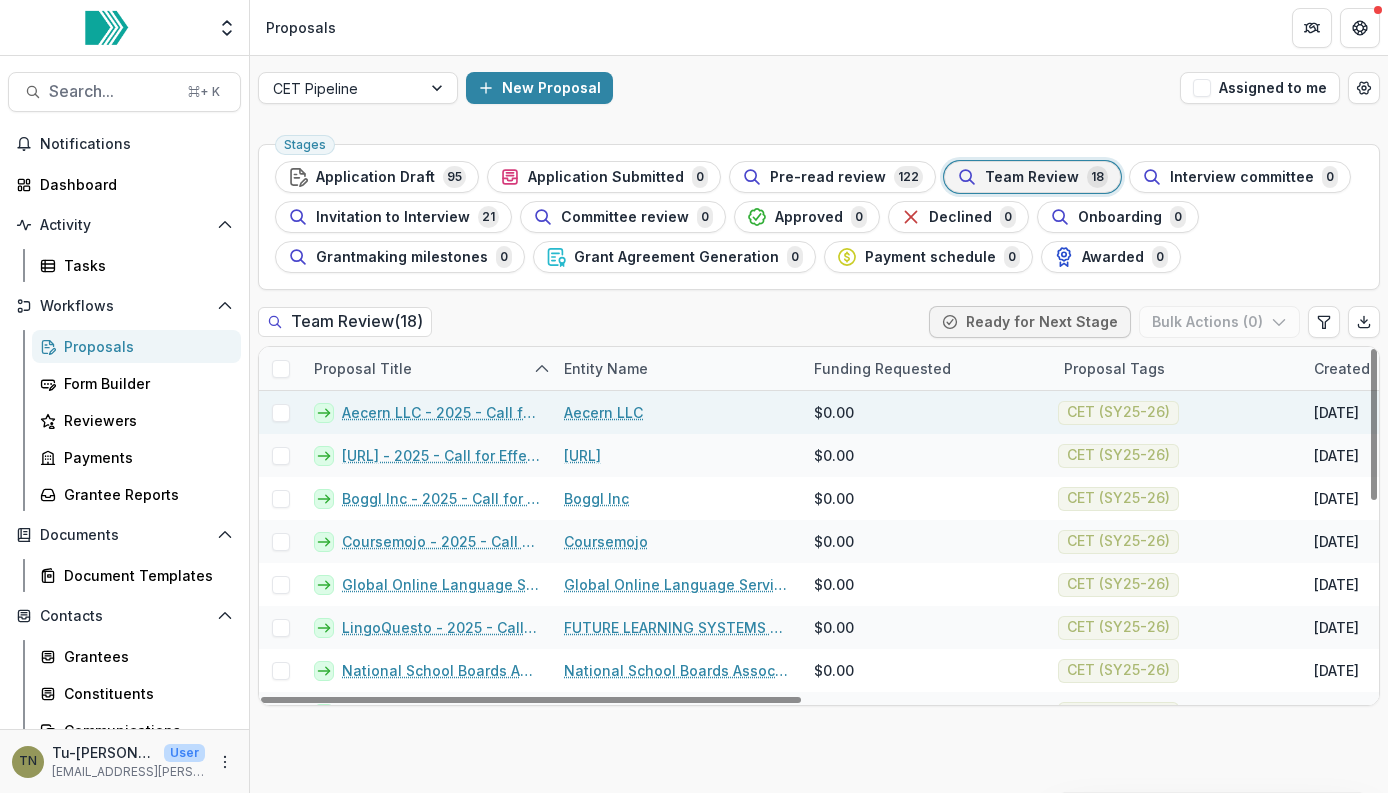 click on "Aecern LLC - 2025 - Call for Effective Technology Grant Application" at bounding box center (441, 412) 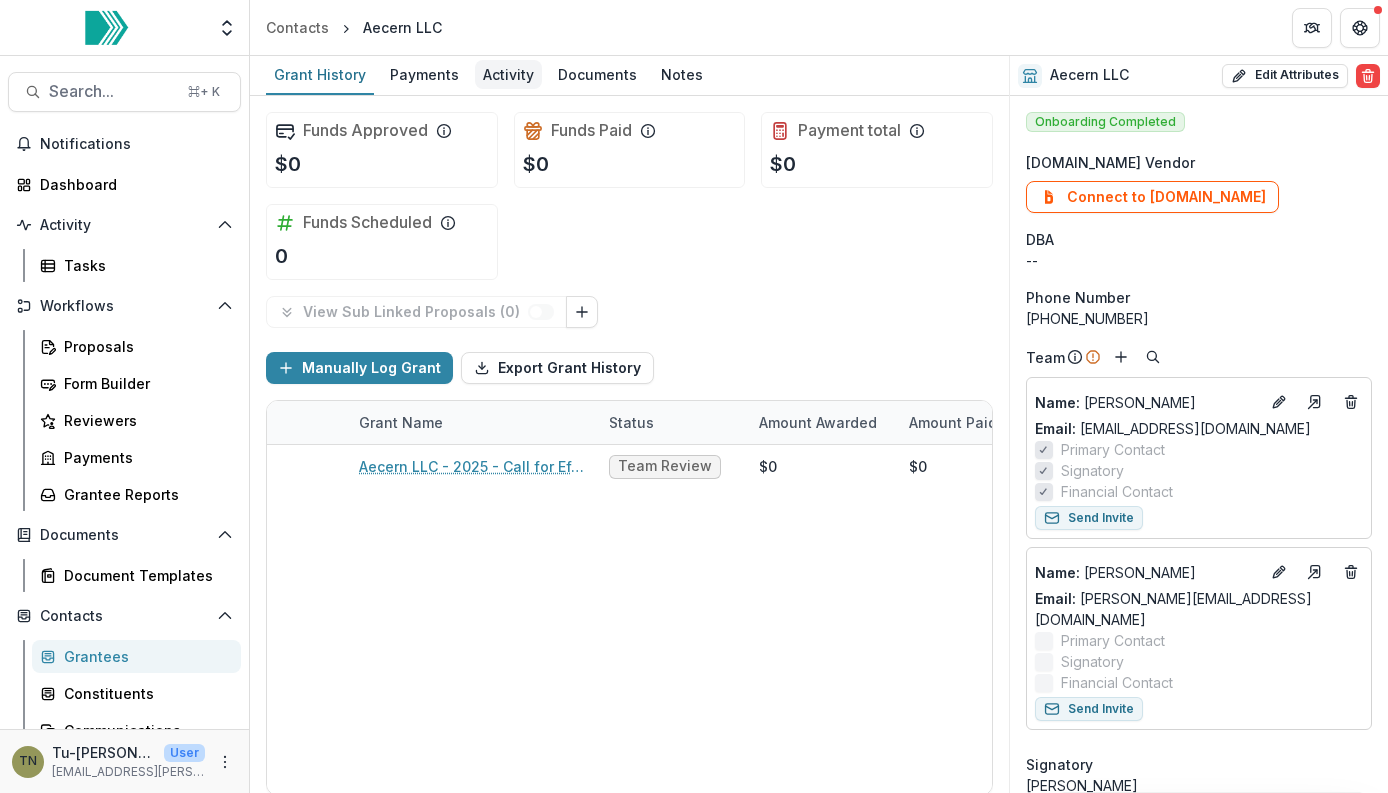 click on "Activity" at bounding box center [508, 74] 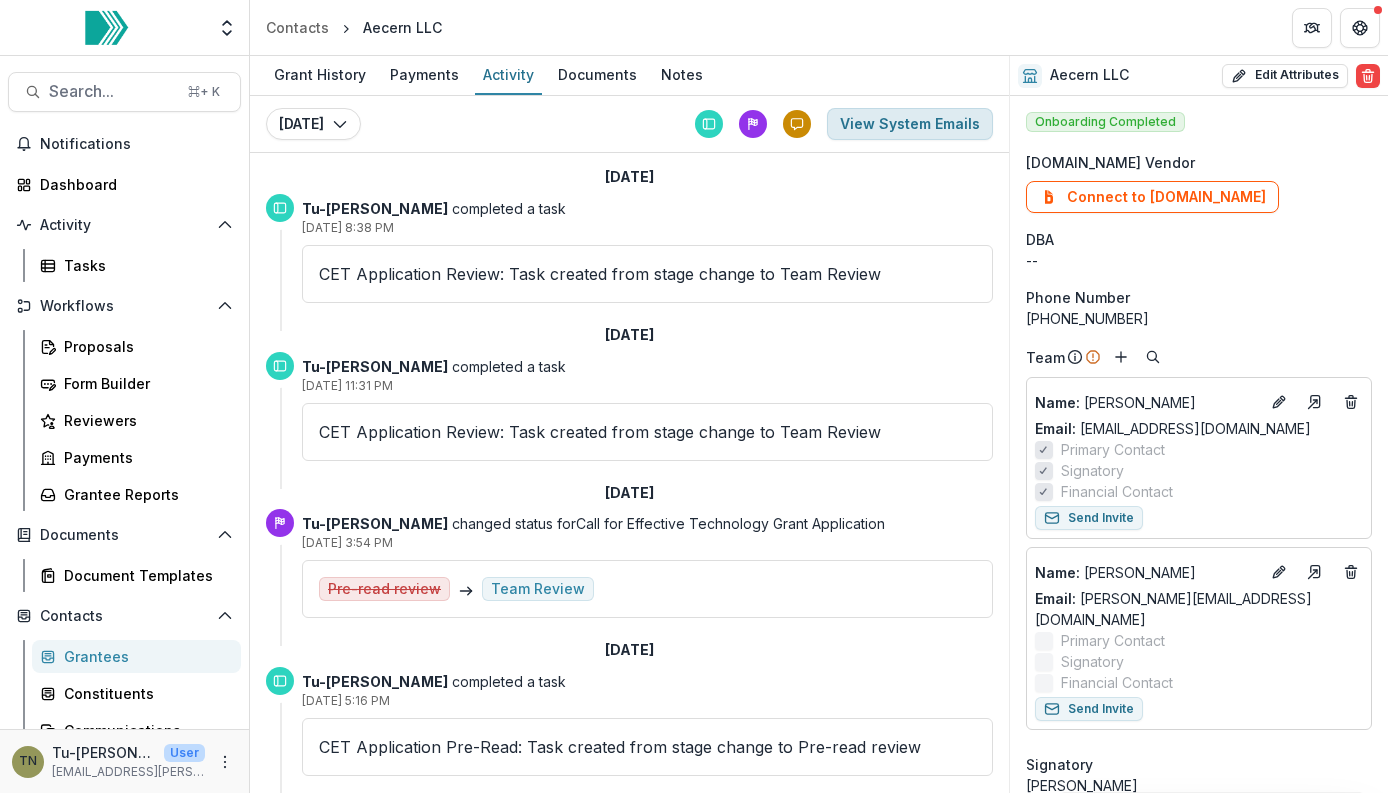 click on "View System Emails" at bounding box center (910, 124) 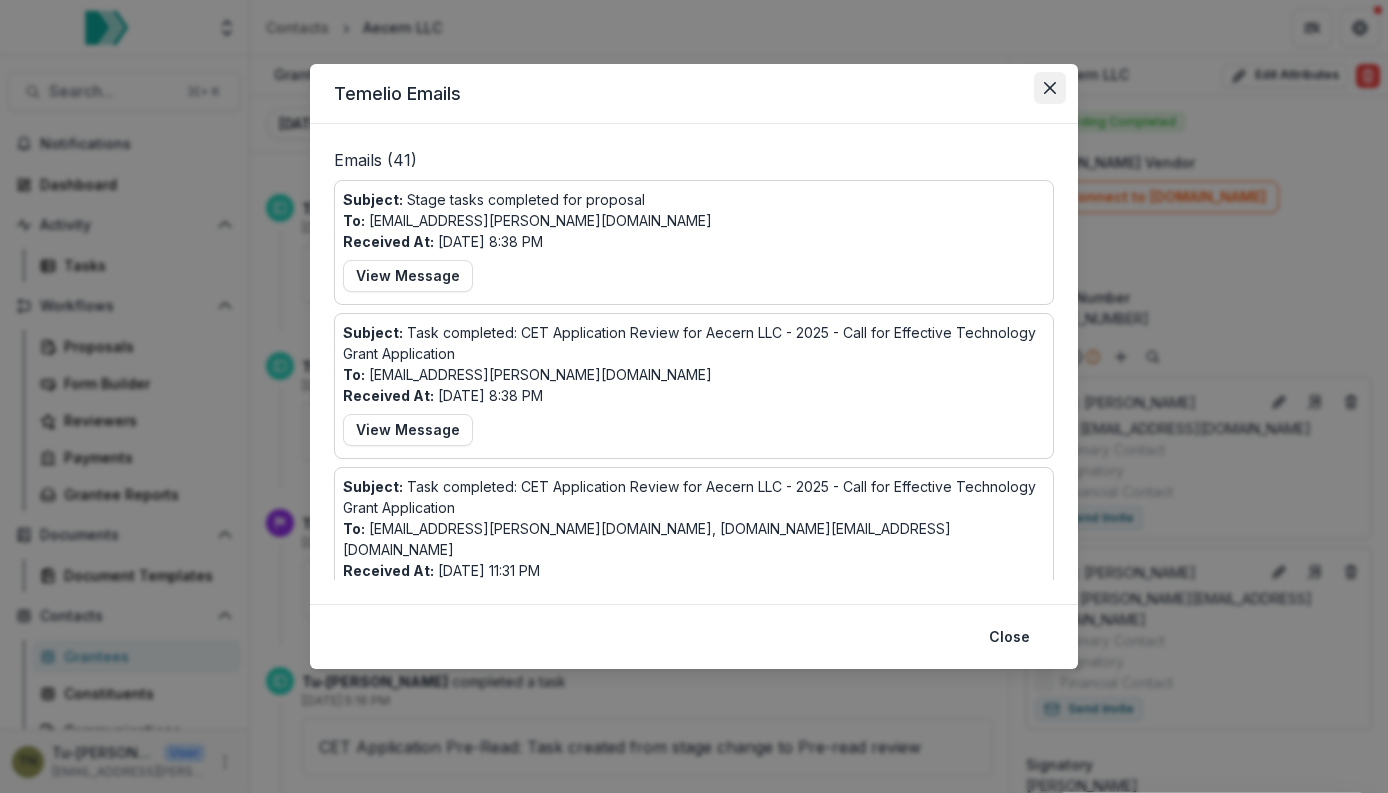 click at bounding box center (1050, 88) 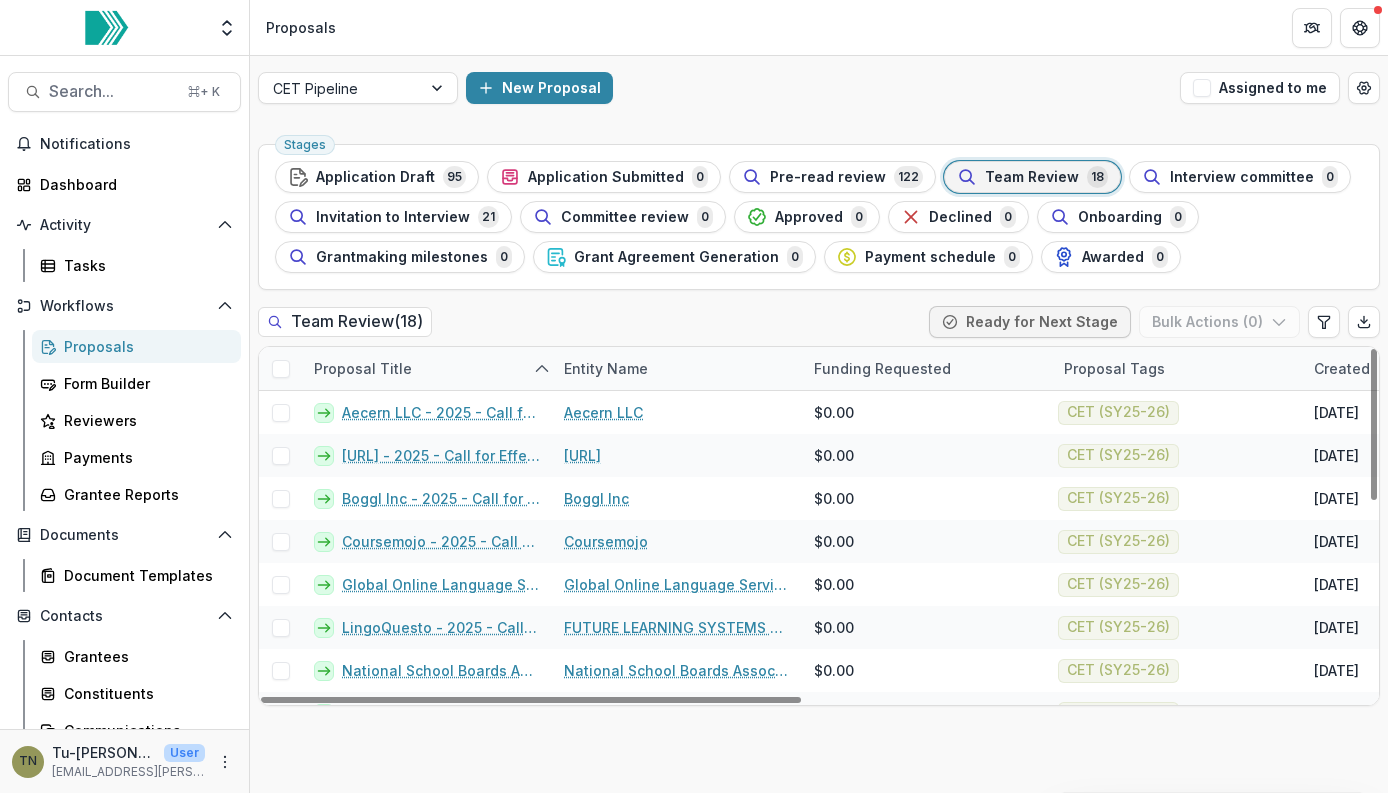 click at bounding box center (281, 369) 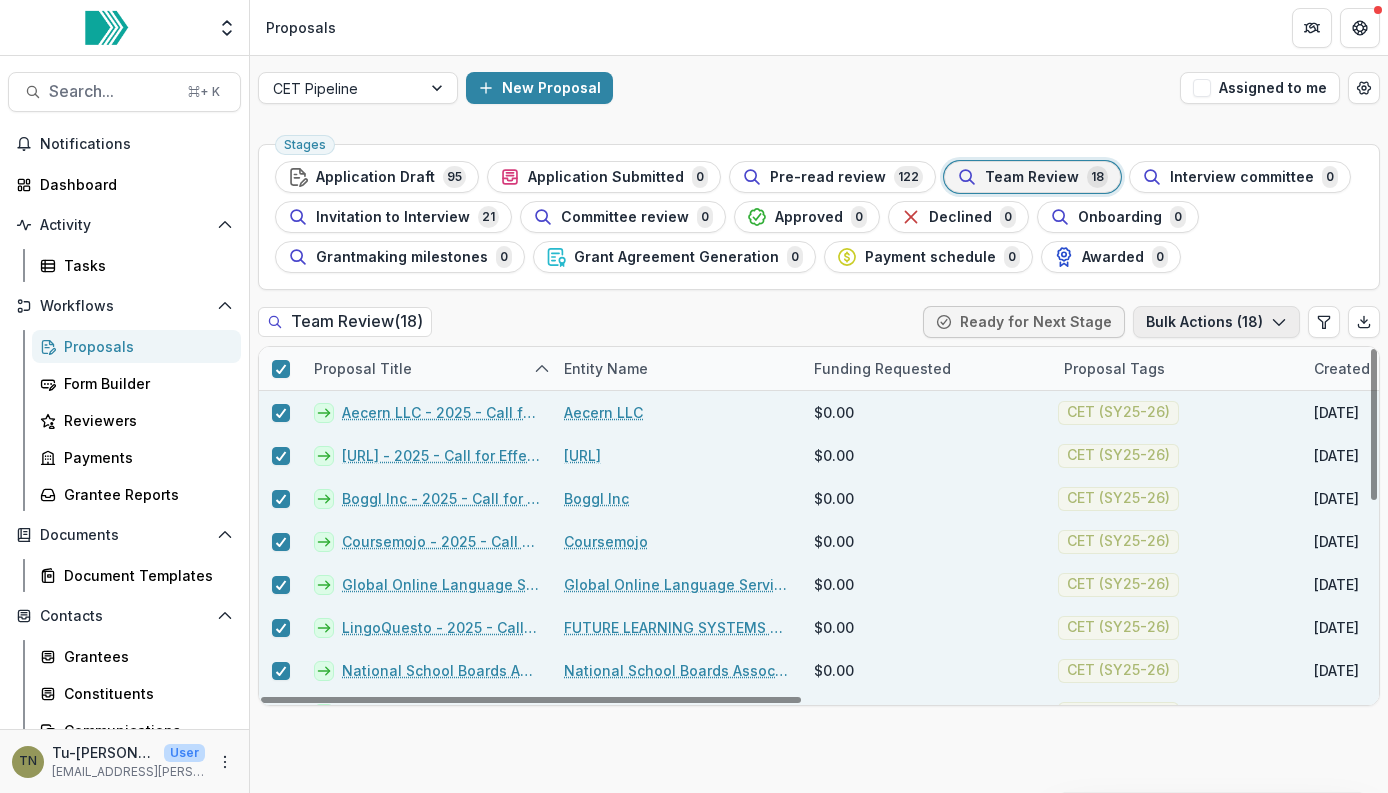 click on "Bulk Actions ( 18 )" at bounding box center [1216, 322] 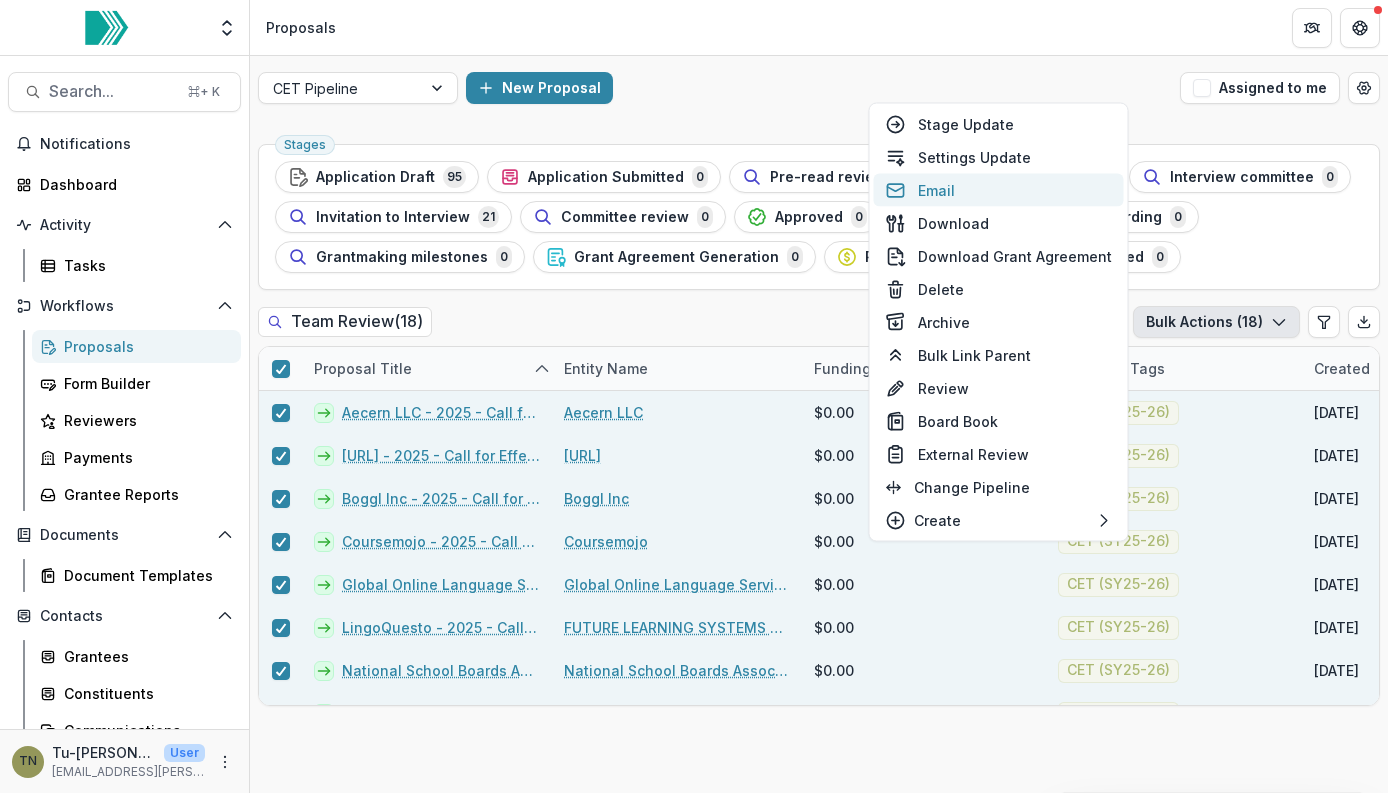 click on "Email" at bounding box center (999, 190) 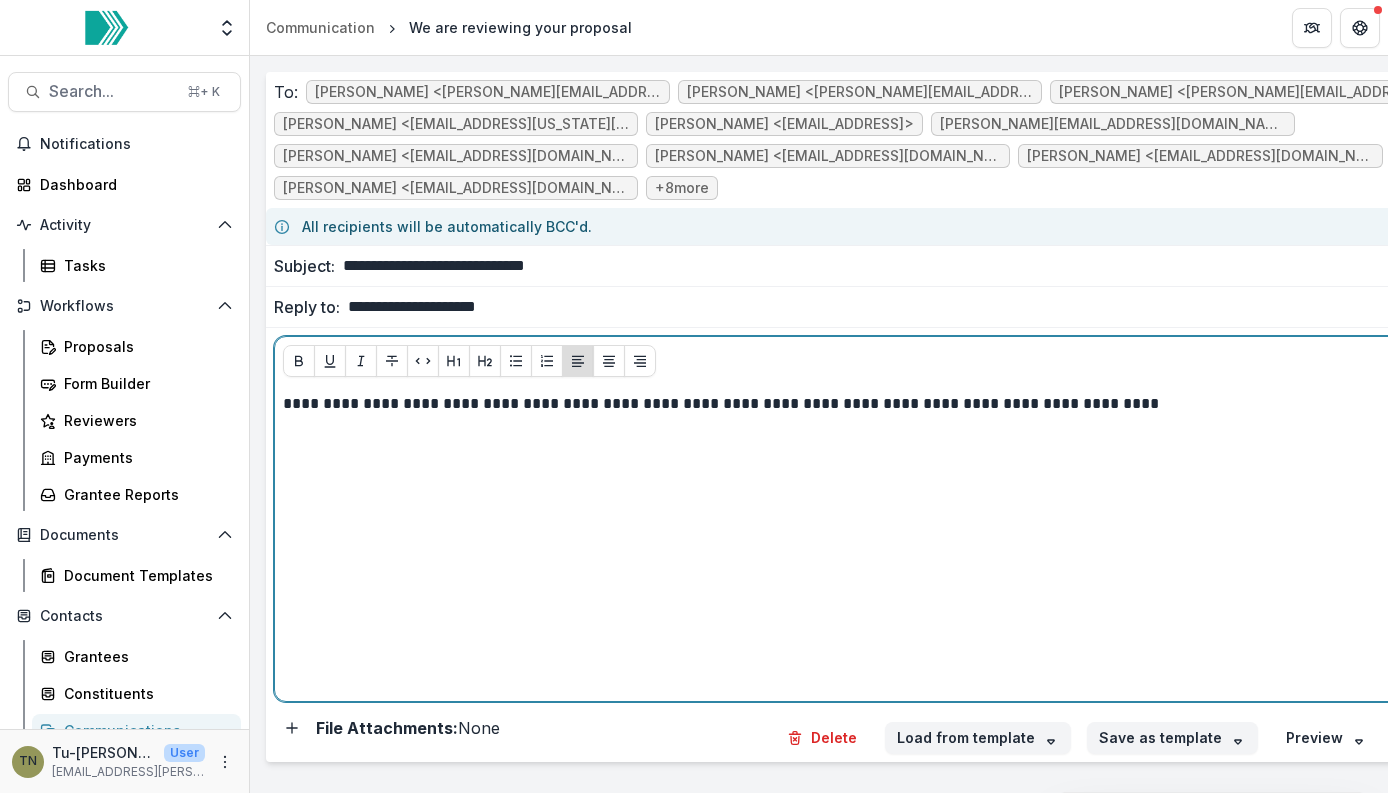 click on "**********" at bounding box center [866, 404] 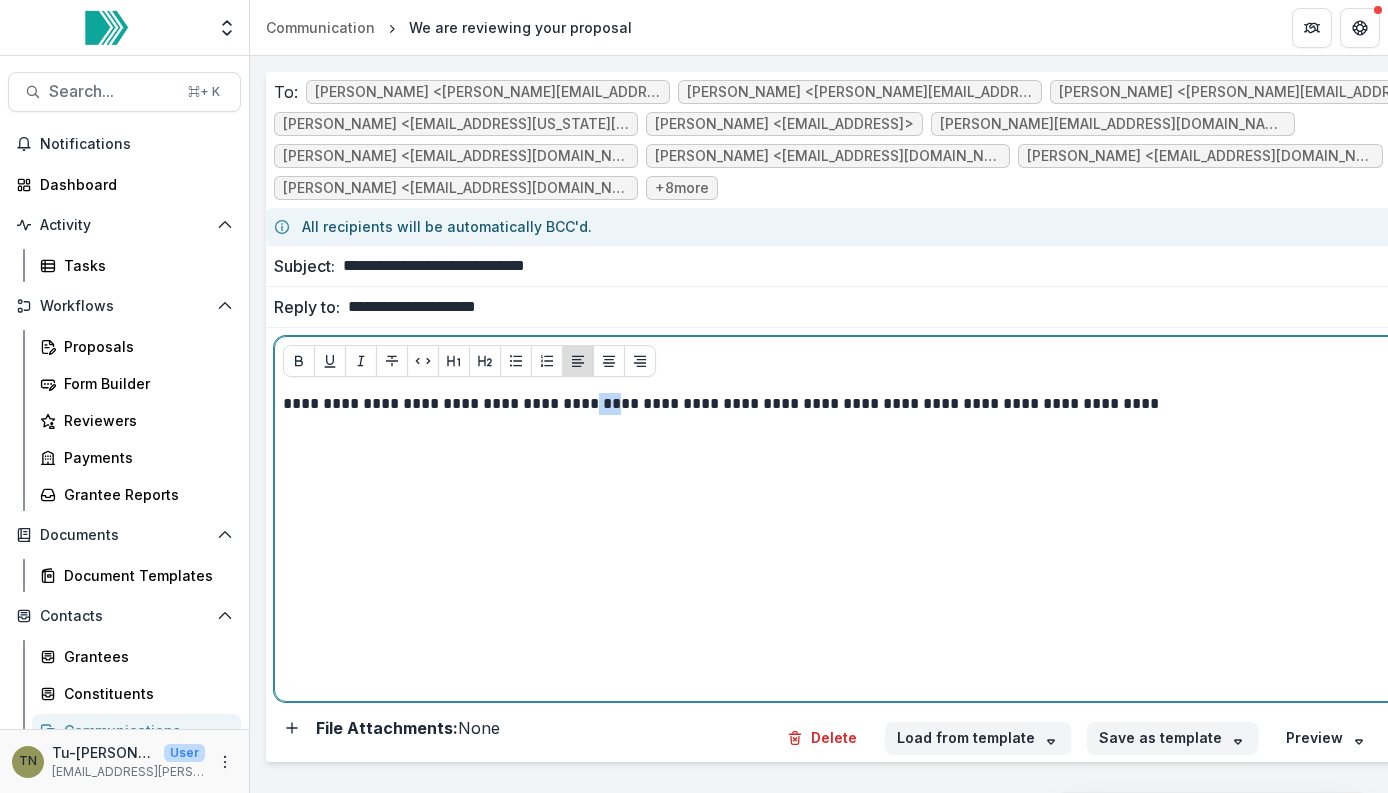 click on "**********" at bounding box center (866, 404) 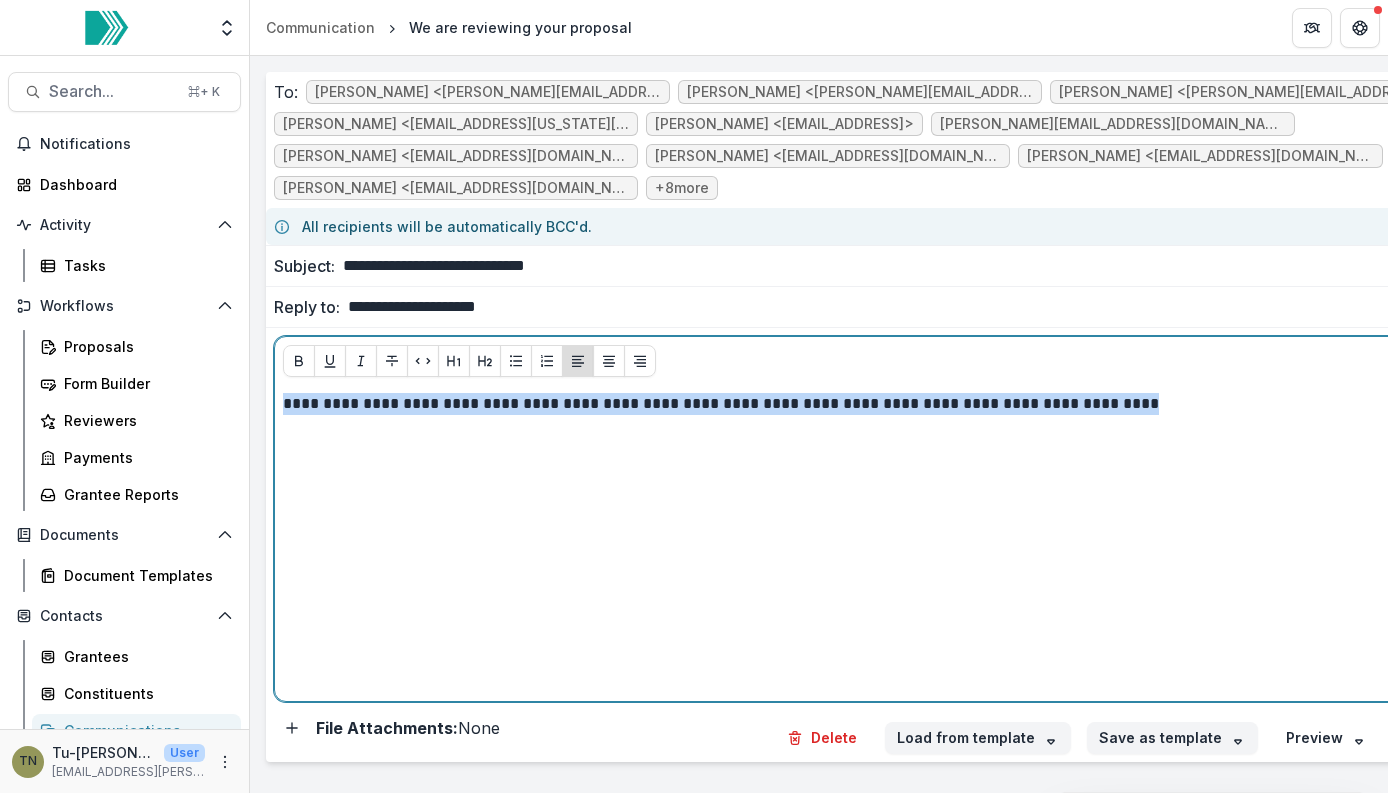 click on "**********" at bounding box center (866, 404) 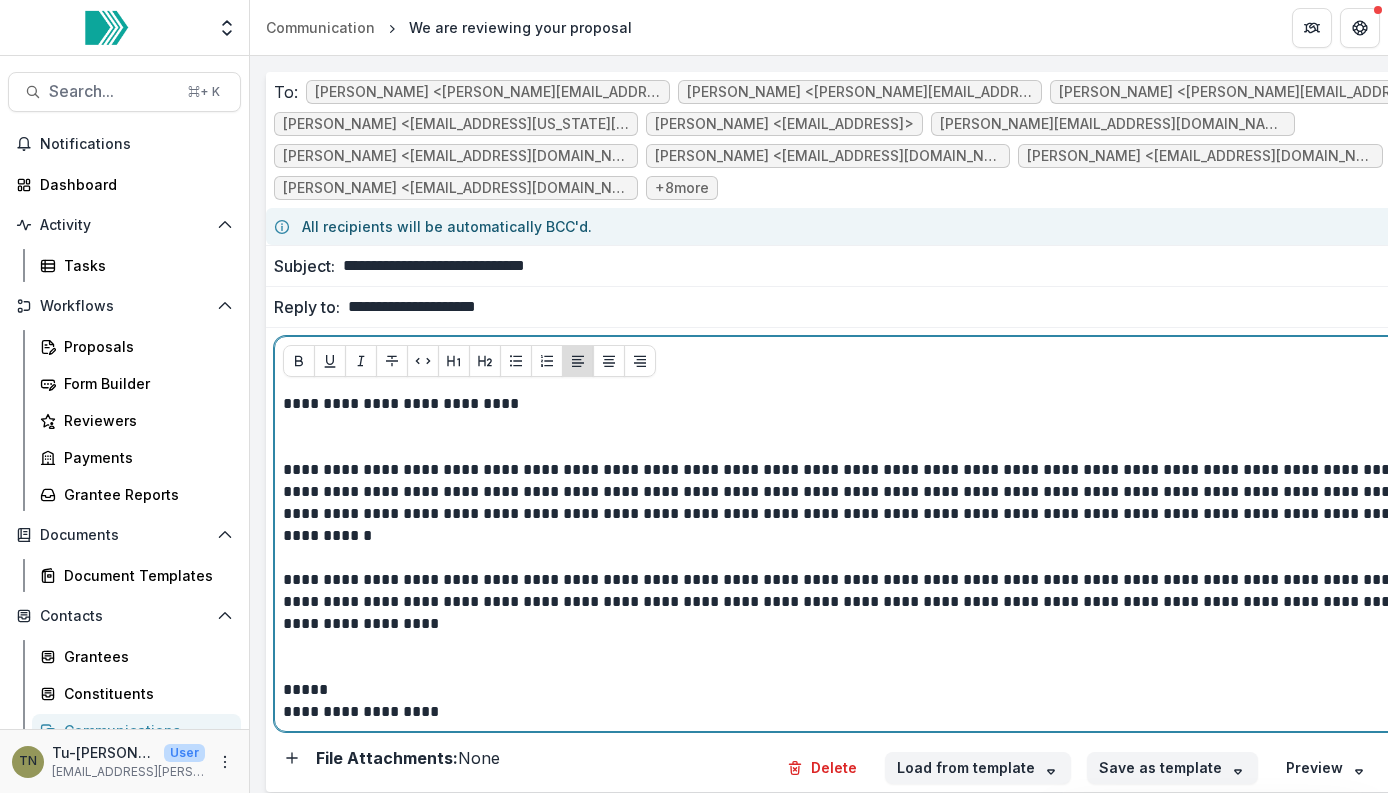 click at bounding box center (877, 437) 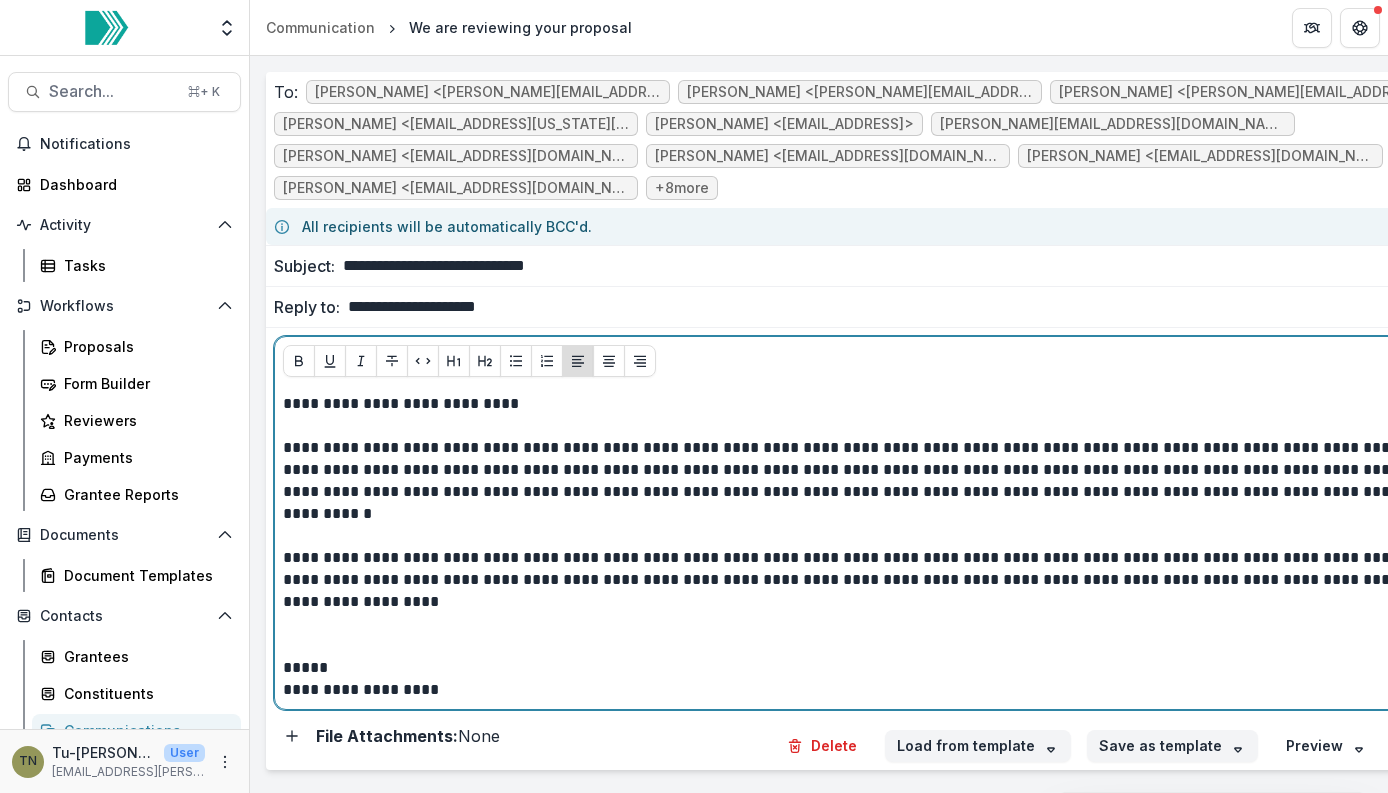 click at bounding box center [877, 525] 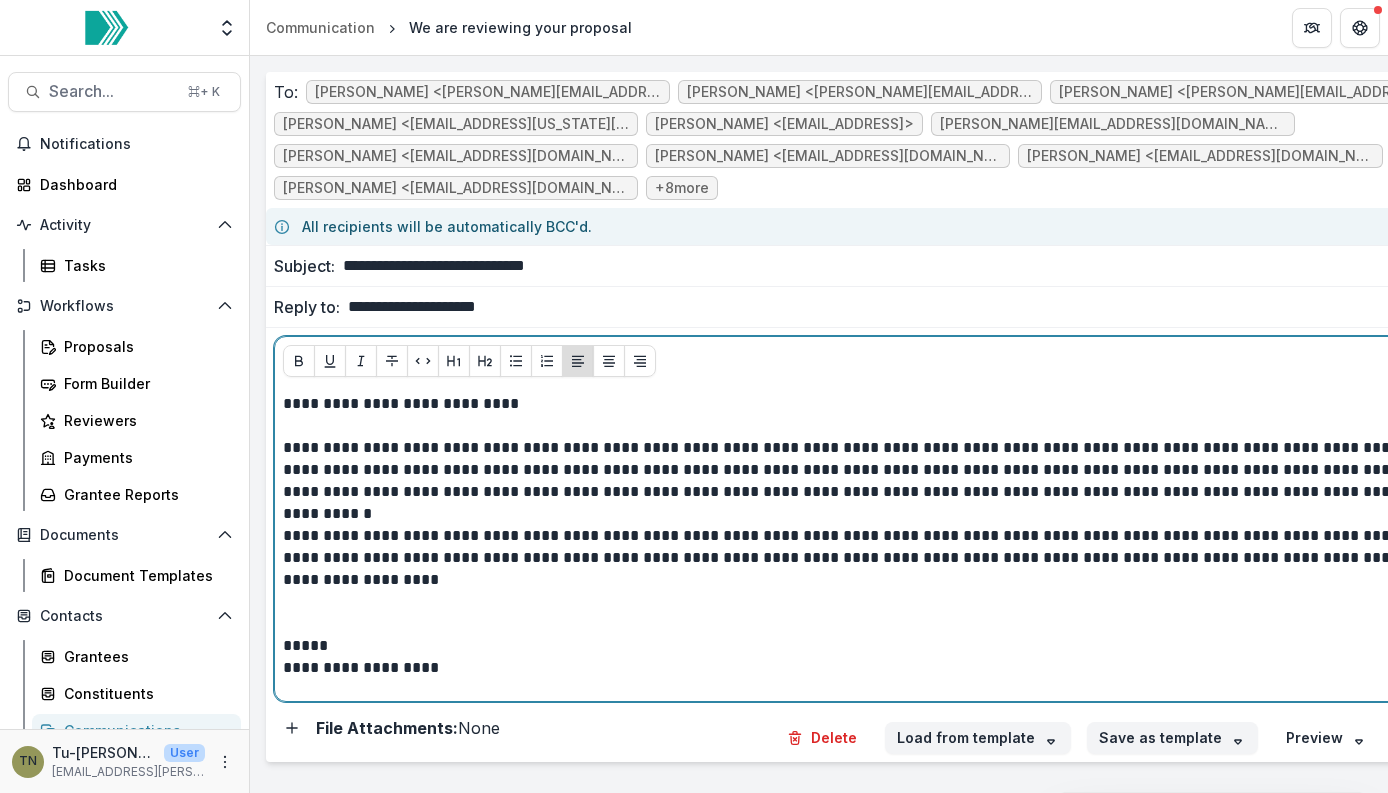 click at bounding box center (877, 613) 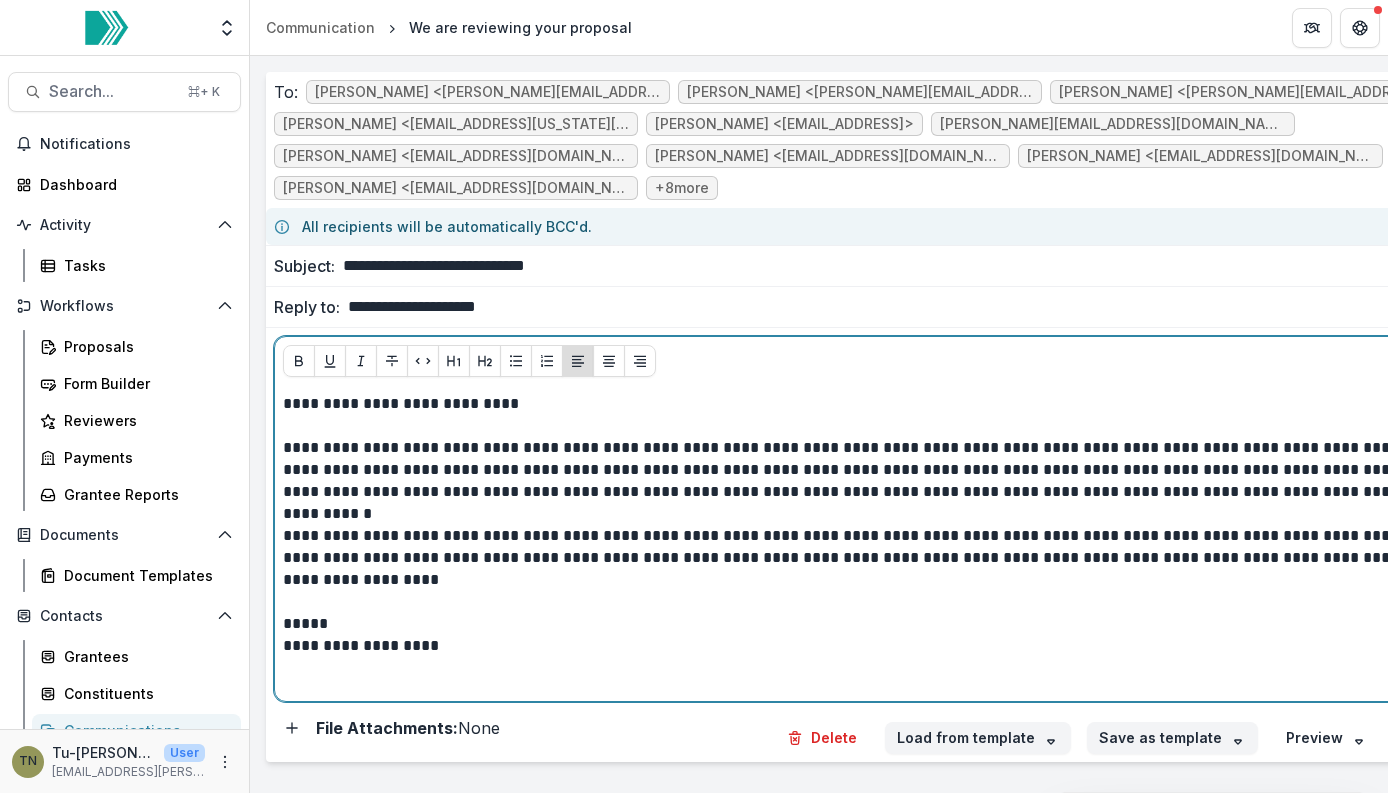 click at bounding box center (877, 602) 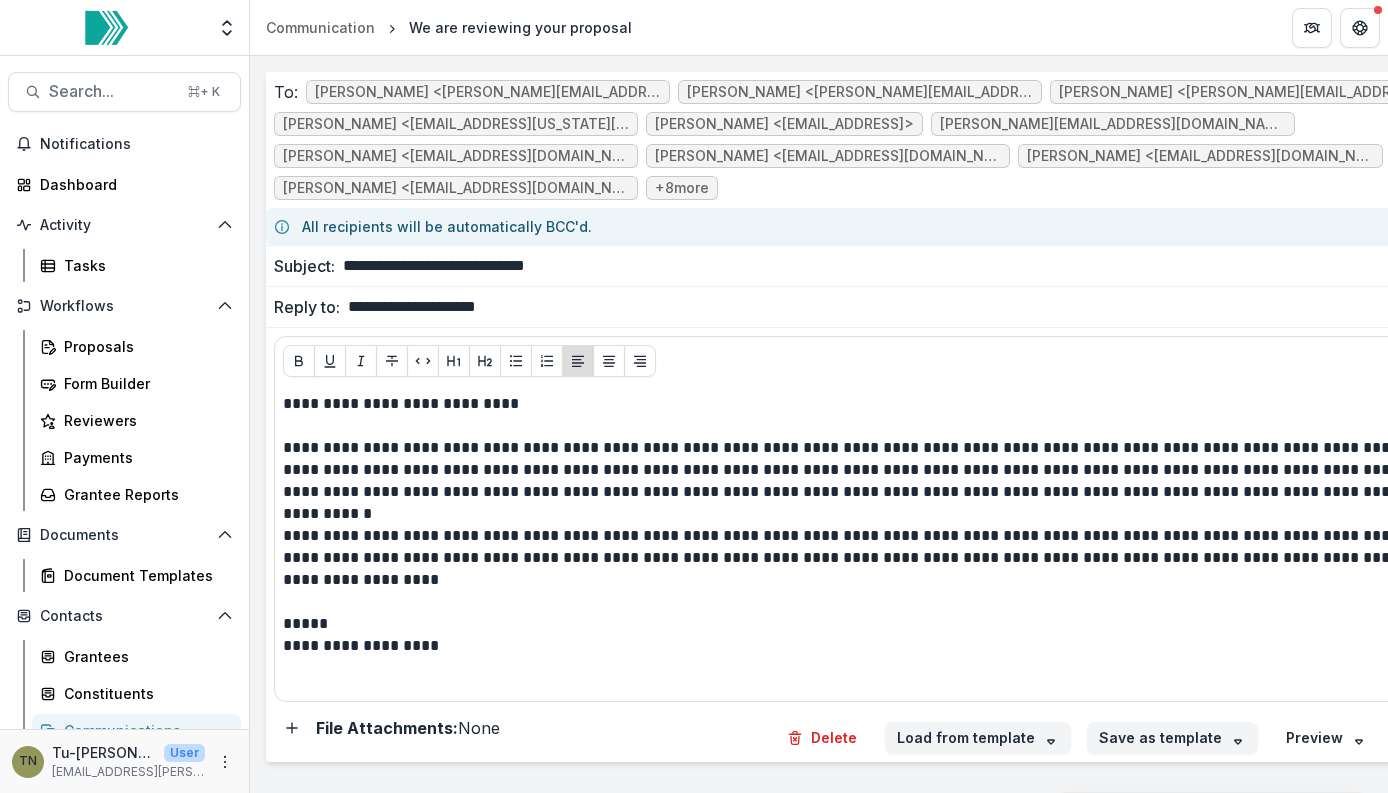 click on "**********" at bounding box center (911, 266) 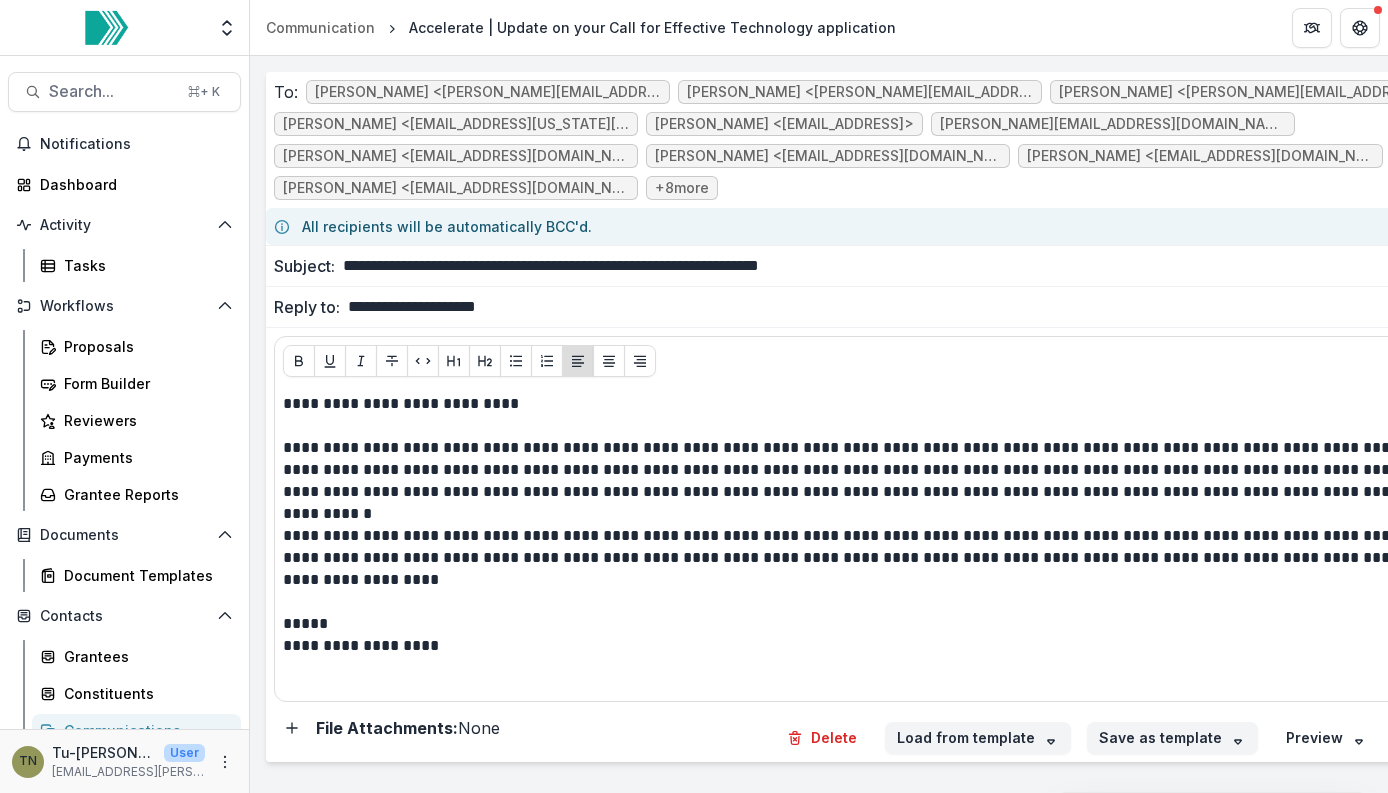 type on "**********" 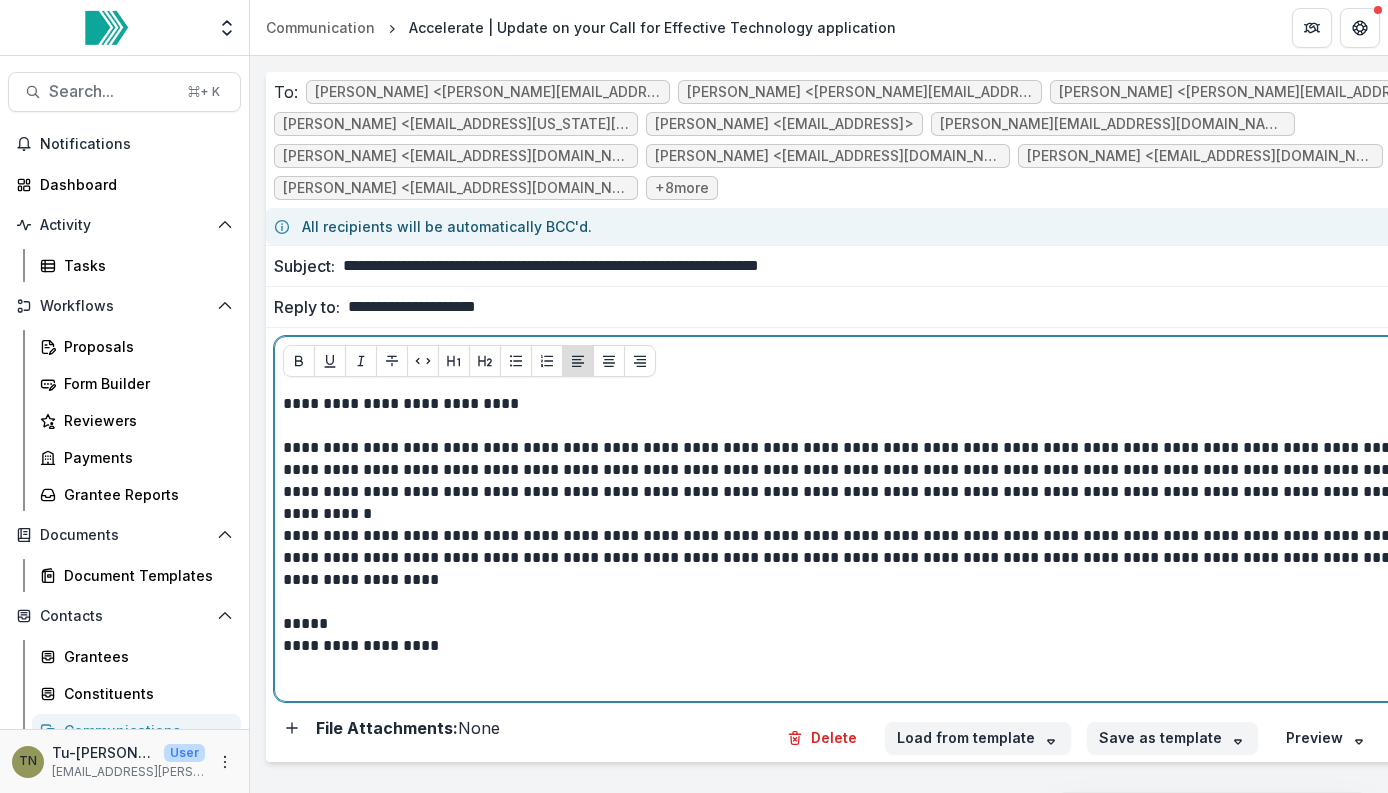 click on "**********" at bounding box center (866, 404) 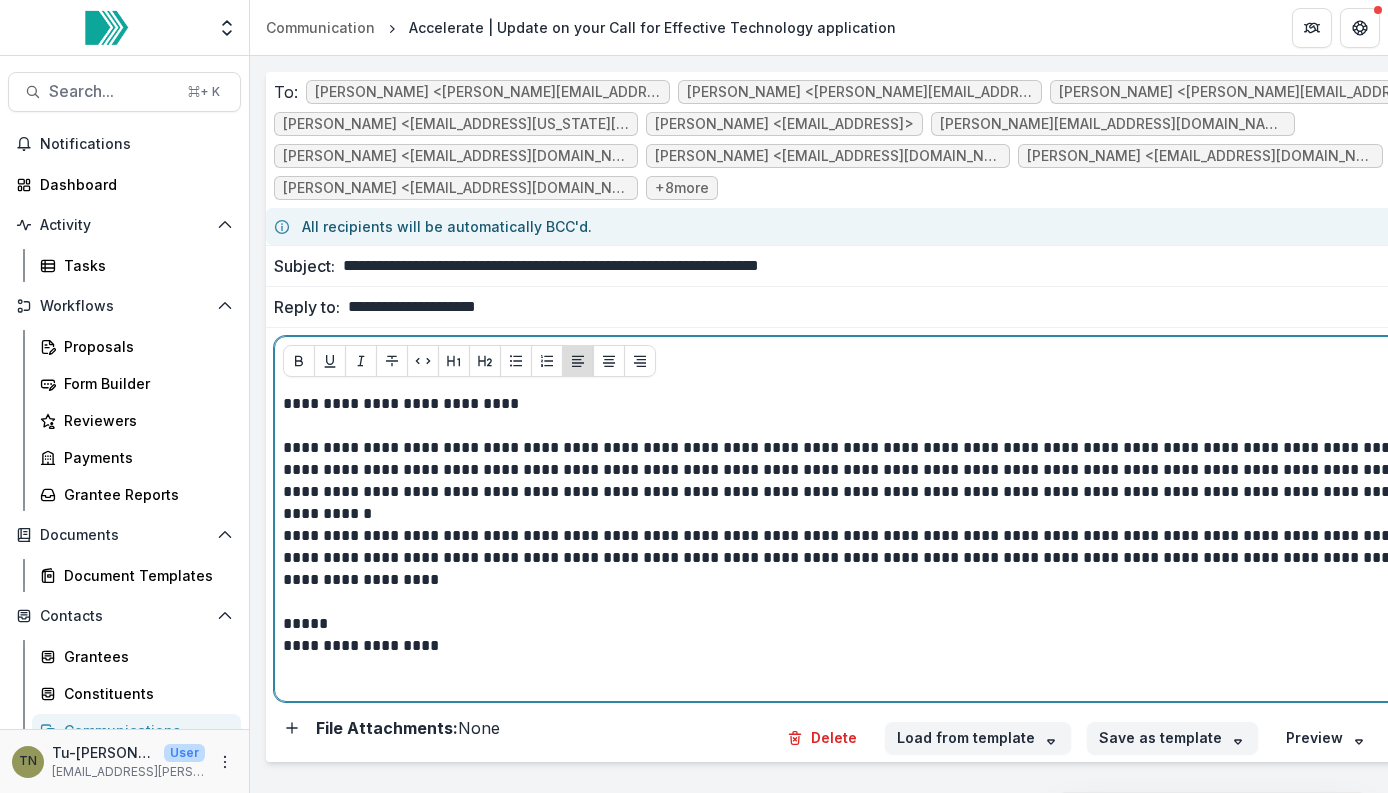 click on "**********" at bounding box center [866, 404] 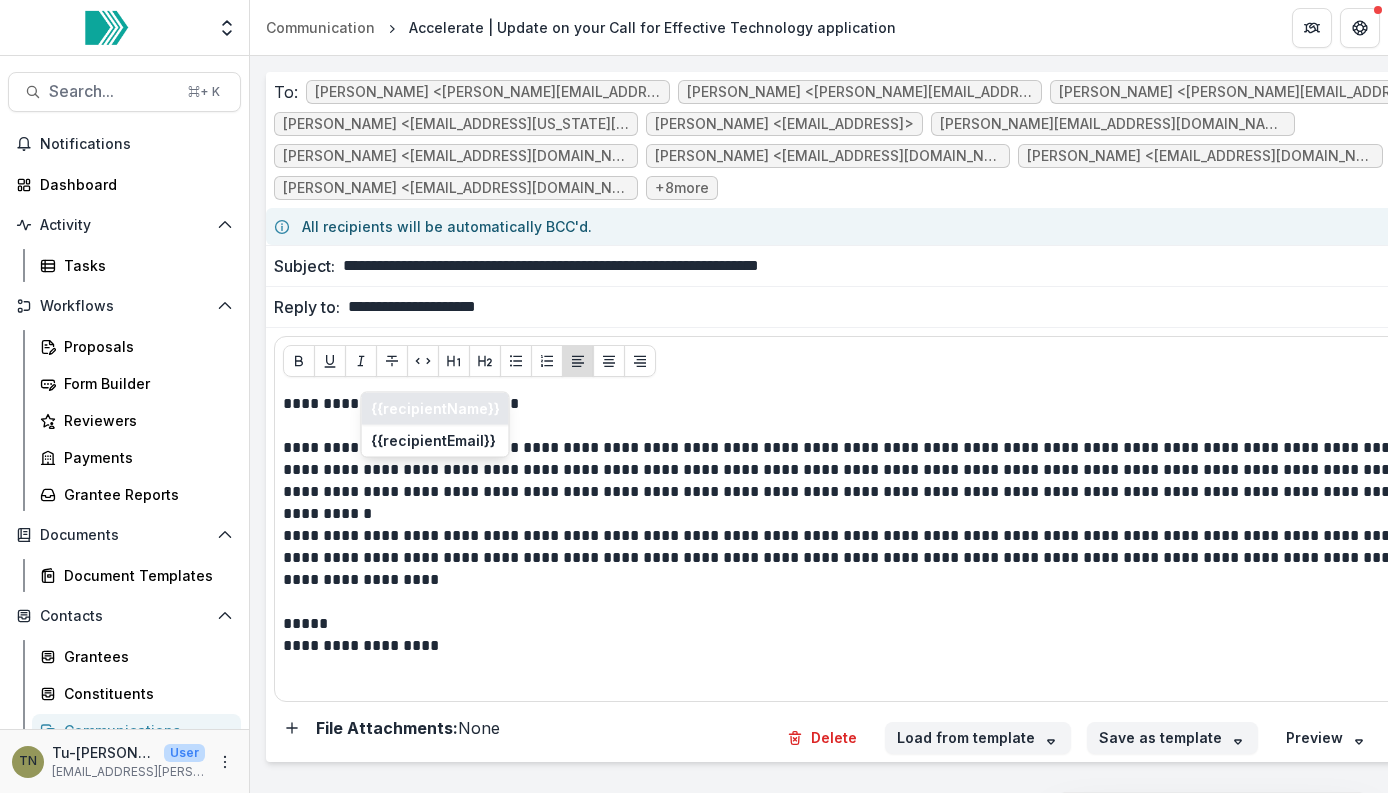 click on "{{recipientName}}" at bounding box center [435, 409] 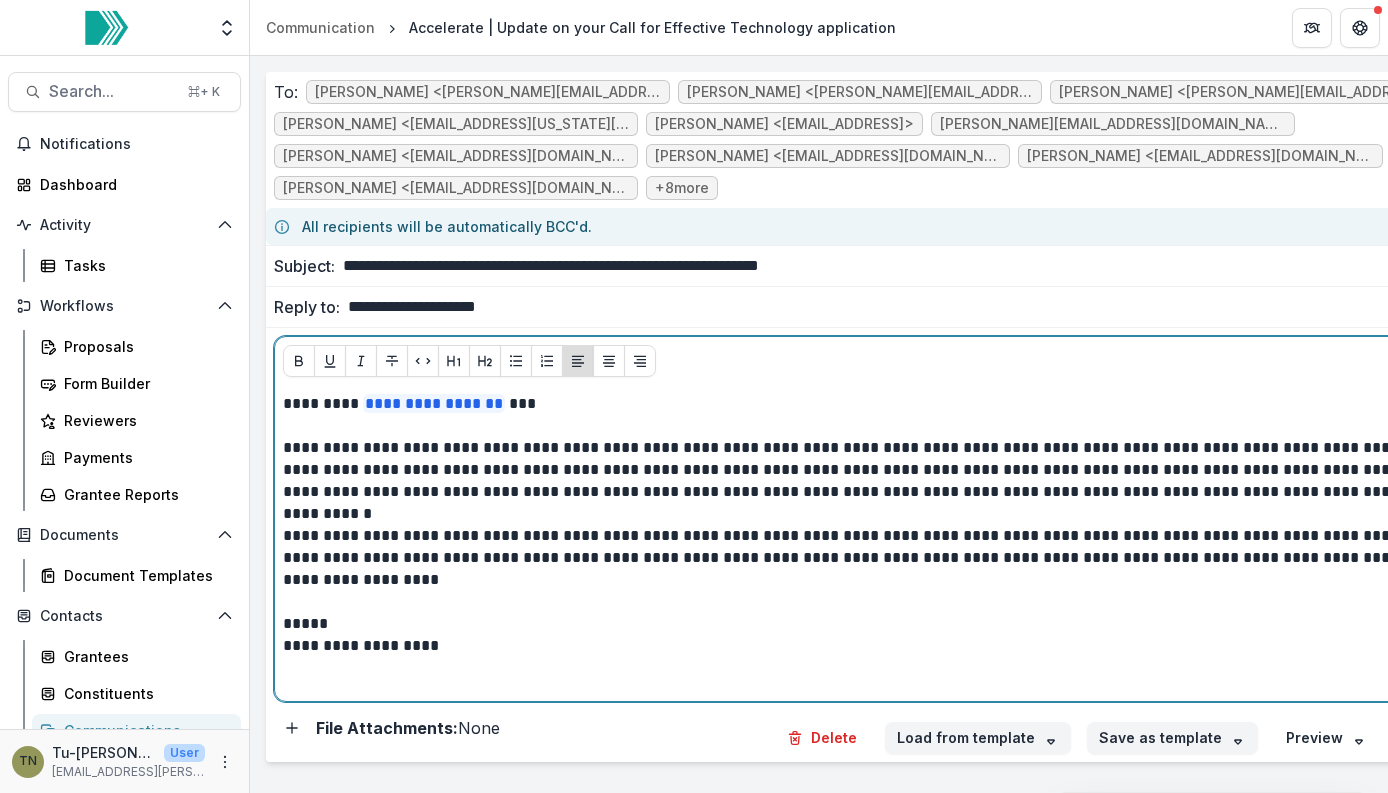 click on "**********" at bounding box center [866, 404] 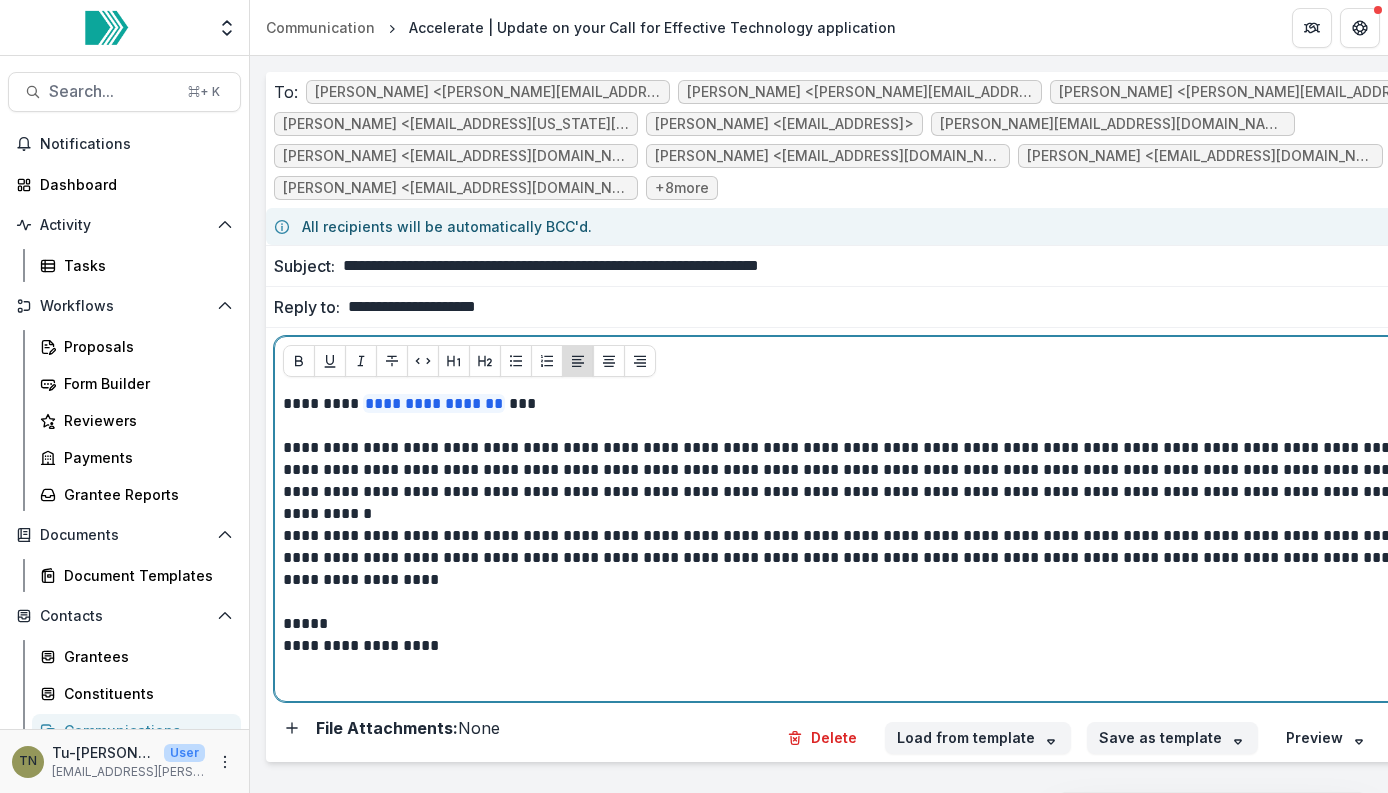 type 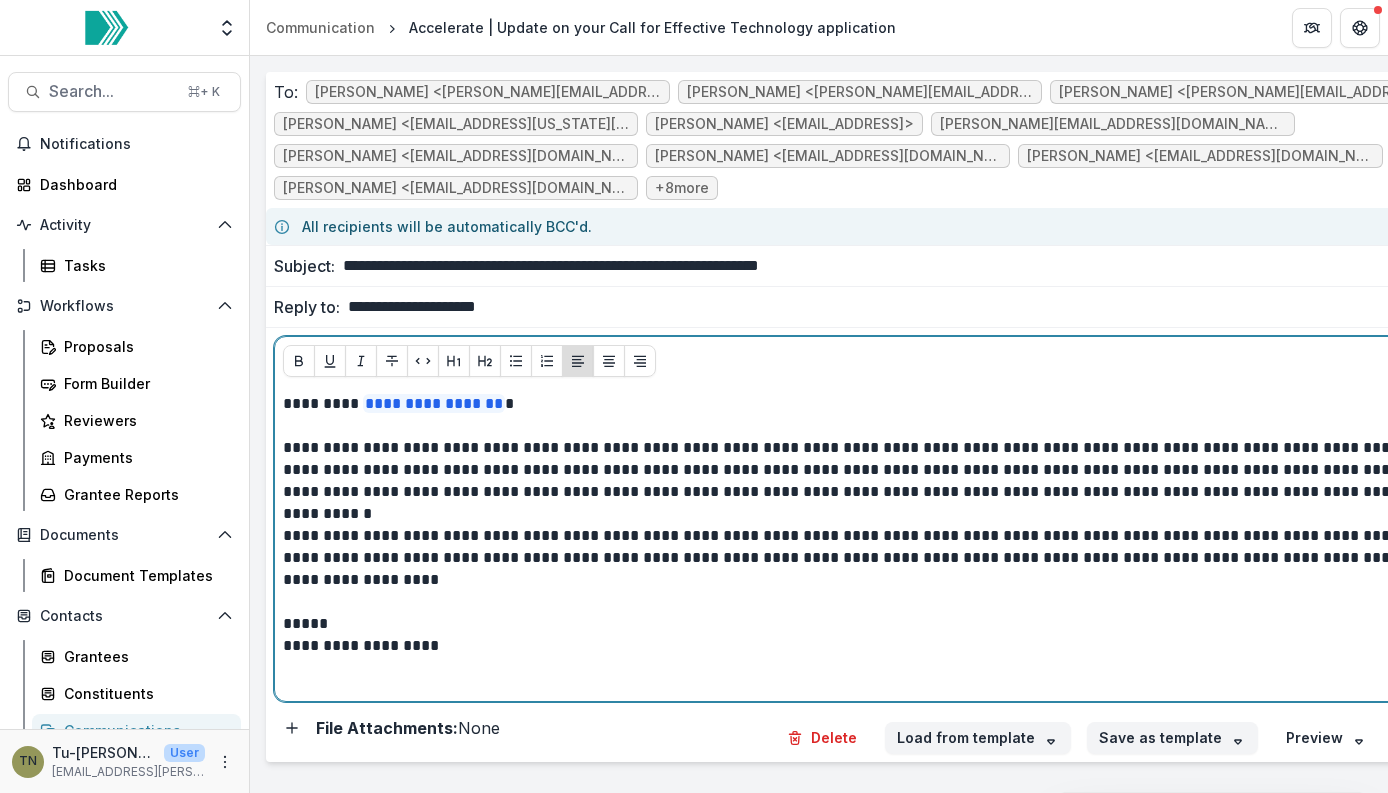click on "**********" at bounding box center [866, 558] 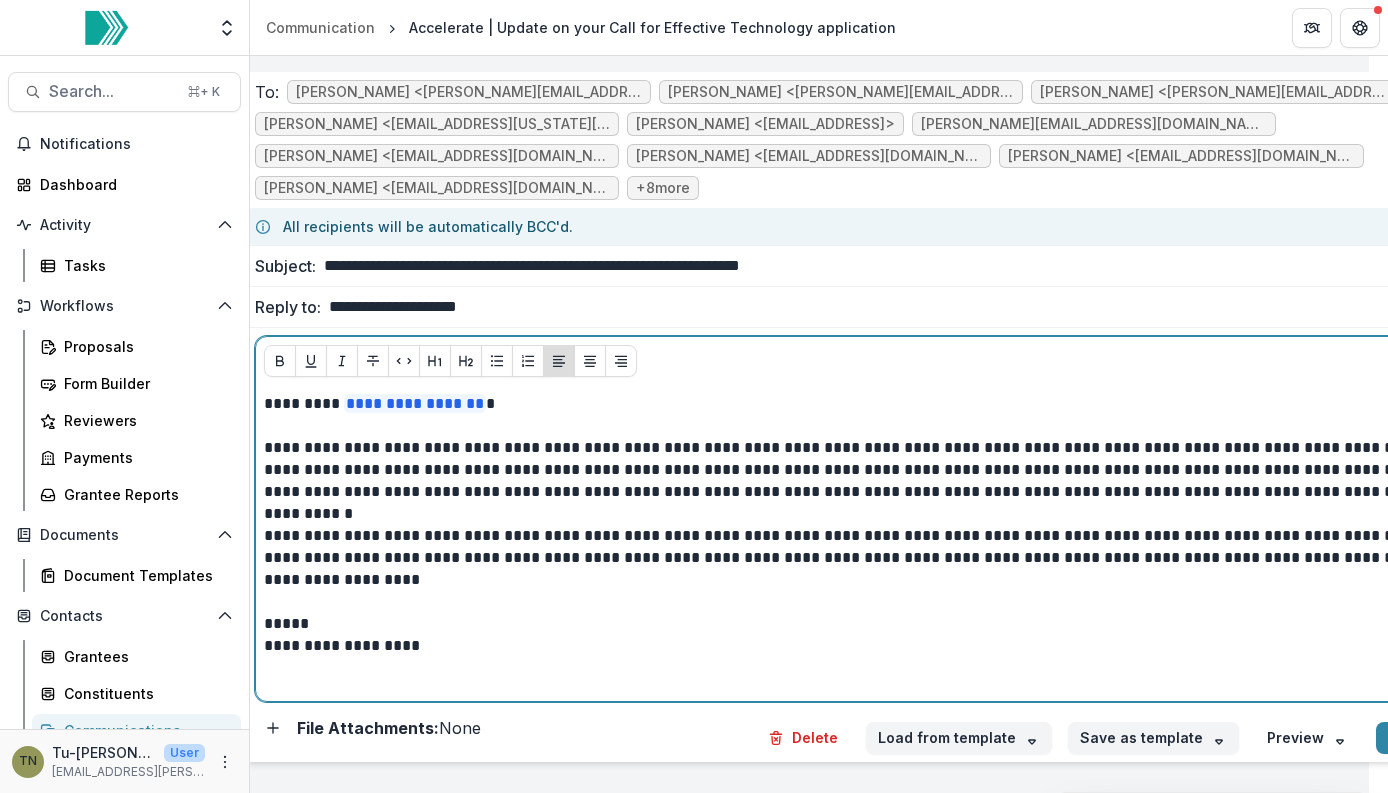 scroll, scrollTop: 0, scrollLeft: 0, axis: both 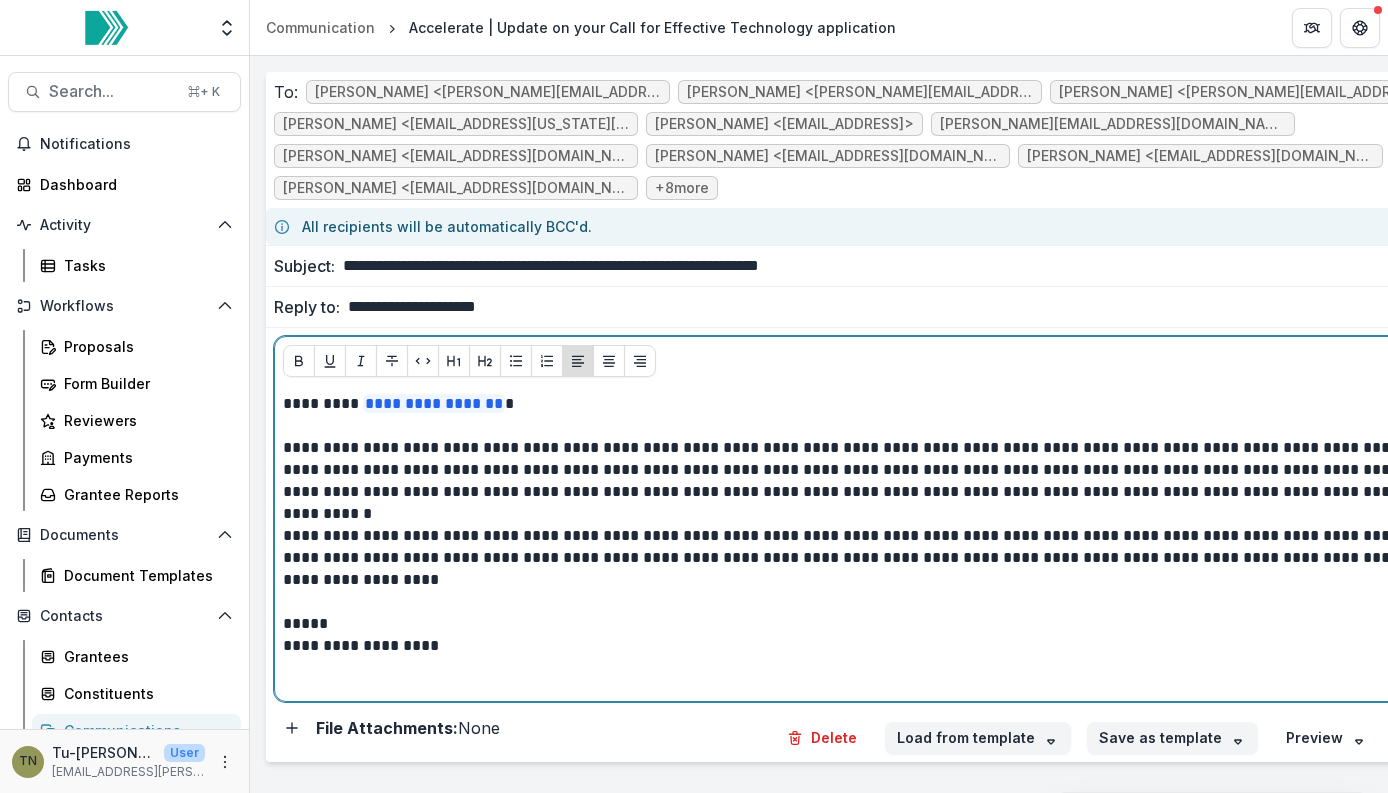 click on "*****" at bounding box center (866, 624) 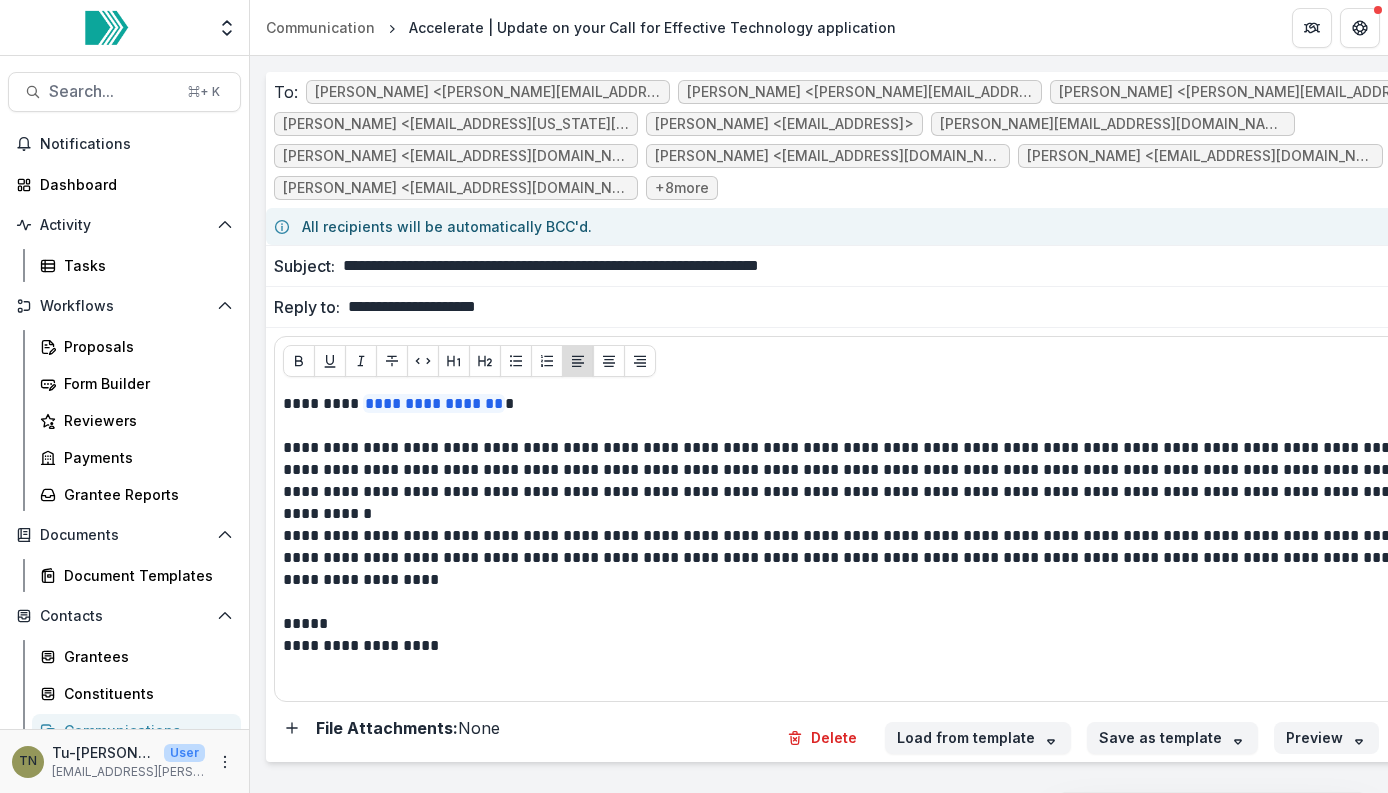 click on "Preview" at bounding box center [1326, 738] 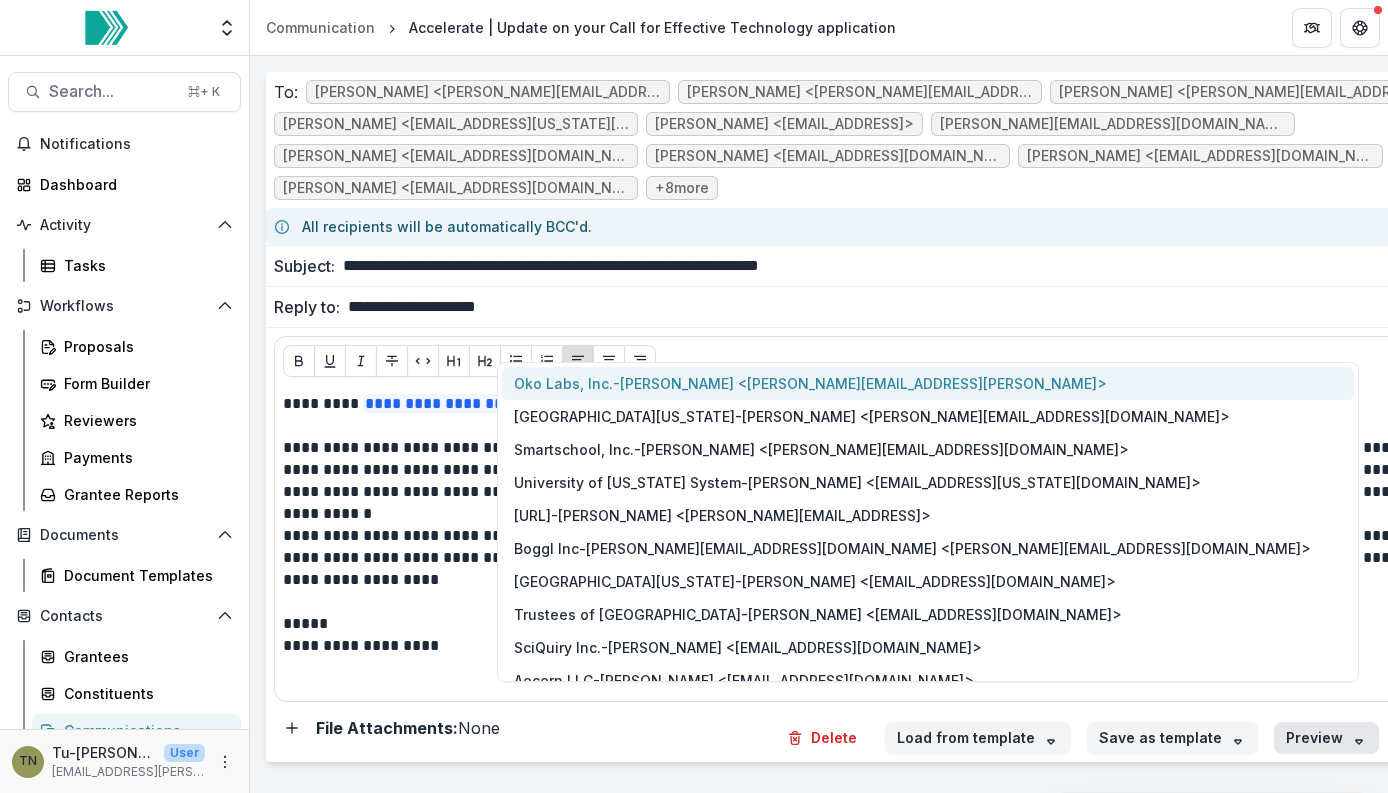 click on "Oko Labs, Inc.  -  Matt Miller <matt.miller@okolabs.ai>" at bounding box center (928, 383) 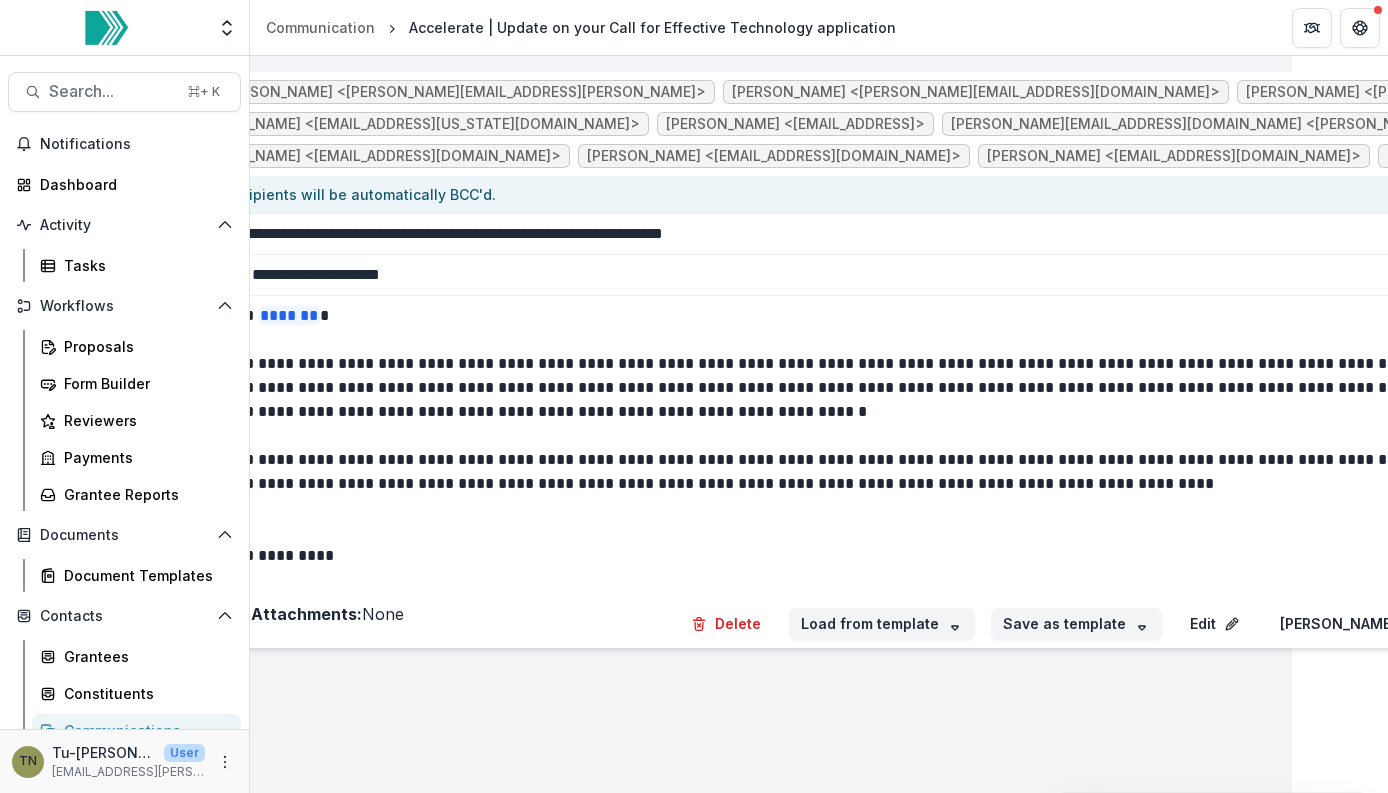 scroll, scrollTop: 0, scrollLeft: 0, axis: both 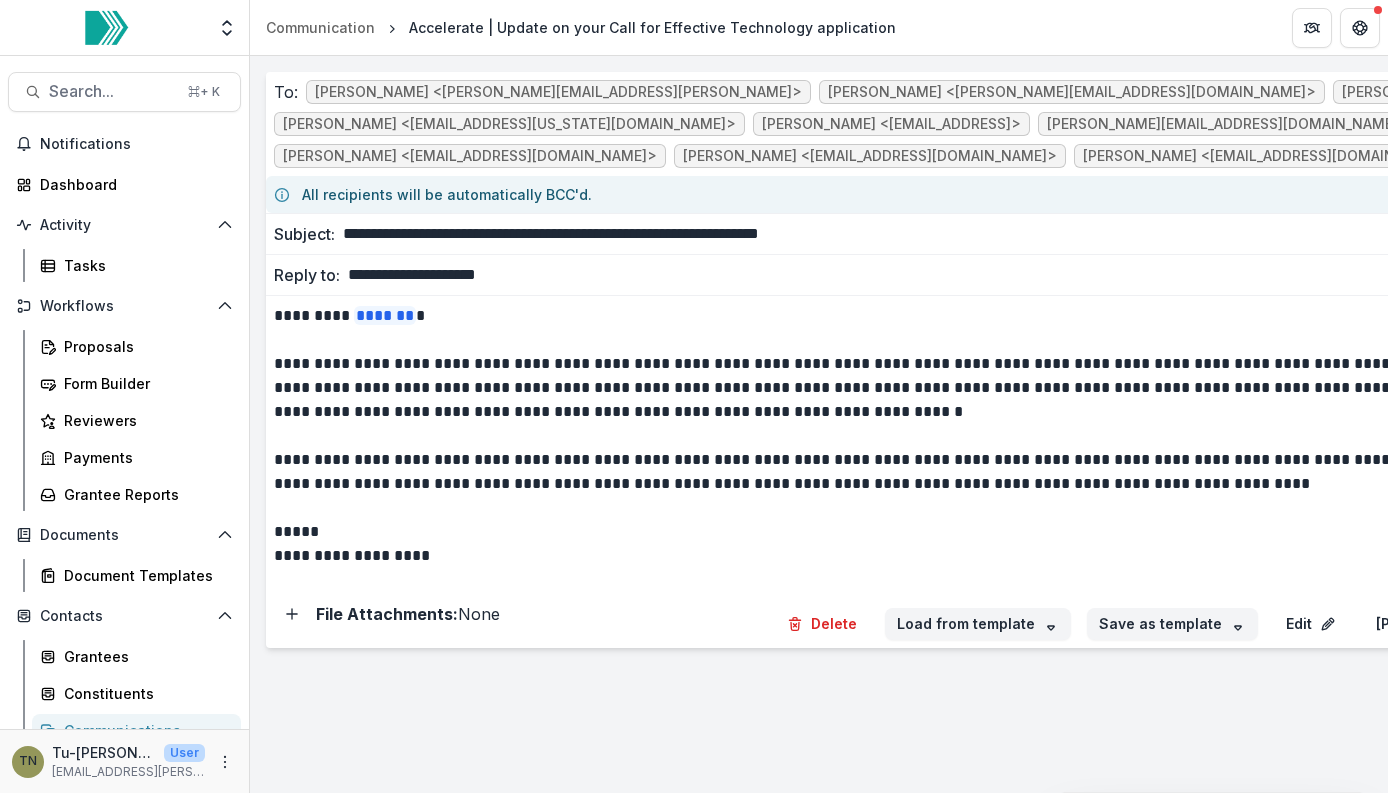 click on "**********" at bounding box center [819, 424] 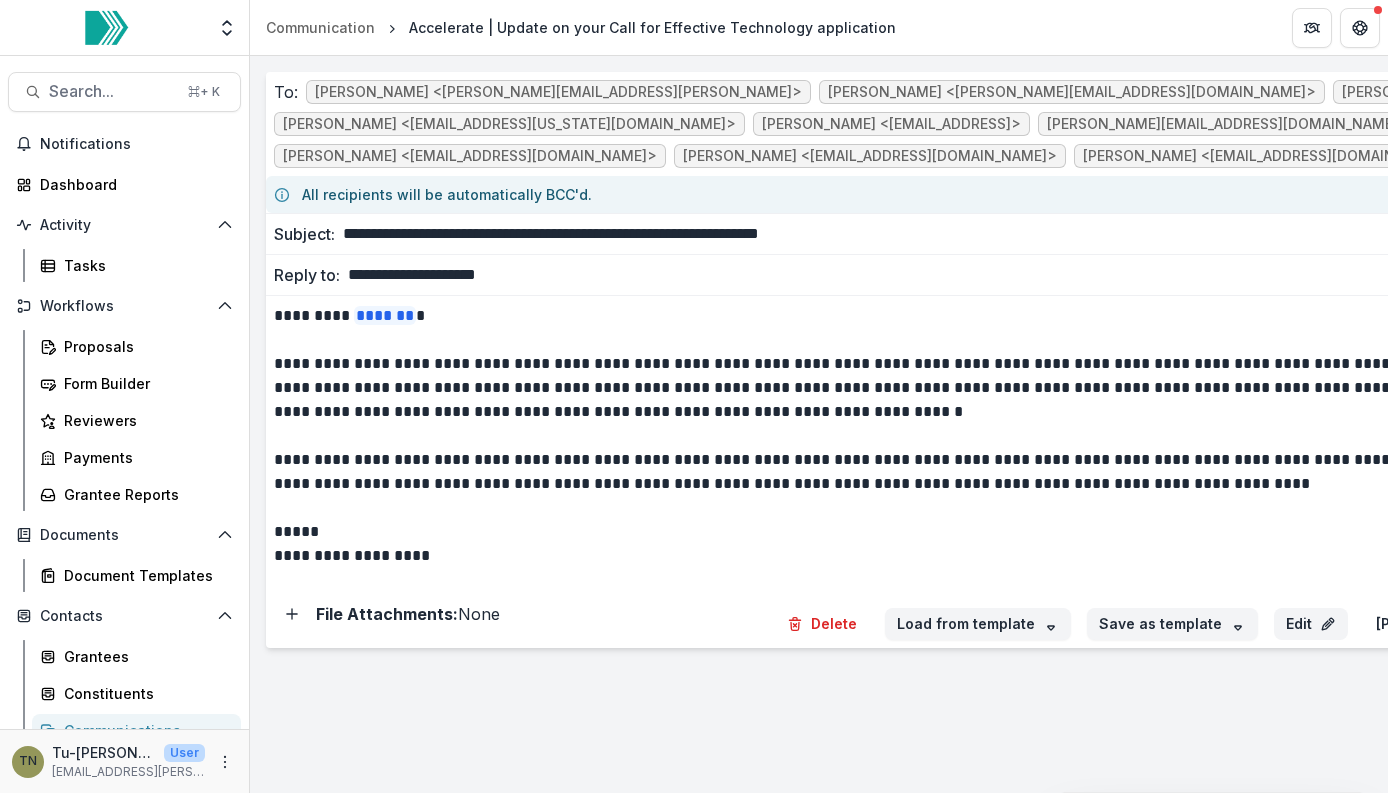 click on "Edit" at bounding box center [1311, 624] 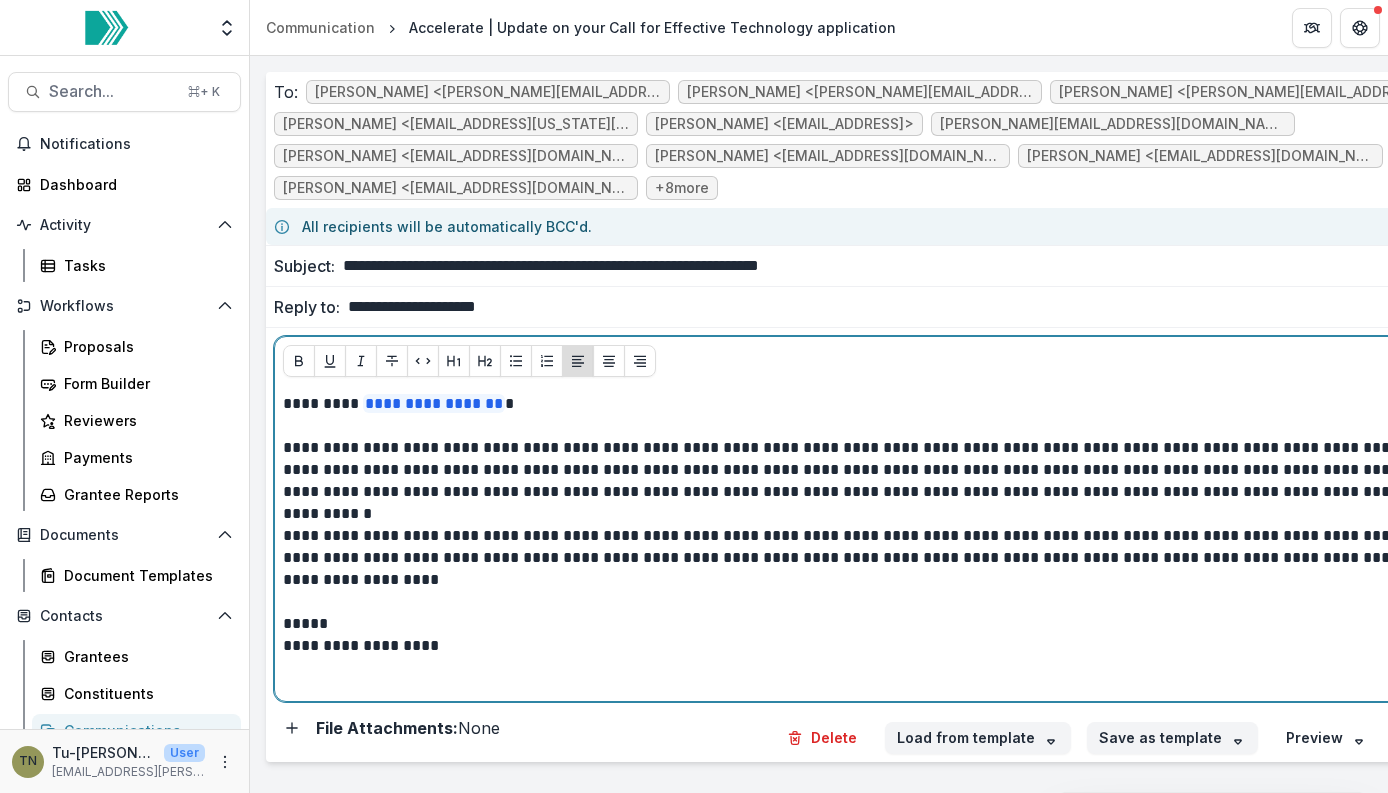 click on "**********" at bounding box center [866, 558] 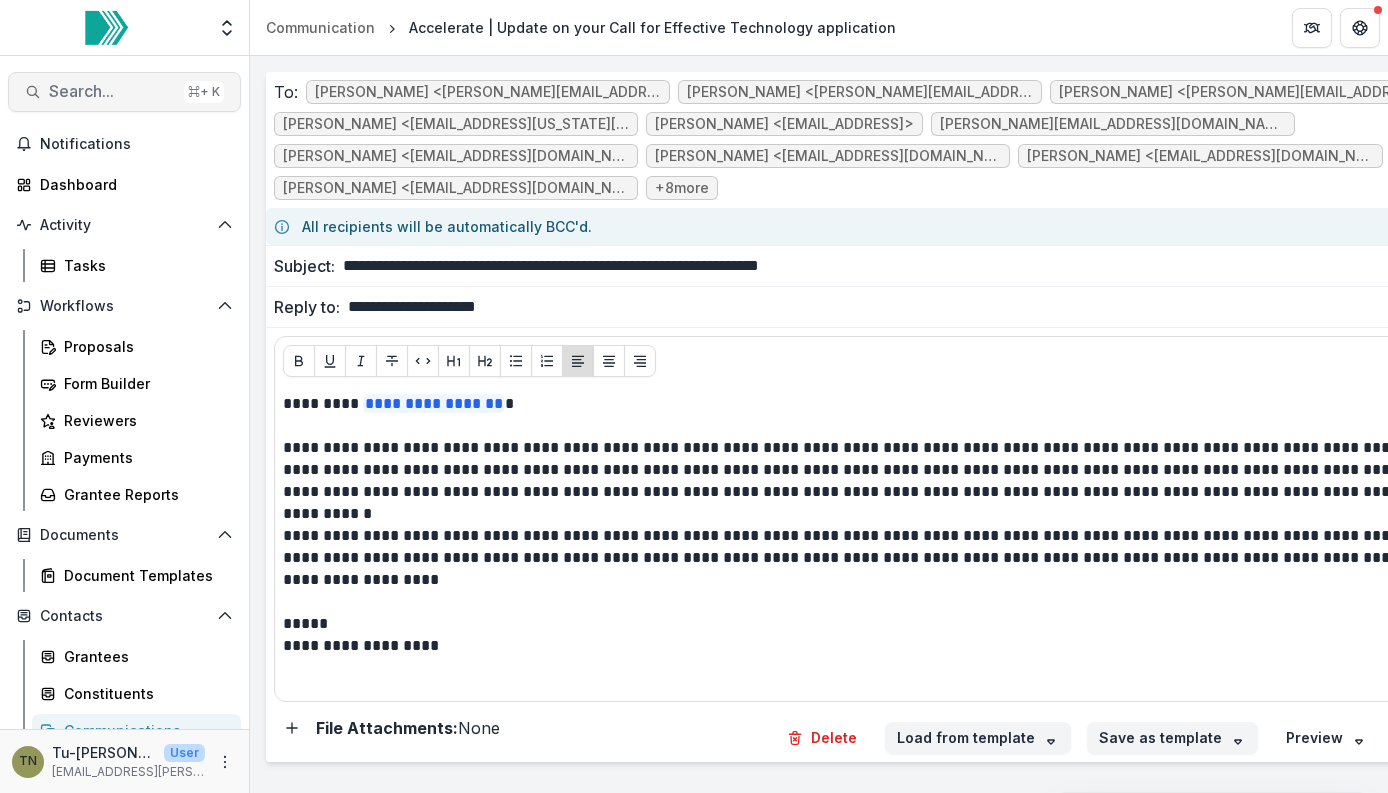 click on "Search..." at bounding box center (112, 91) 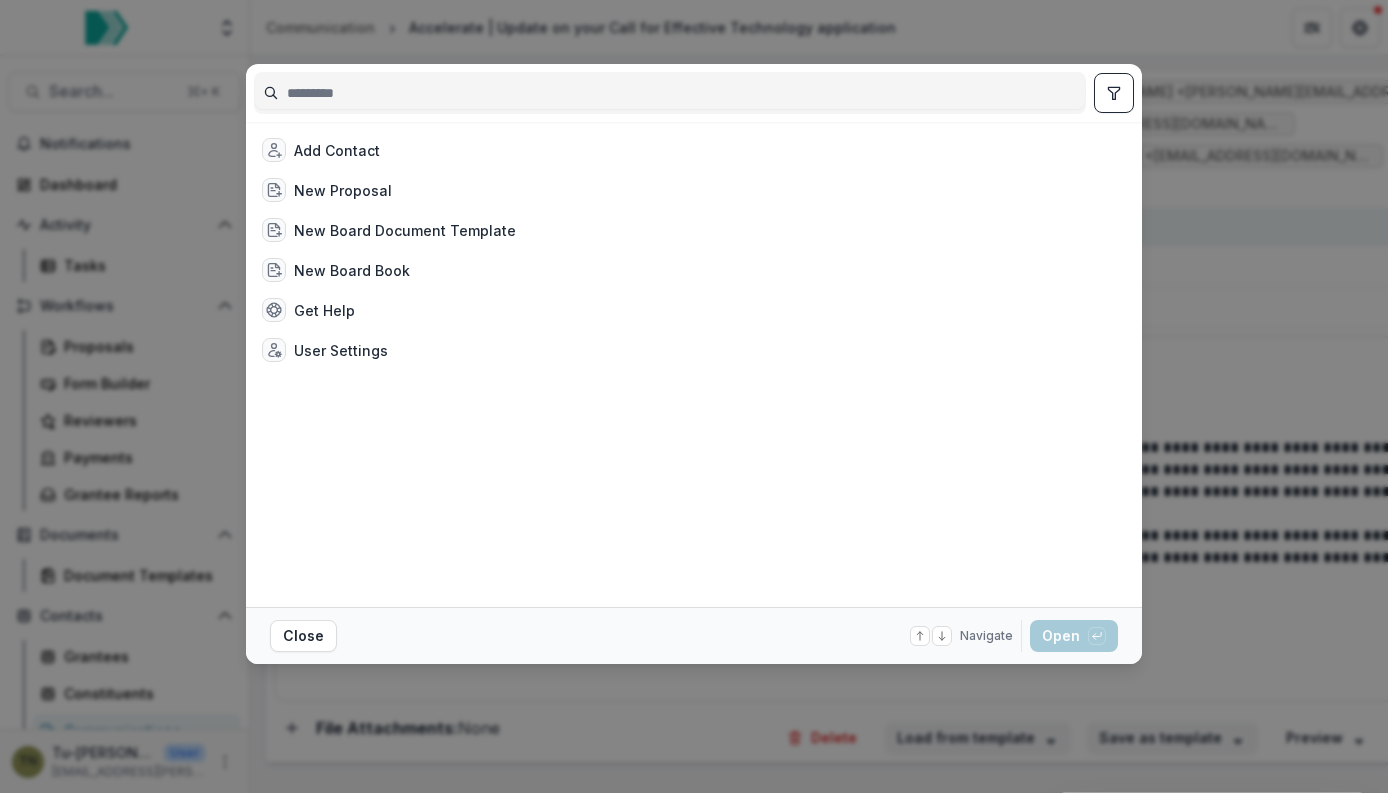 click on "Add Contact New Proposal New Board Document Template New Board Book Get Help User Settings Close Navigate up and down with arrow keys Open with enter key" at bounding box center (694, 396) 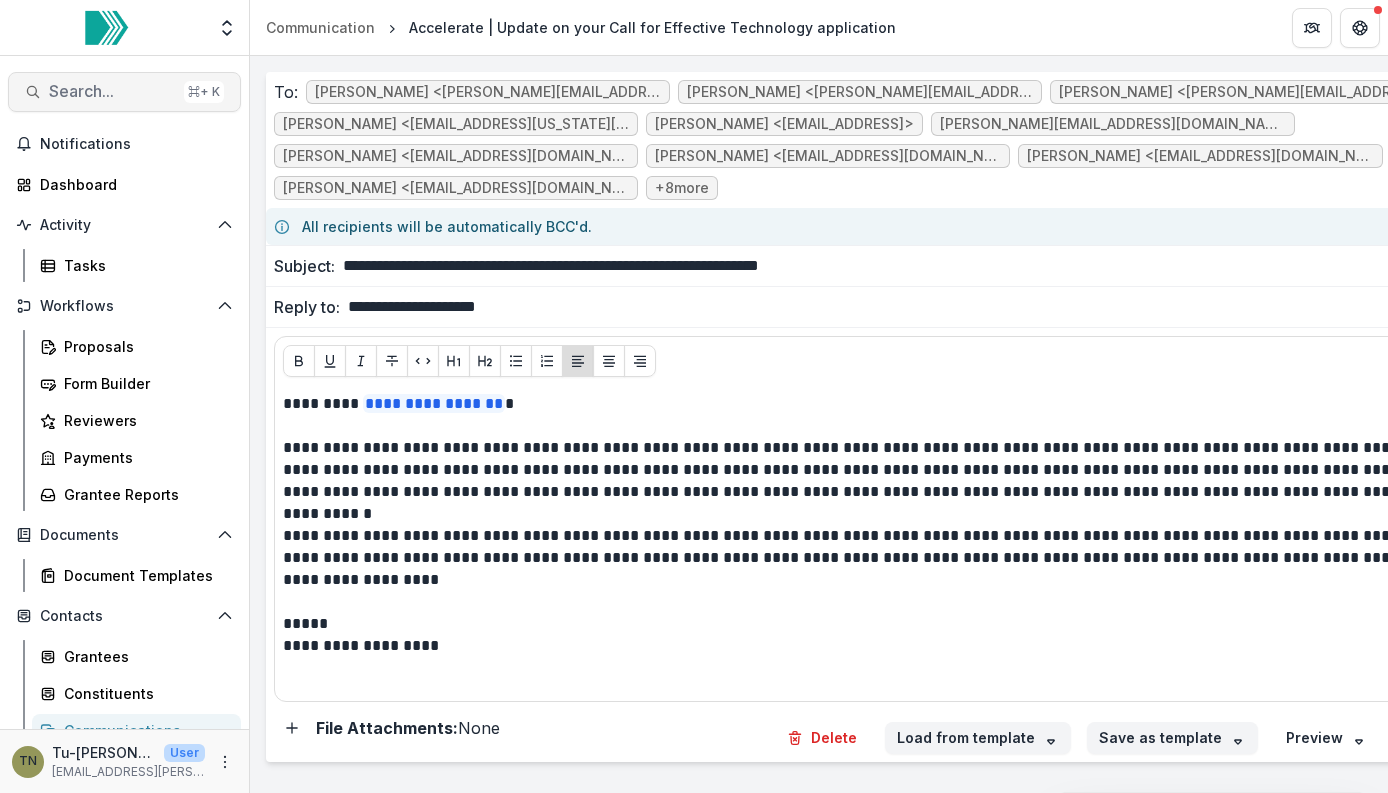 click on "Search..." at bounding box center (112, 91) 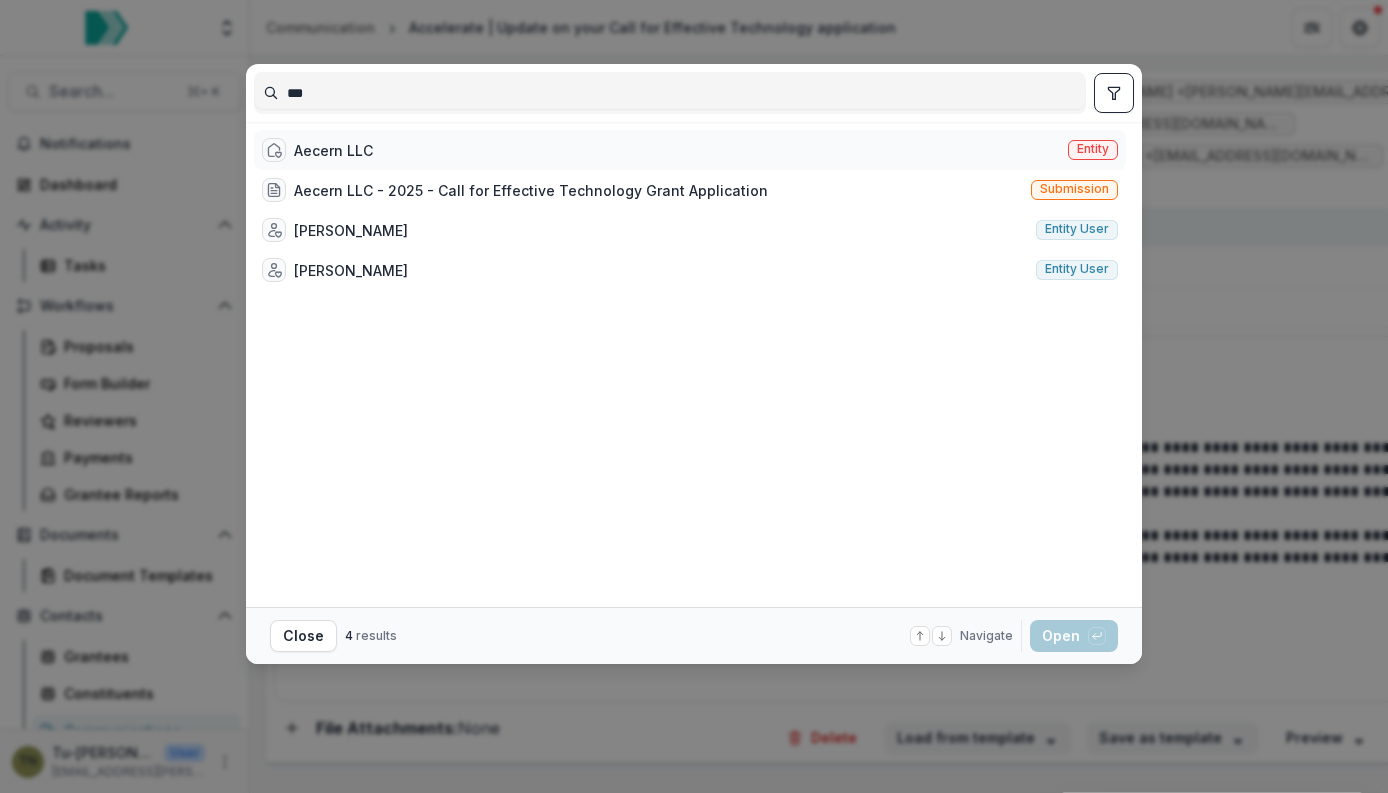 type on "***" 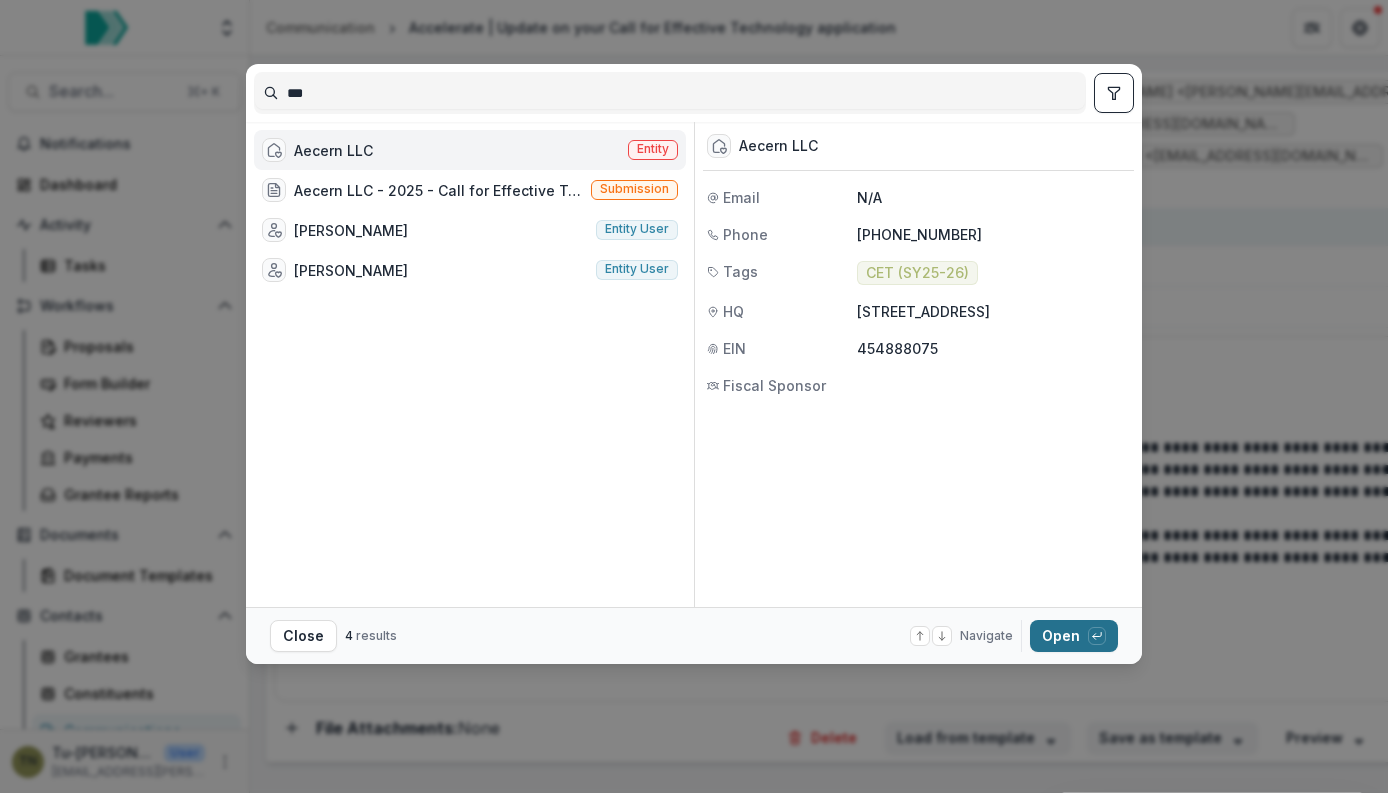 click on "Open with enter key" at bounding box center (1074, 636) 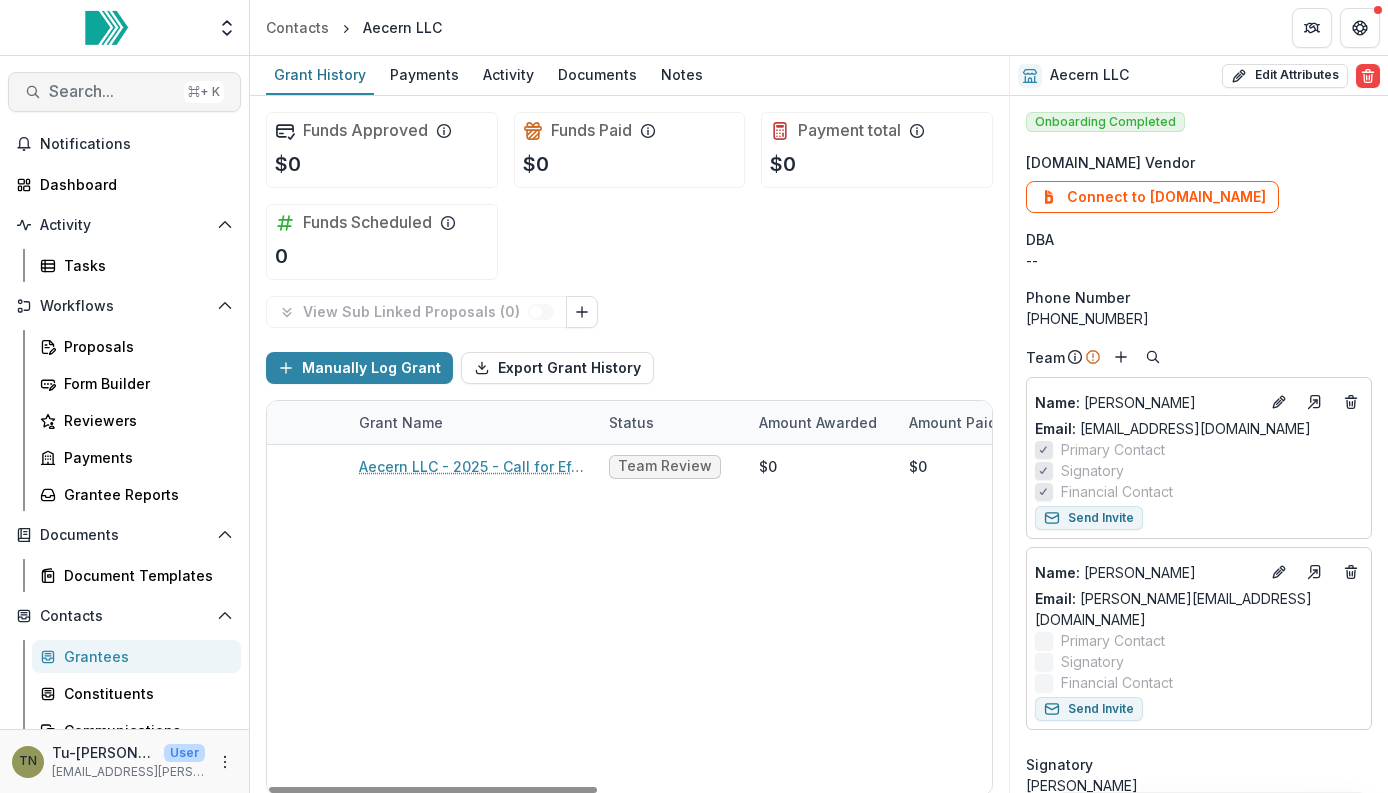 click on "Search..." at bounding box center [112, 91] 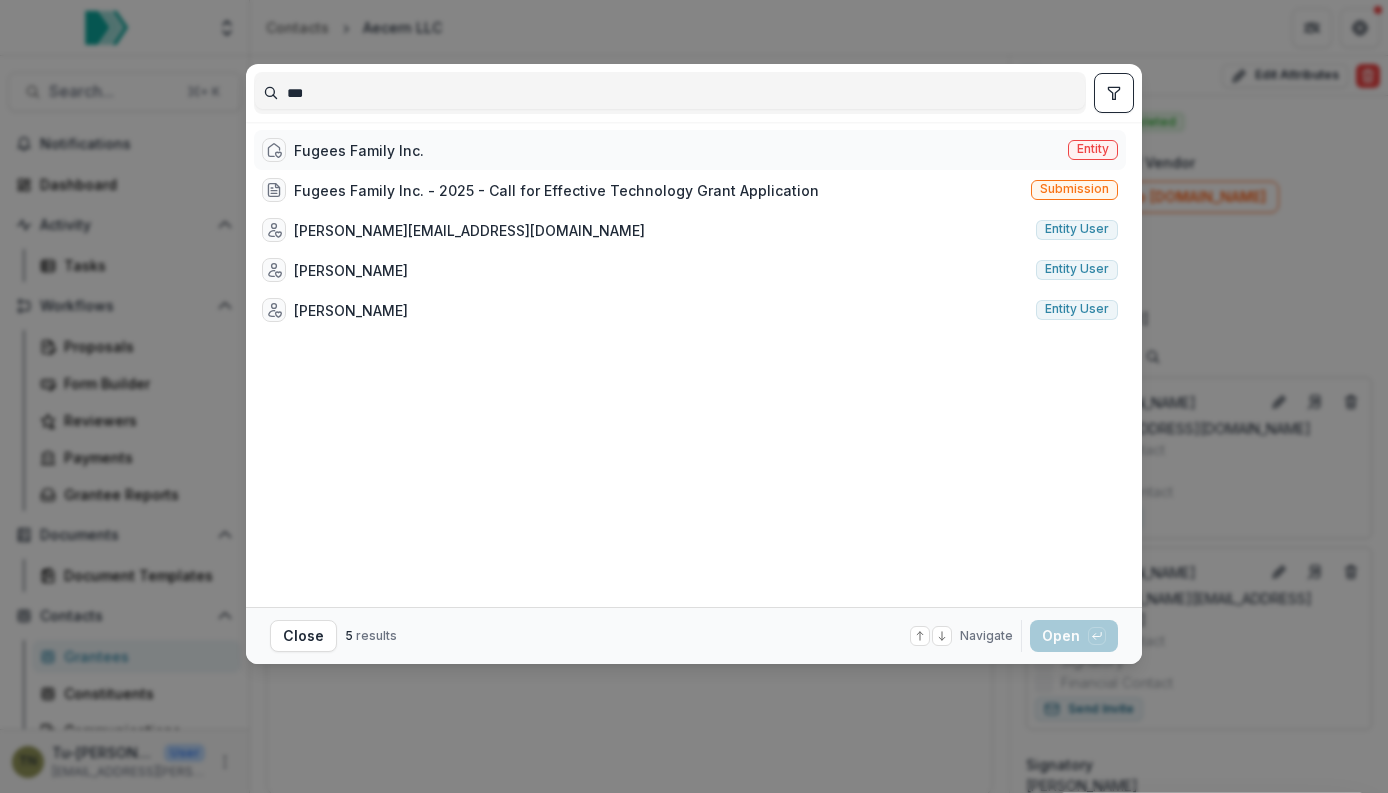 type on "***" 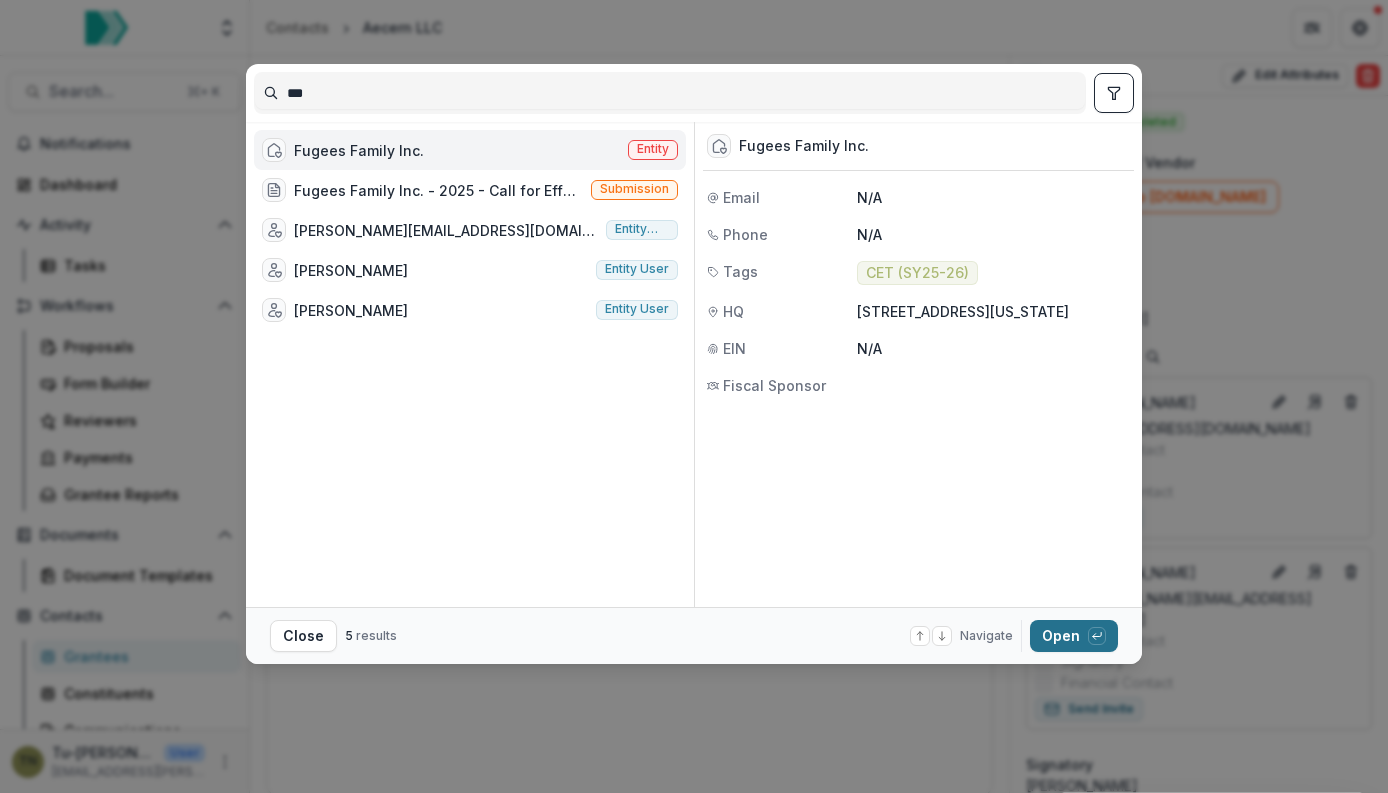 click on "Open with enter key" at bounding box center [1074, 636] 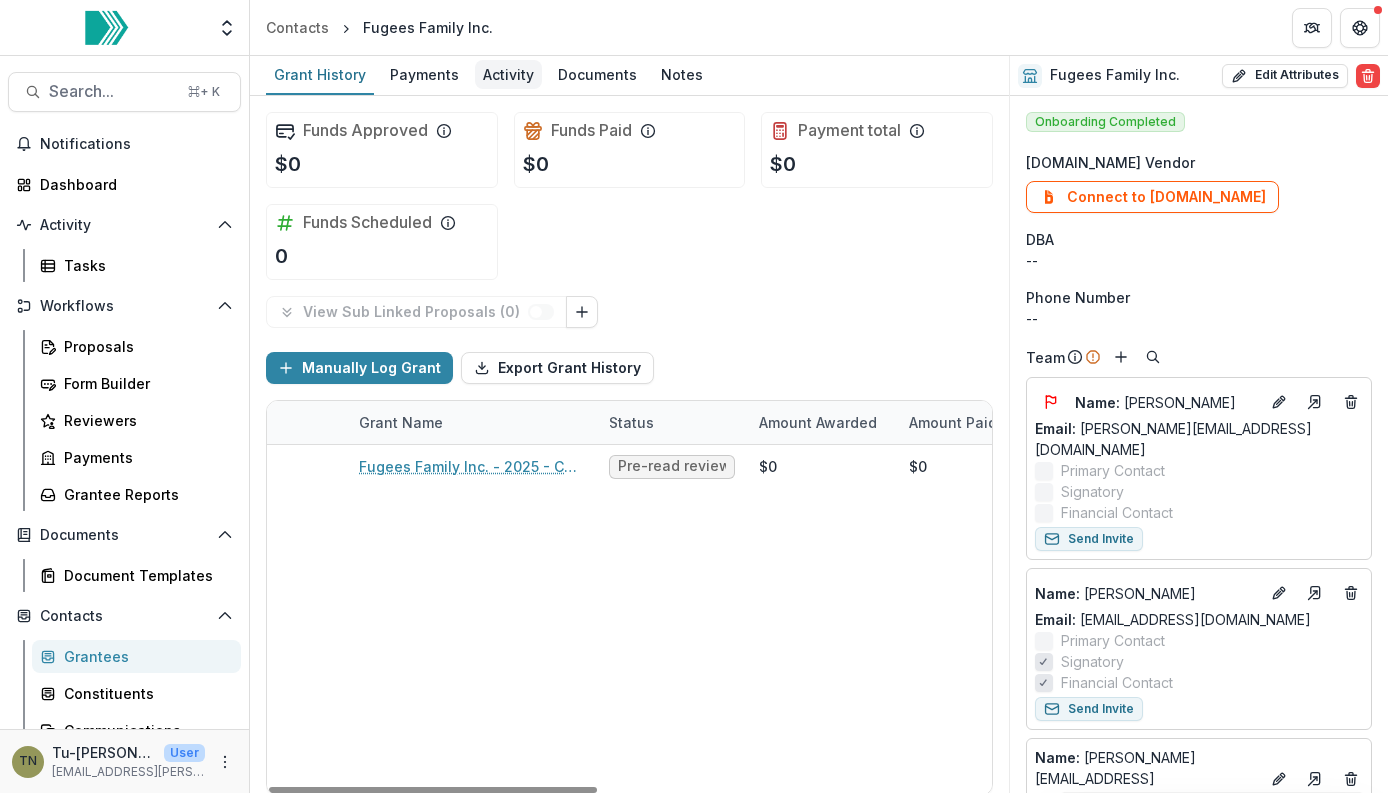 click on "Activity" at bounding box center [508, 74] 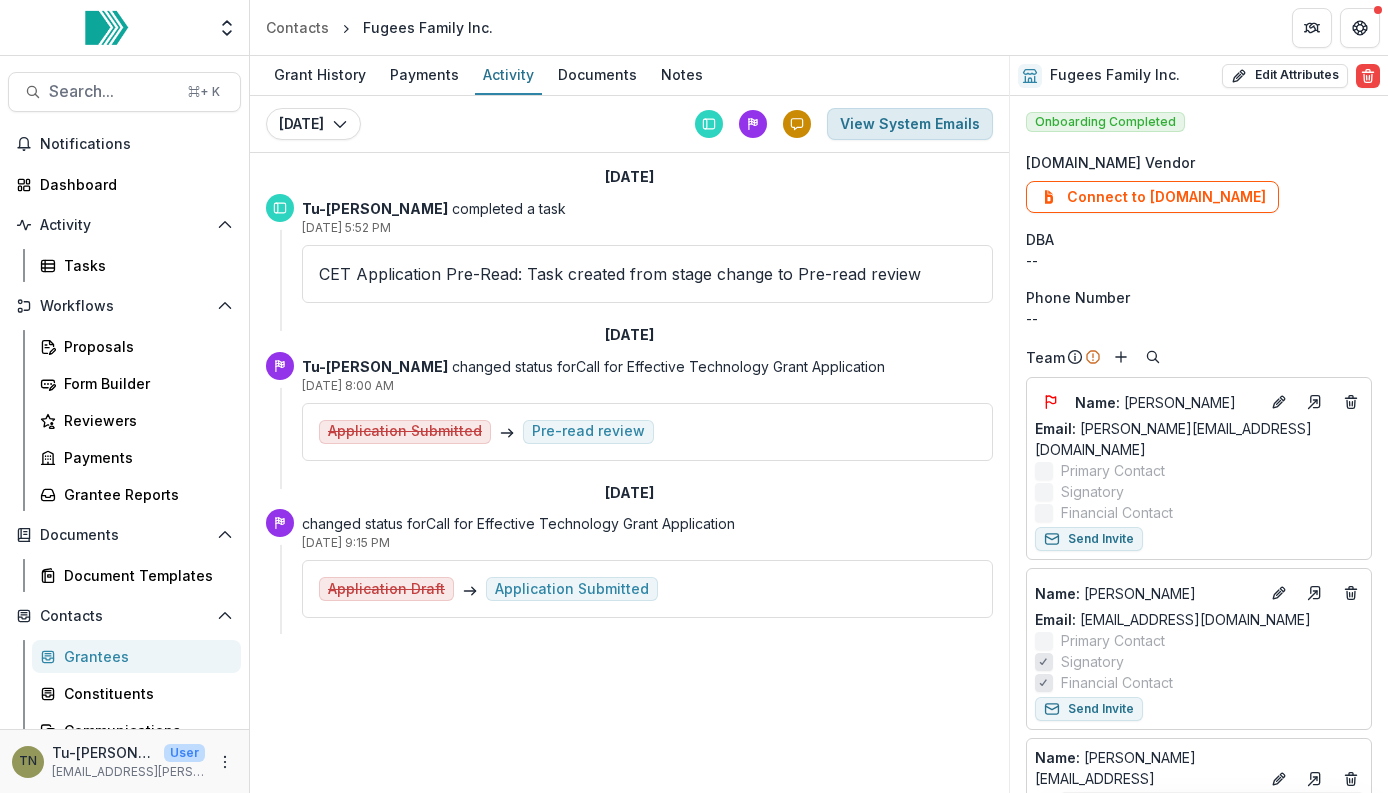 click on "View System Emails" at bounding box center (910, 124) 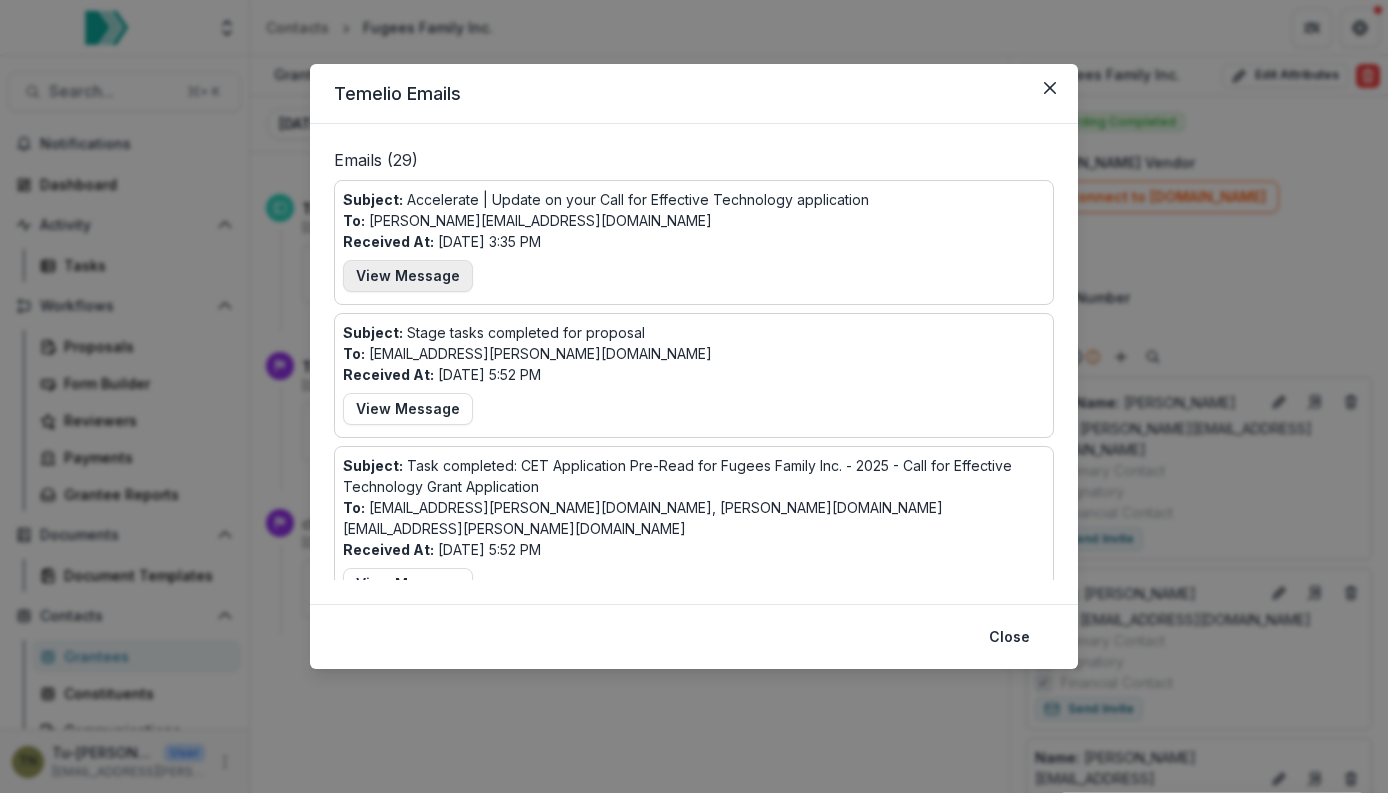 click on "View Message" at bounding box center (408, 276) 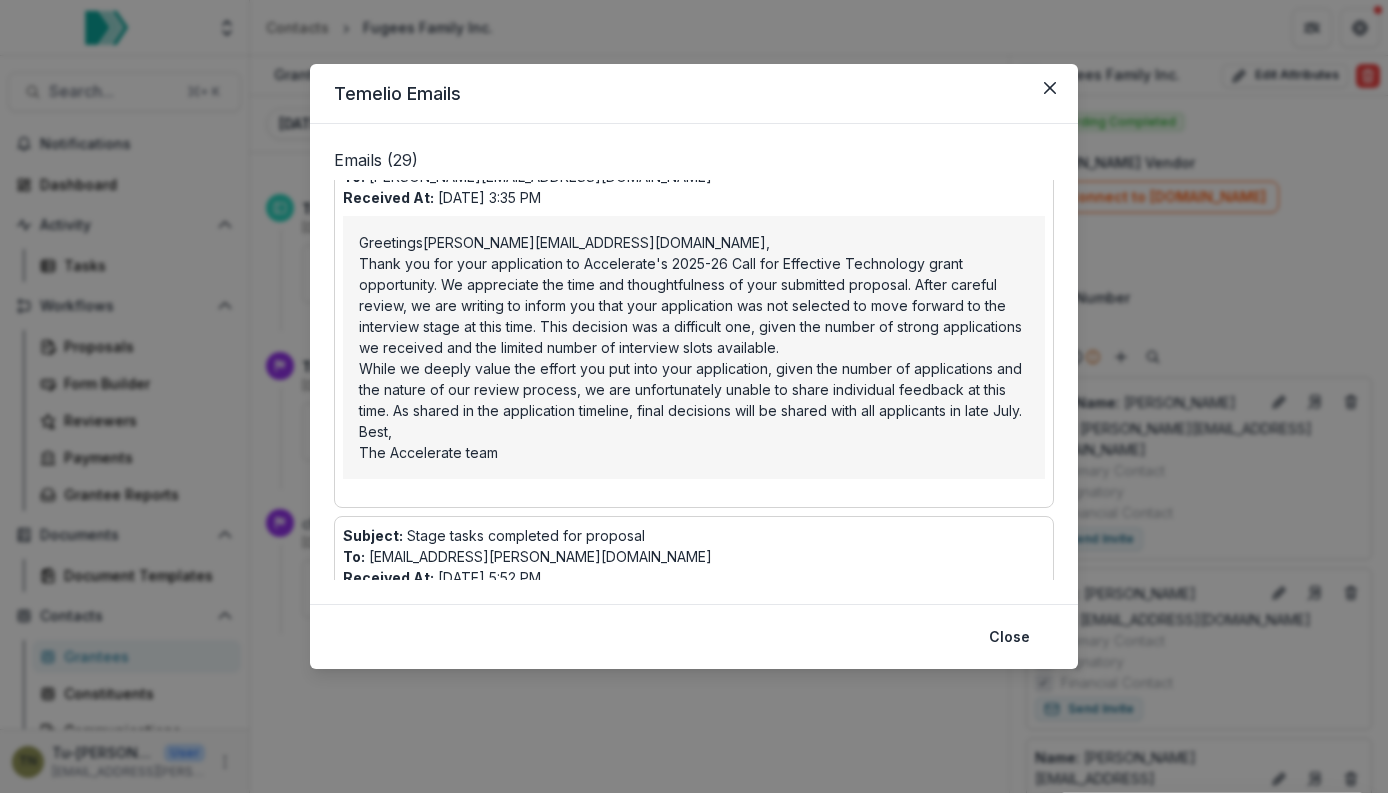scroll, scrollTop: 0, scrollLeft: 0, axis: both 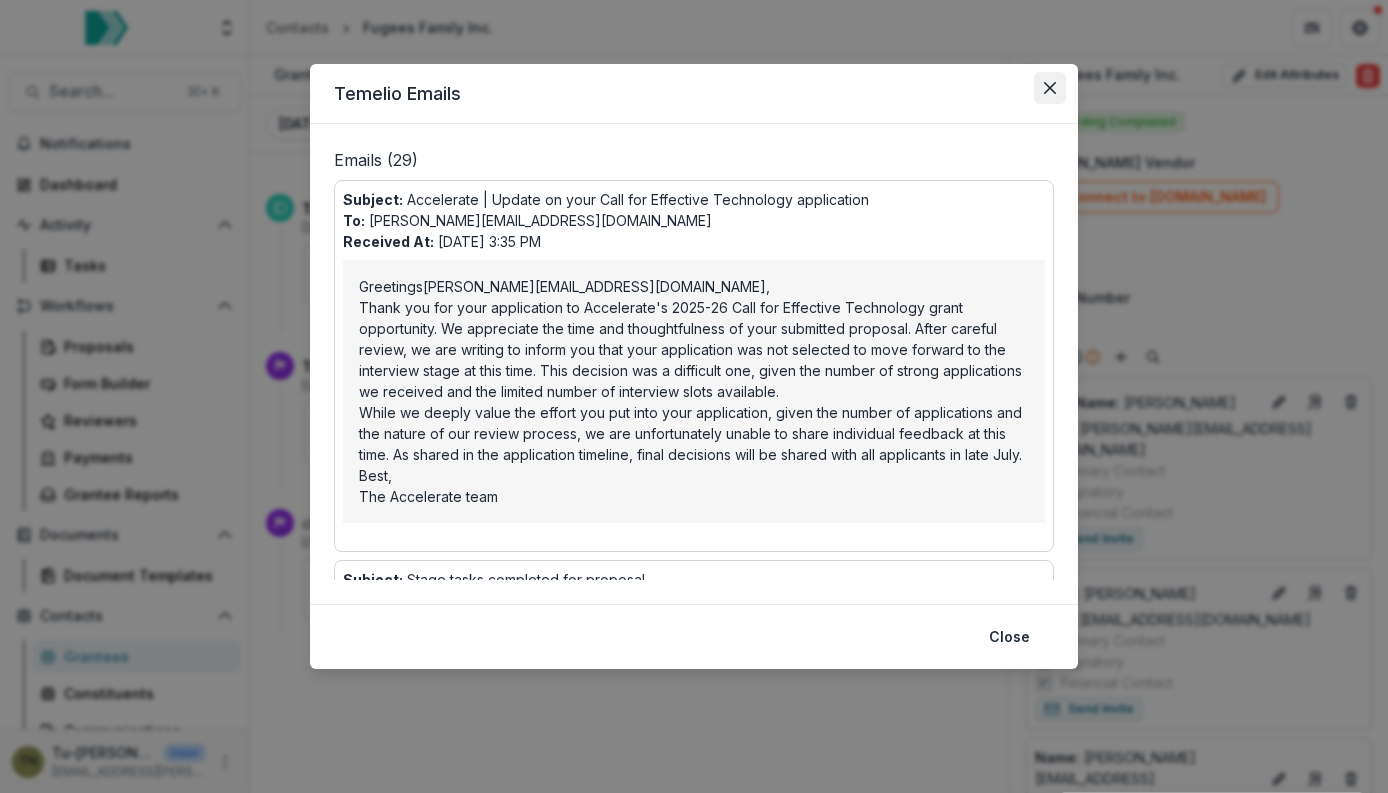 click 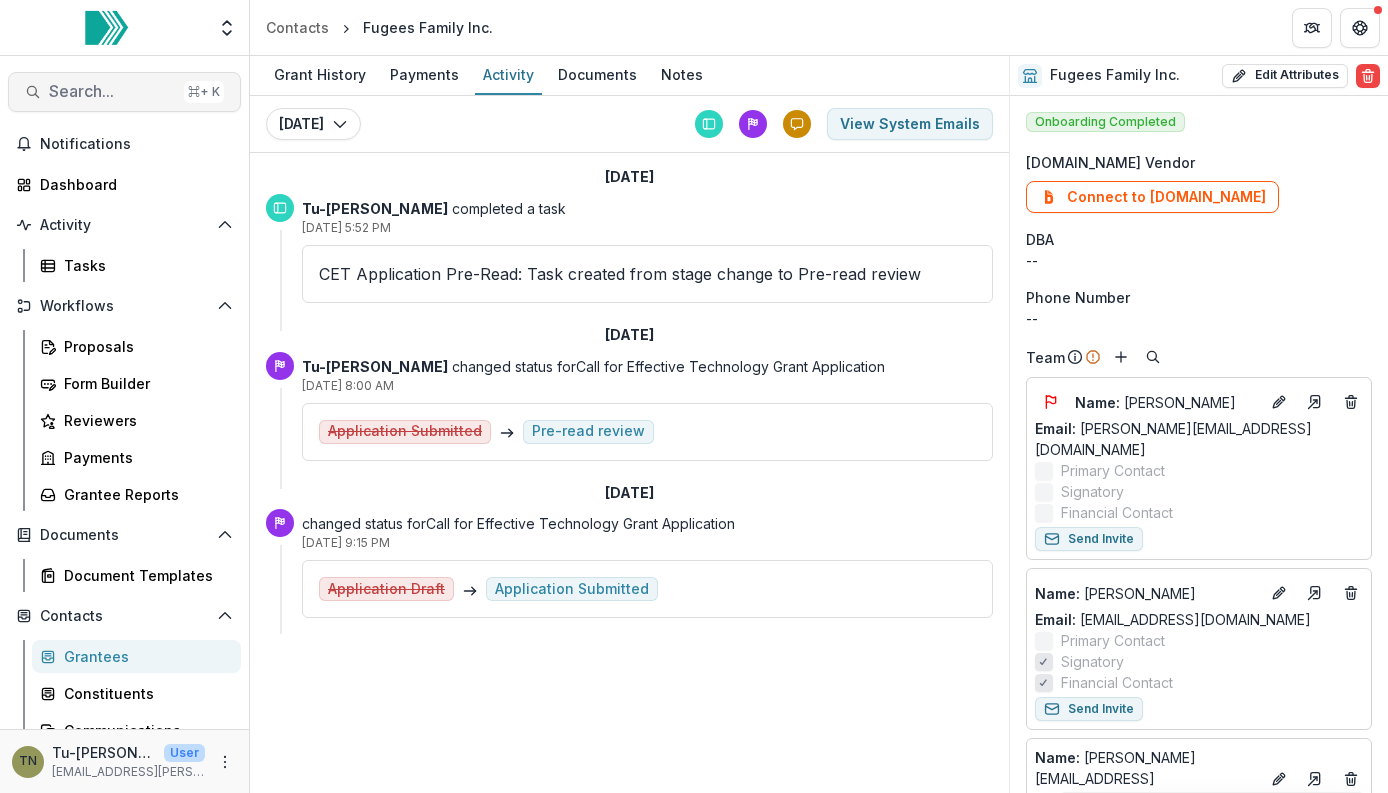 click on "Search..." at bounding box center (112, 91) 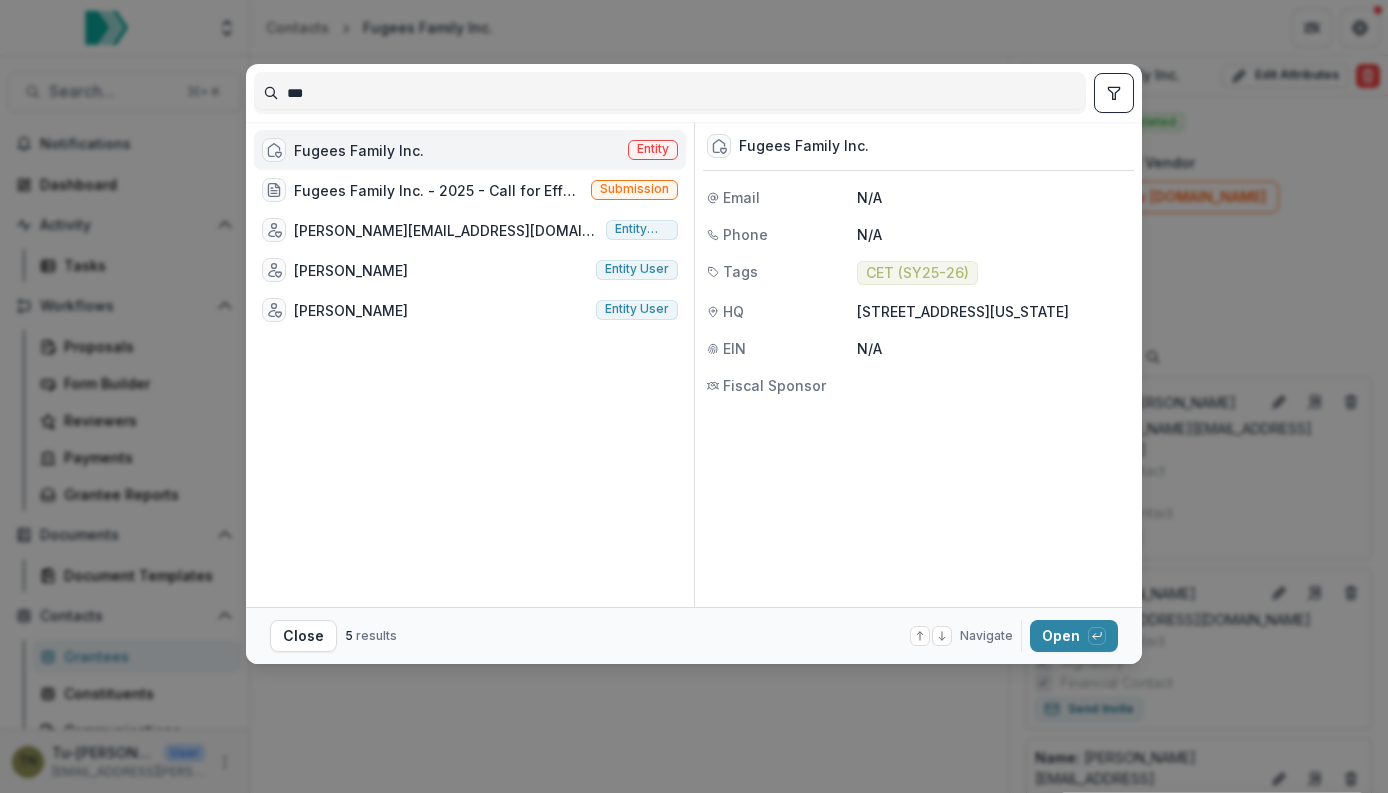 click on "***" at bounding box center [670, 93] 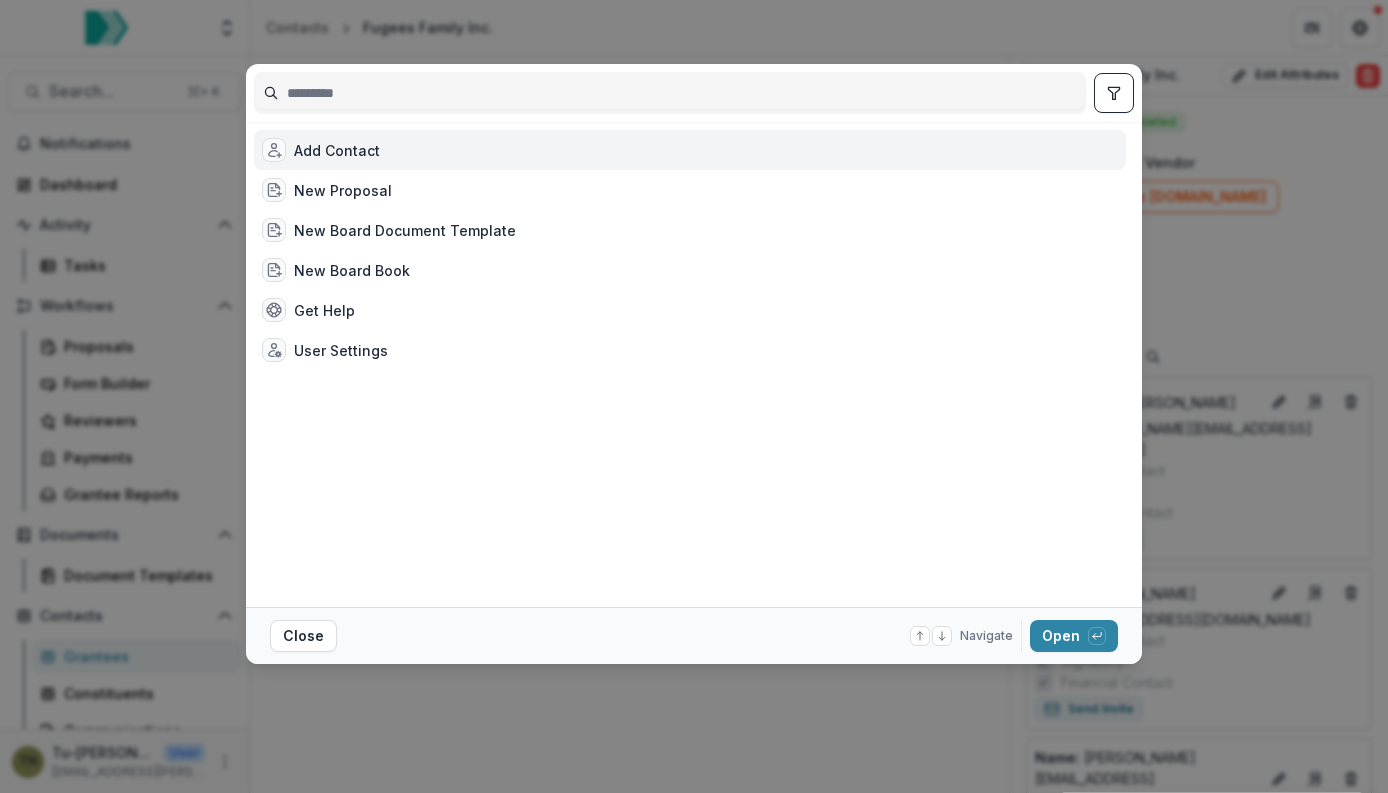 type 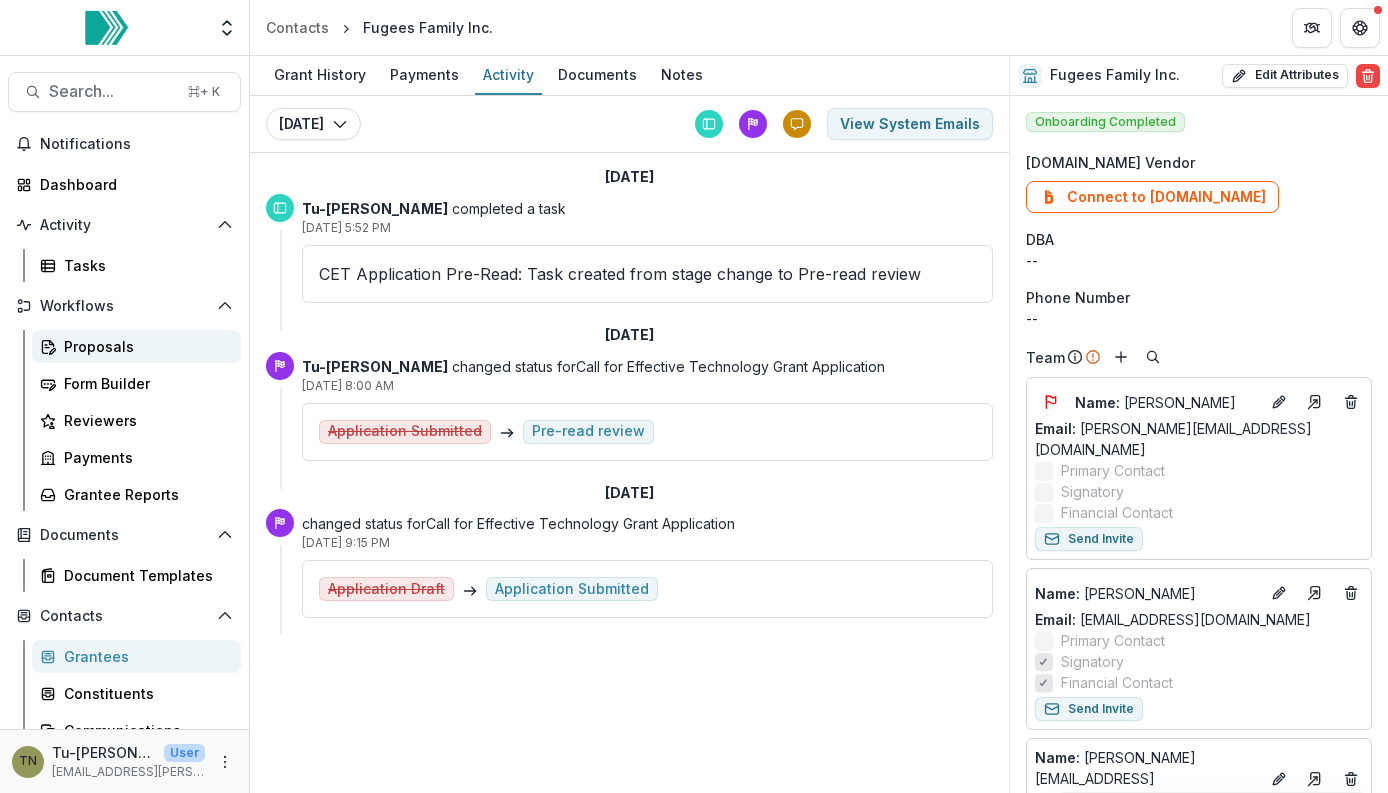 click on "Proposals" at bounding box center (144, 346) 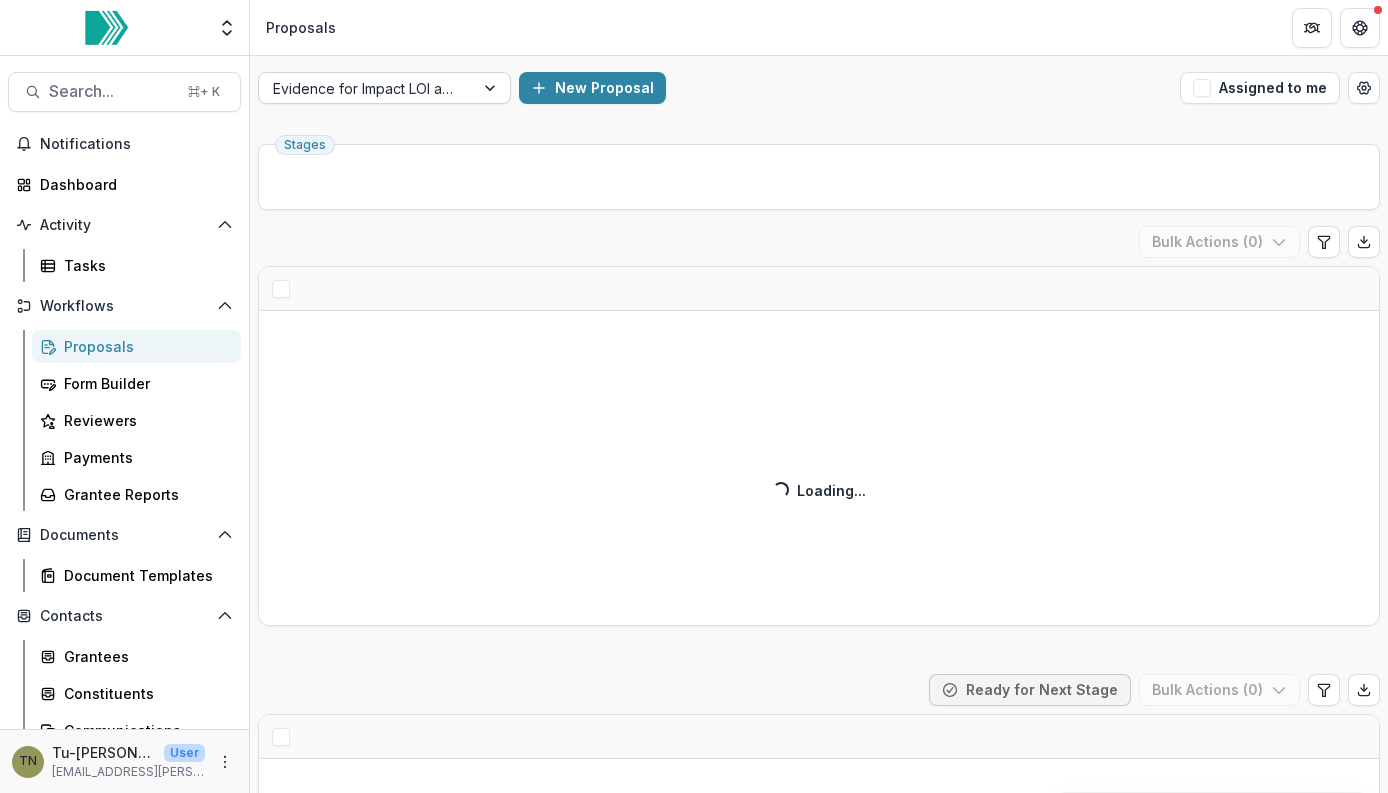 click at bounding box center [366, 88] 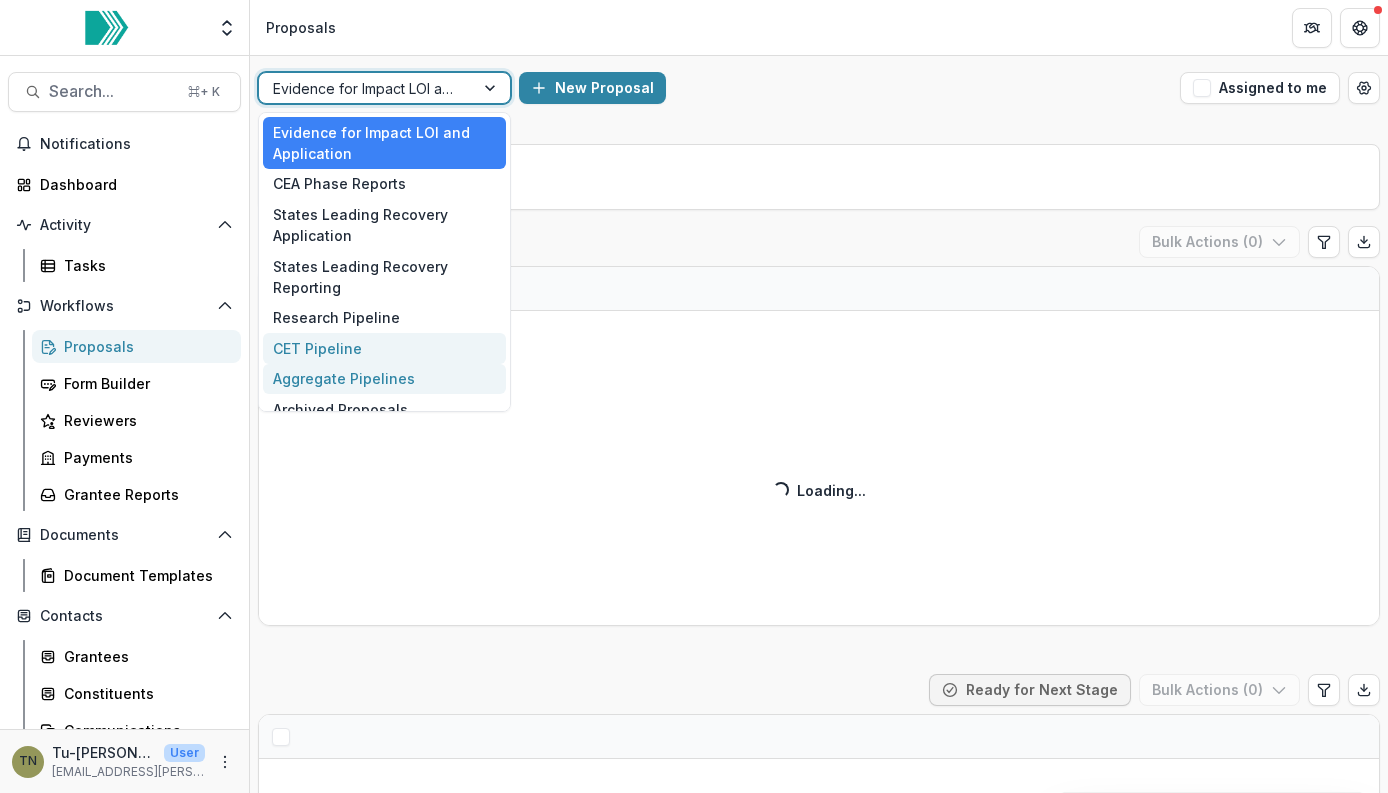 click on "CET Pipeline" at bounding box center (384, 348) 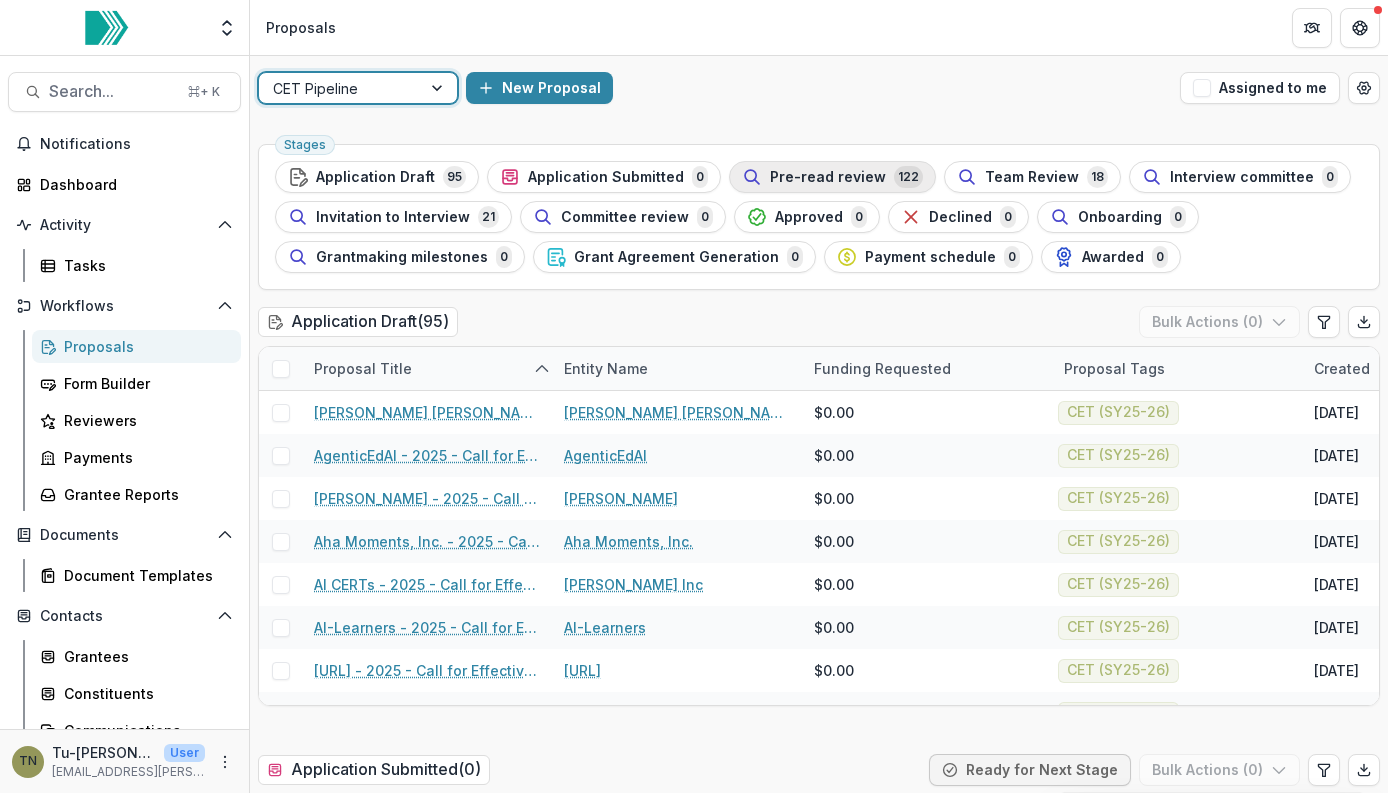 click on "Pre-read review" at bounding box center (828, 177) 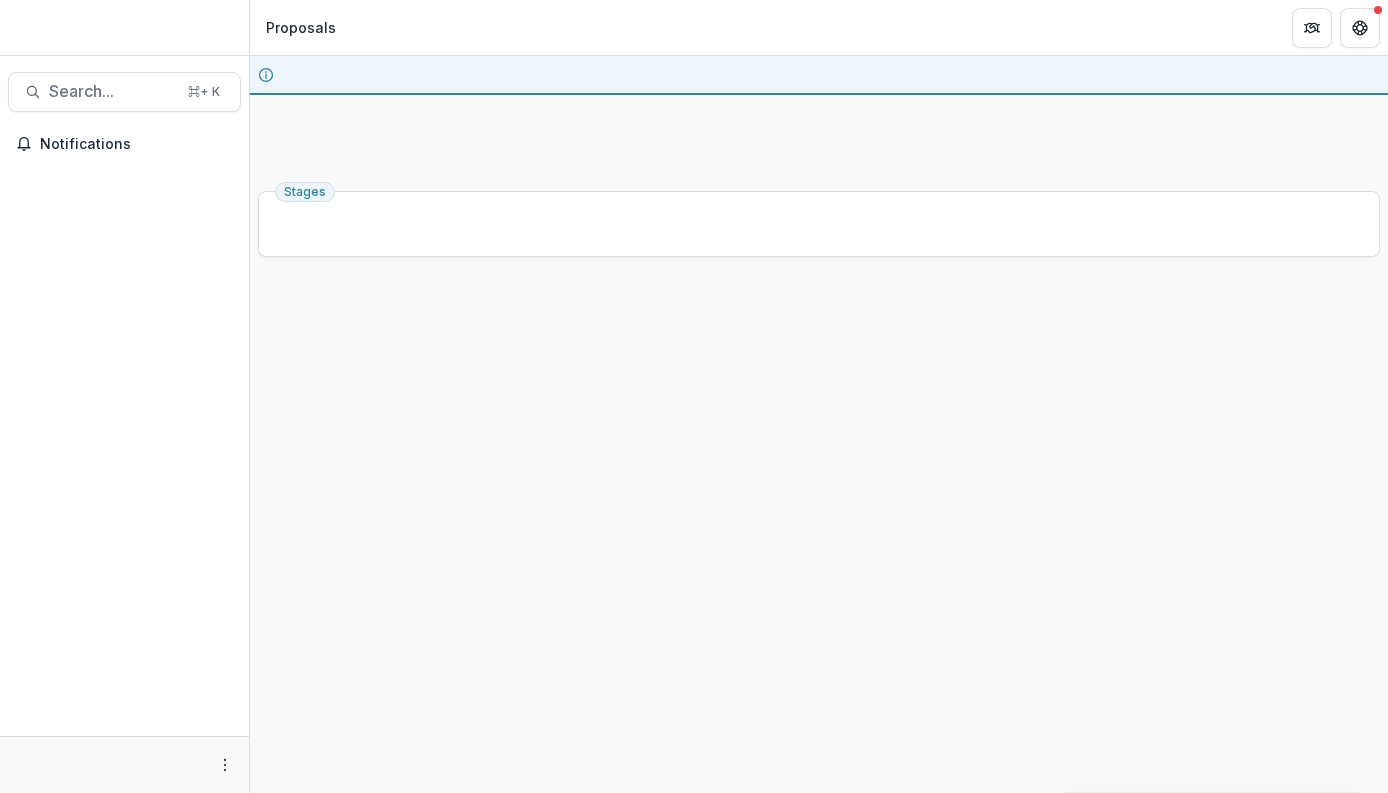 scroll, scrollTop: 0, scrollLeft: 0, axis: both 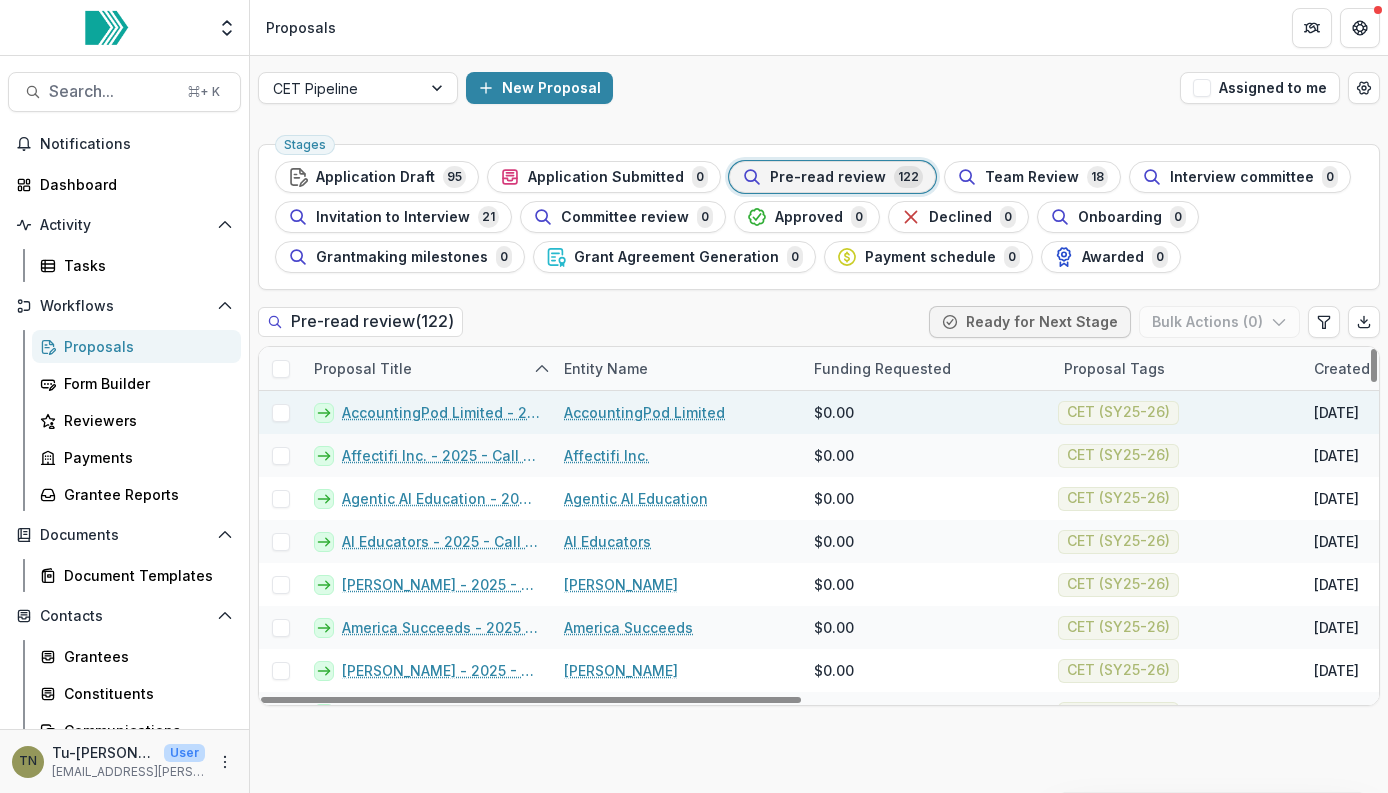 click on "AccountingPod Limited" at bounding box center [644, 412] 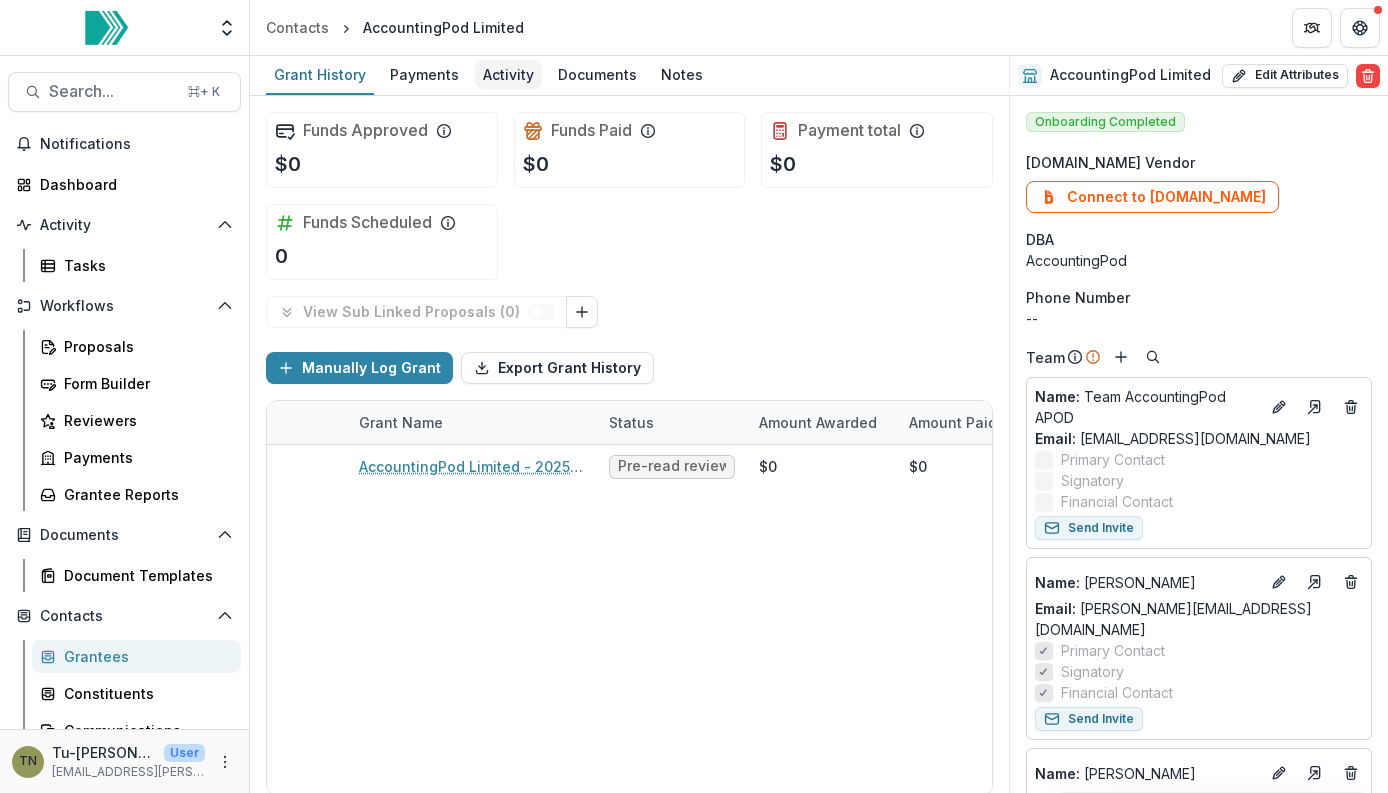 click on "Activity" at bounding box center [508, 74] 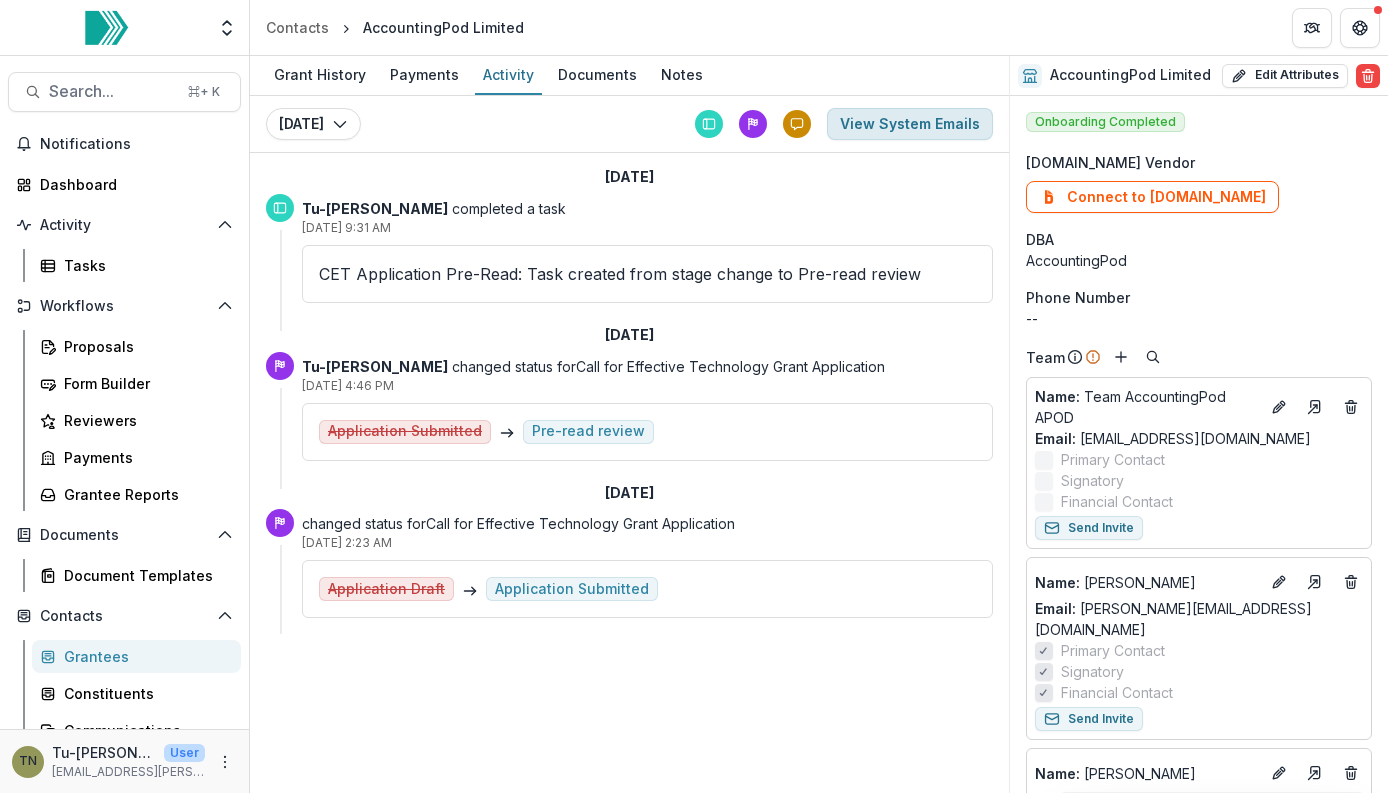 click on "View System Emails" at bounding box center (910, 124) 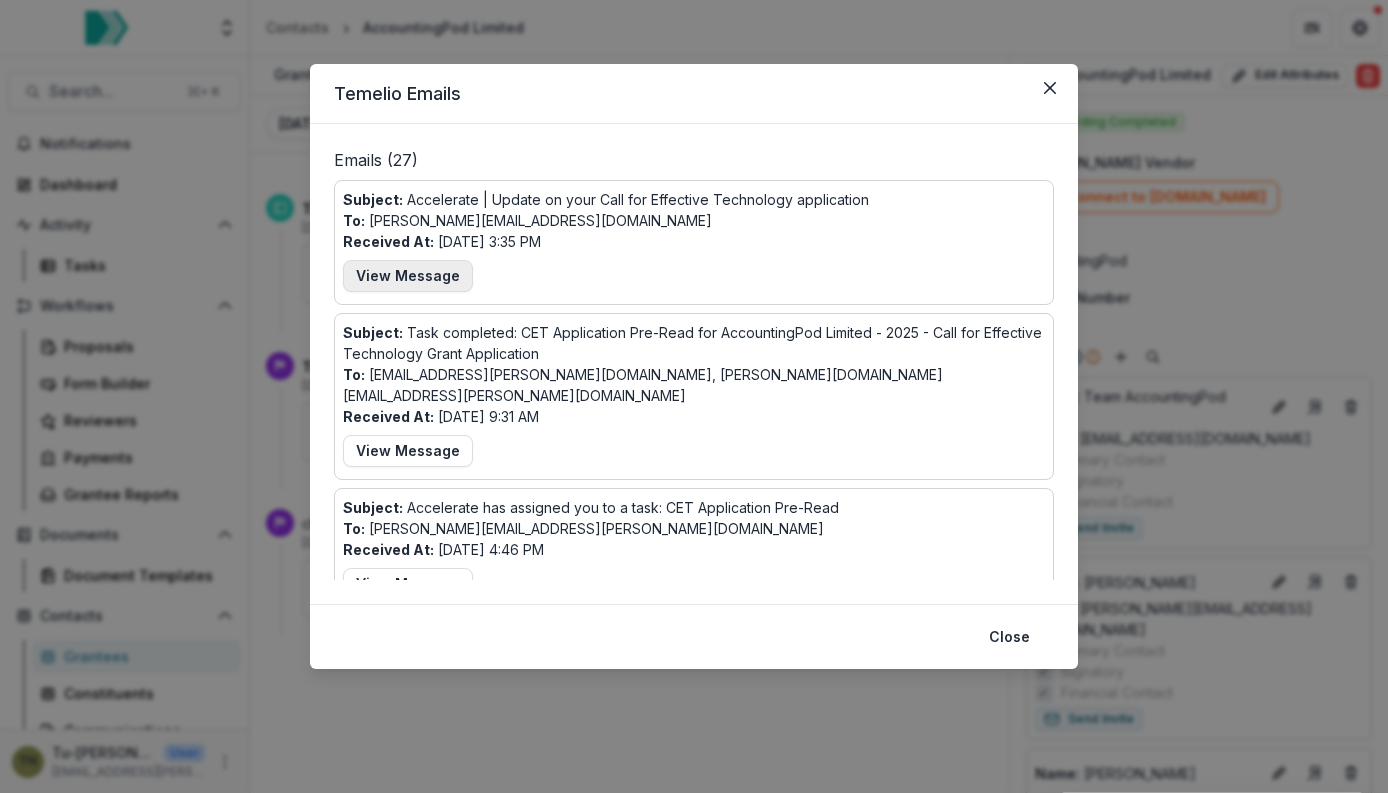 click on "View Message" at bounding box center [408, 276] 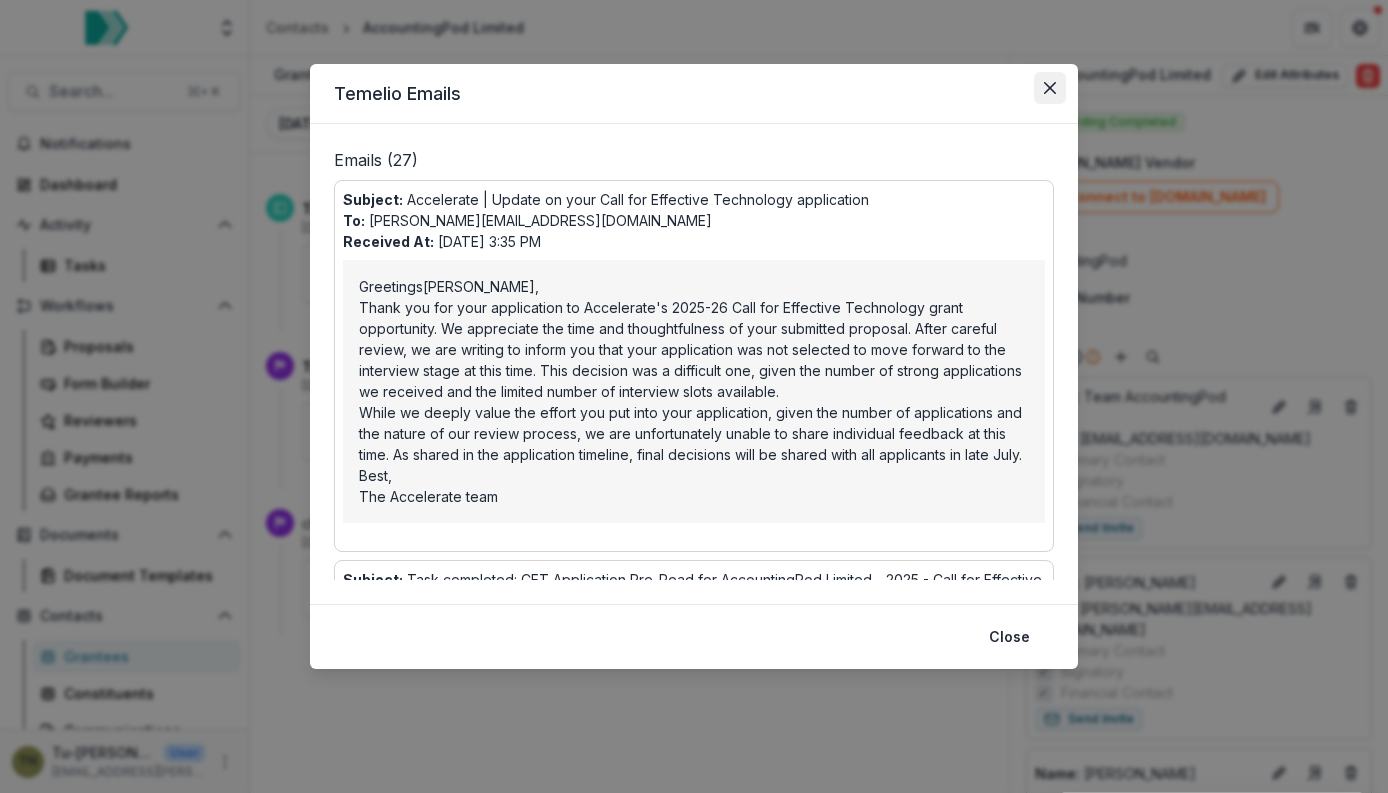 click at bounding box center (1050, 88) 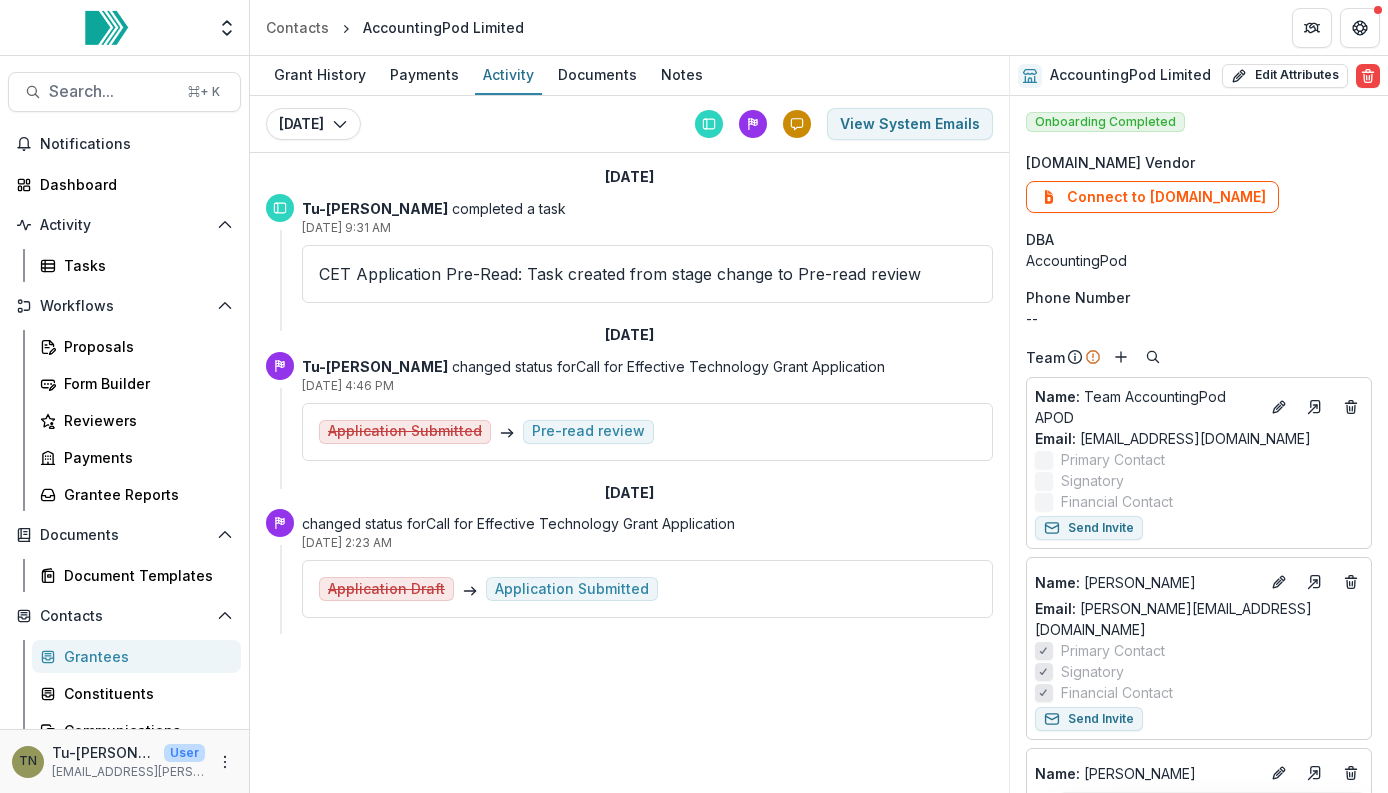click on "Grant History Payments Activity Documents Notes Today Today June 16, 2025 June 13, 2025 June 11, 2025 View System Emails June 16, 2025 Tu-Quyen Nguyen   completed a task Jun 16, 2025, 9:31 AM CET Application Pre-Read: Task created from stage change to Pre-read review June 13, 2025 Tu-Quyen Nguyen   changed status for  Call for Effective Technology Grant Application Jun 13, 2025, 4:46 PM Application Submitted Pre-read review June 11, 2025   changed status for  Call for Effective Technology Grant Application Jun 11, 2025, 2:23 AM Application Draft Application Submitted" at bounding box center (629, 424) 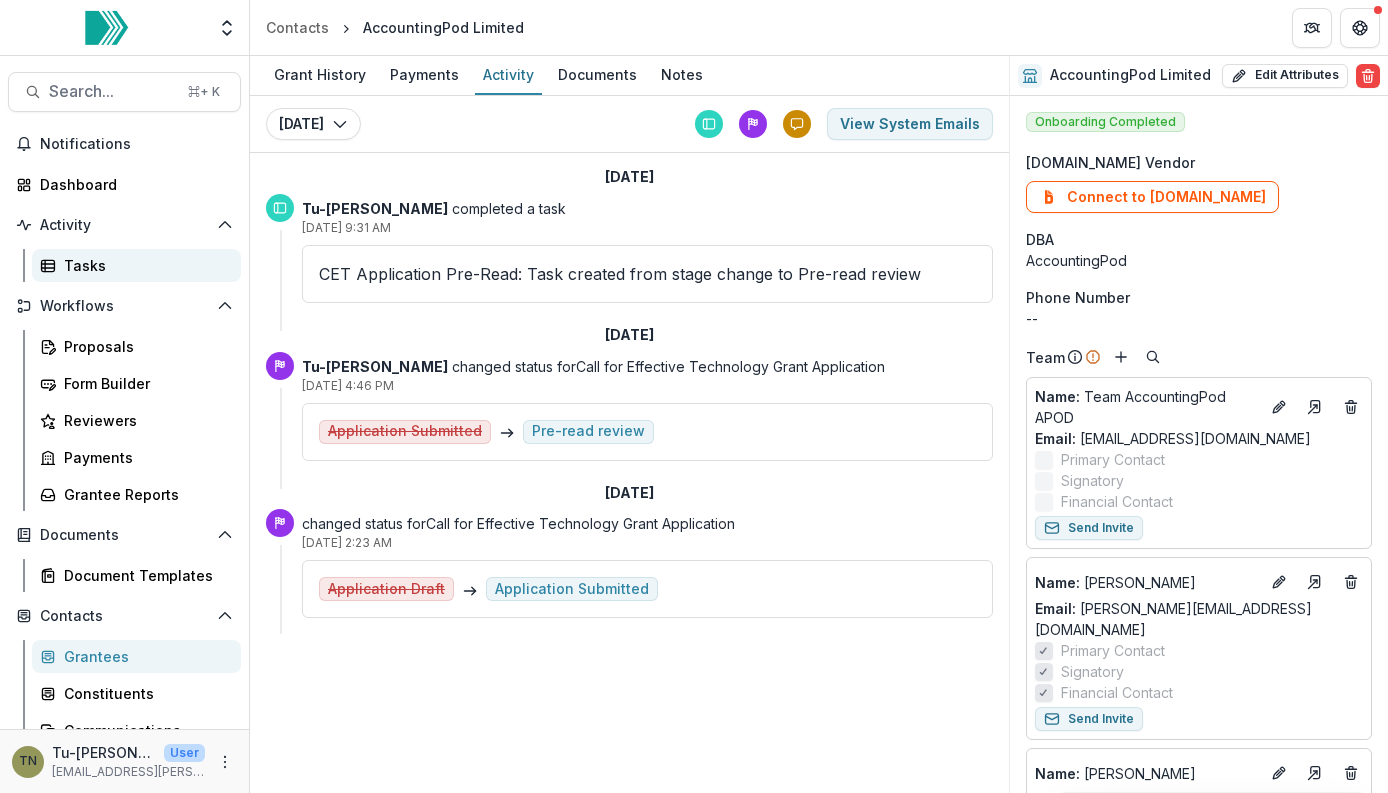 click on "Tasks" at bounding box center [144, 265] 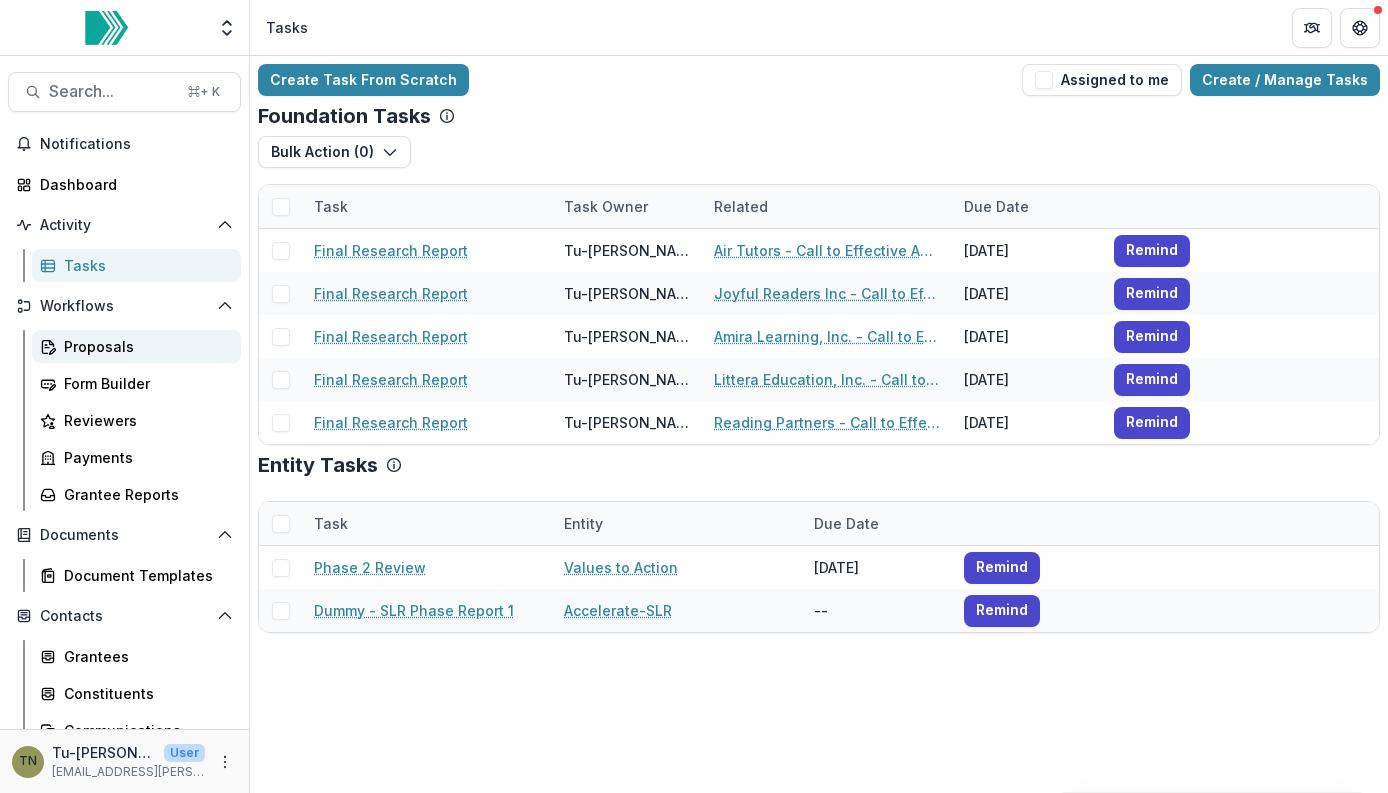 click on "Proposals" at bounding box center [144, 346] 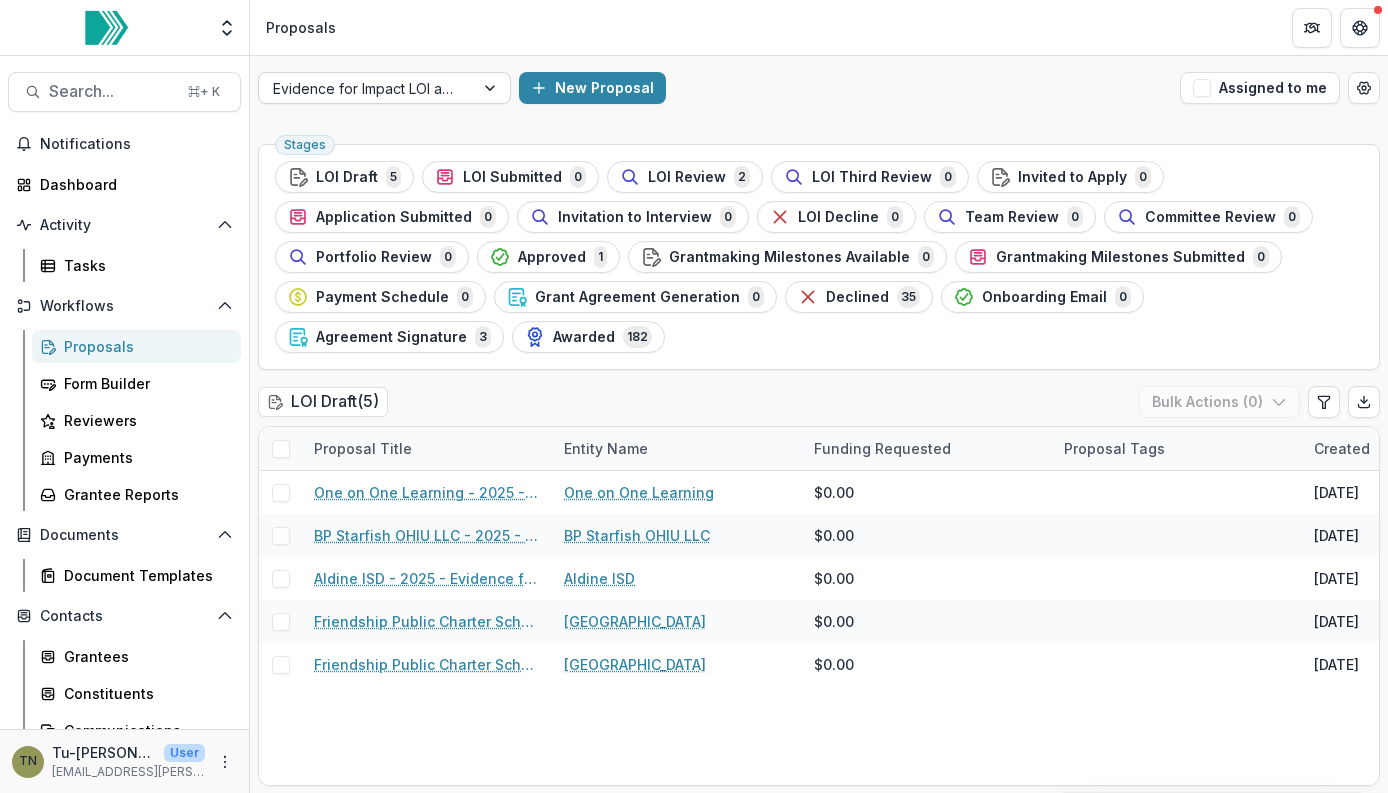 click at bounding box center [492, 88] 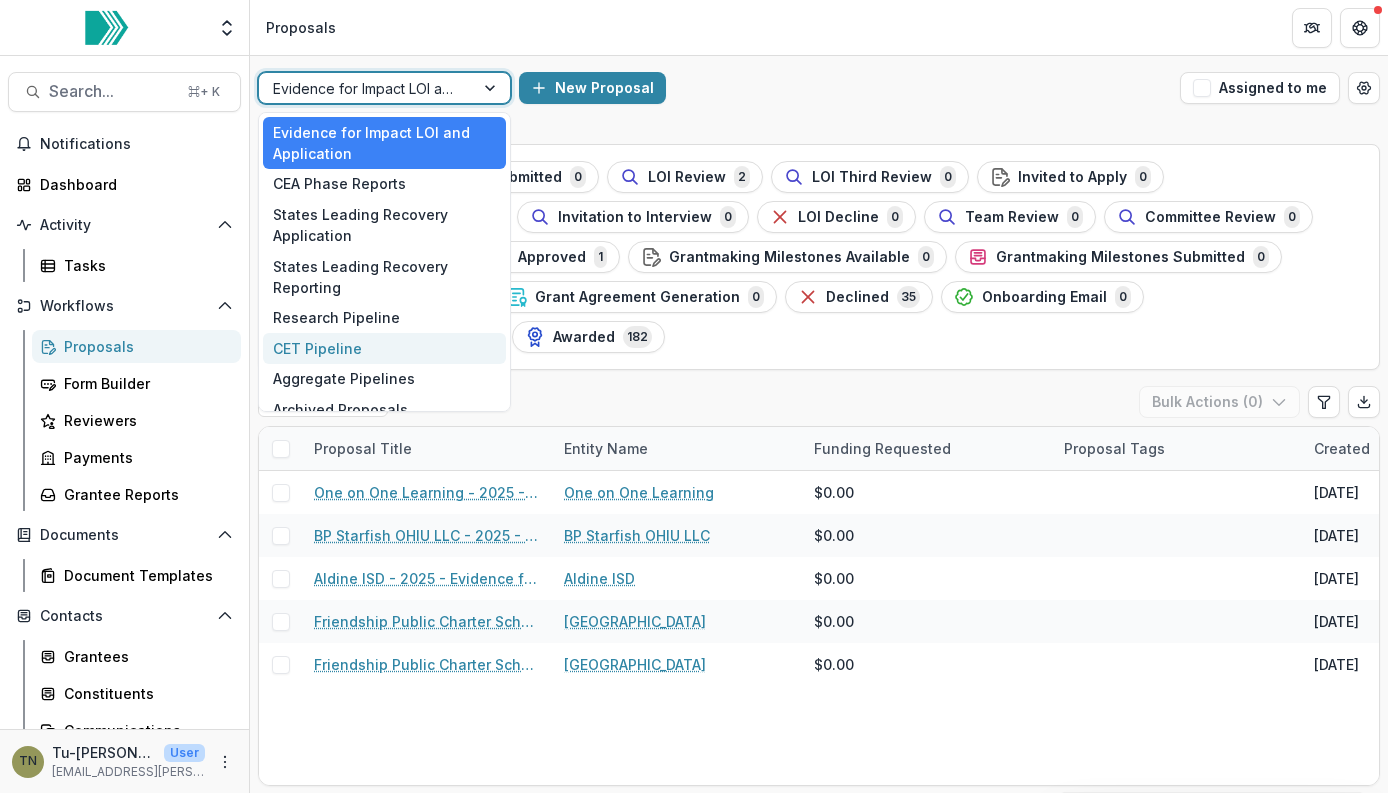 click on "CET Pipeline" at bounding box center (384, 348) 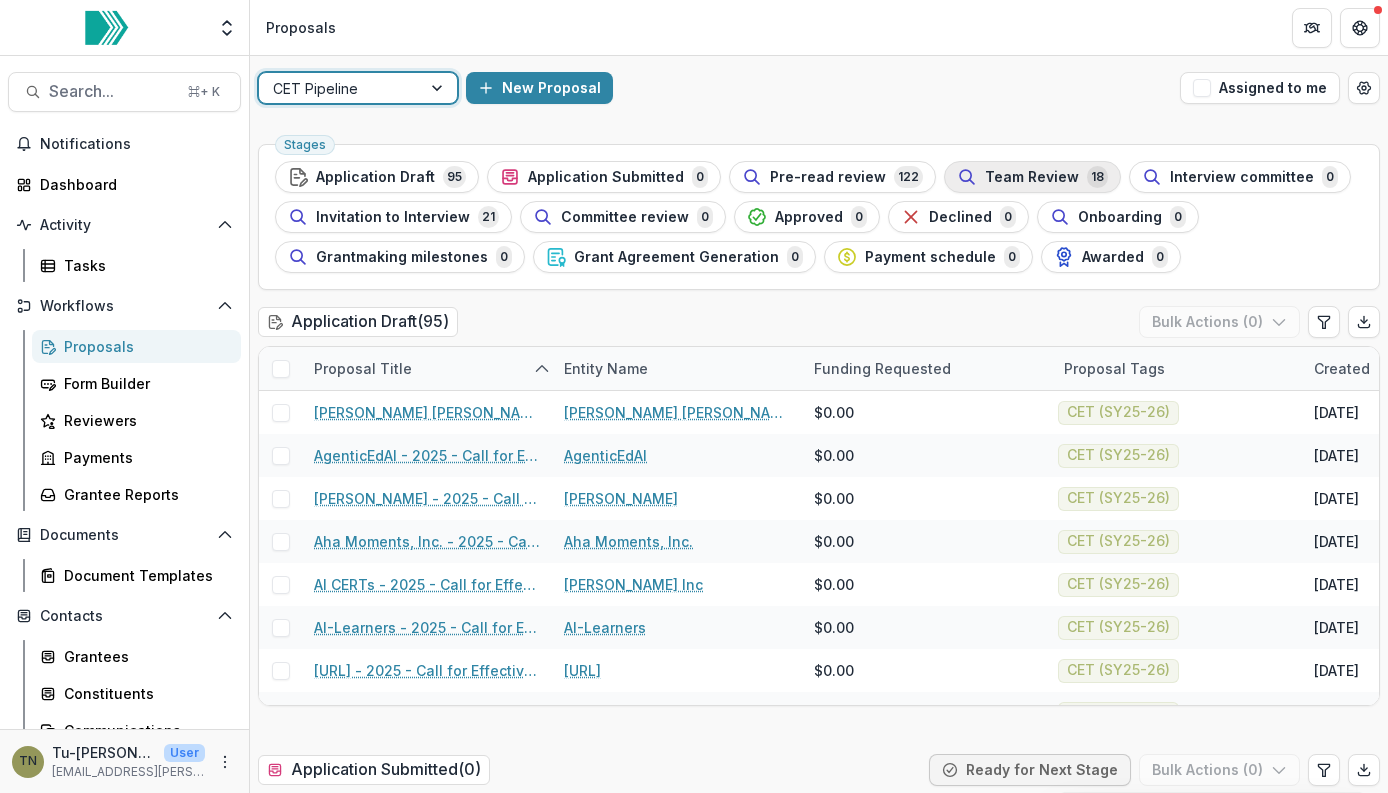click on "Team Review" at bounding box center (1032, 177) 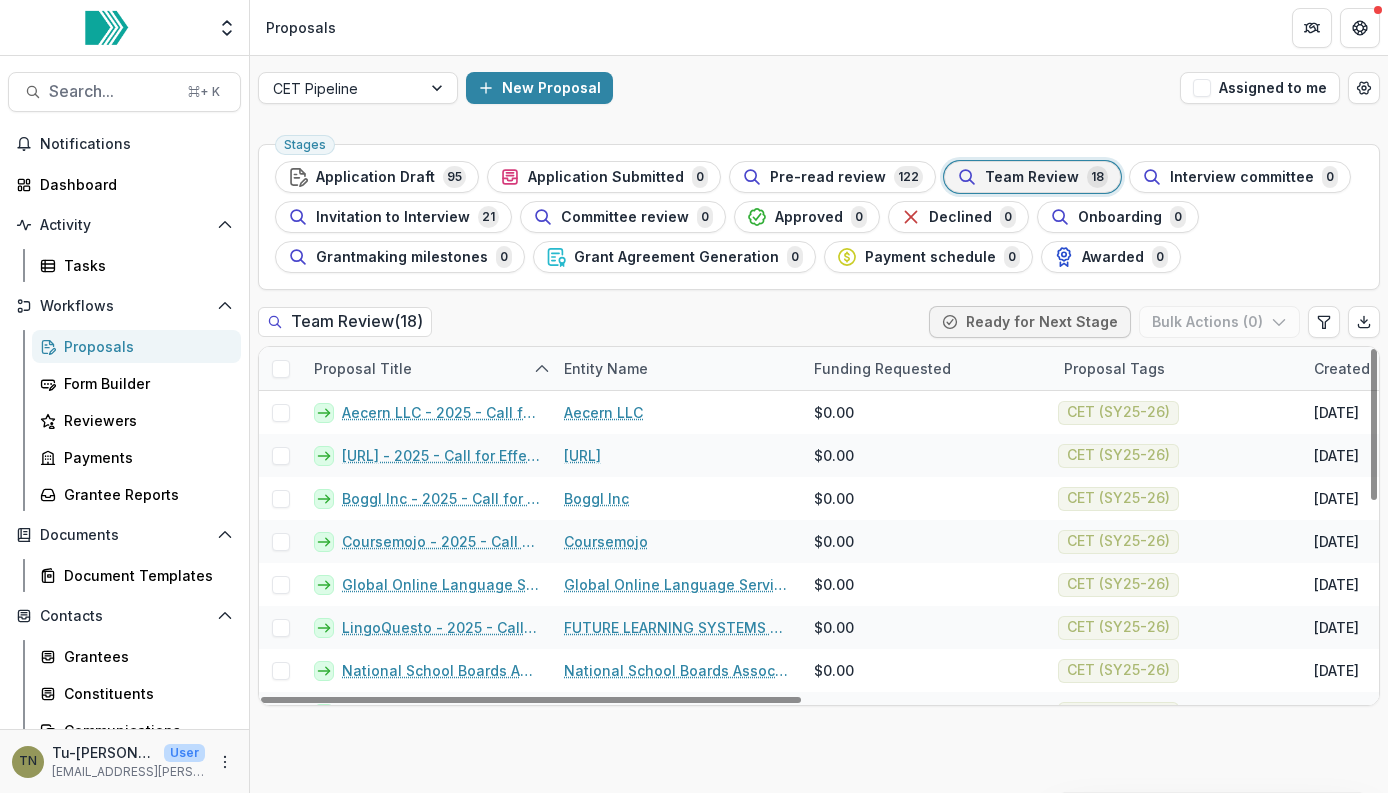 click at bounding box center (281, 369) 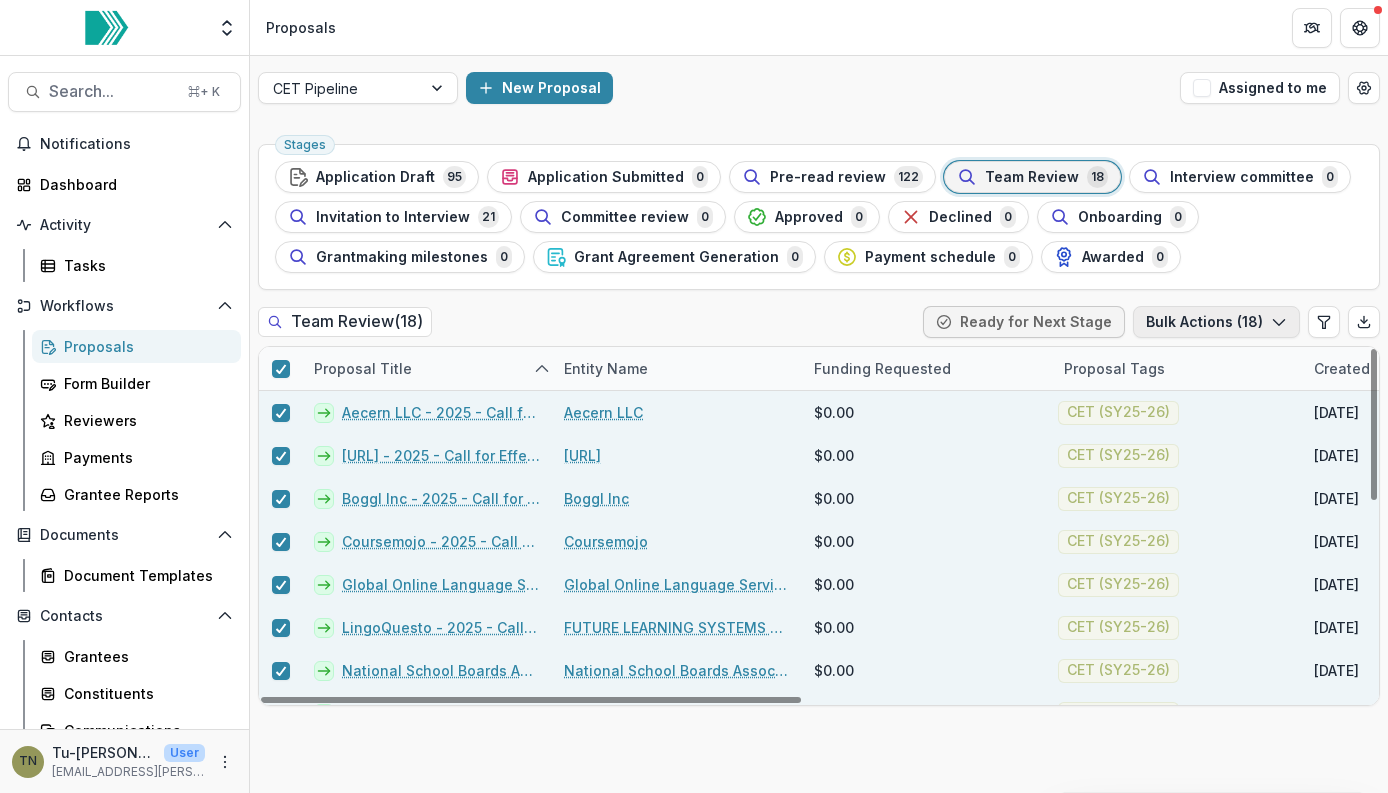 click on "Bulk Actions ( 18 )" at bounding box center (1216, 322) 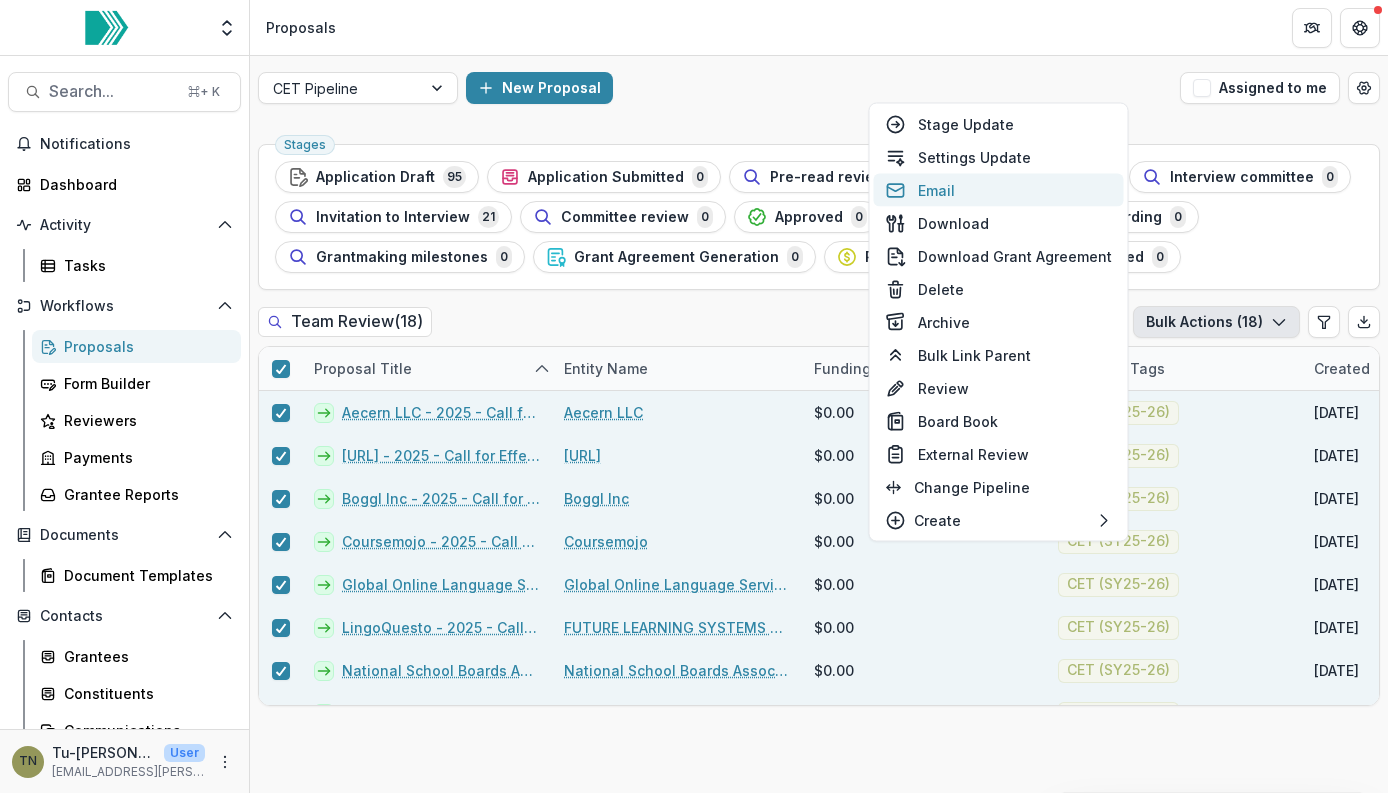 click on "Email" at bounding box center [999, 190] 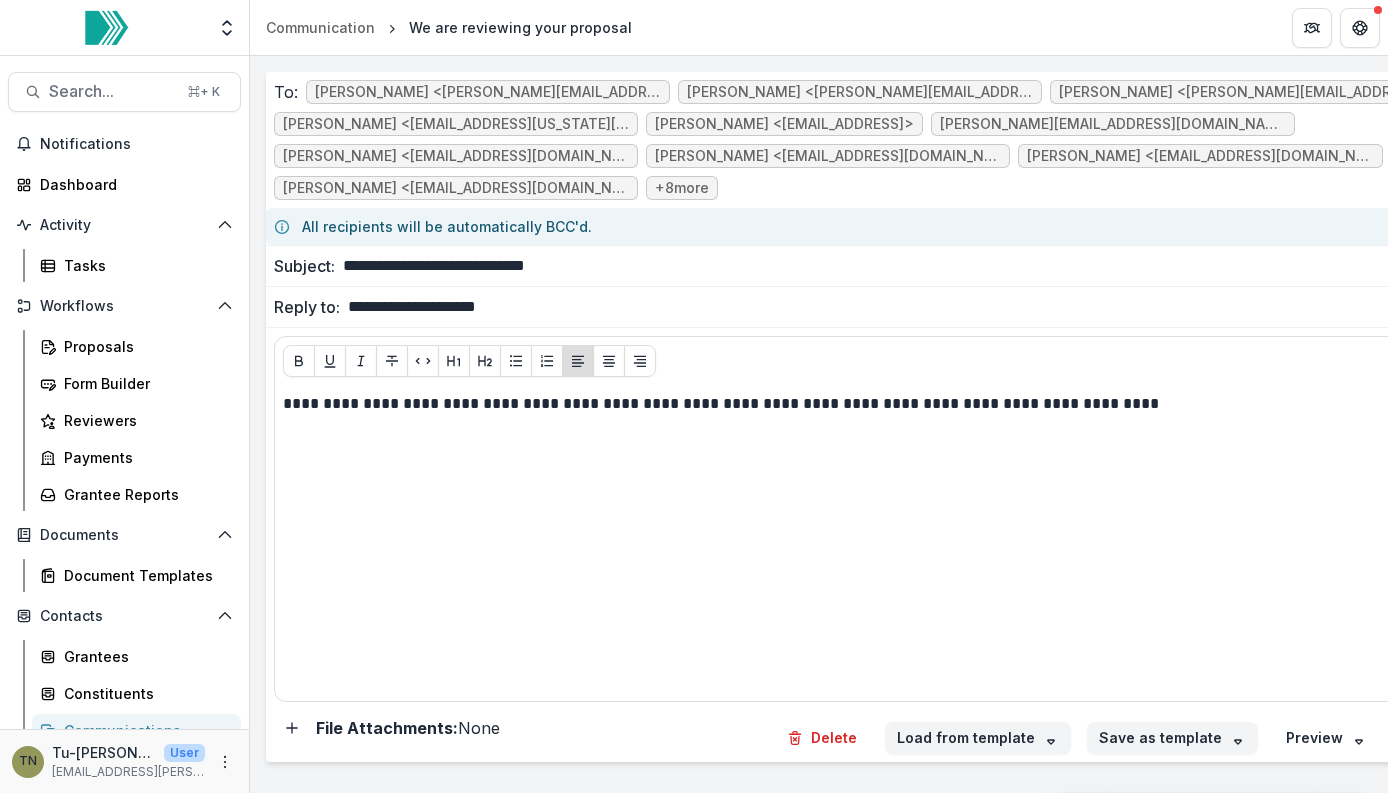 click on "**********" at bounding box center [911, 266] 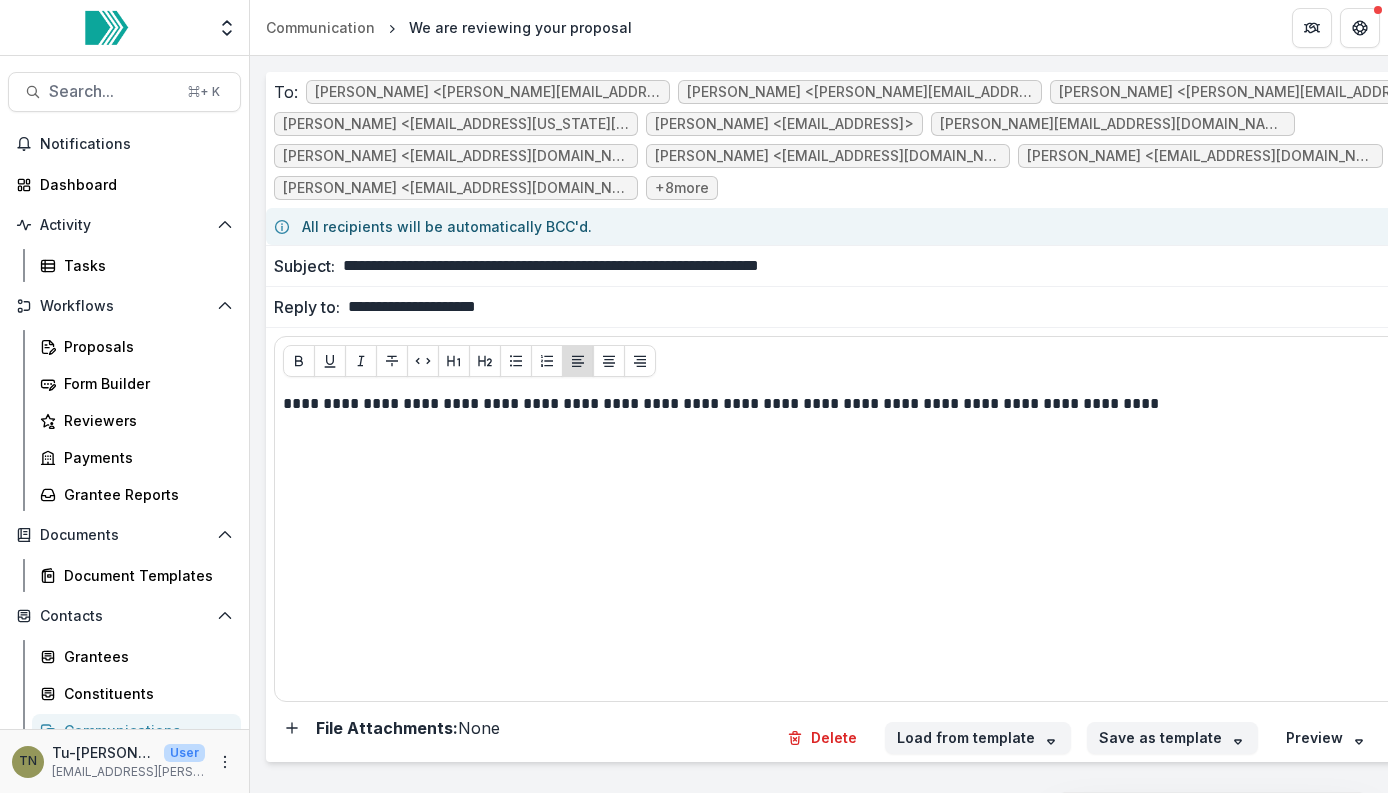 type on "**********" 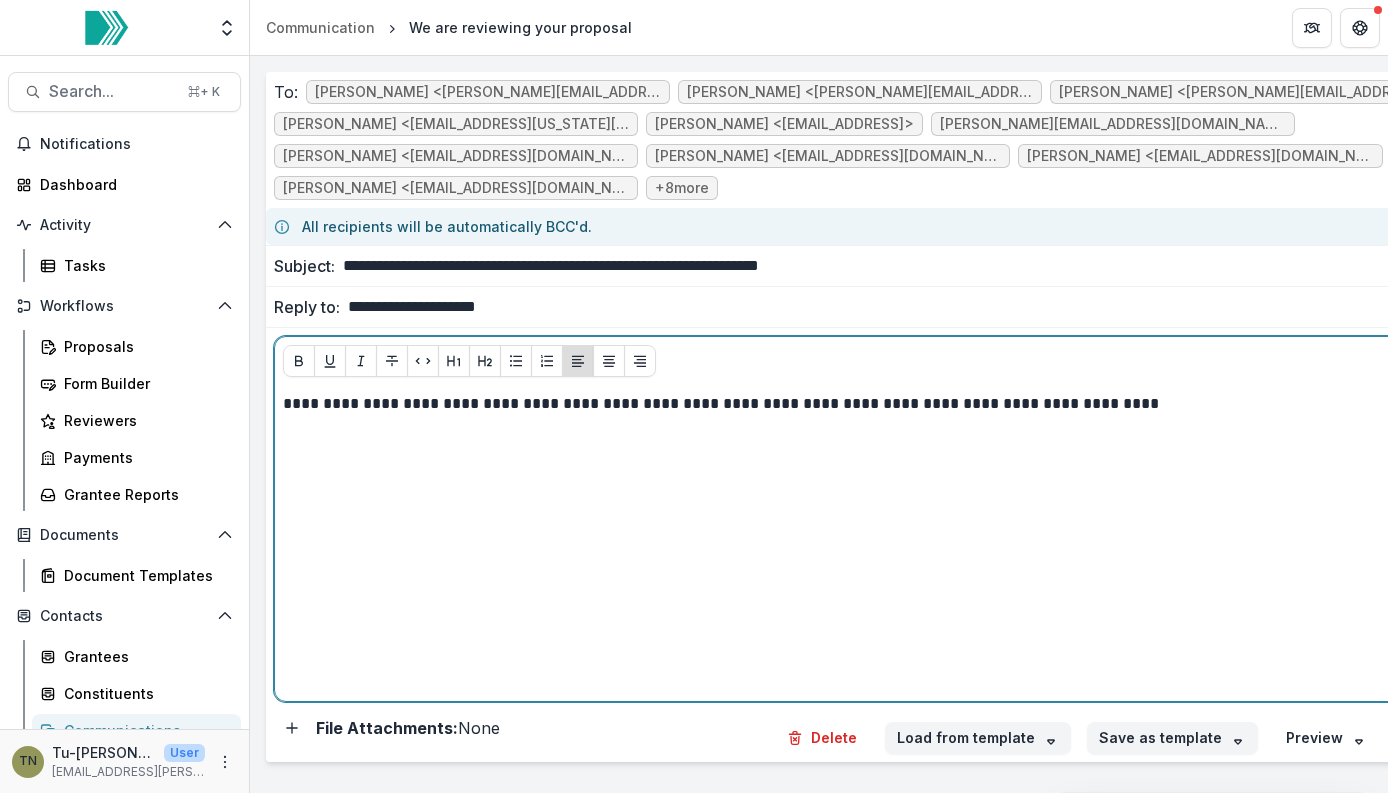 click on "**********" at bounding box center [866, 404] 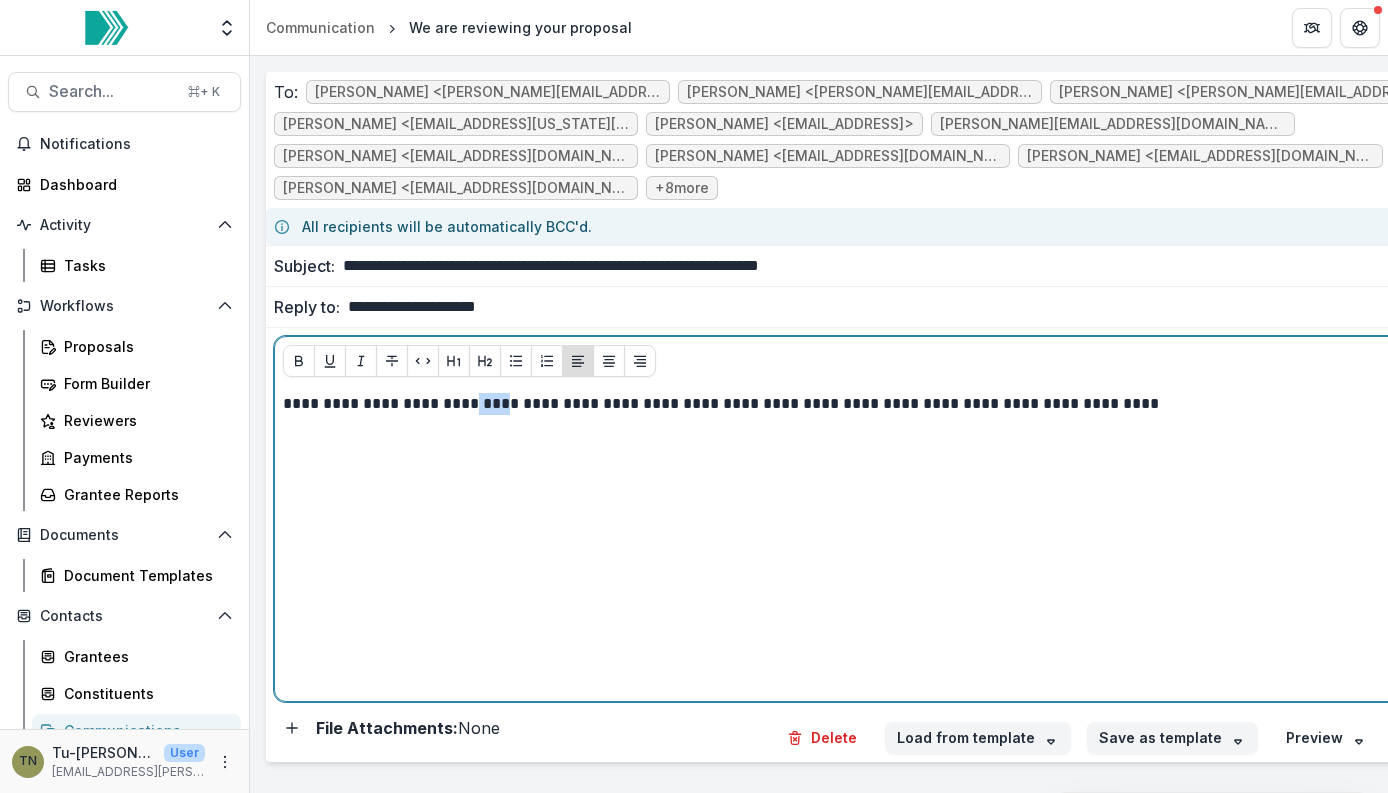 click on "**********" at bounding box center [866, 404] 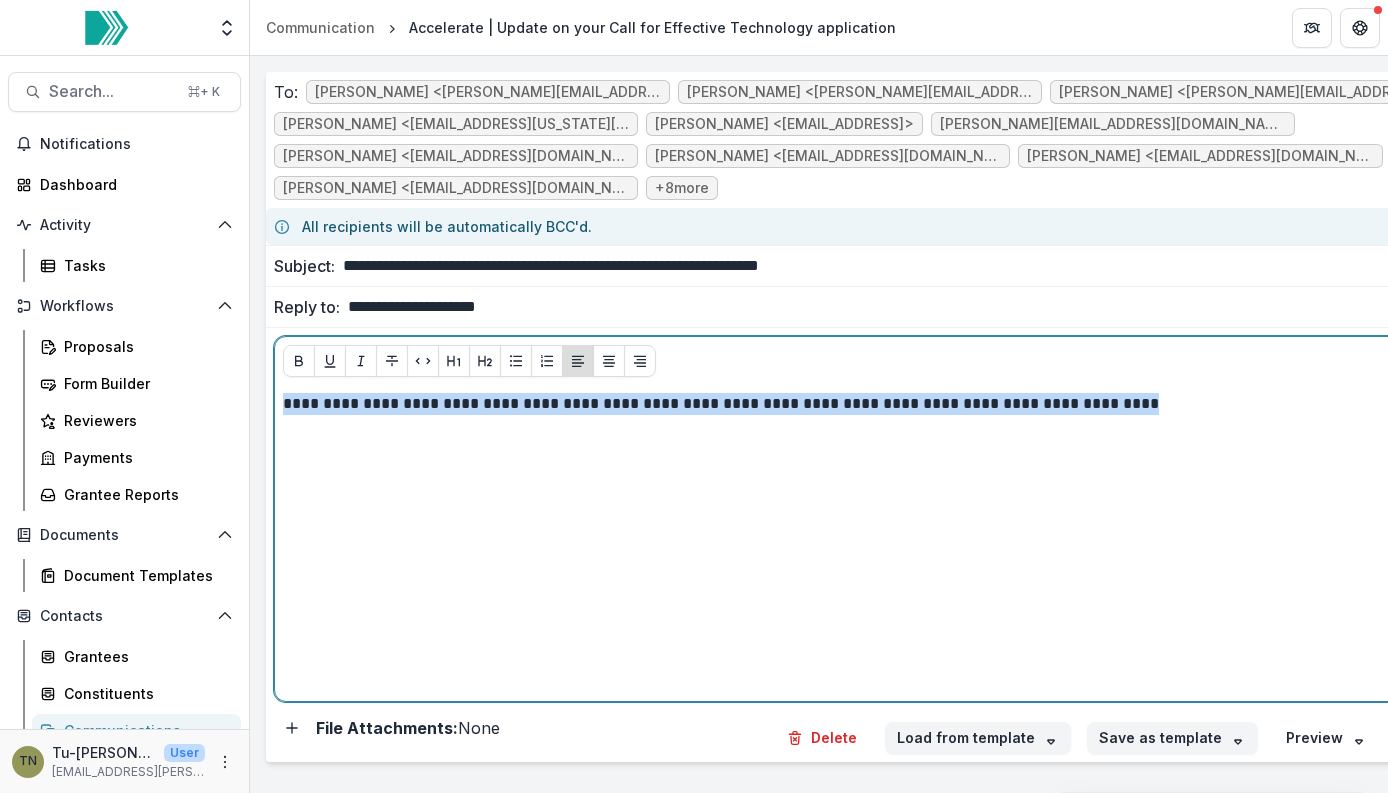click on "**********" at bounding box center [866, 404] 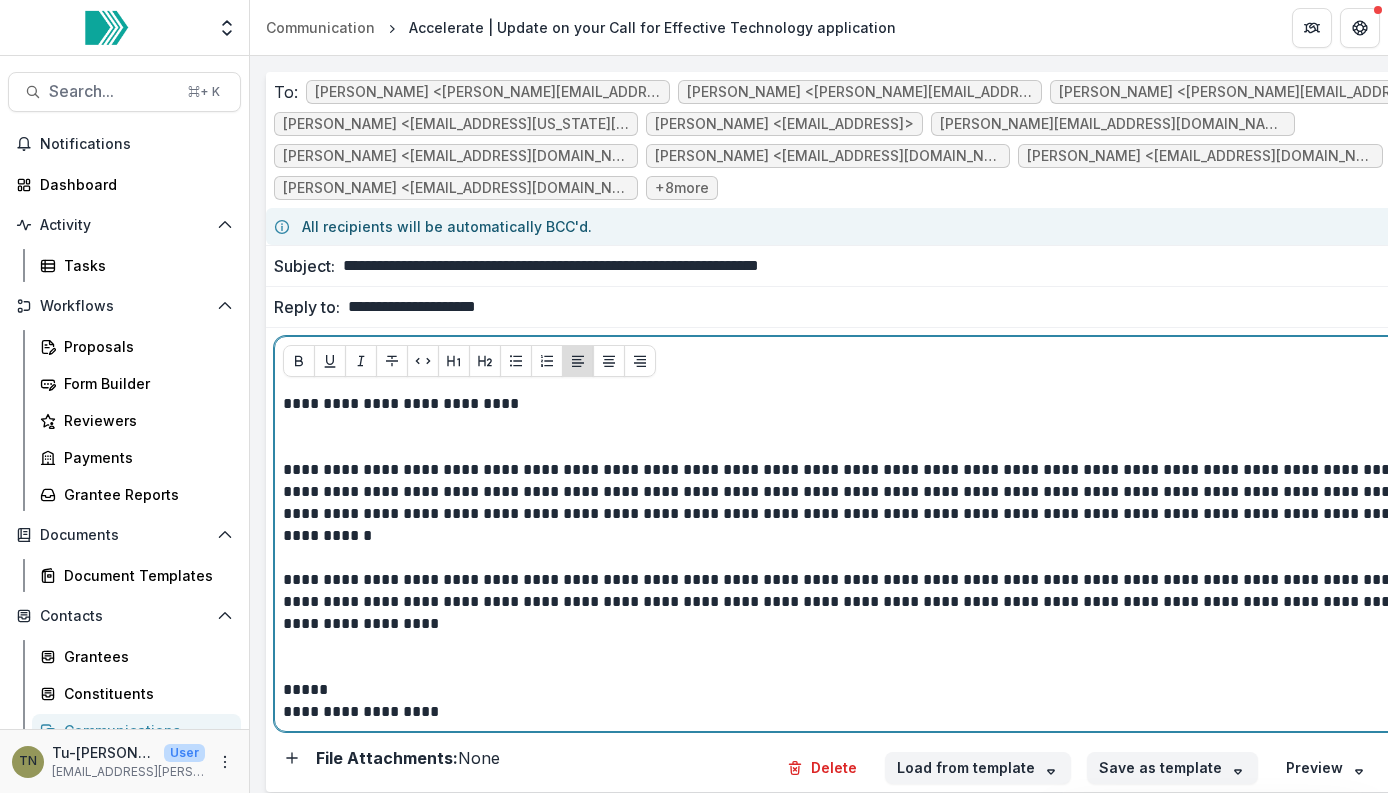 click at bounding box center [877, 437] 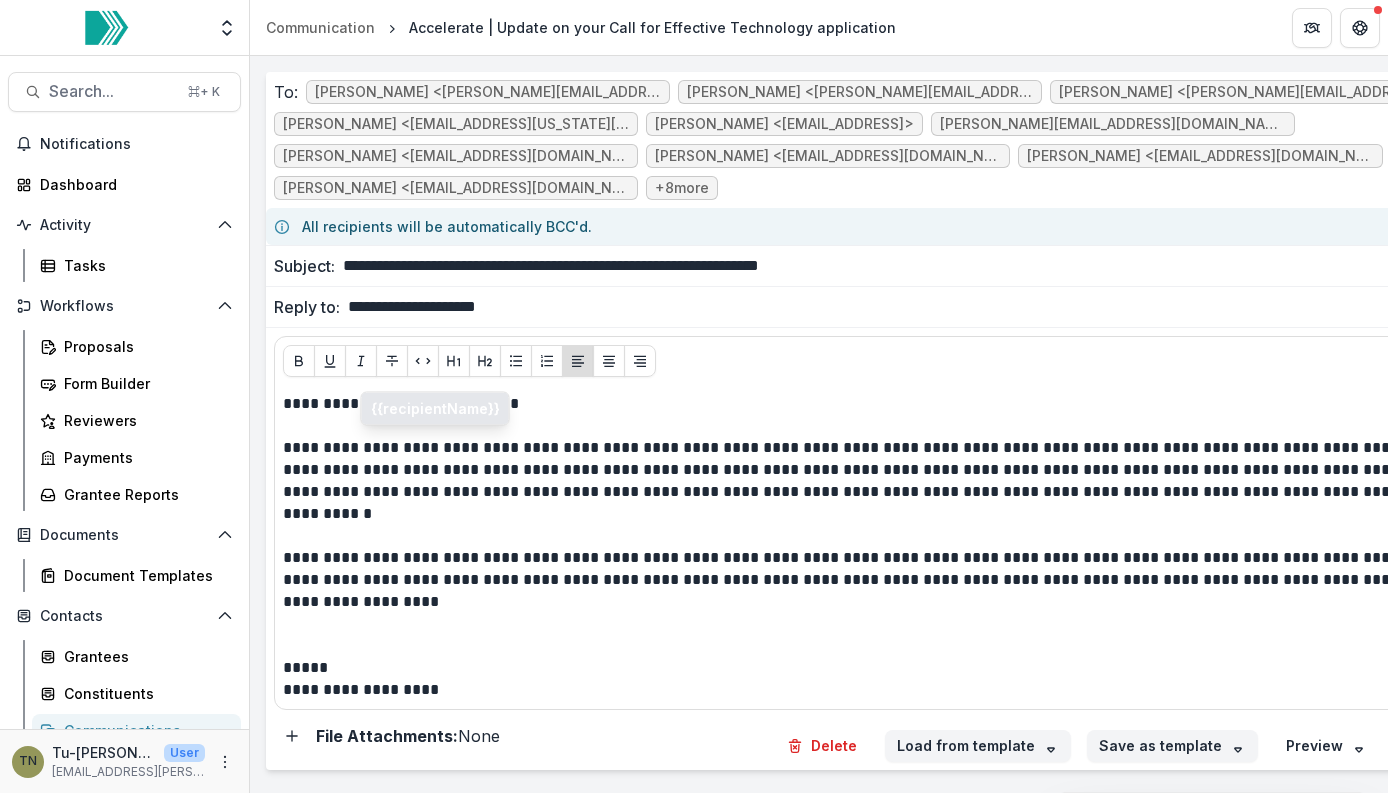click on "{{recipientName}}" at bounding box center [435, 409] 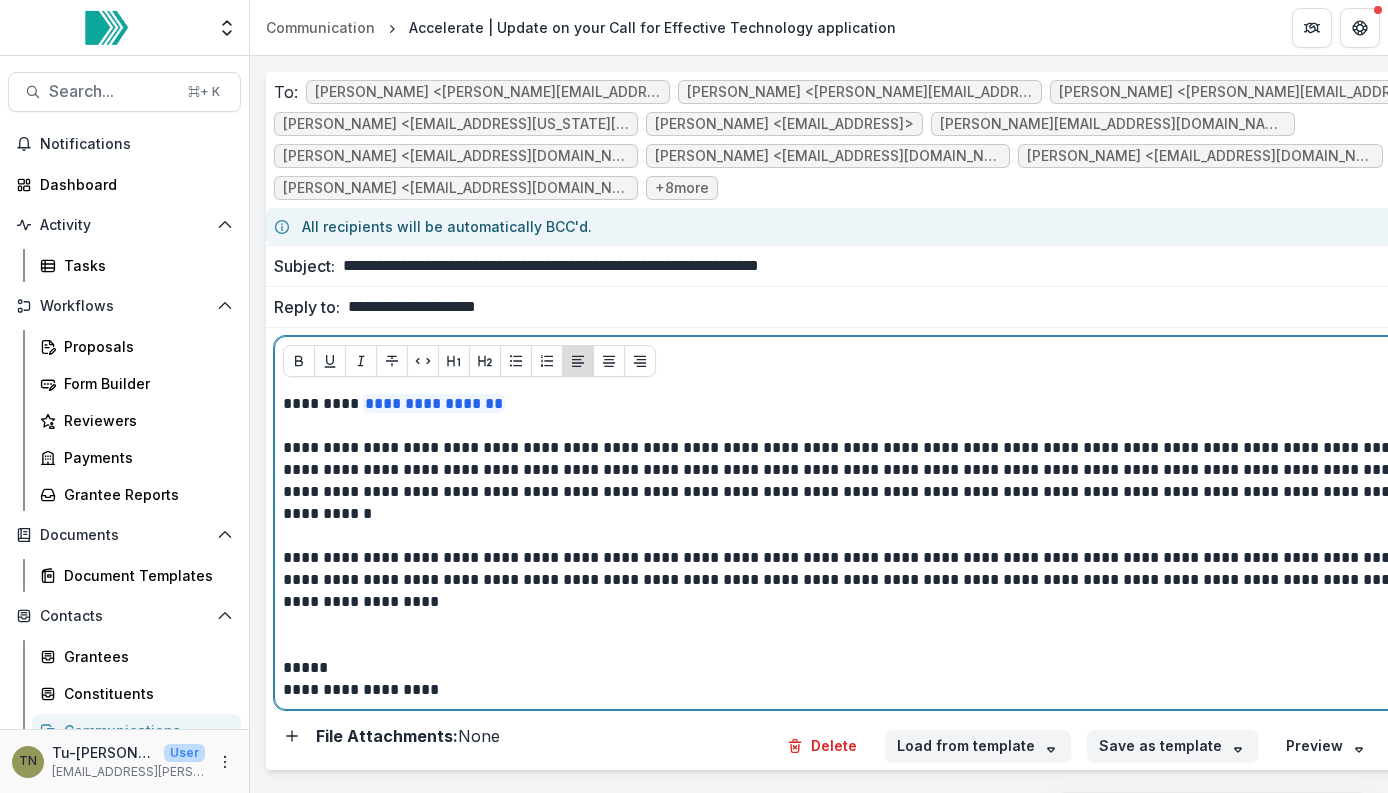 type 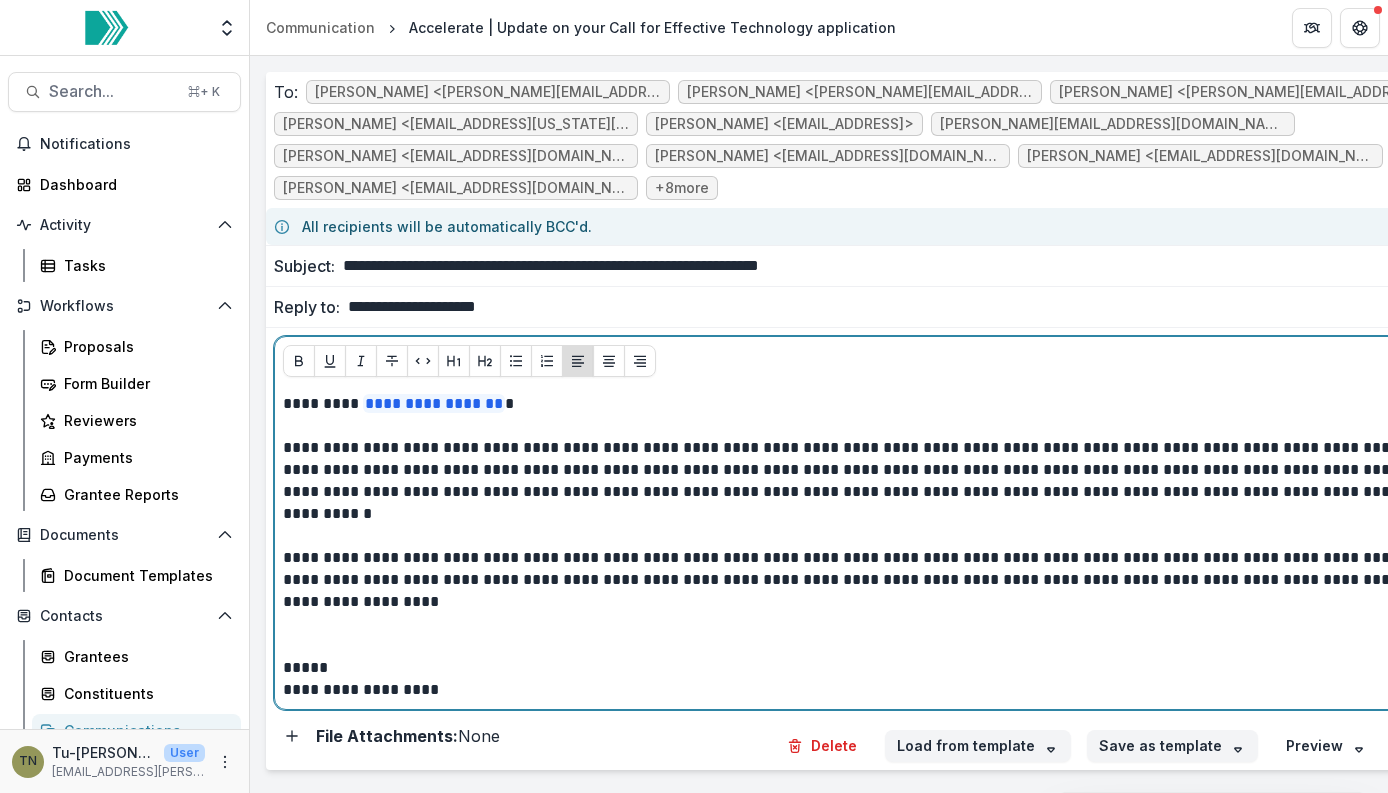click on "**********" at bounding box center (866, 470) 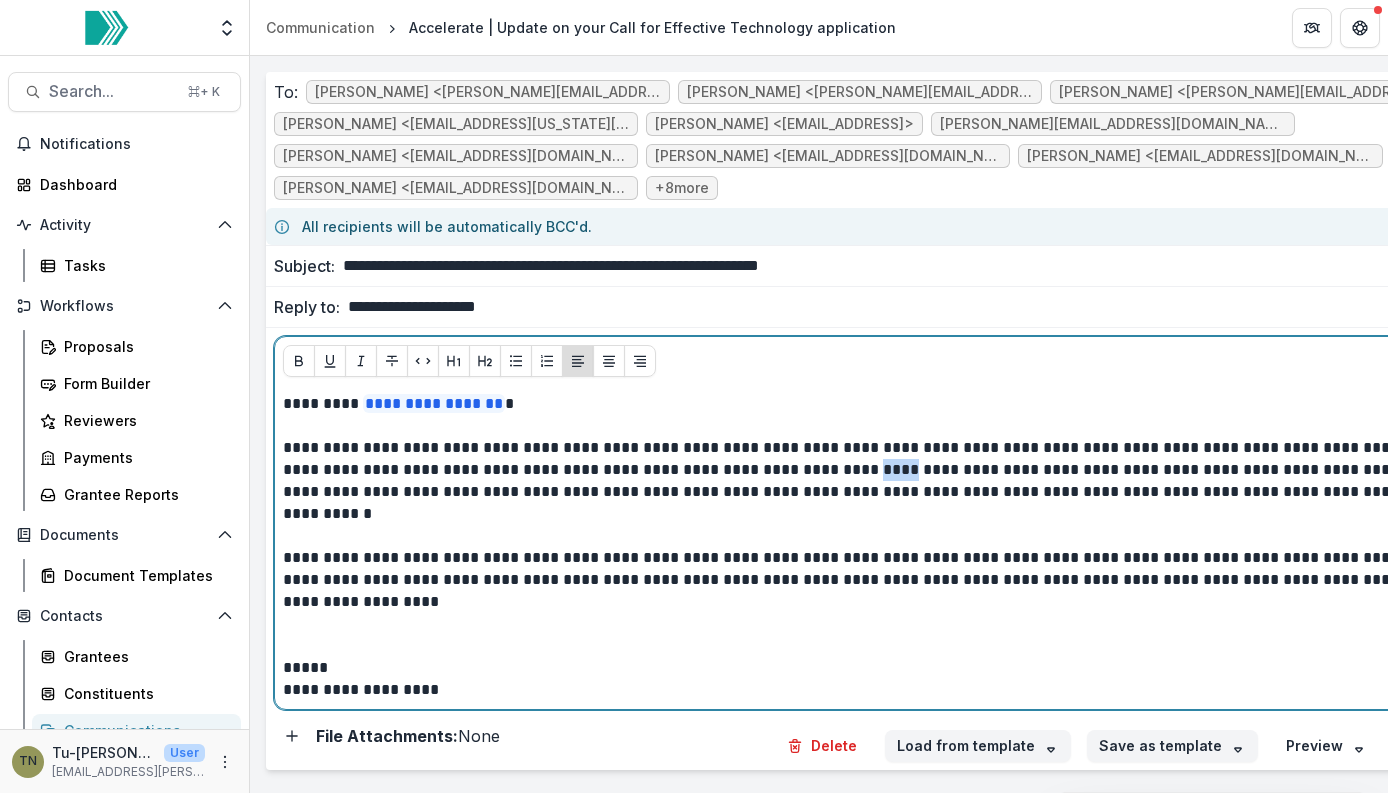 click on "**********" at bounding box center (866, 470) 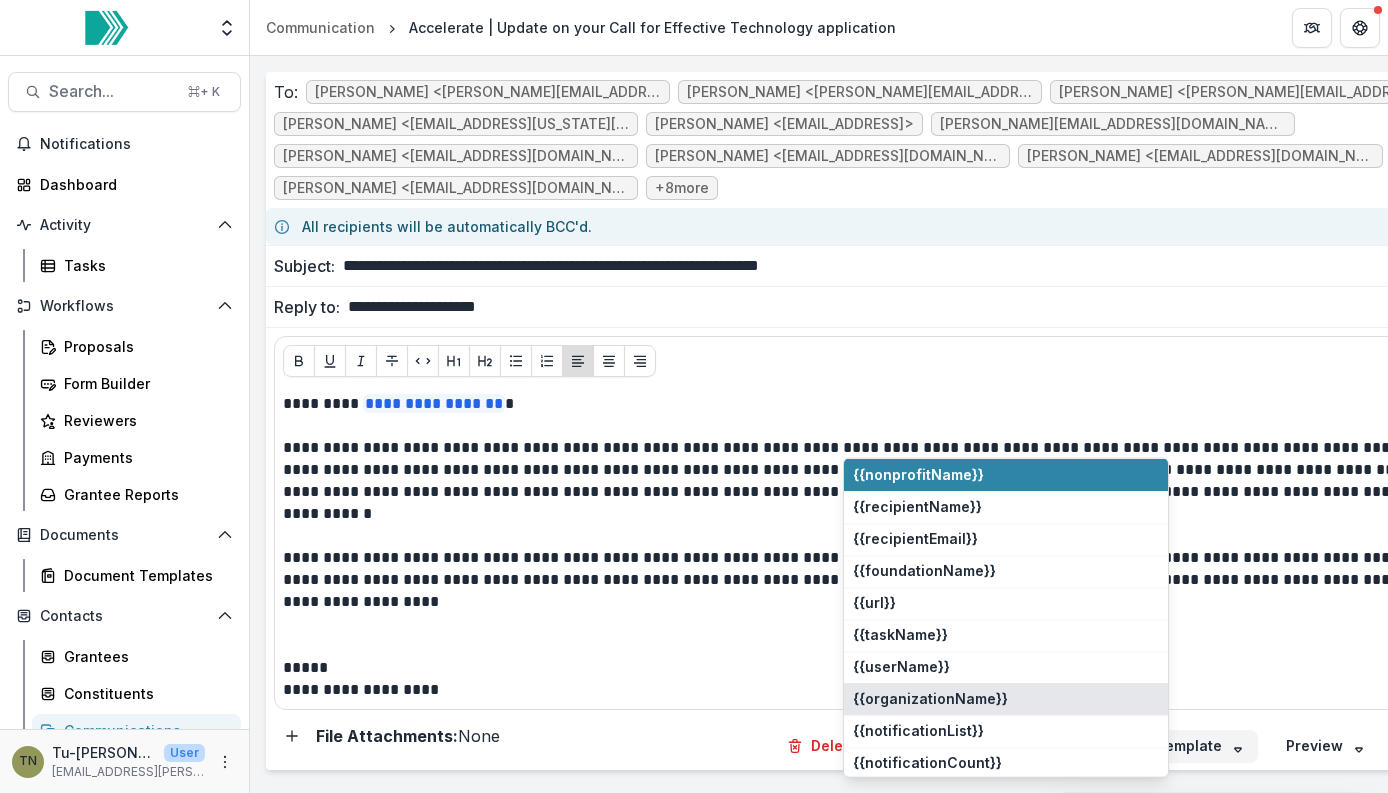 click on "{{organizationName}}" at bounding box center [1006, 699] 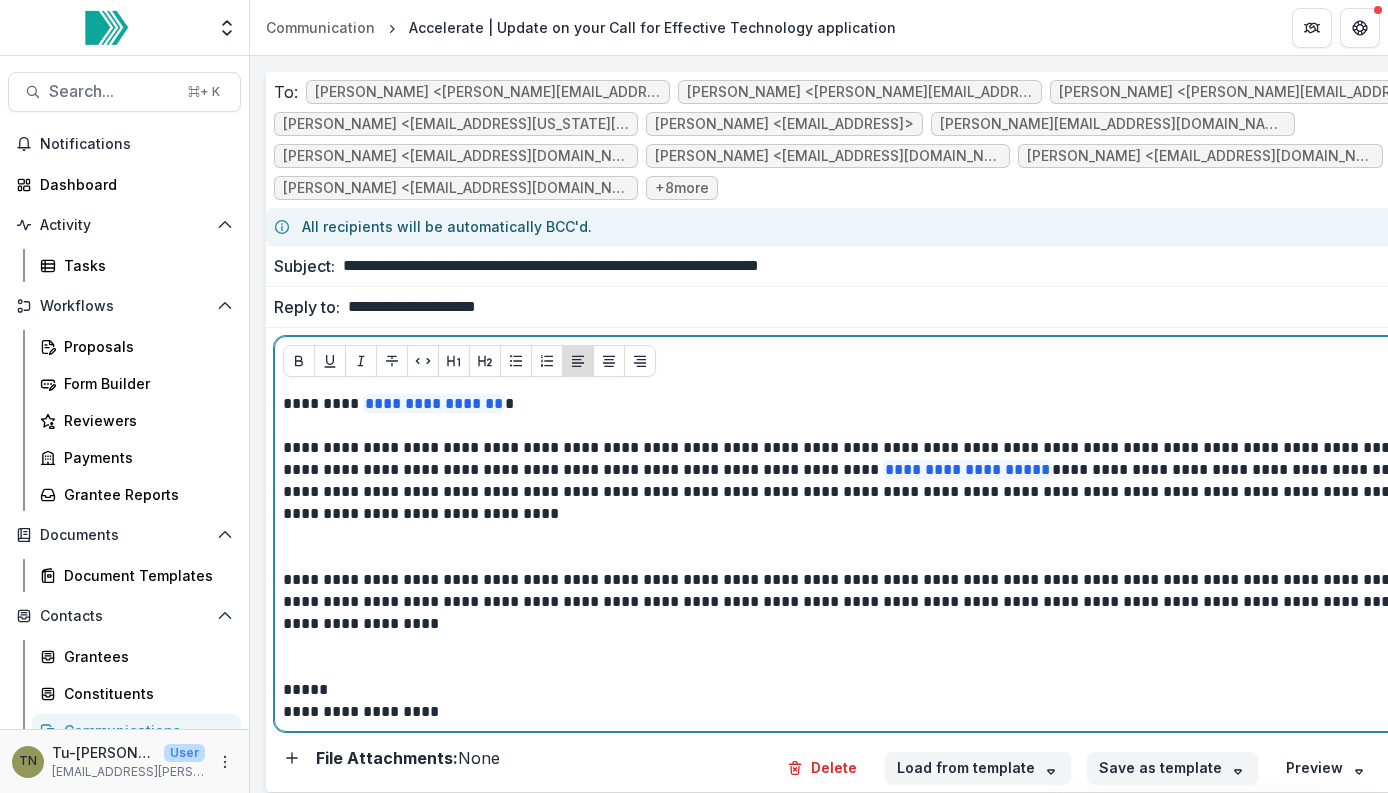 click at bounding box center [877, 547] 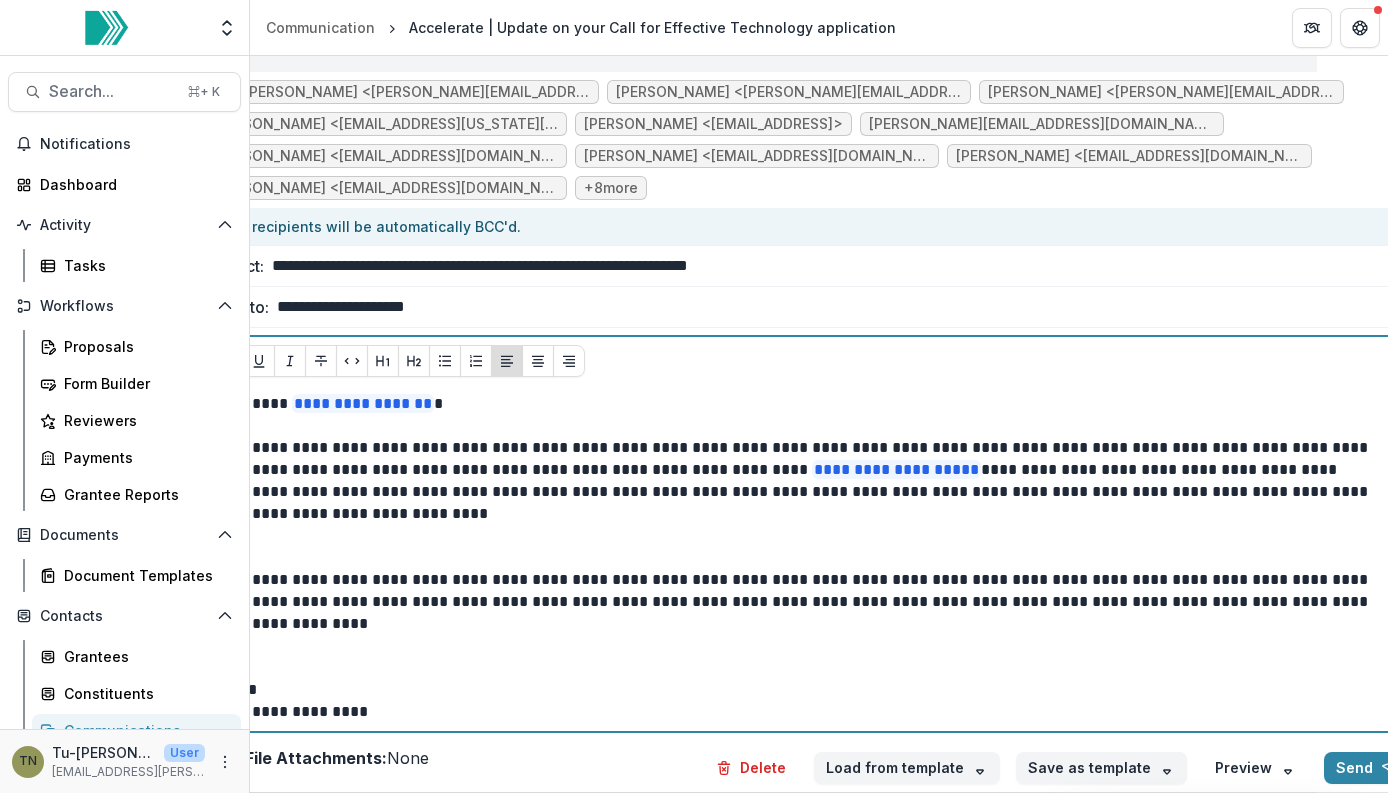 scroll, scrollTop: 0, scrollLeft: 77, axis: horizontal 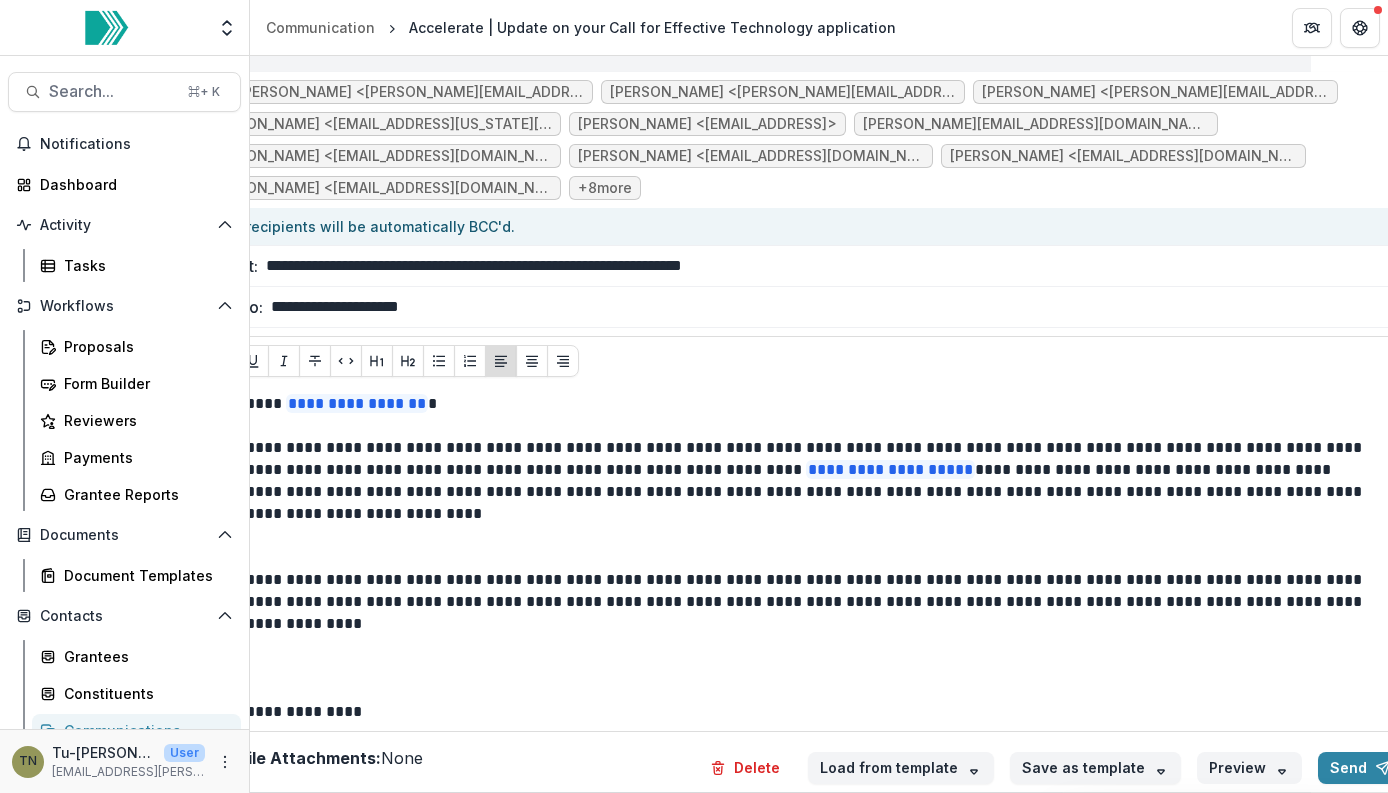 click on "Preview" at bounding box center [1249, 768] 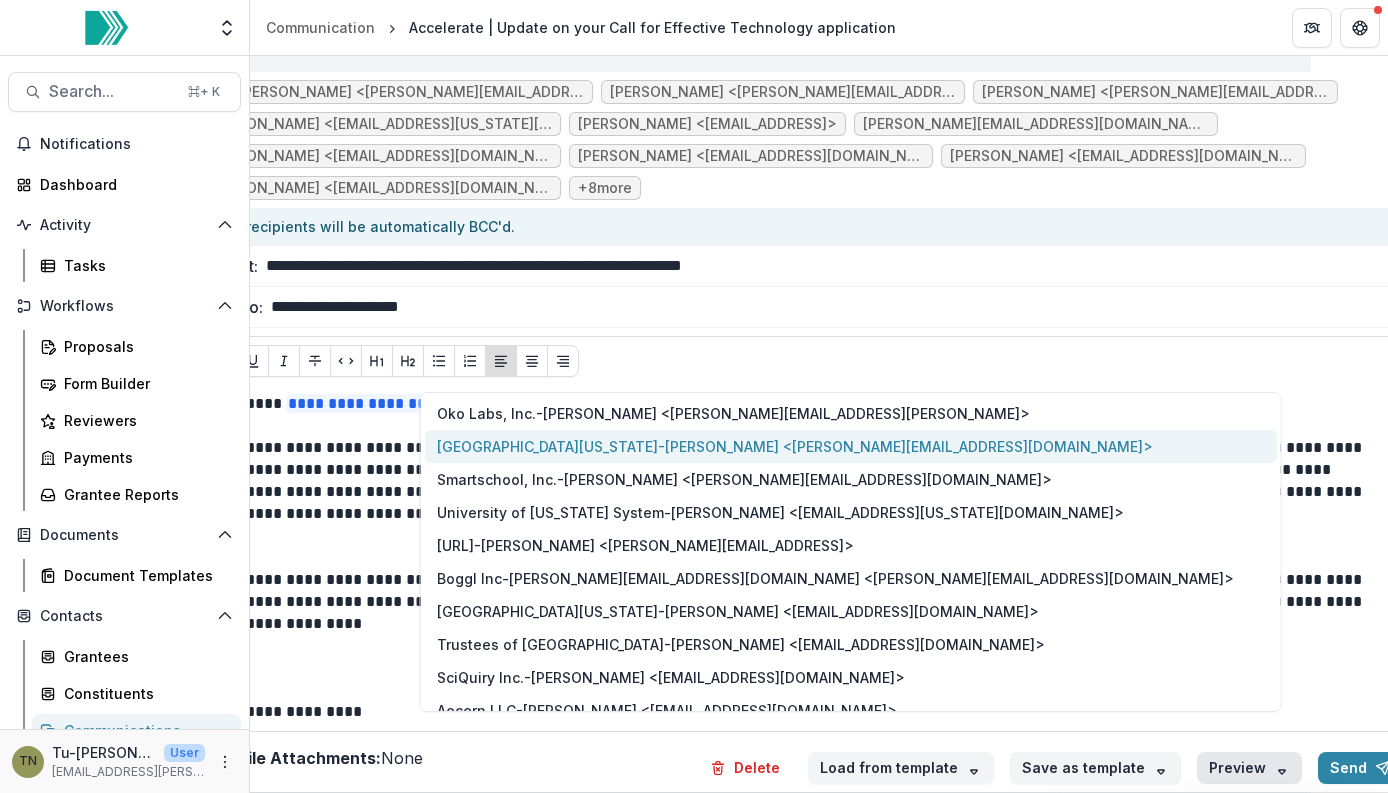 click on "University of Florida  -  Anthony Botelho <a.botelho@ufl.edu>" at bounding box center [851, 446] 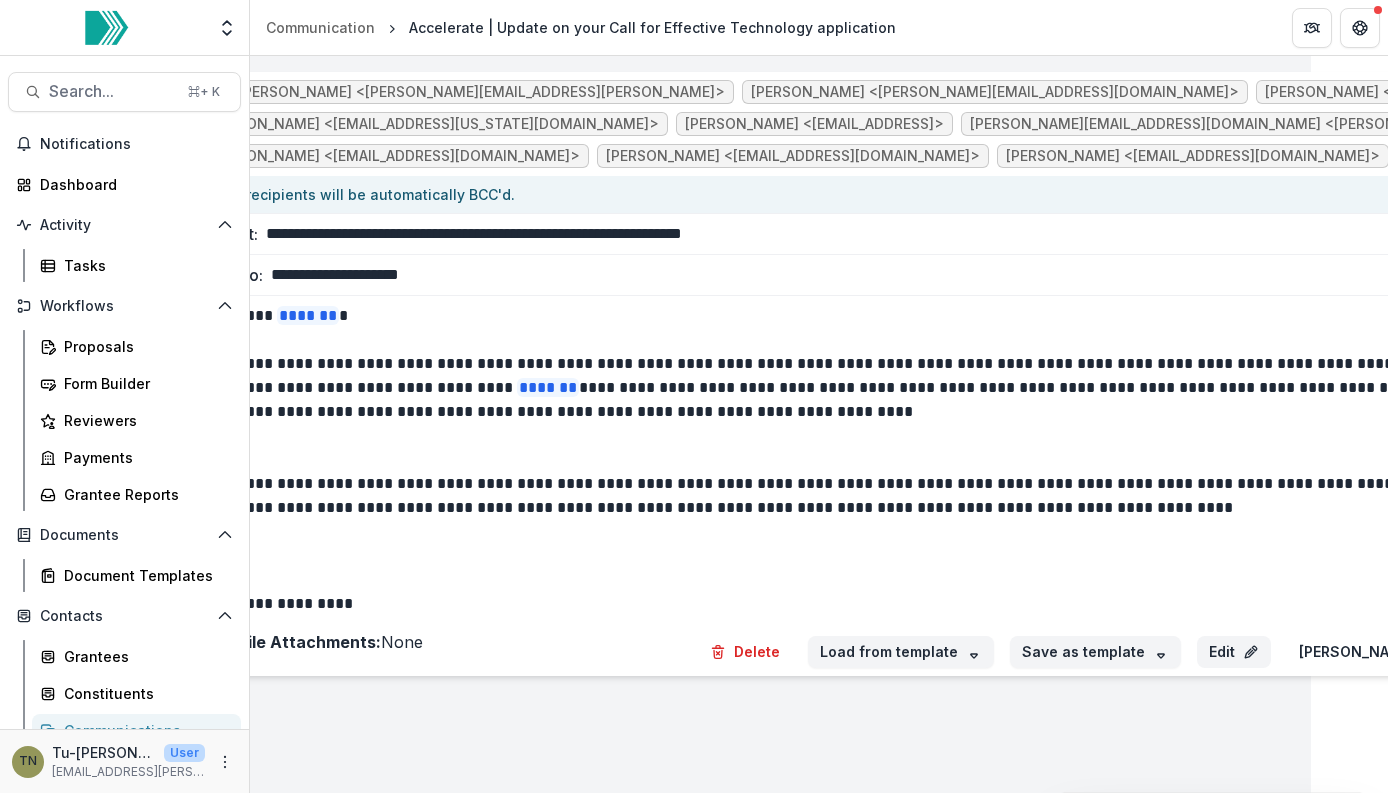 click on "Edit" at bounding box center (1234, 652) 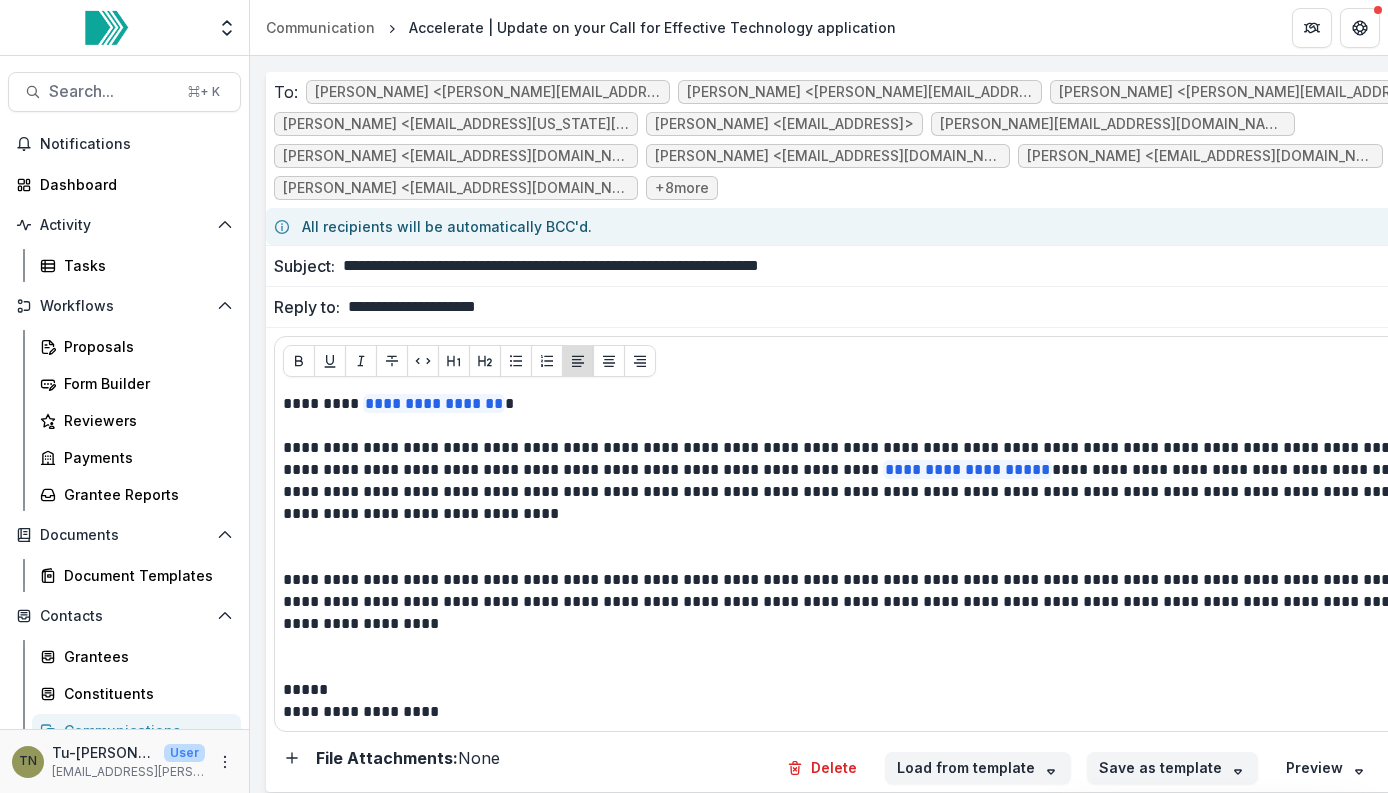 scroll, scrollTop: 0, scrollLeft: 13, axis: horizontal 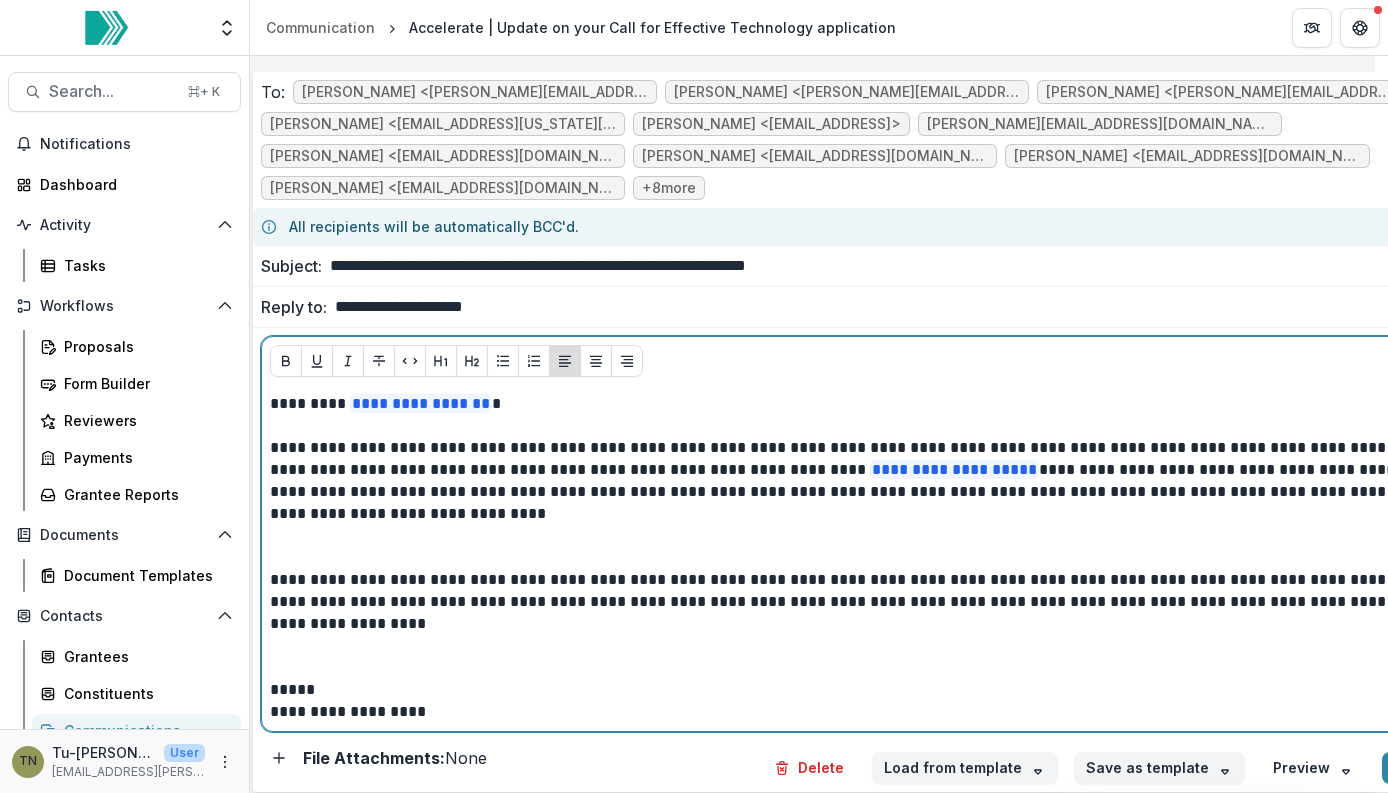 click at bounding box center [864, 547] 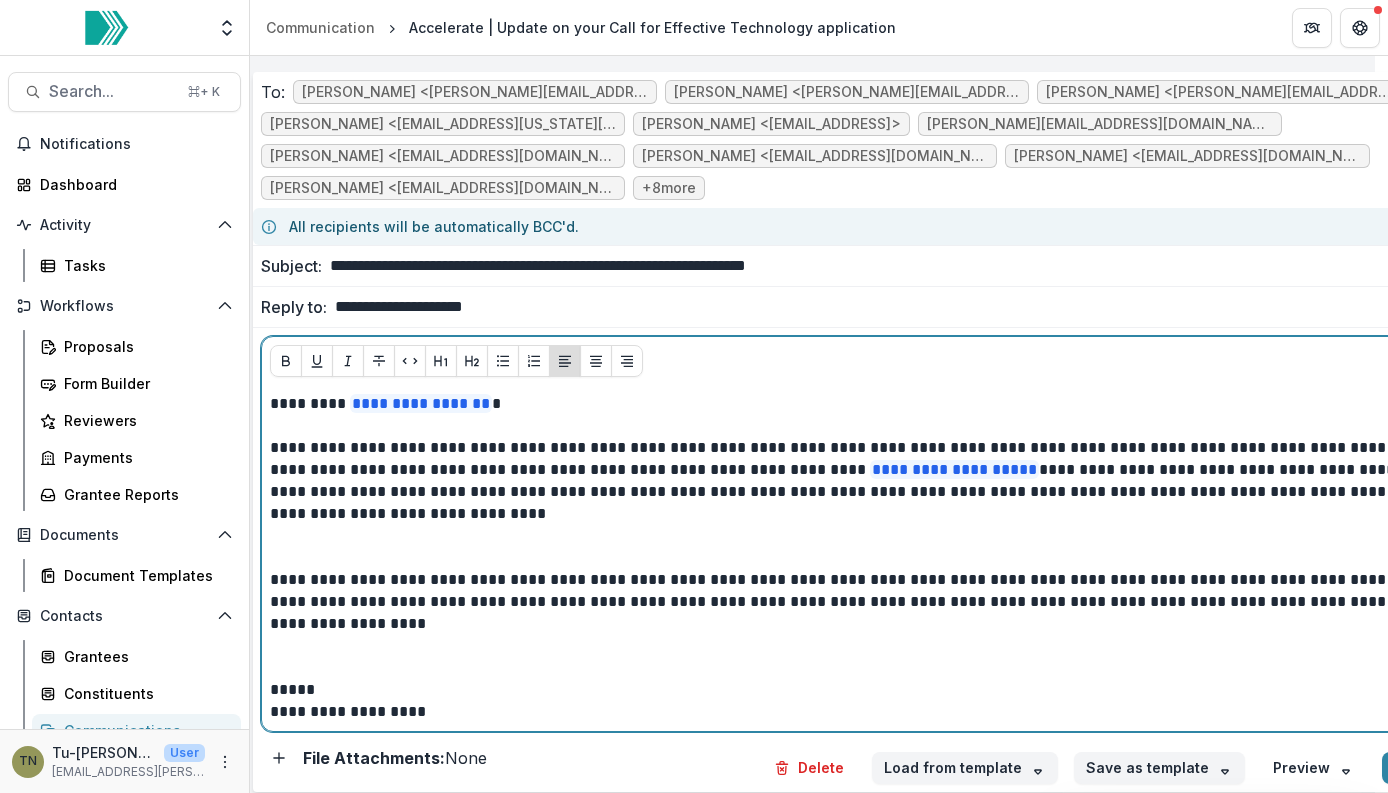click at bounding box center [864, 547] 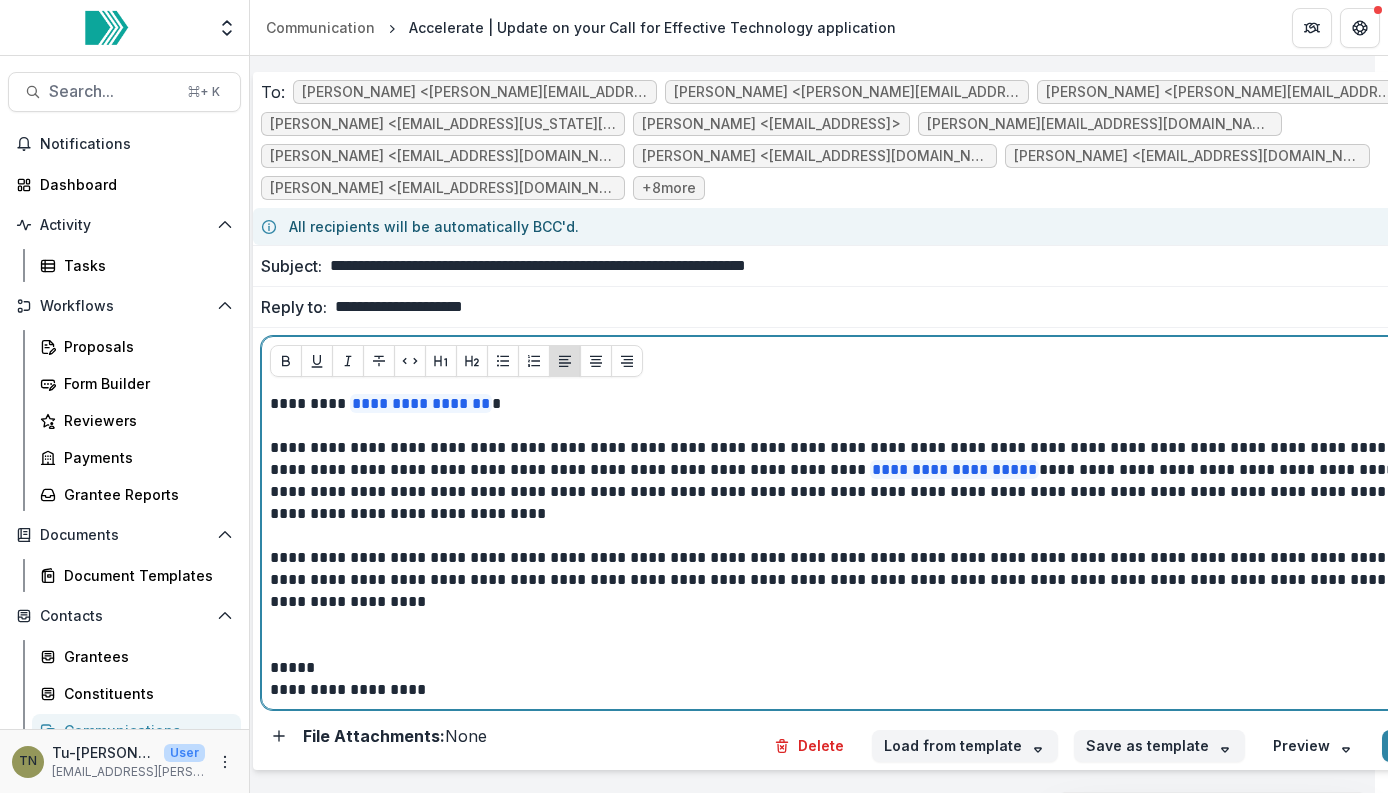click at bounding box center [864, 635] 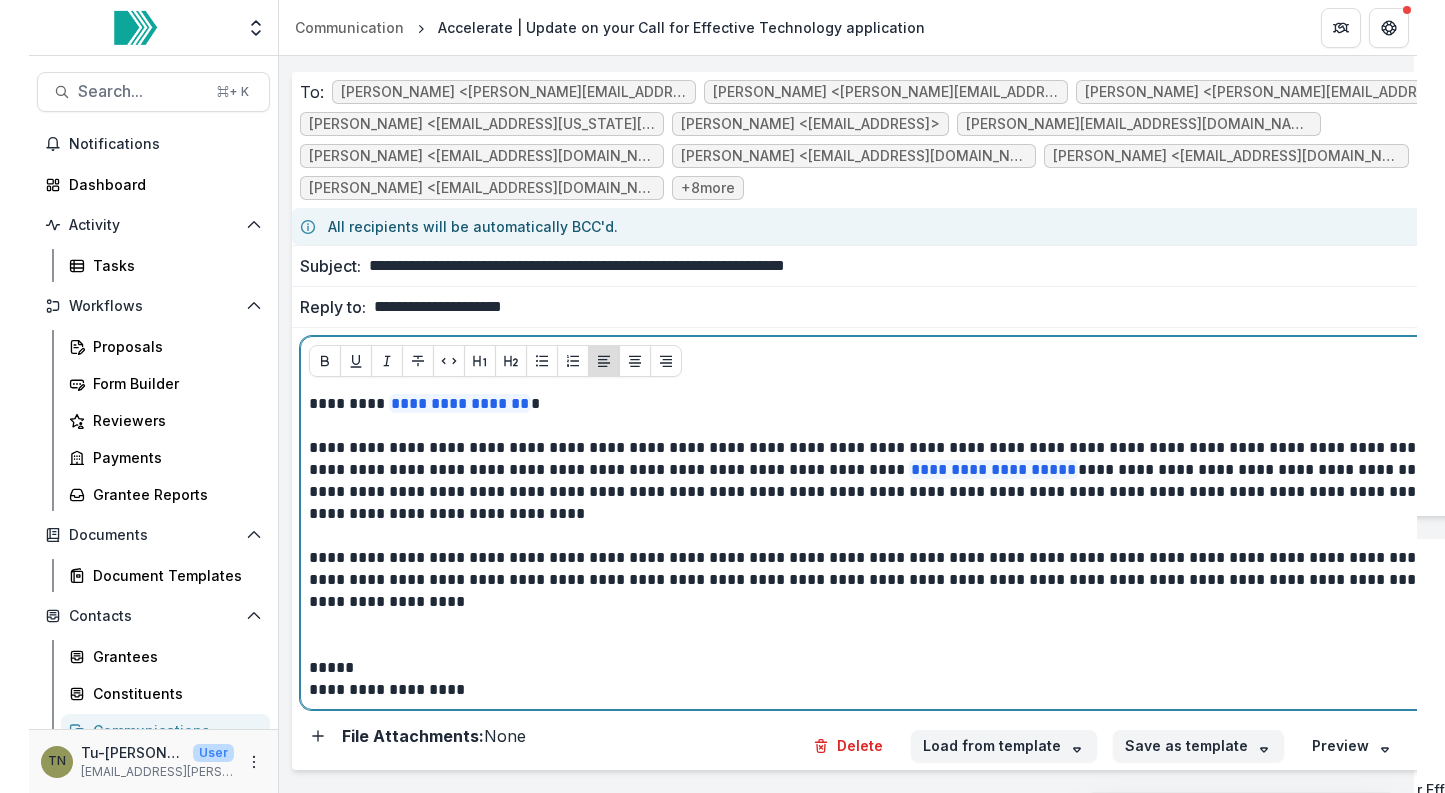 scroll, scrollTop: 0, scrollLeft: 0, axis: both 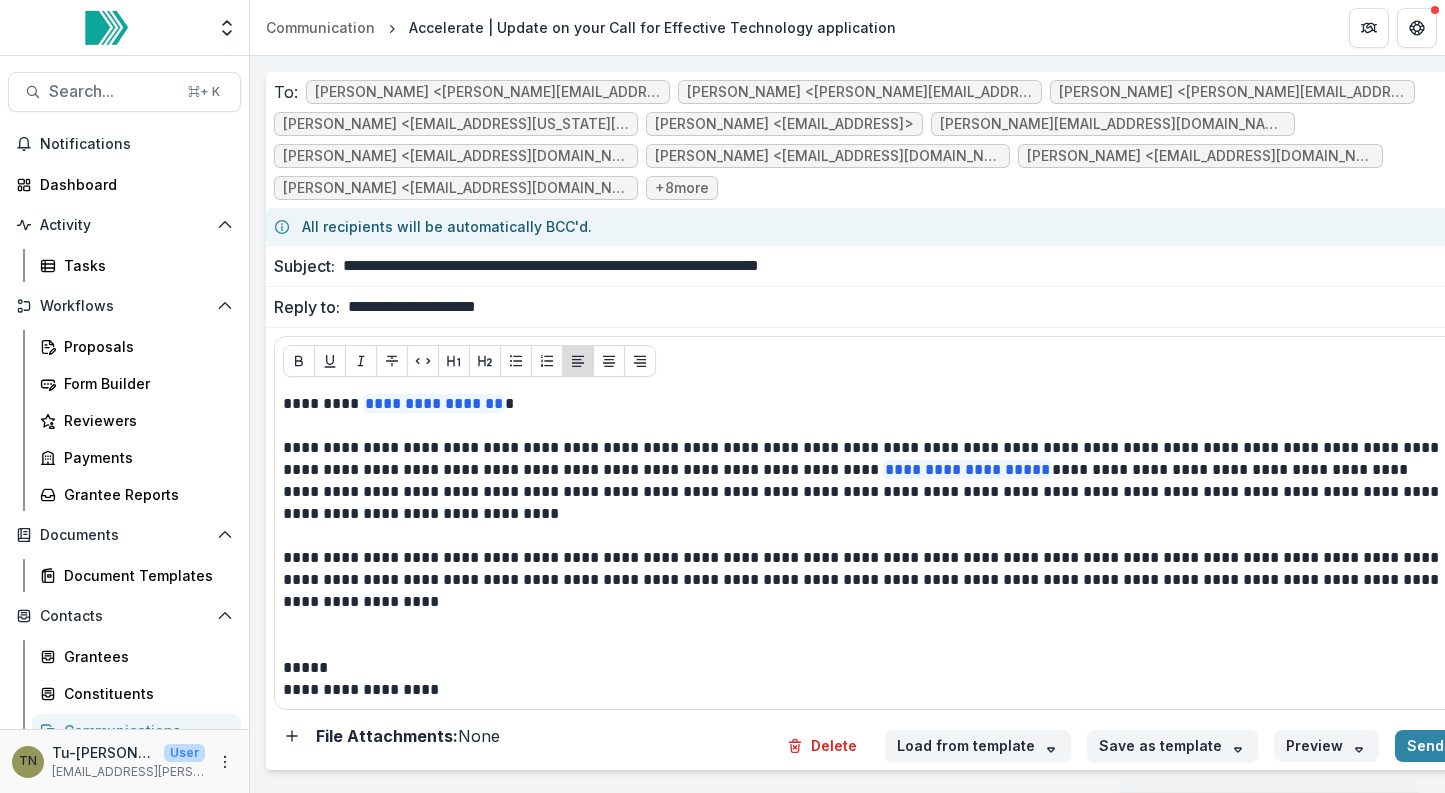 click on "Preview" at bounding box center [1326, 746] 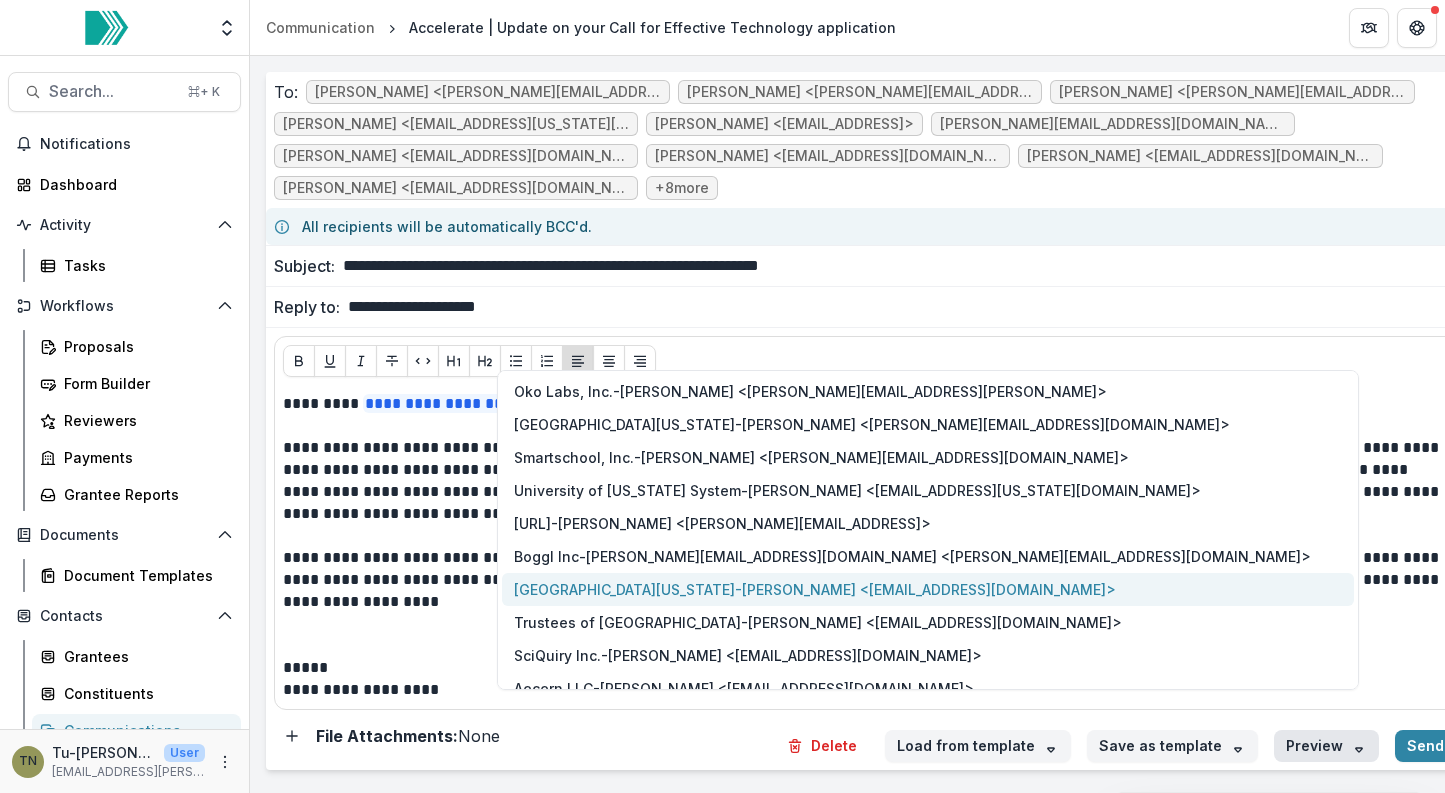 click on "University of Florida   -  Ashish Aggarwal <ashishjuit@ufl.edu>" at bounding box center (928, 589) 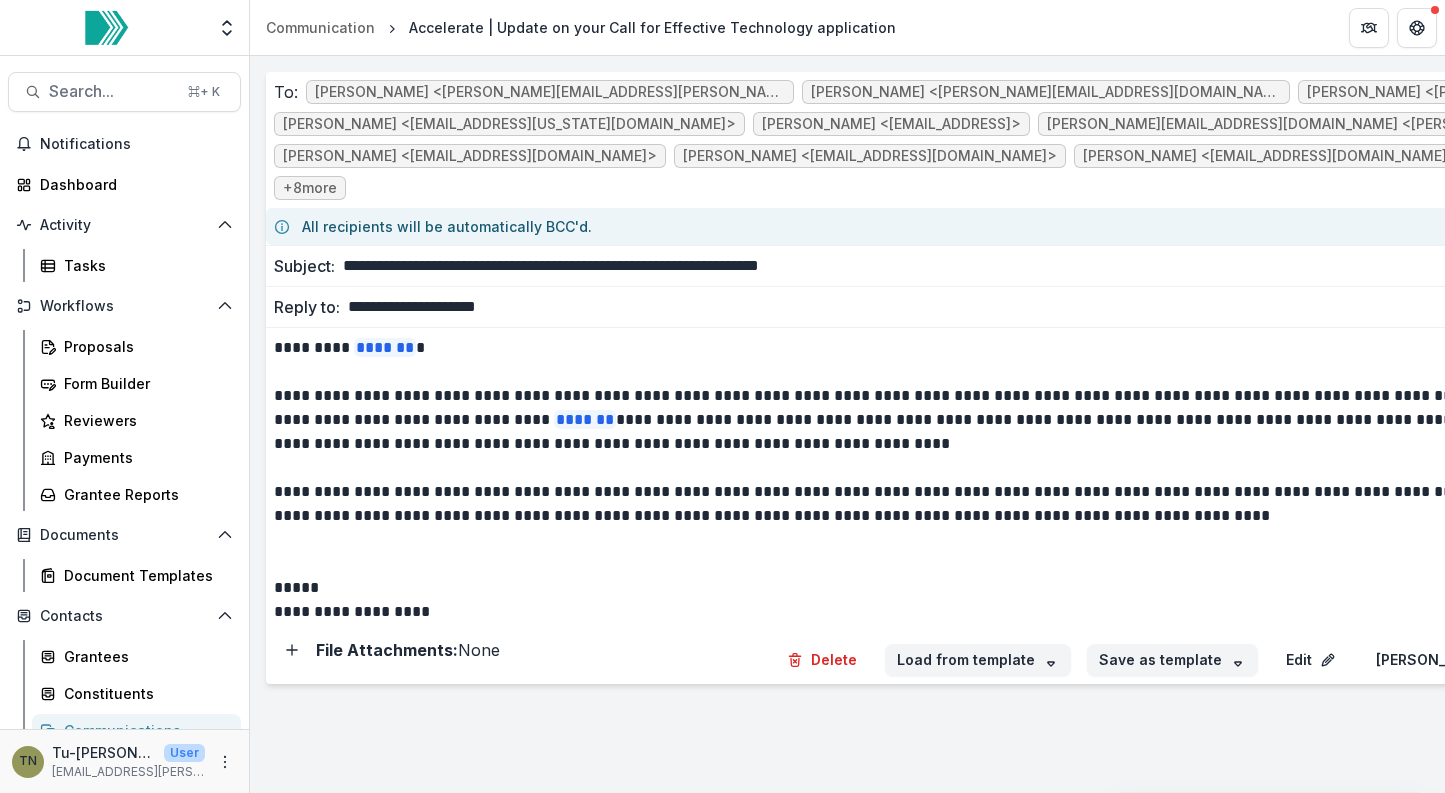 click on "*****" at bounding box center (1015, 588) 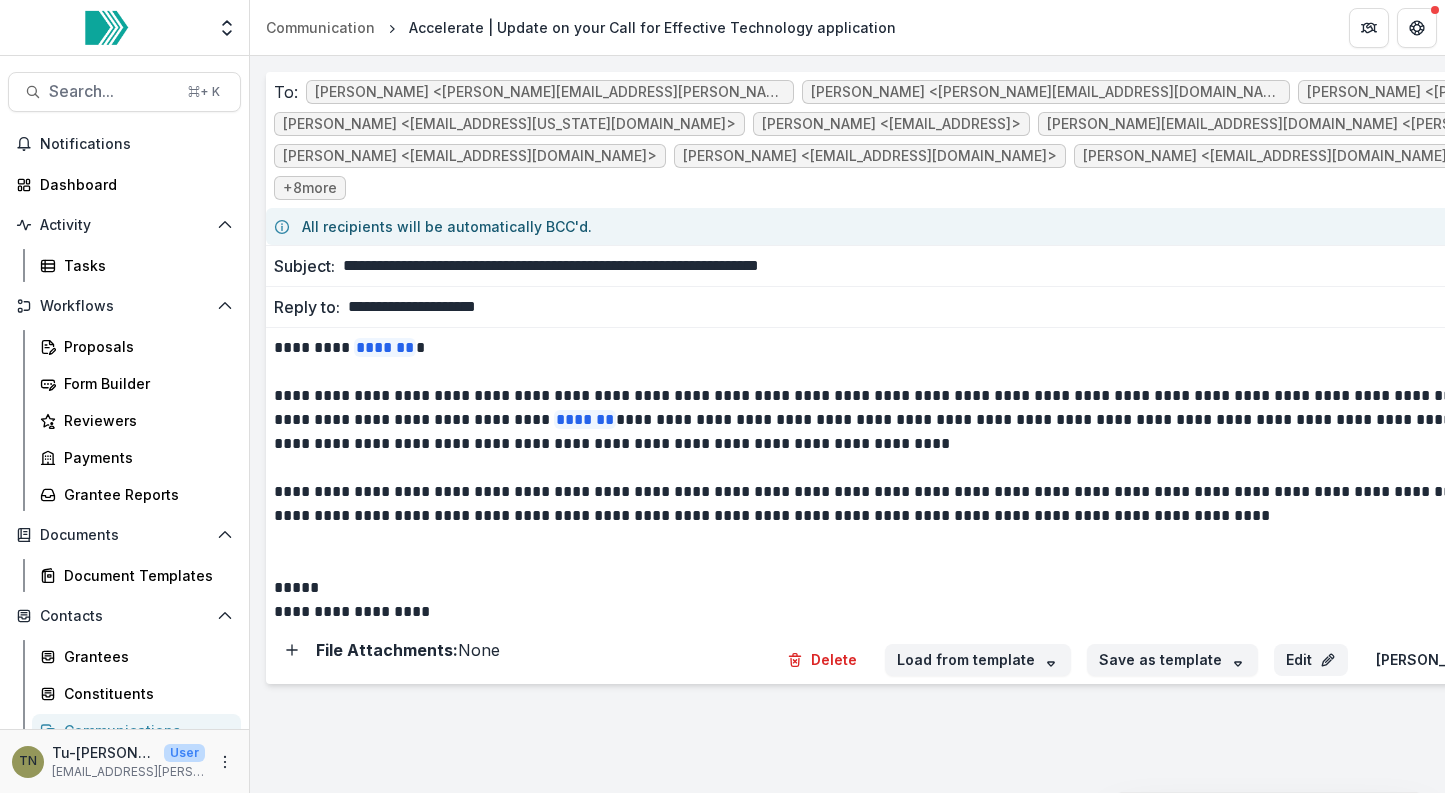 click on "Edit" at bounding box center (1311, 660) 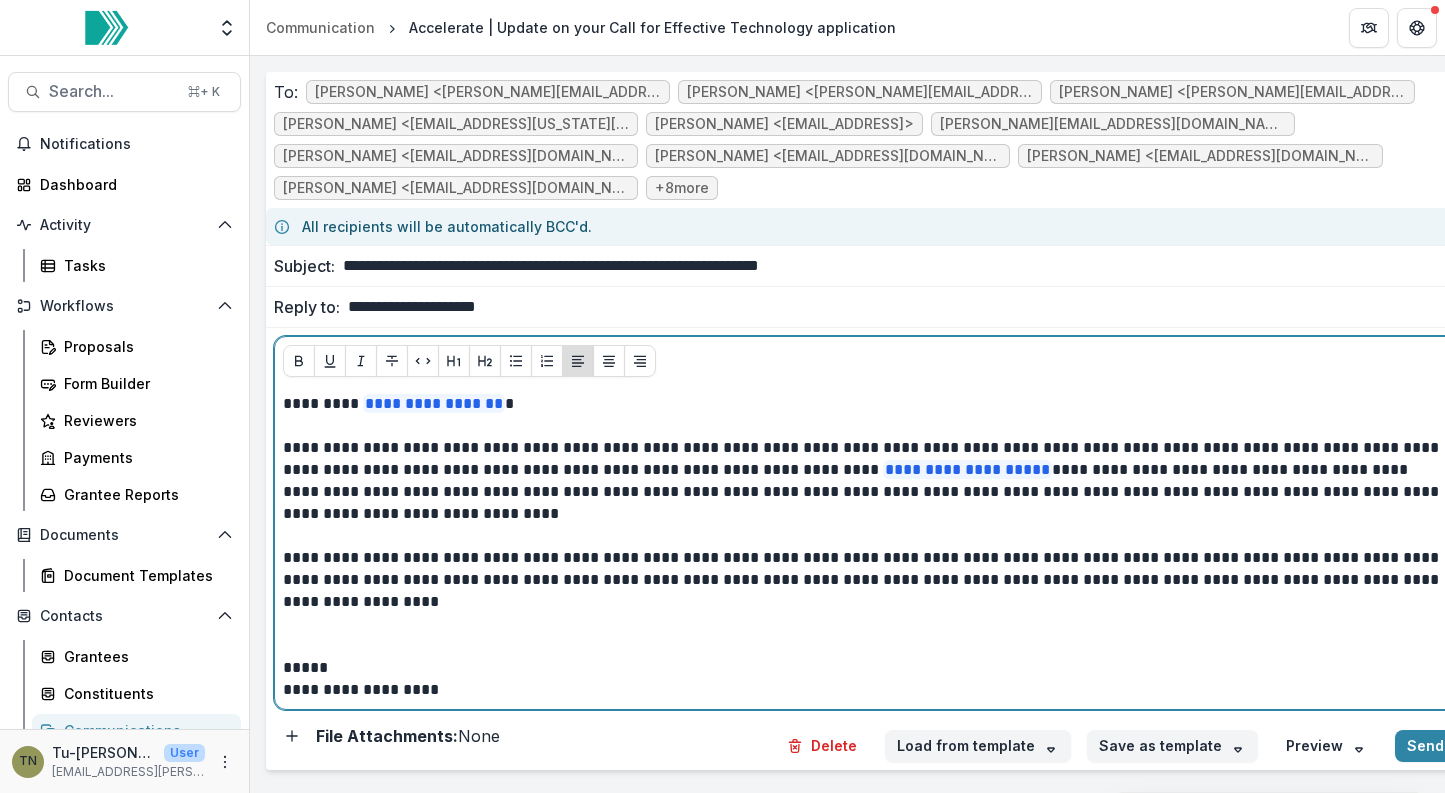 click at bounding box center [877, 635] 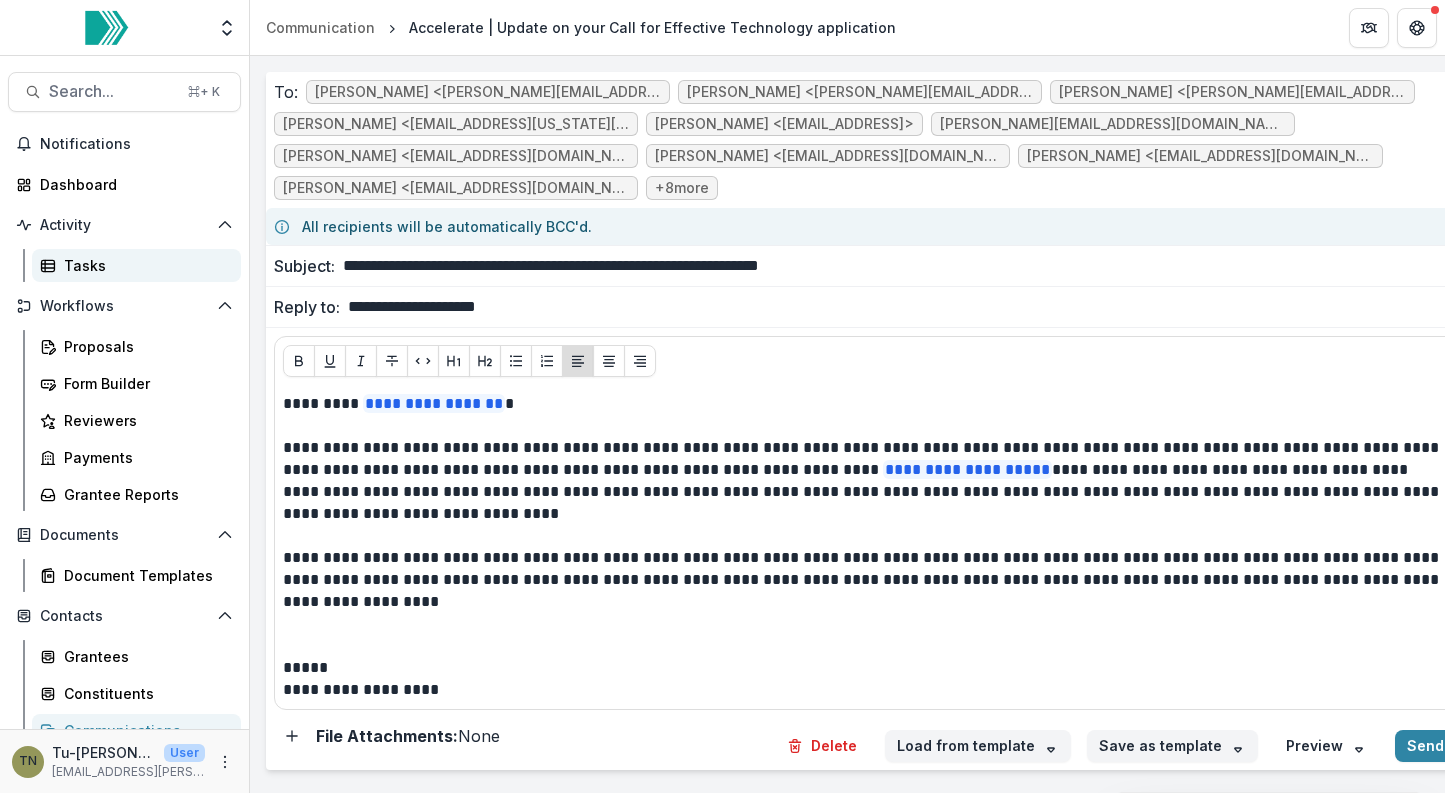 click on "Tasks" at bounding box center [144, 265] 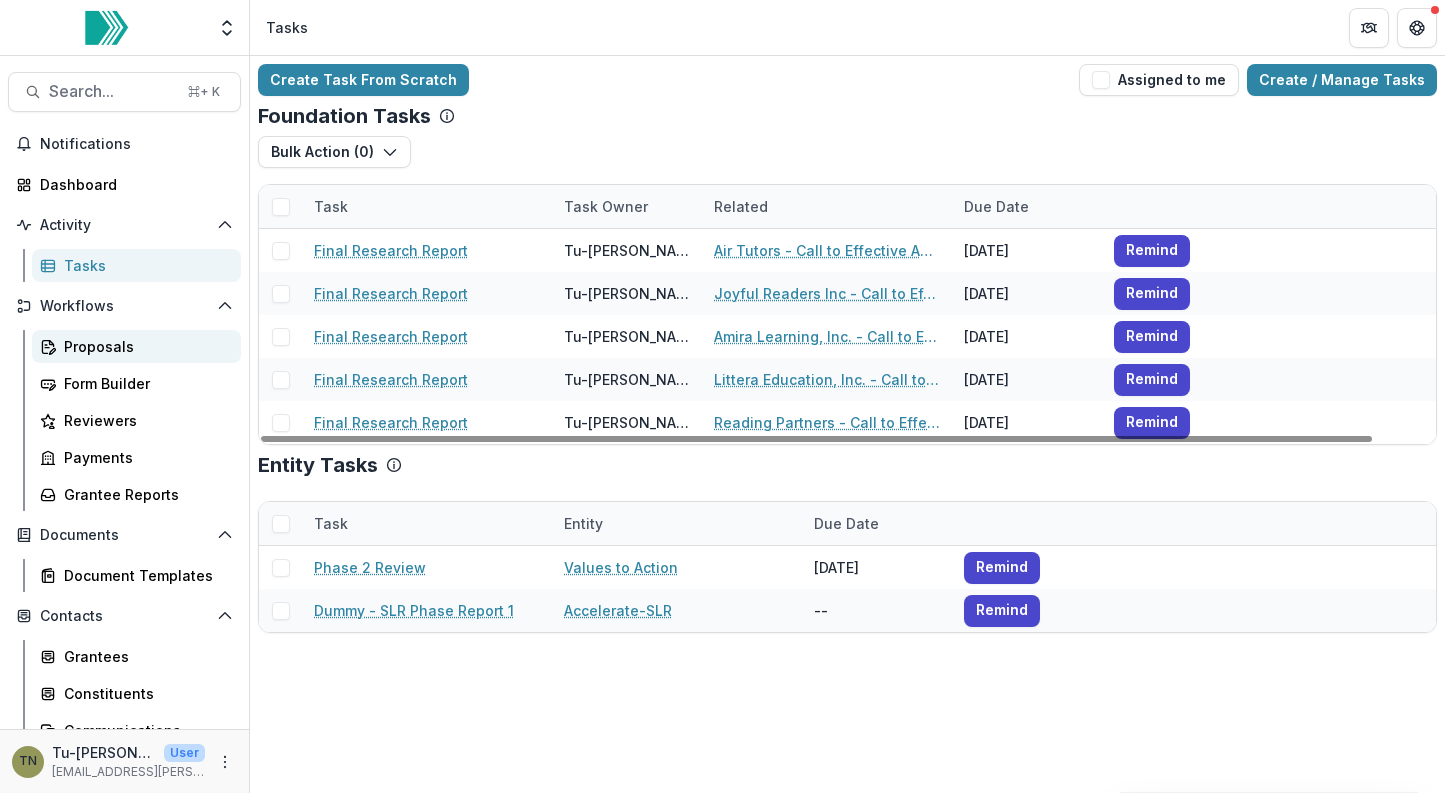 click on "Proposals" at bounding box center [144, 346] 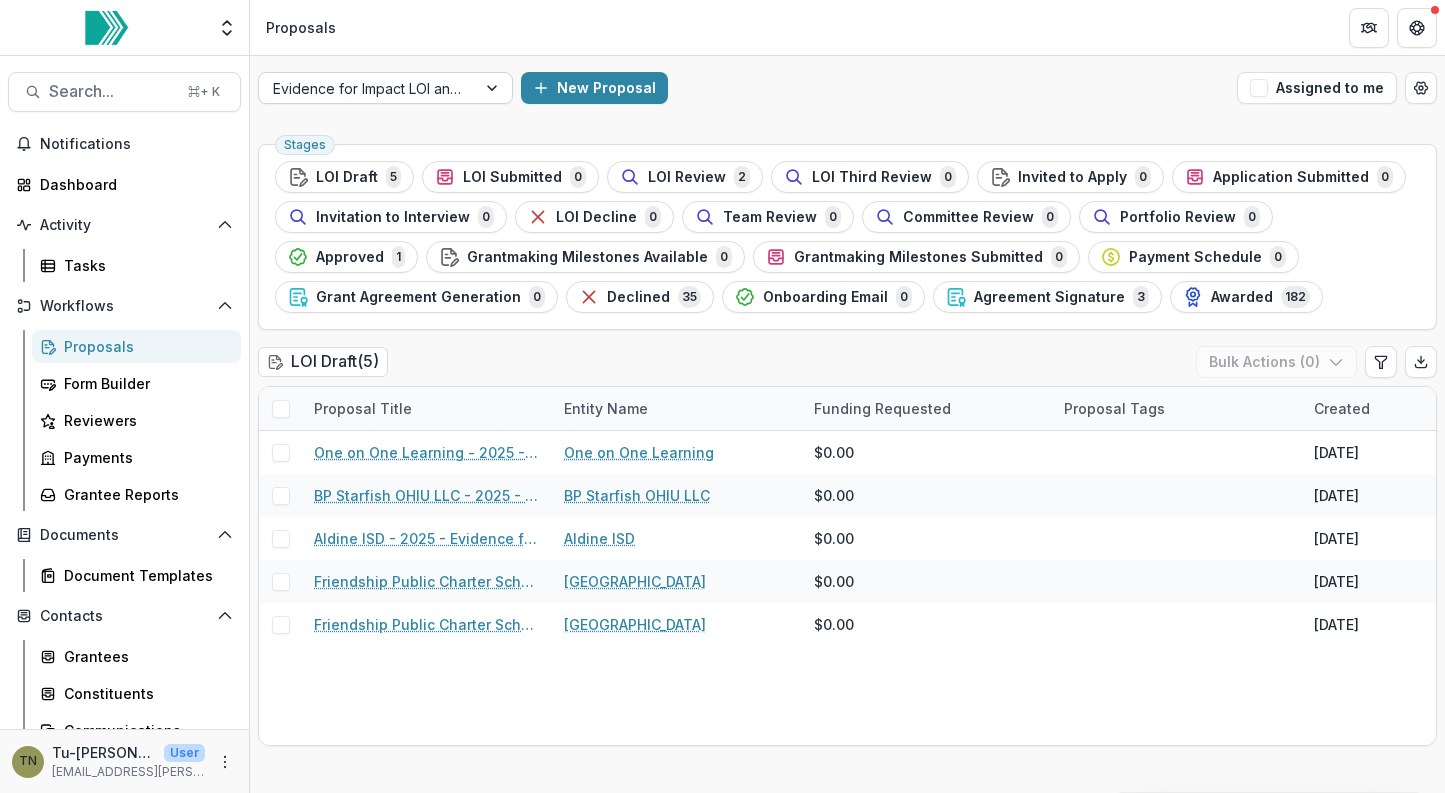 click on "Evidence for Impact LOI and Application" at bounding box center [367, 88] 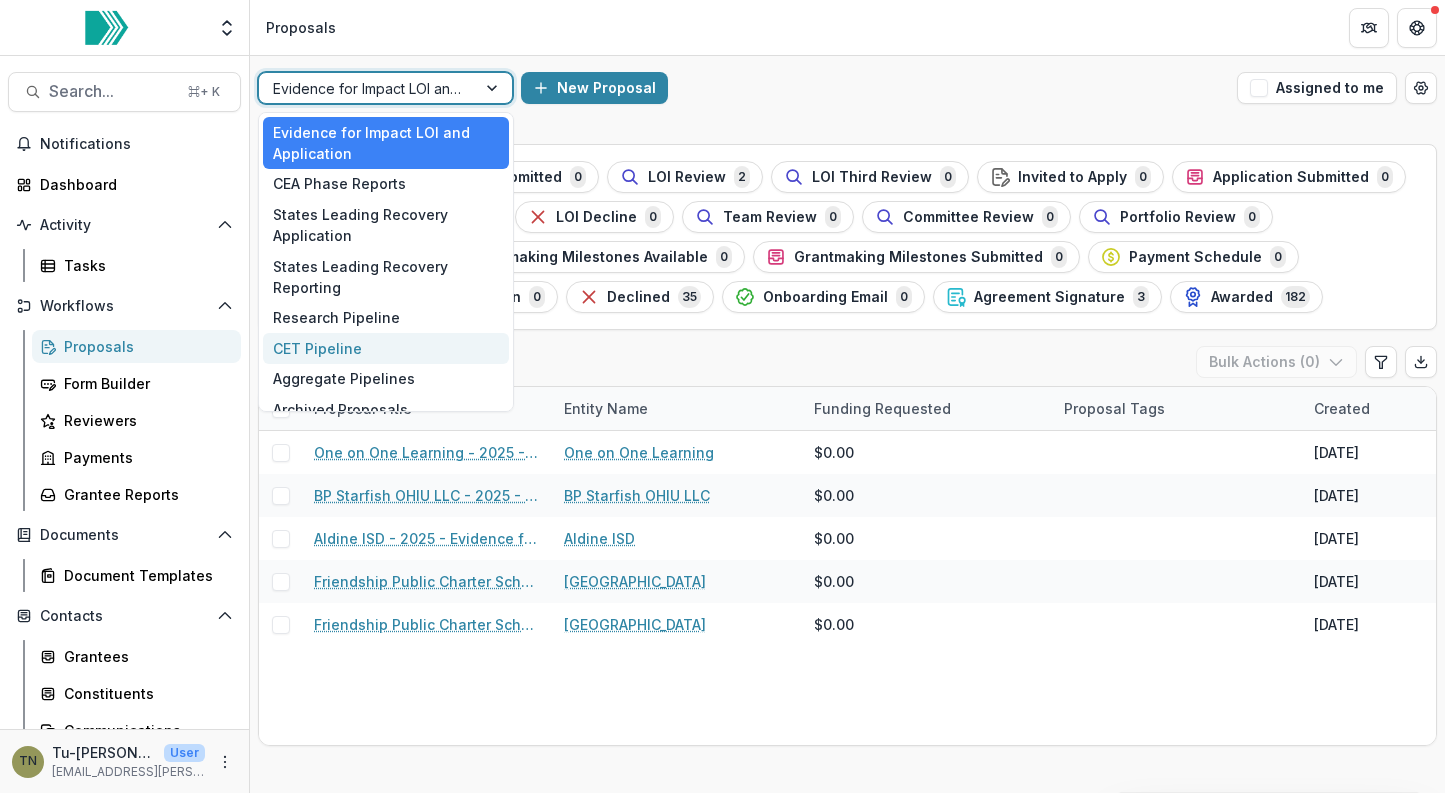 click on "CET Pipeline" at bounding box center (386, 348) 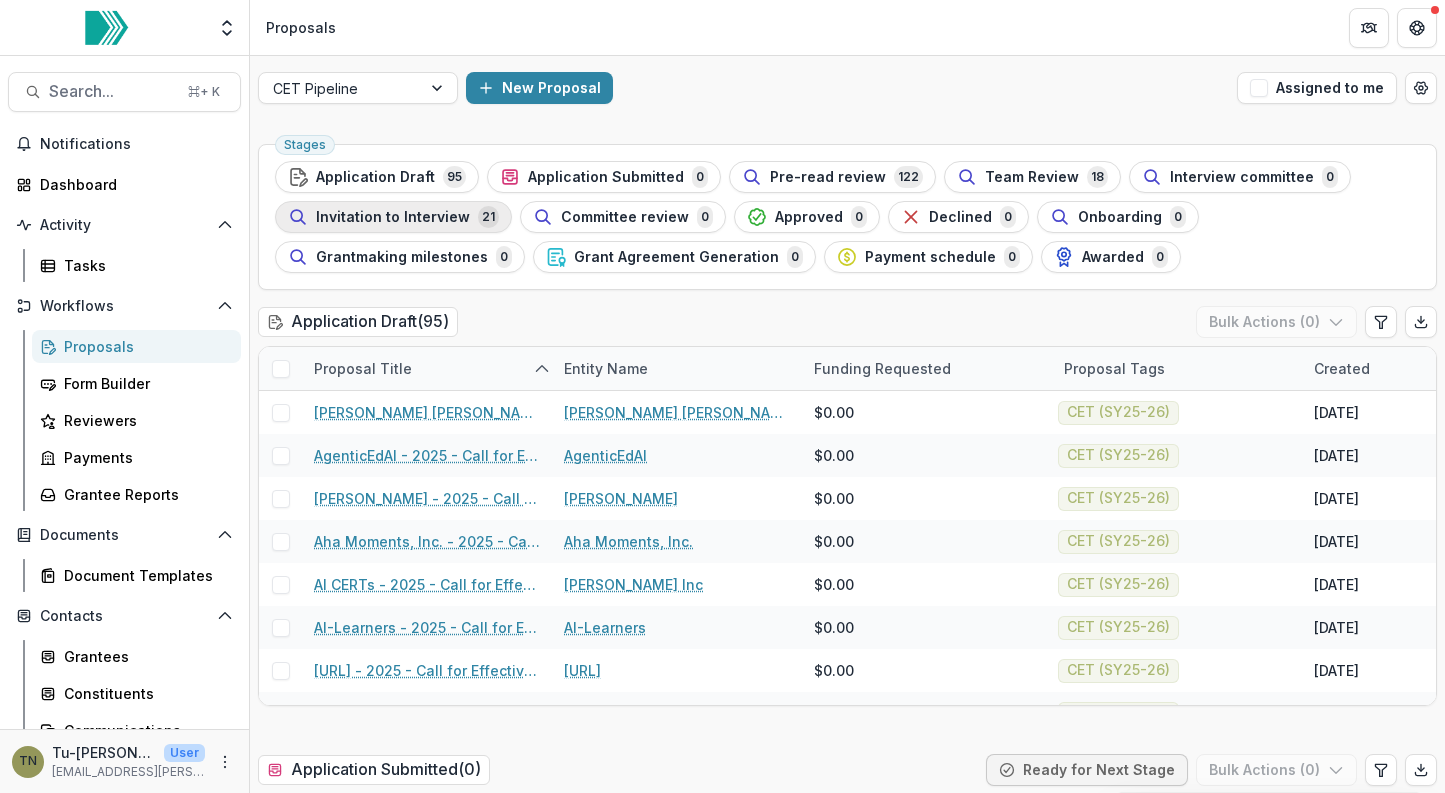 click on "Invitation to Interview" at bounding box center [393, 217] 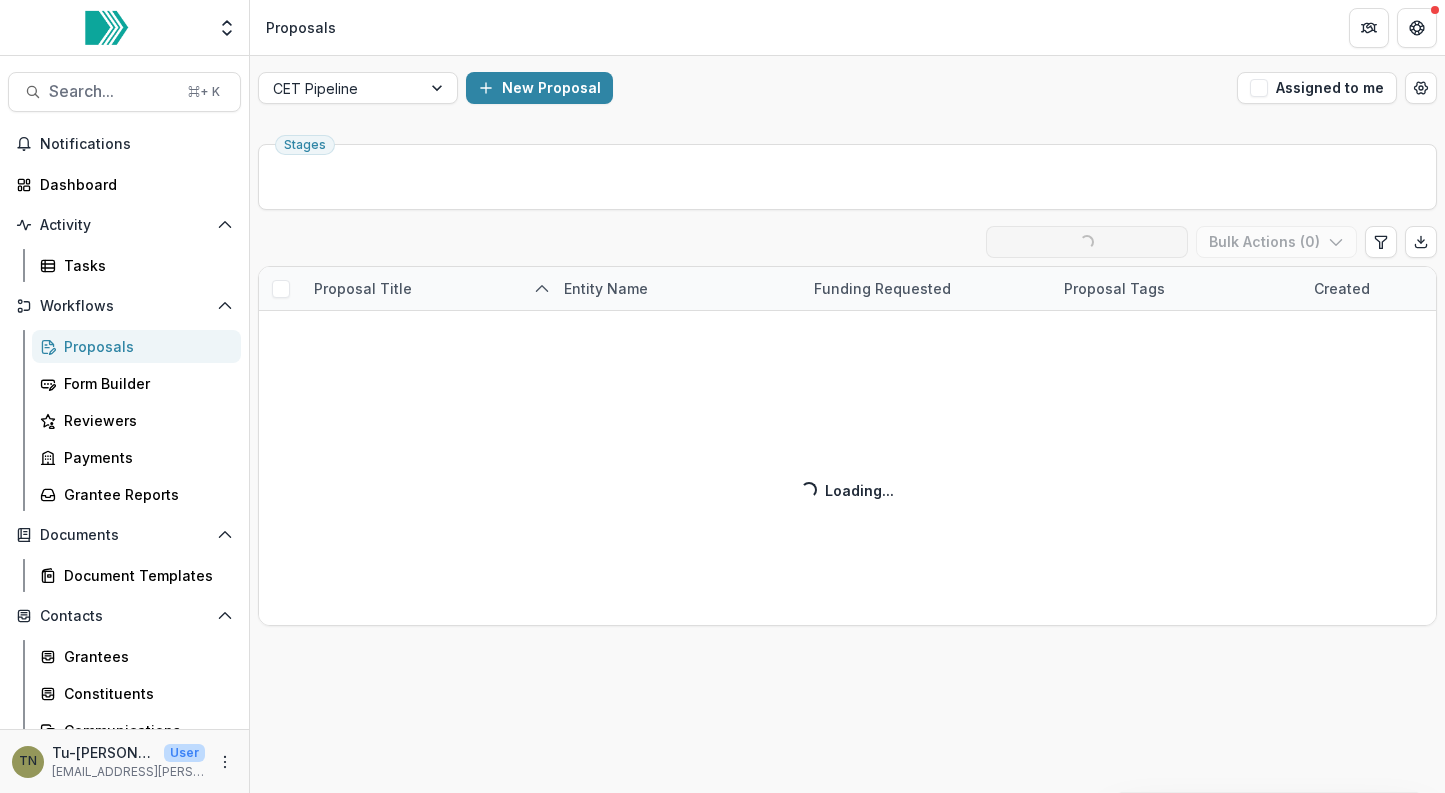 click on "CET Pipeline New Proposal Assigned to me" at bounding box center [847, 88] 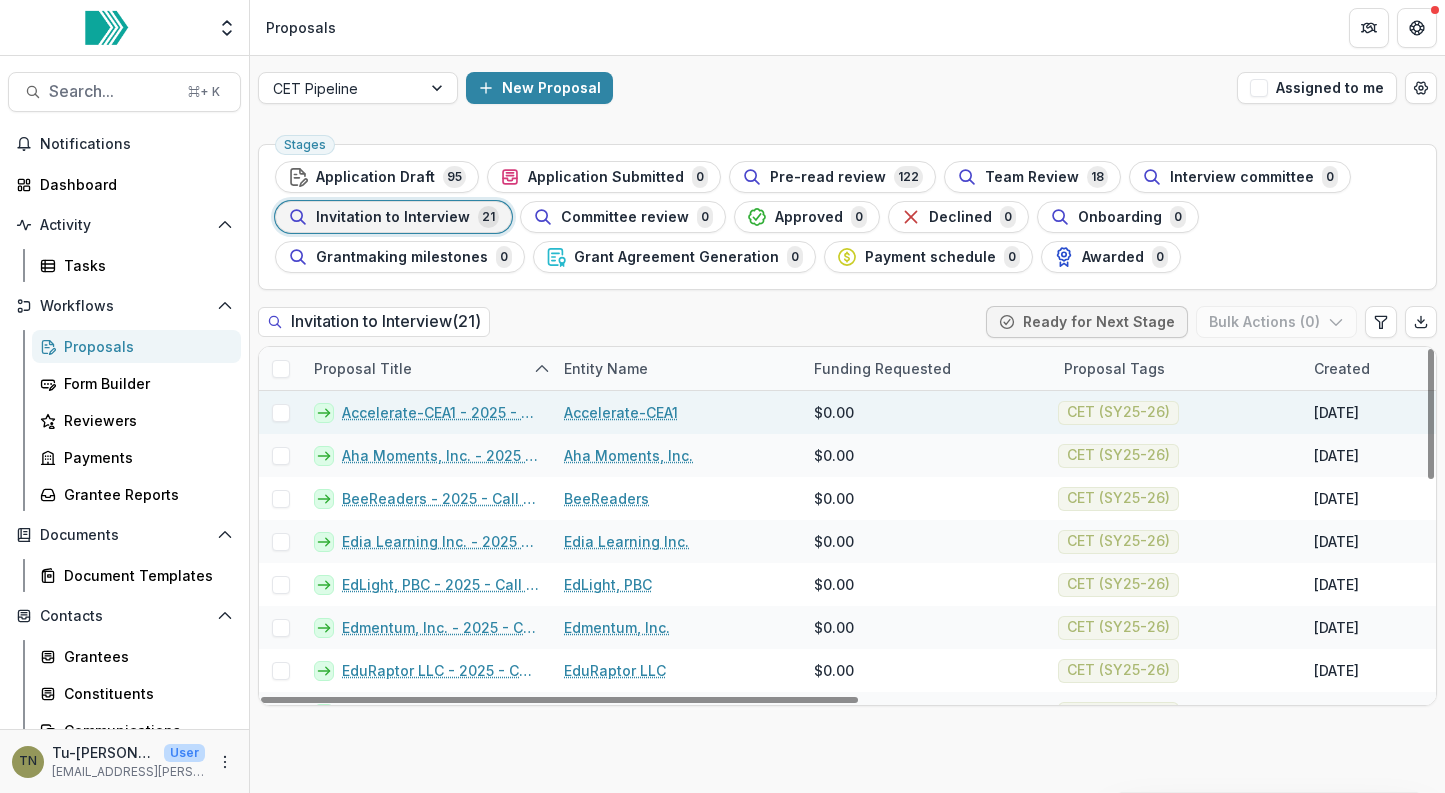 click at bounding box center [281, 413] 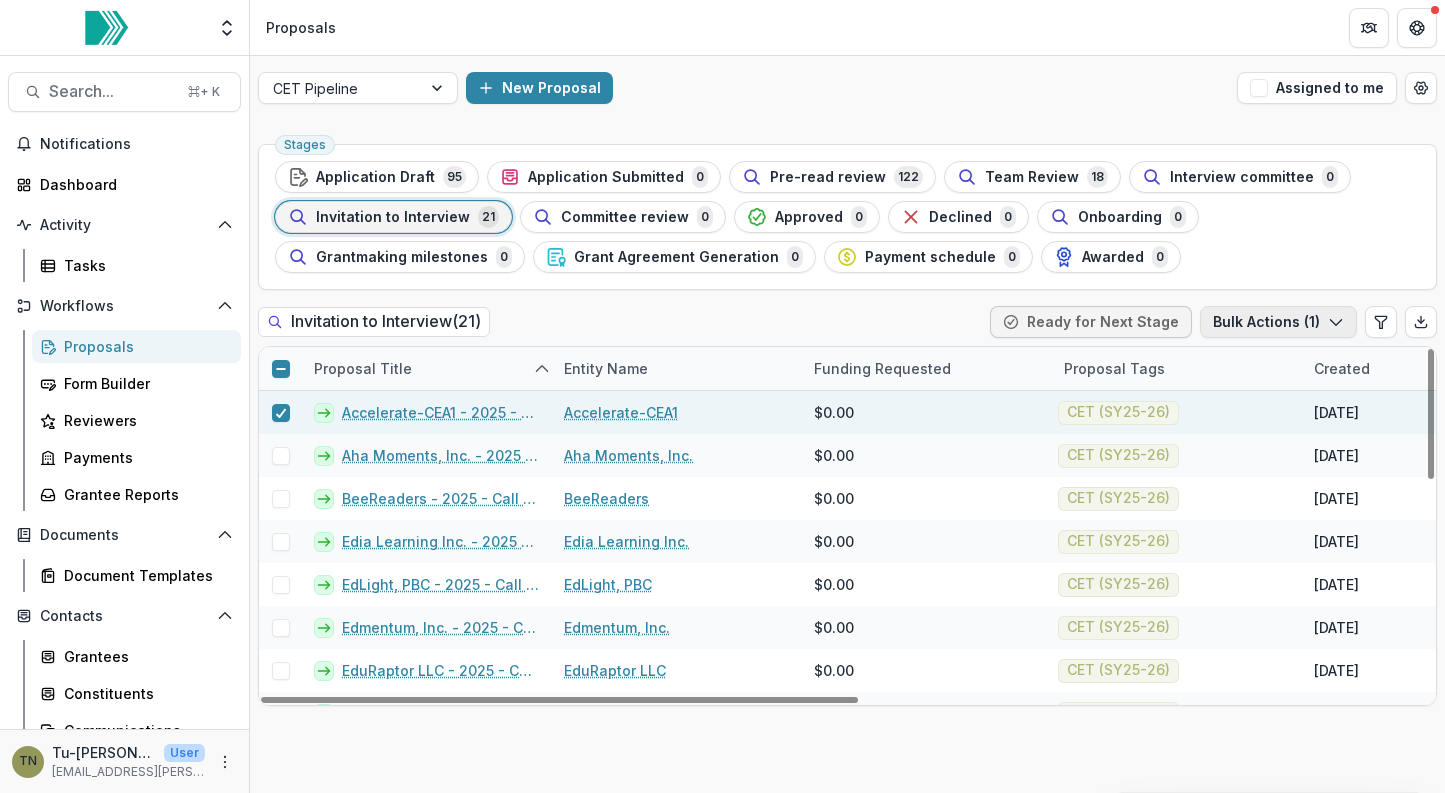 click on "Bulk Actions ( 1 )" at bounding box center [1278, 322] 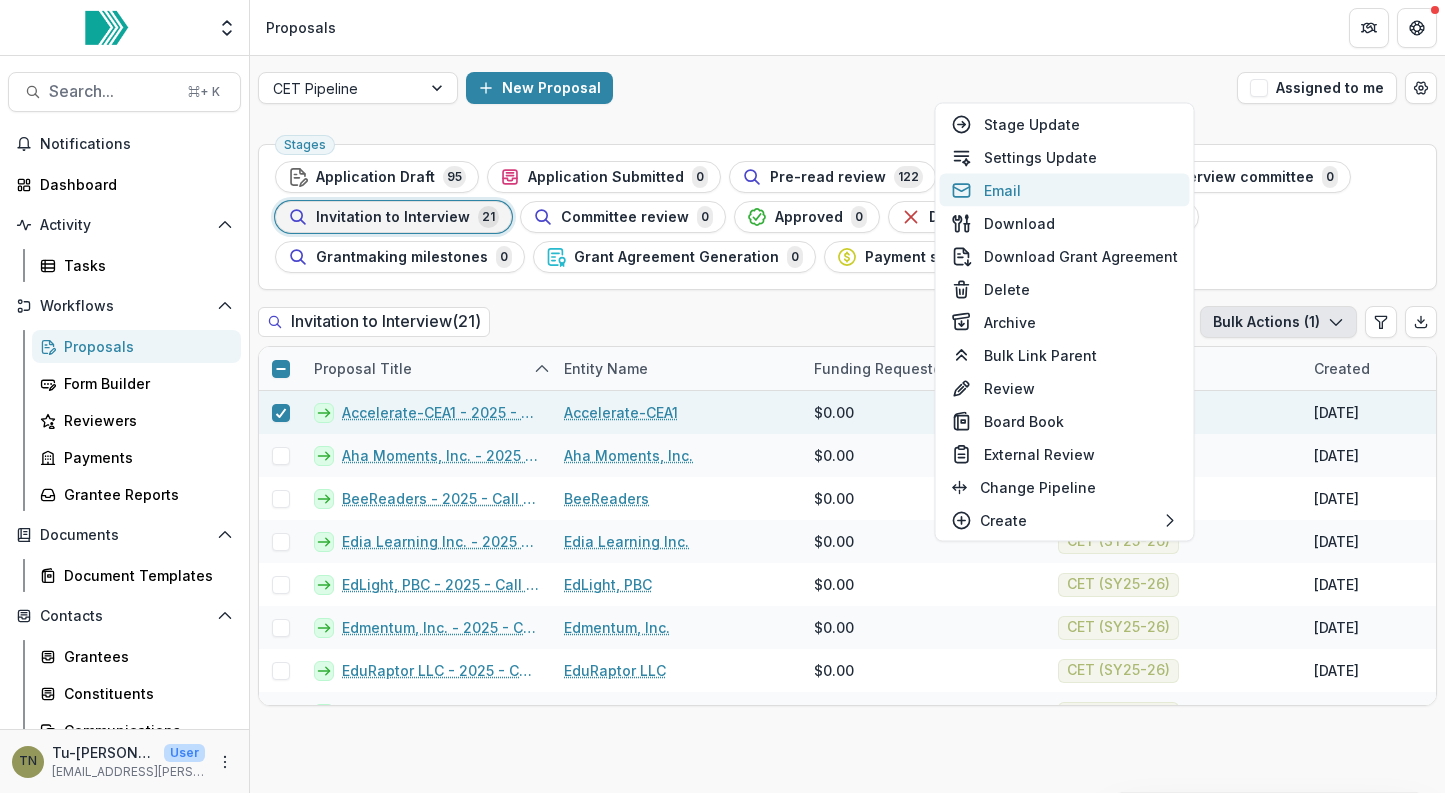click on "Email" at bounding box center (1065, 190) 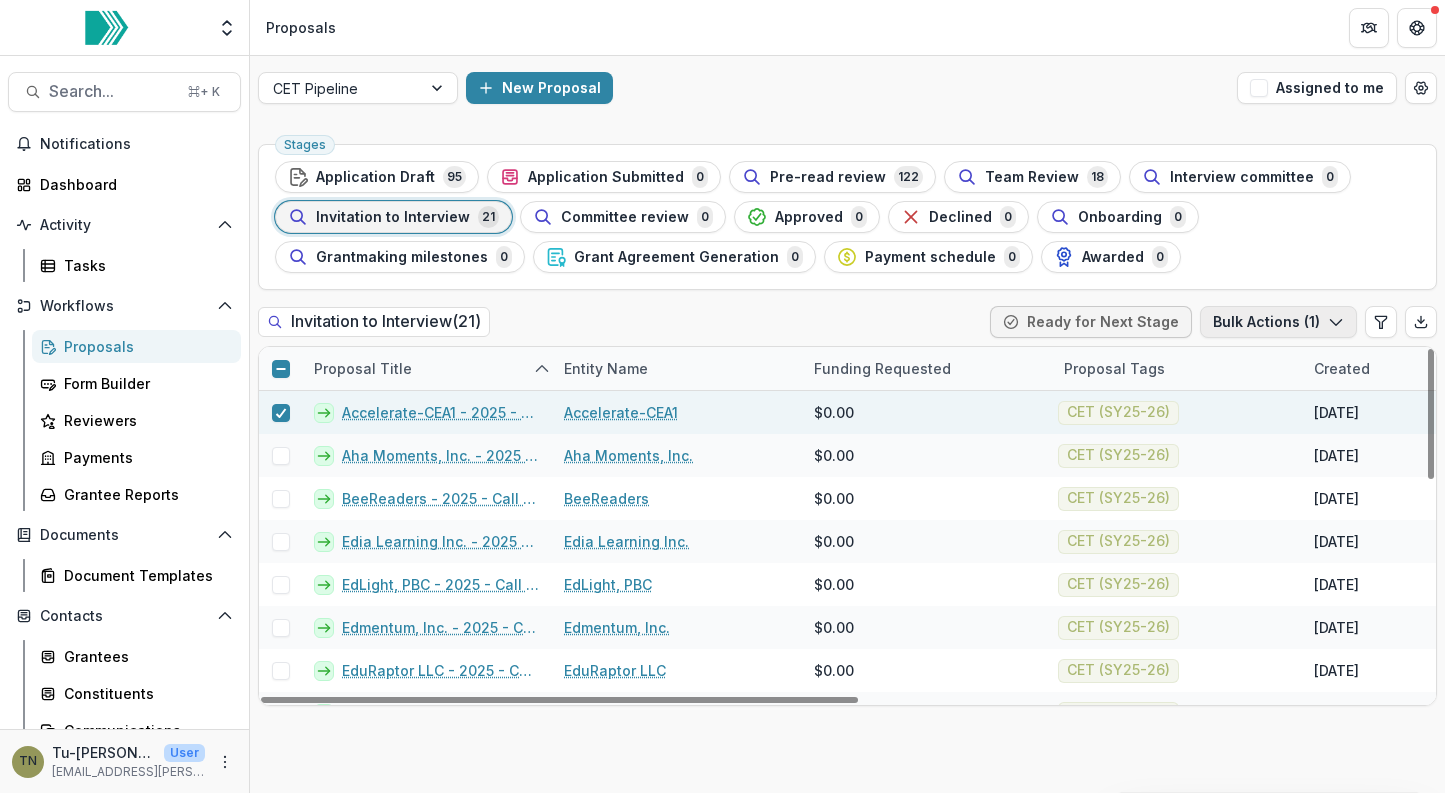 click on "Bulk Actions ( 1 )" at bounding box center (1278, 322) 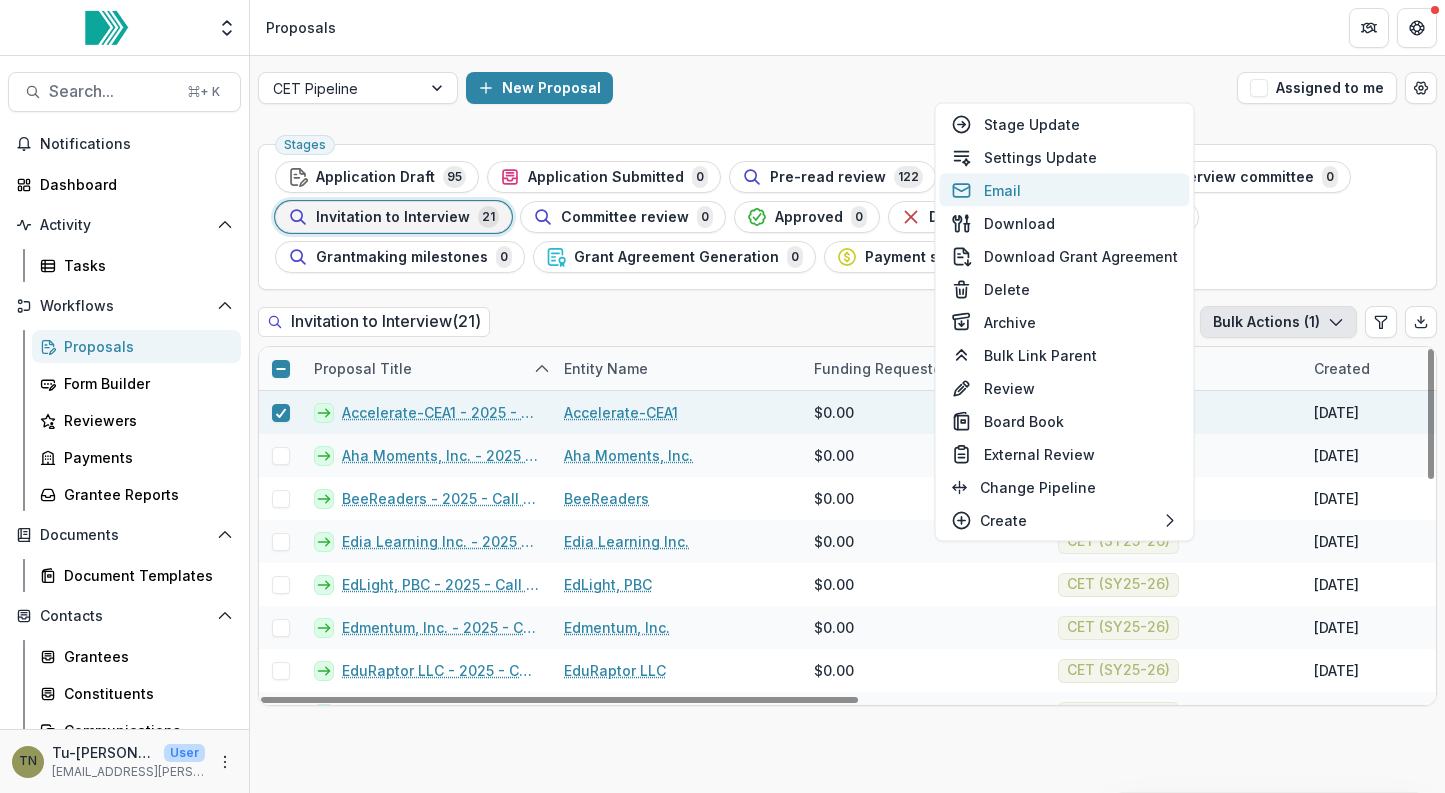 click on "Email" at bounding box center [1065, 190] 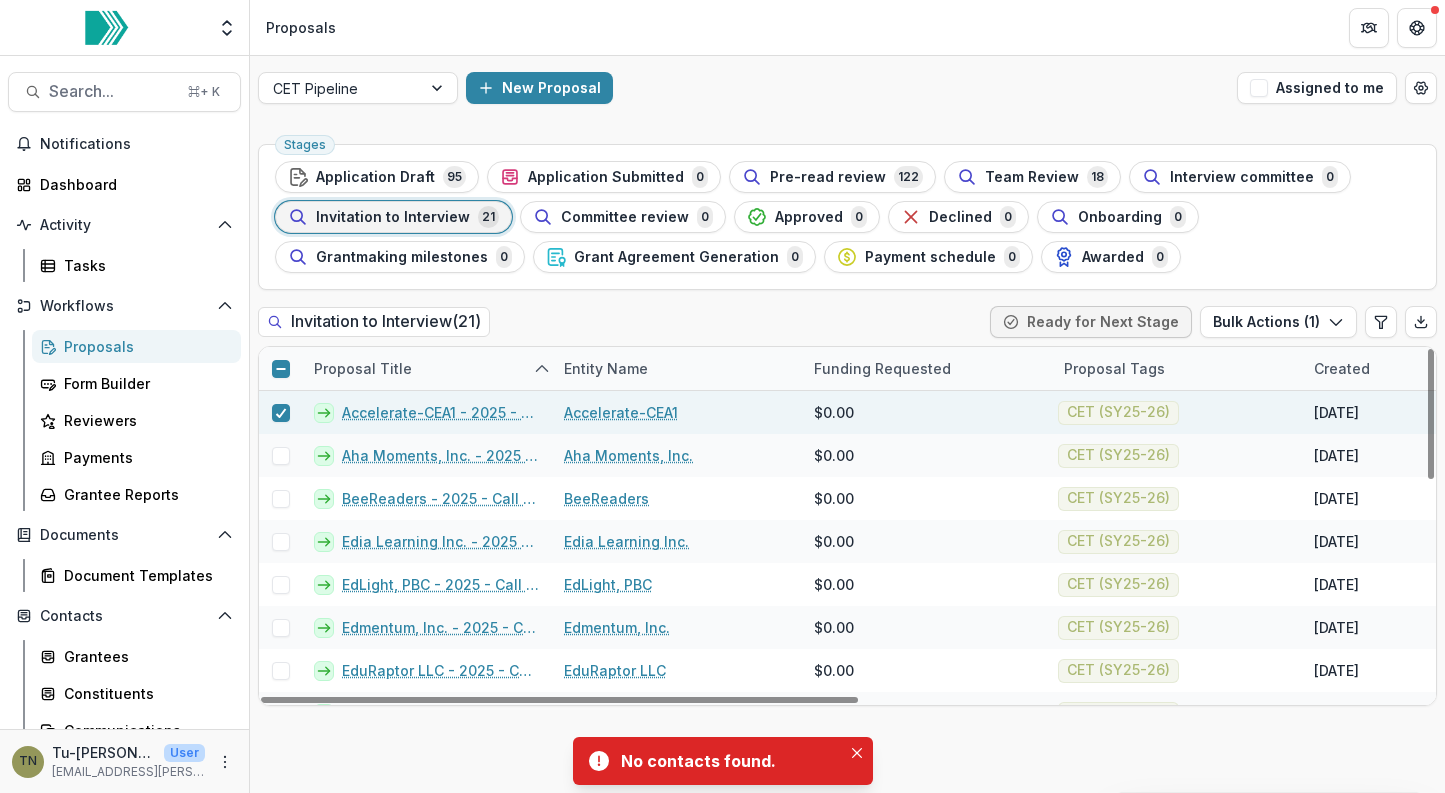 click on "Accelerate-CEA1" at bounding box center (621, 412) 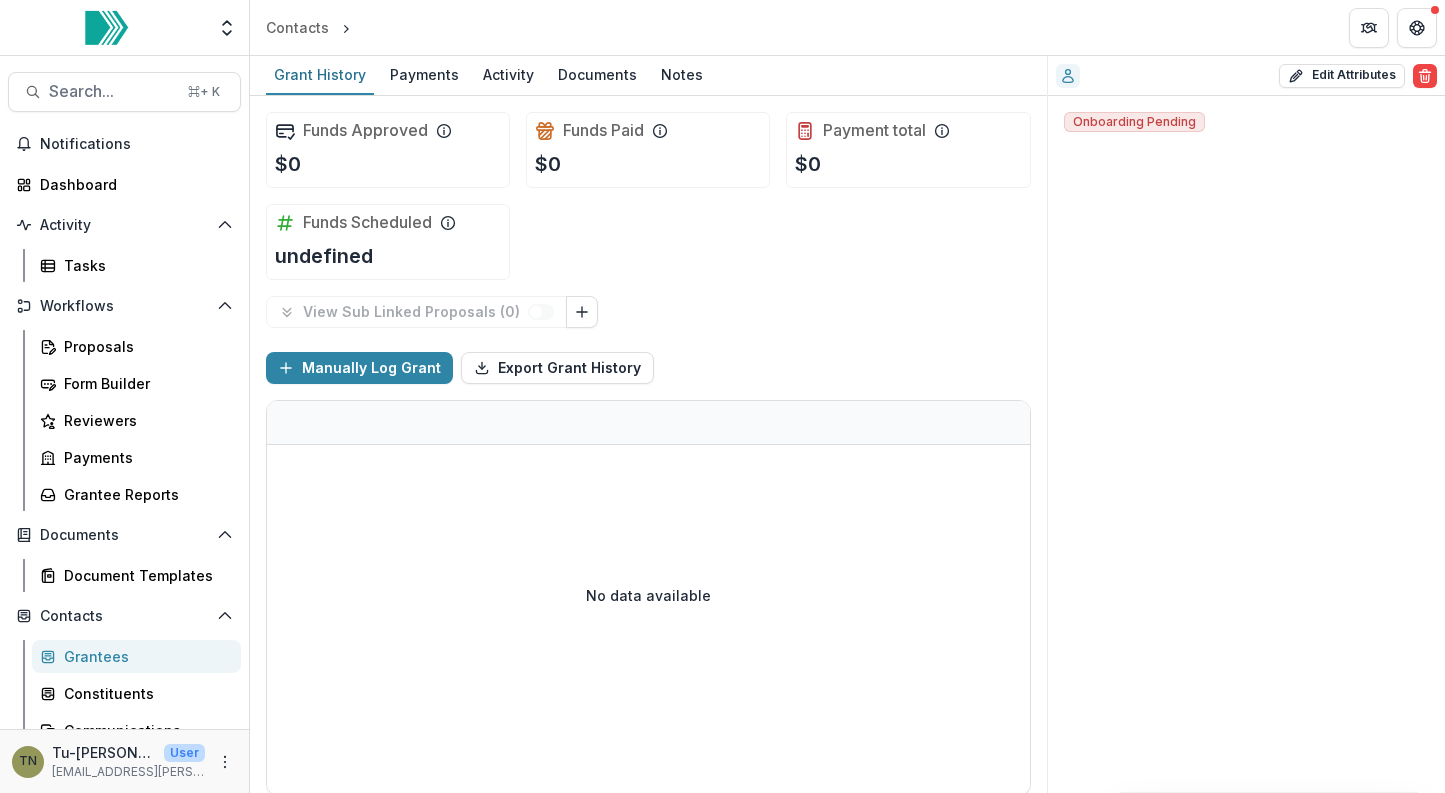 click on "No data available" at bounding box center (648, 595) 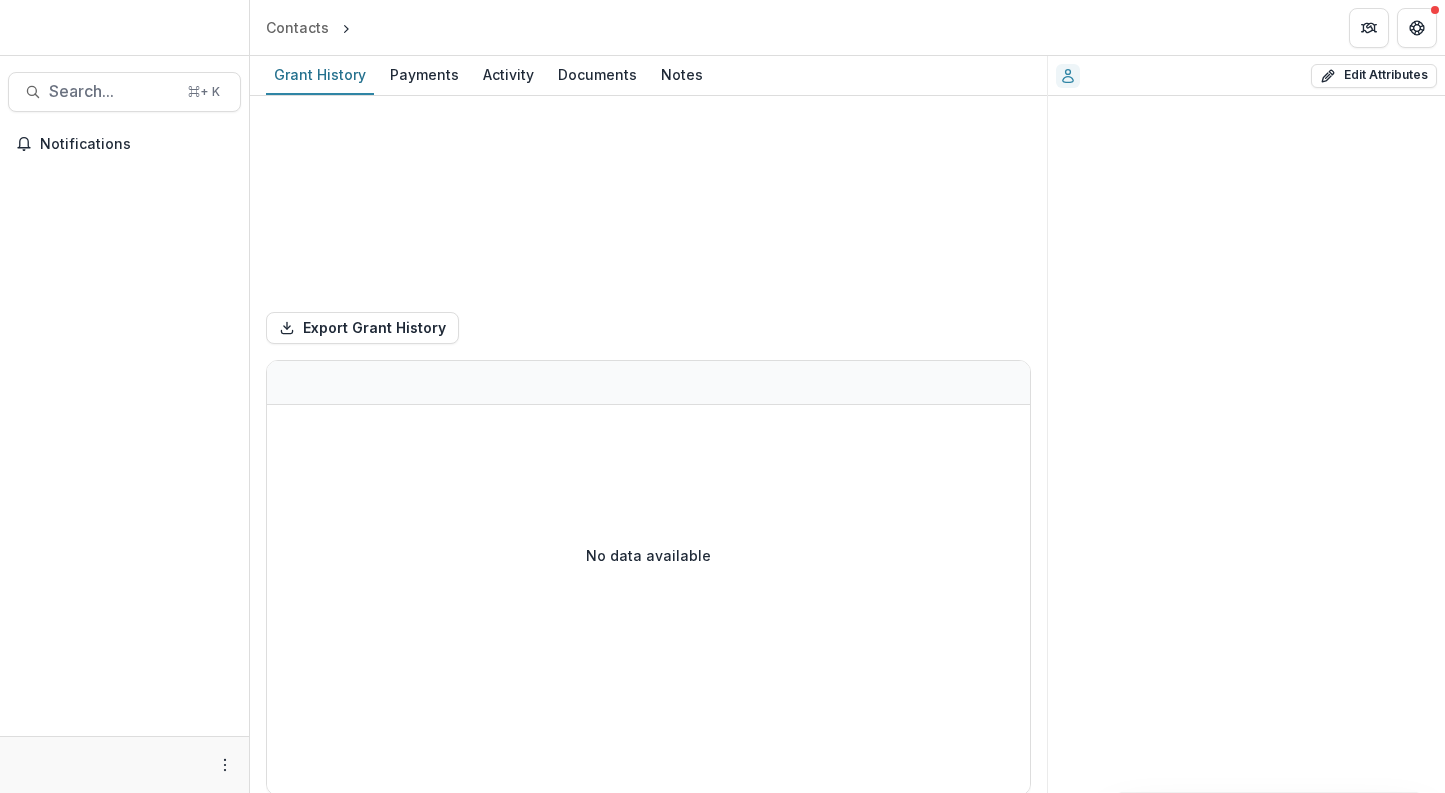 scroll, scrollTop: 0, scrollLeft: 0, axis: both 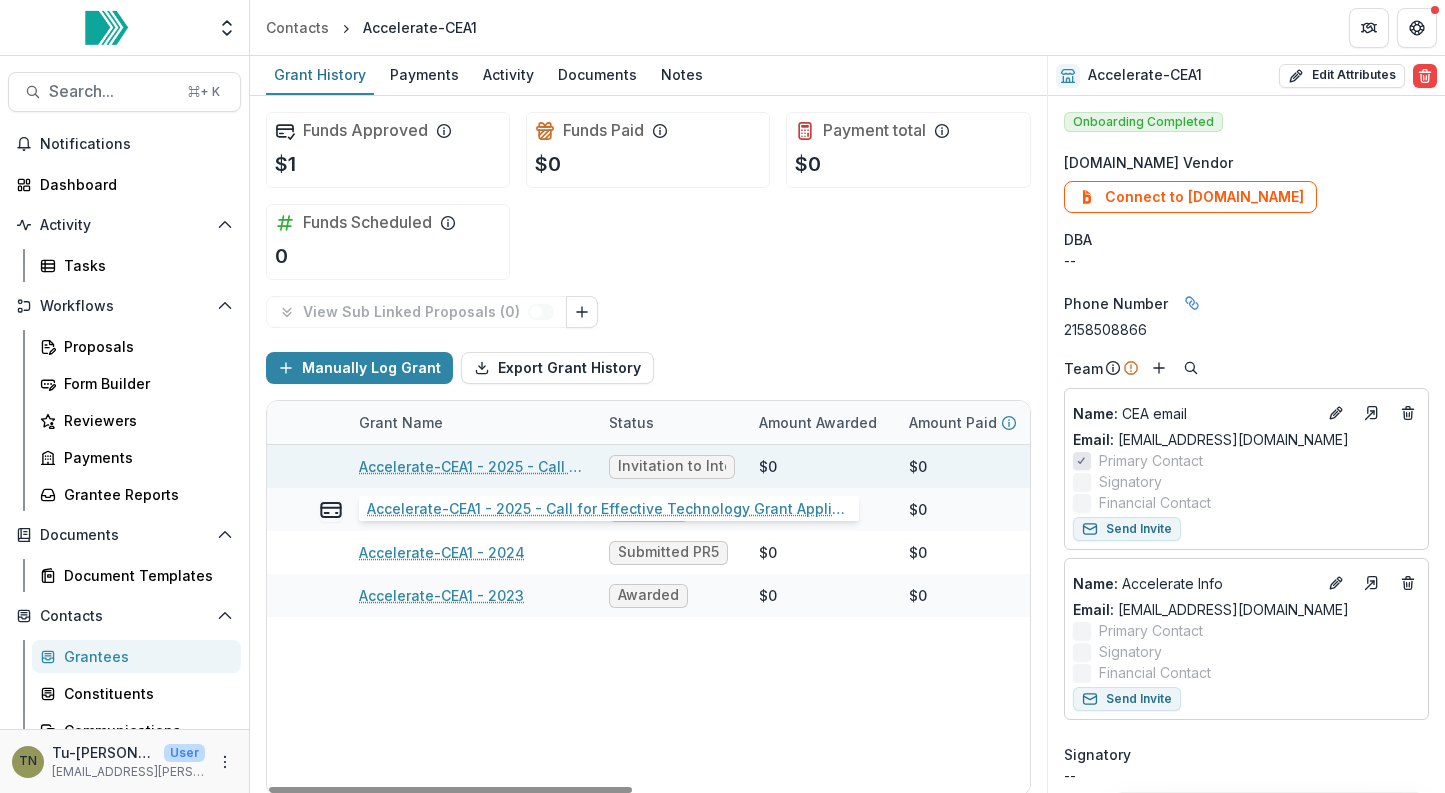 click on "Accelerate-CEA1 - 2025 - Call for Effective Technology Grant Application" at bounding box center [472, 466] 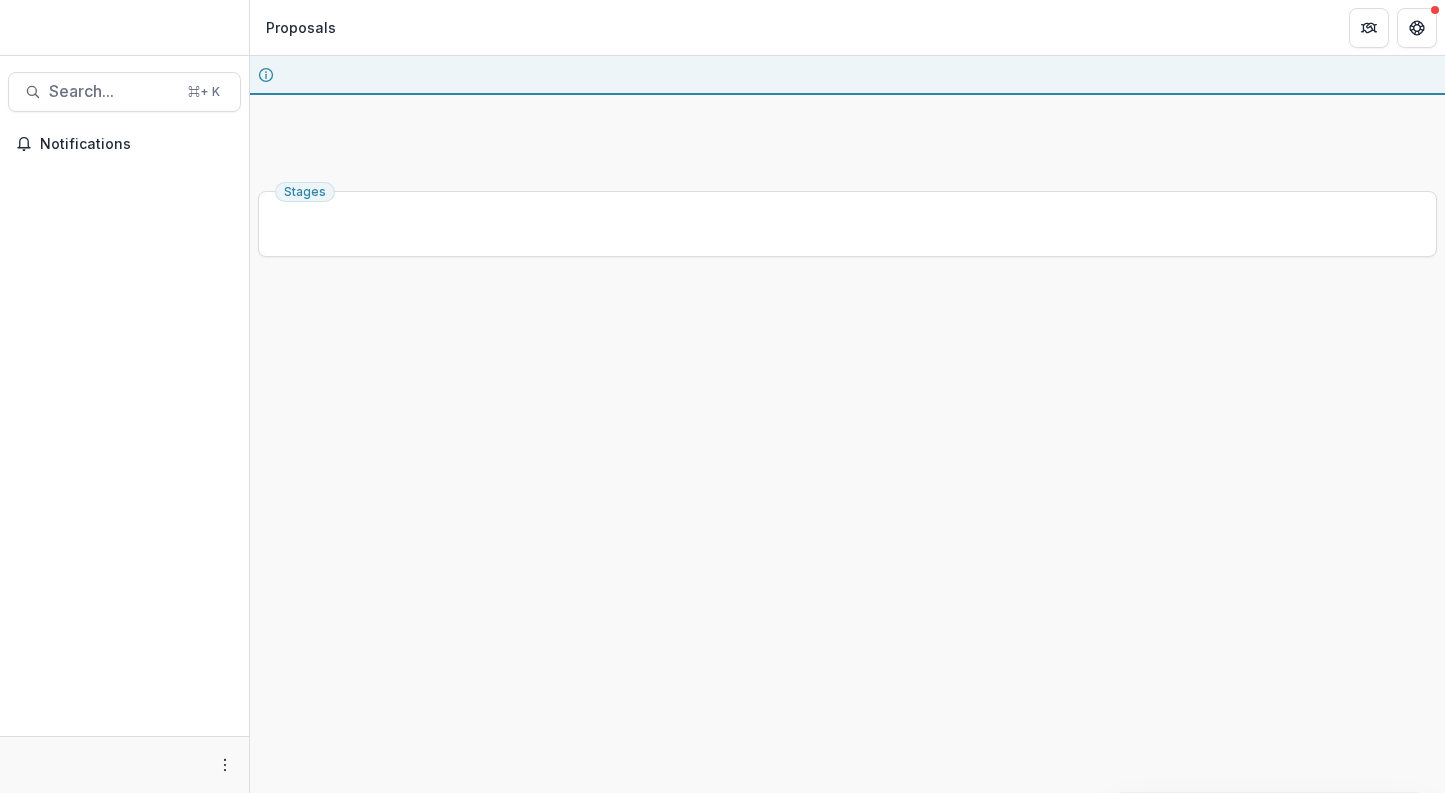 scroll, scrollTop: 0, scrollLeft: 0, axis: both 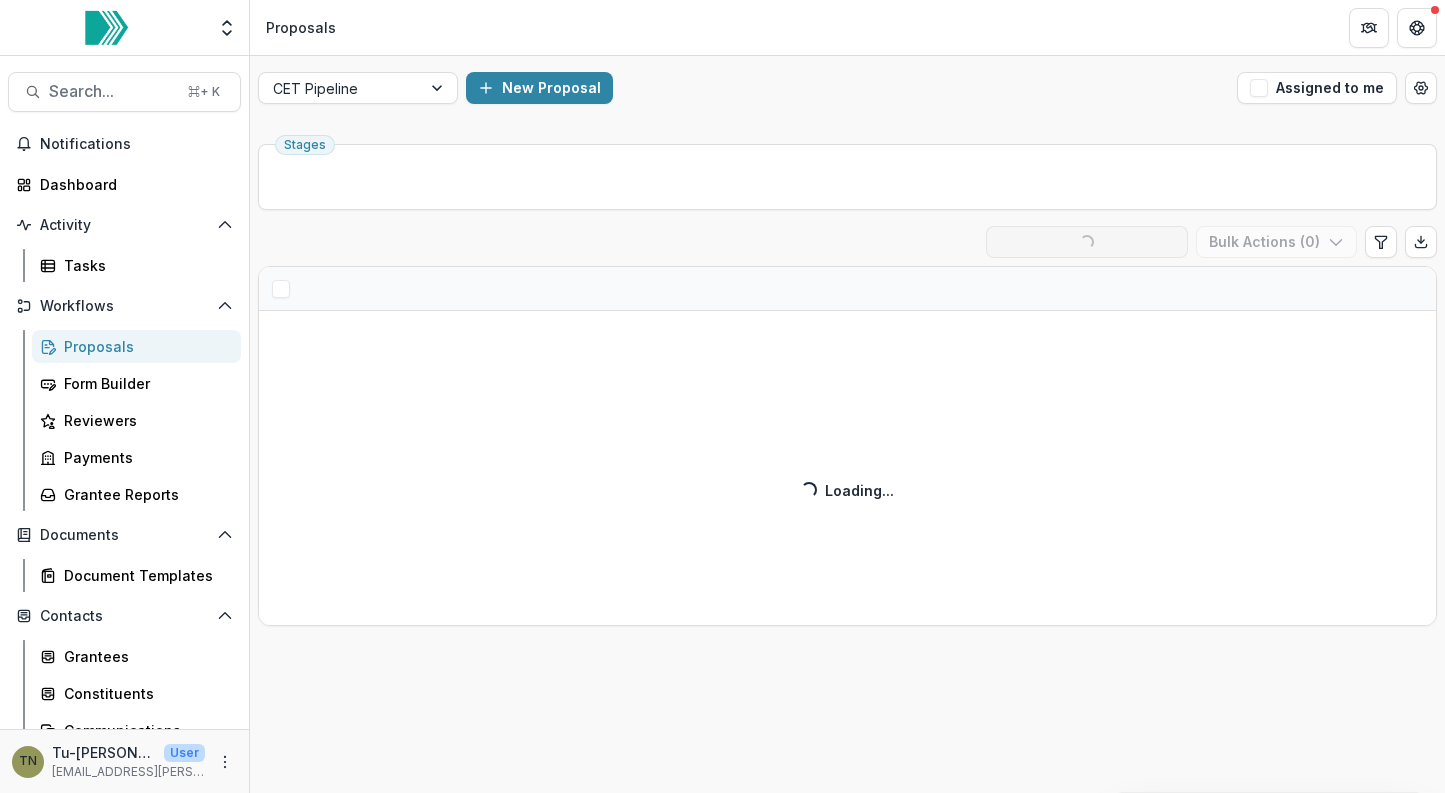 click on "New Proposal" at bounding box center (847, 88) 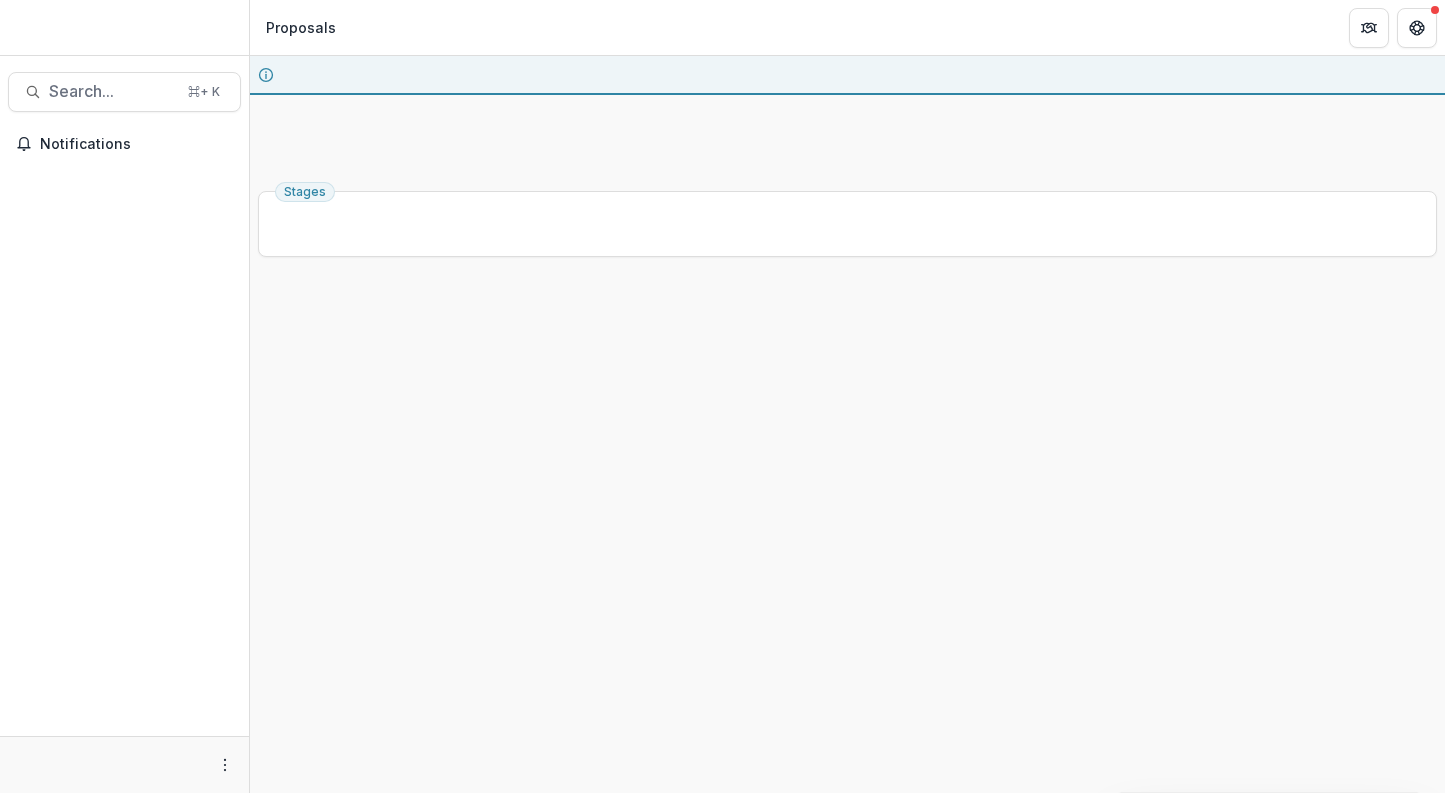 scroll, scrollTop: 0, scrollLeft: 0, axis: both 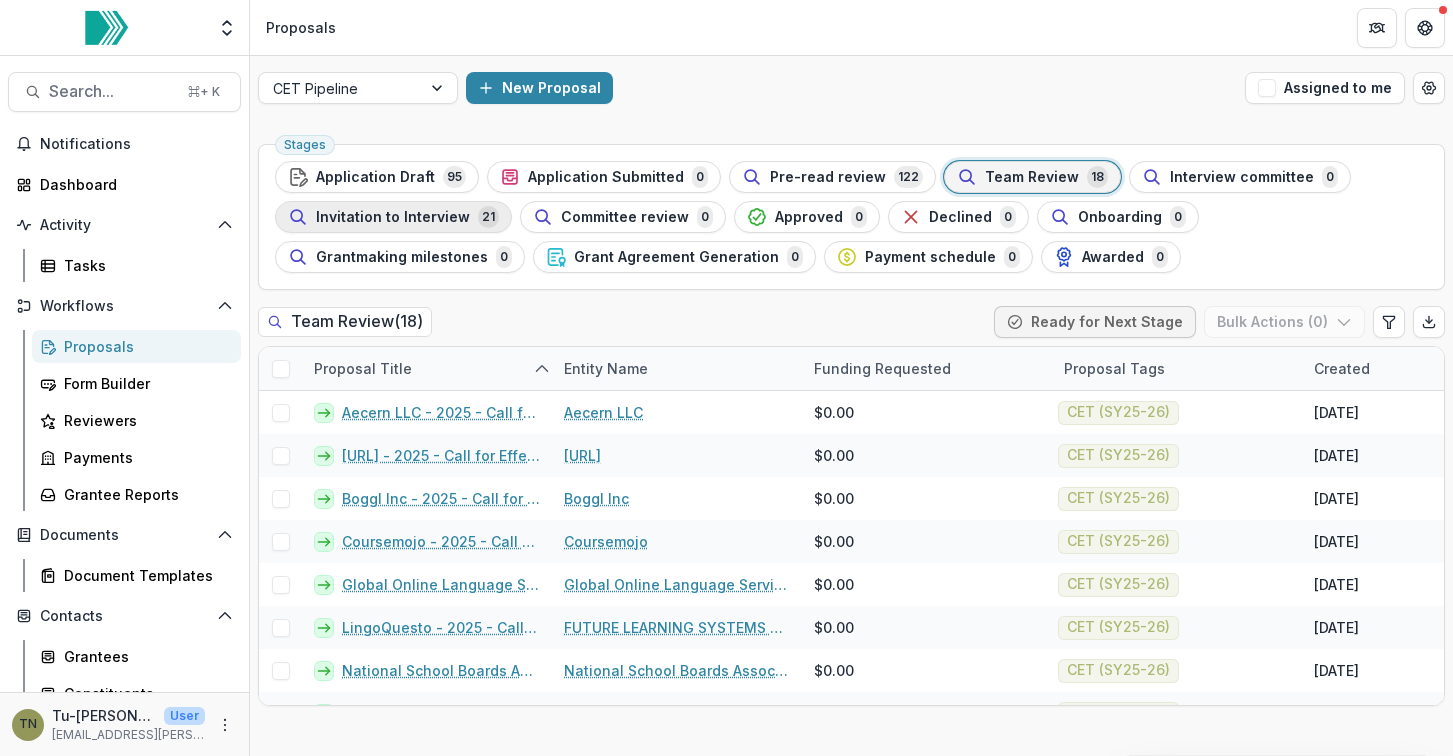 click on "Invitation to Interview" at bounding box center (393, 217) 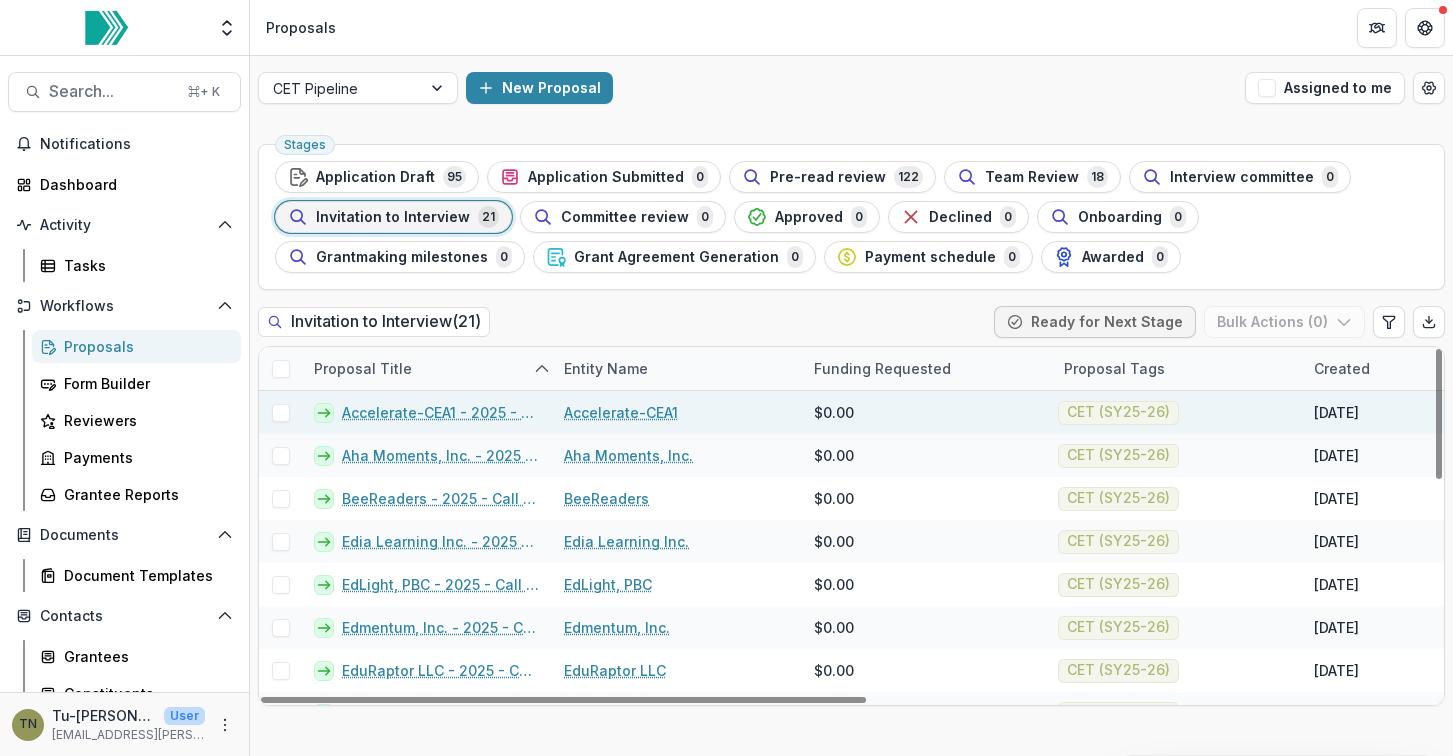 click at bounding box center (281, 413) 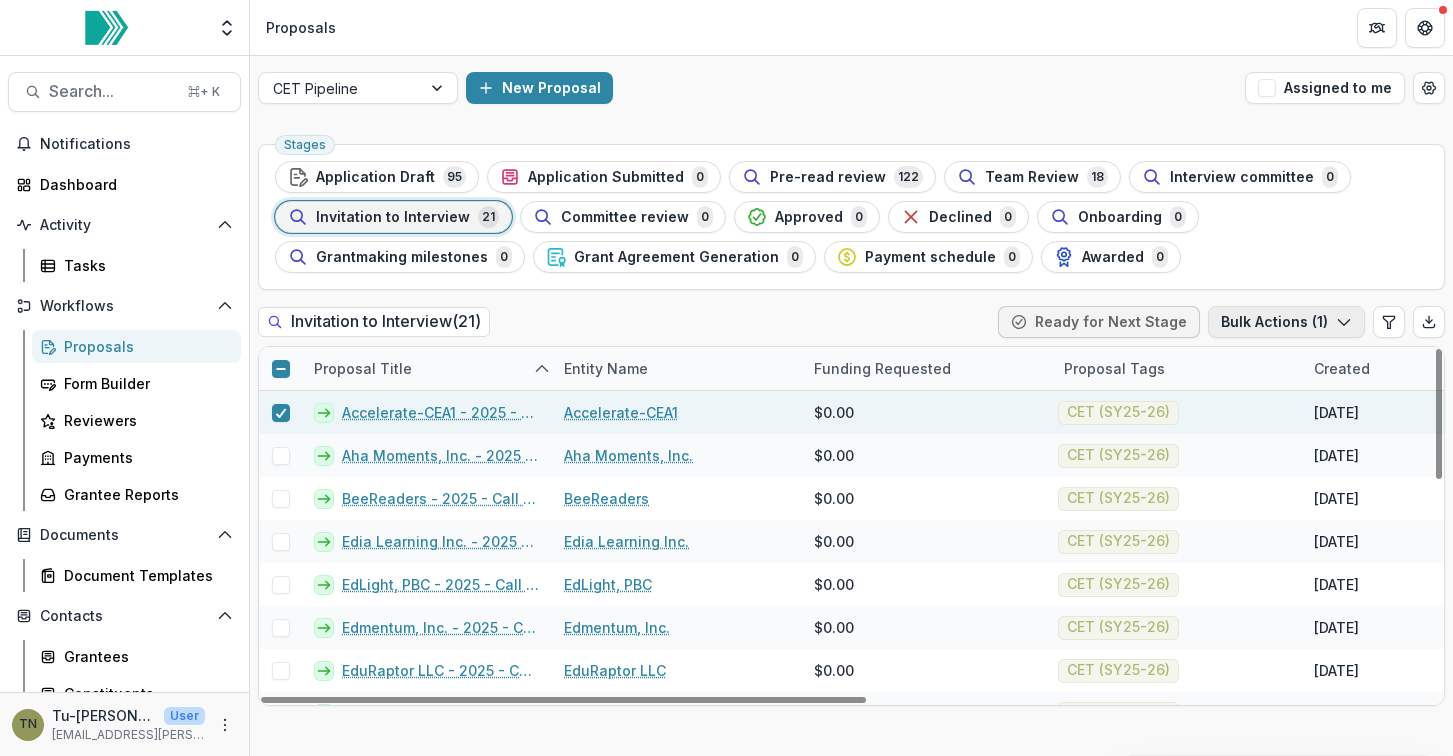 click on "Bulk Actions ( 1 )" at bounding box center [1286, 322] 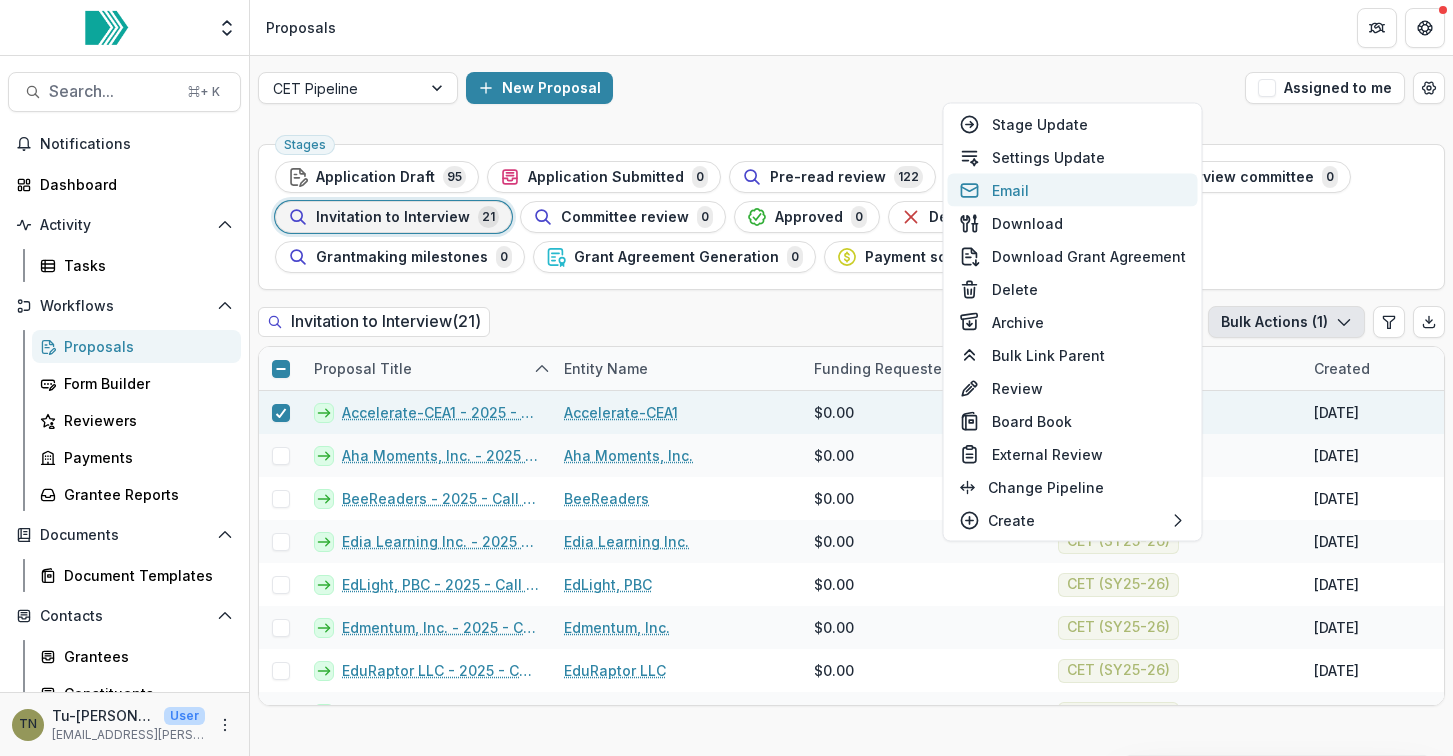 click on "Email" at bounding box center (1073, 190) 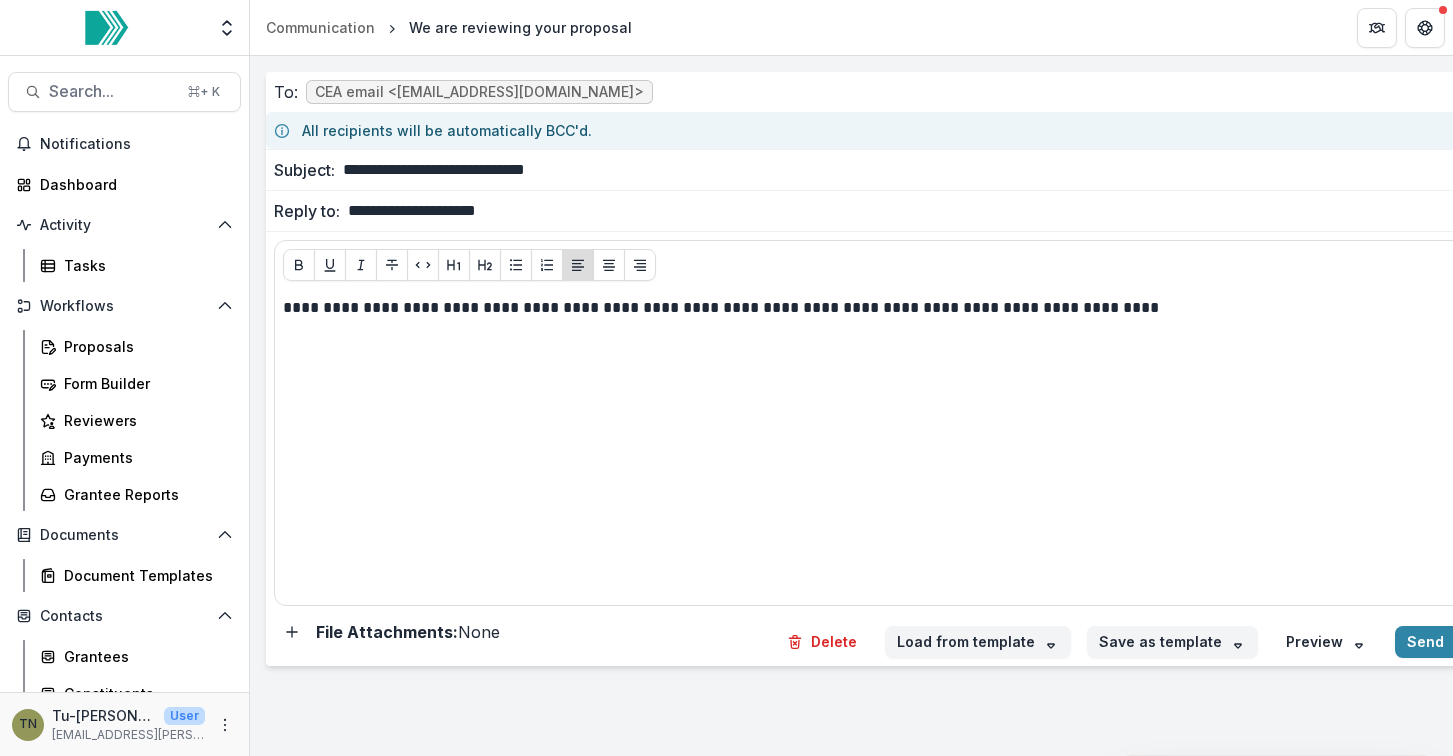 click on "**********" at bounding box center (911, 170) 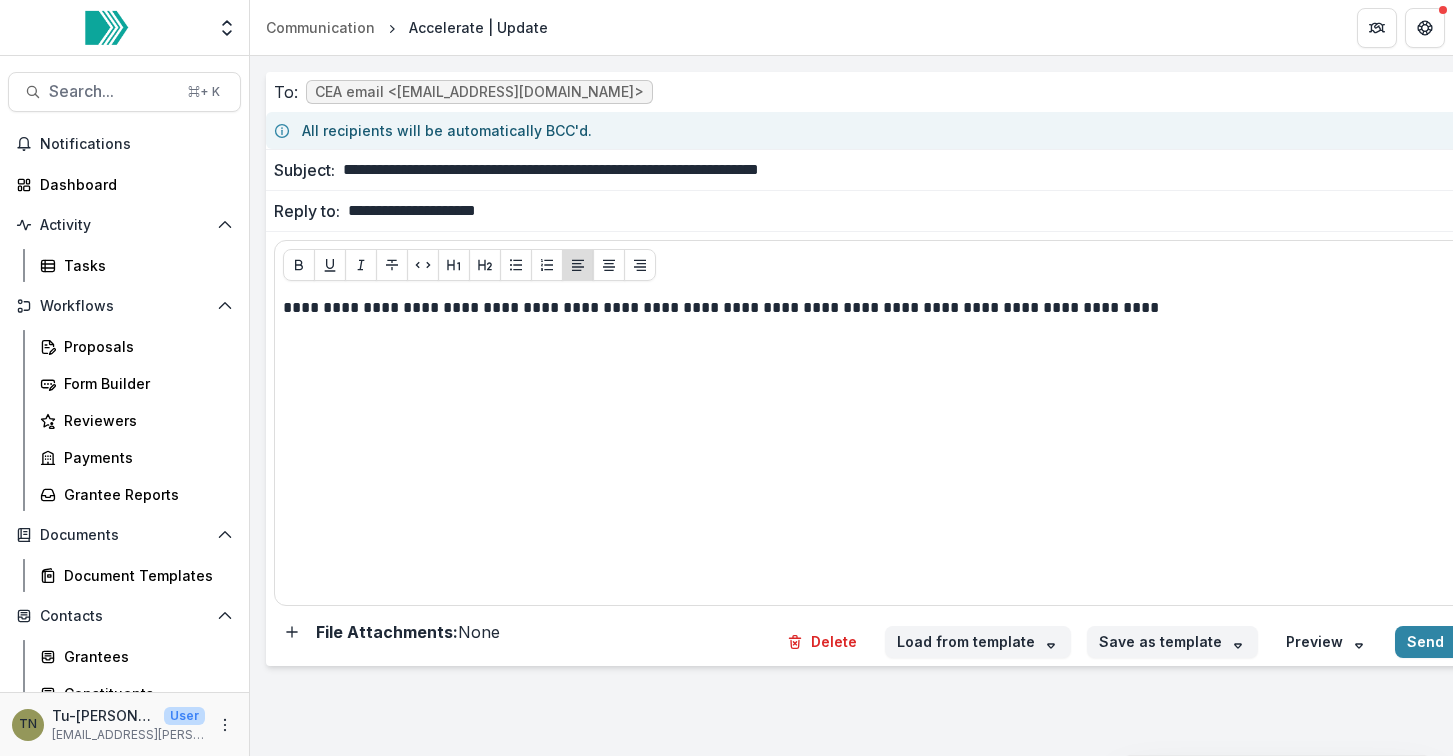 type on "**********" 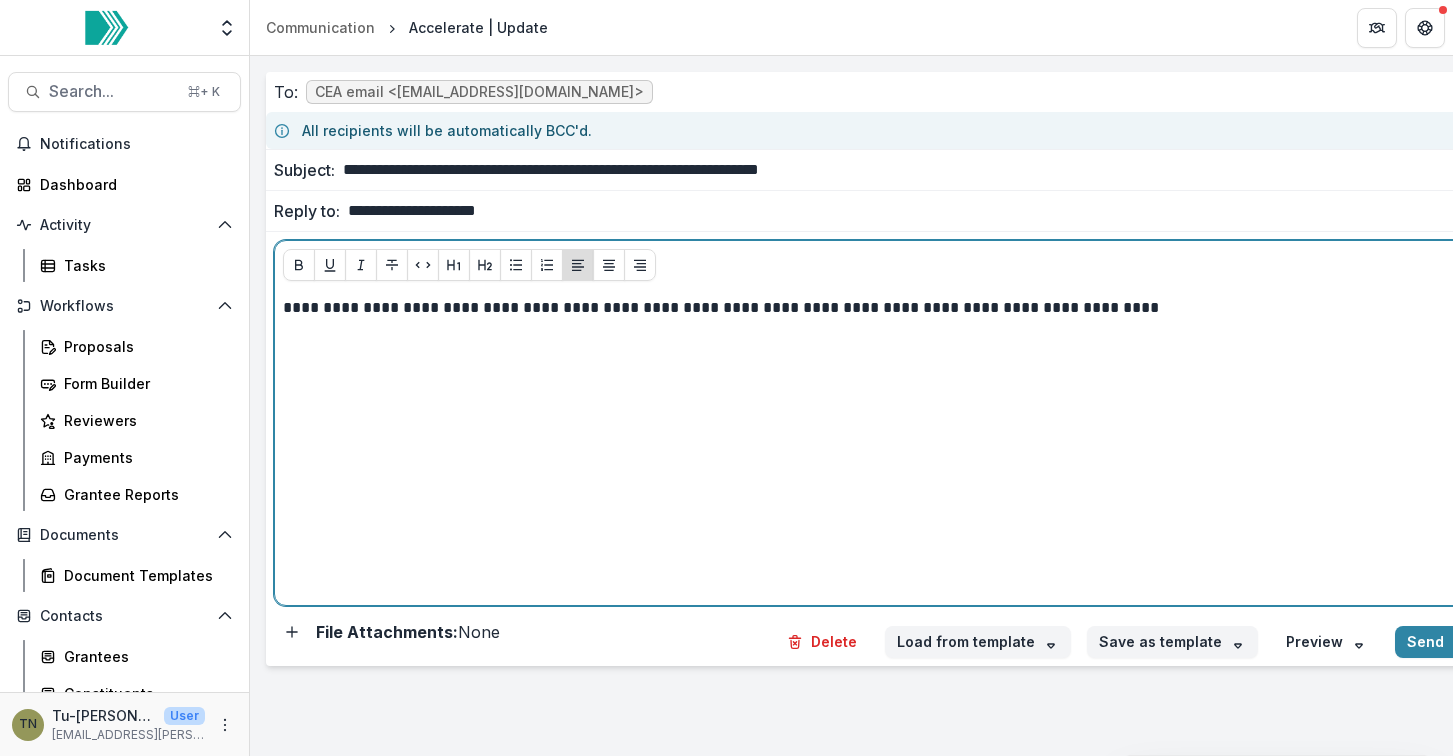 click on "**********" at bounding box center [866, 308] 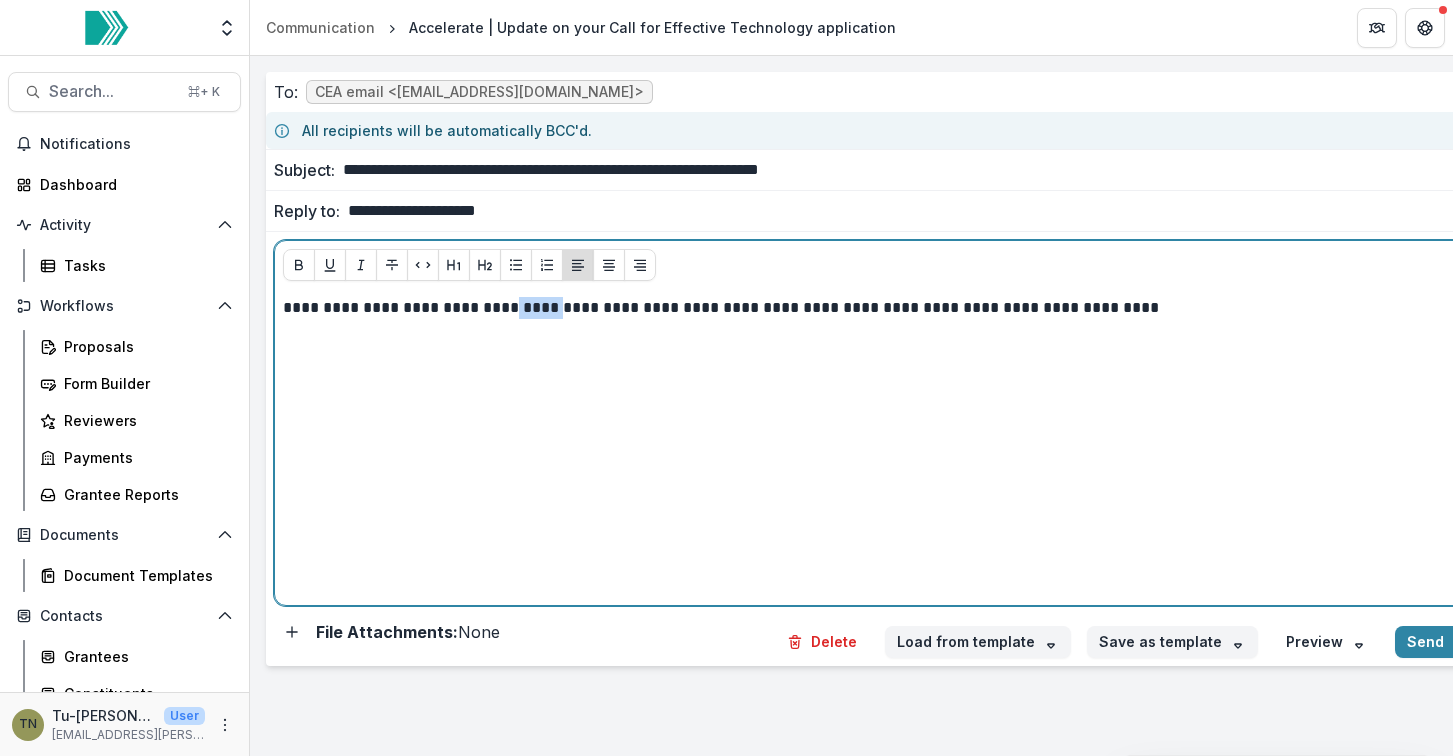 click on "**********" at bounding box center (866, 308) 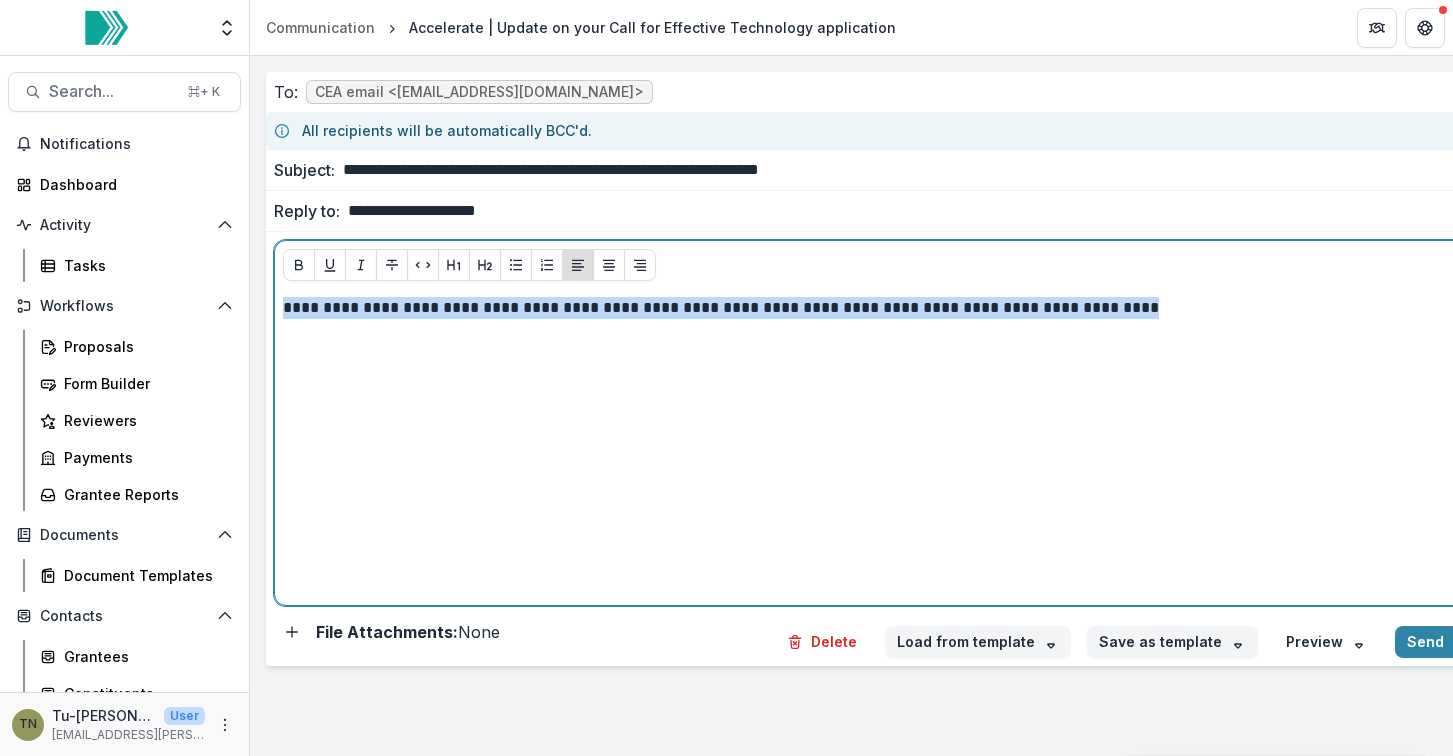 click on "**********" at bounding box center [866, 308] 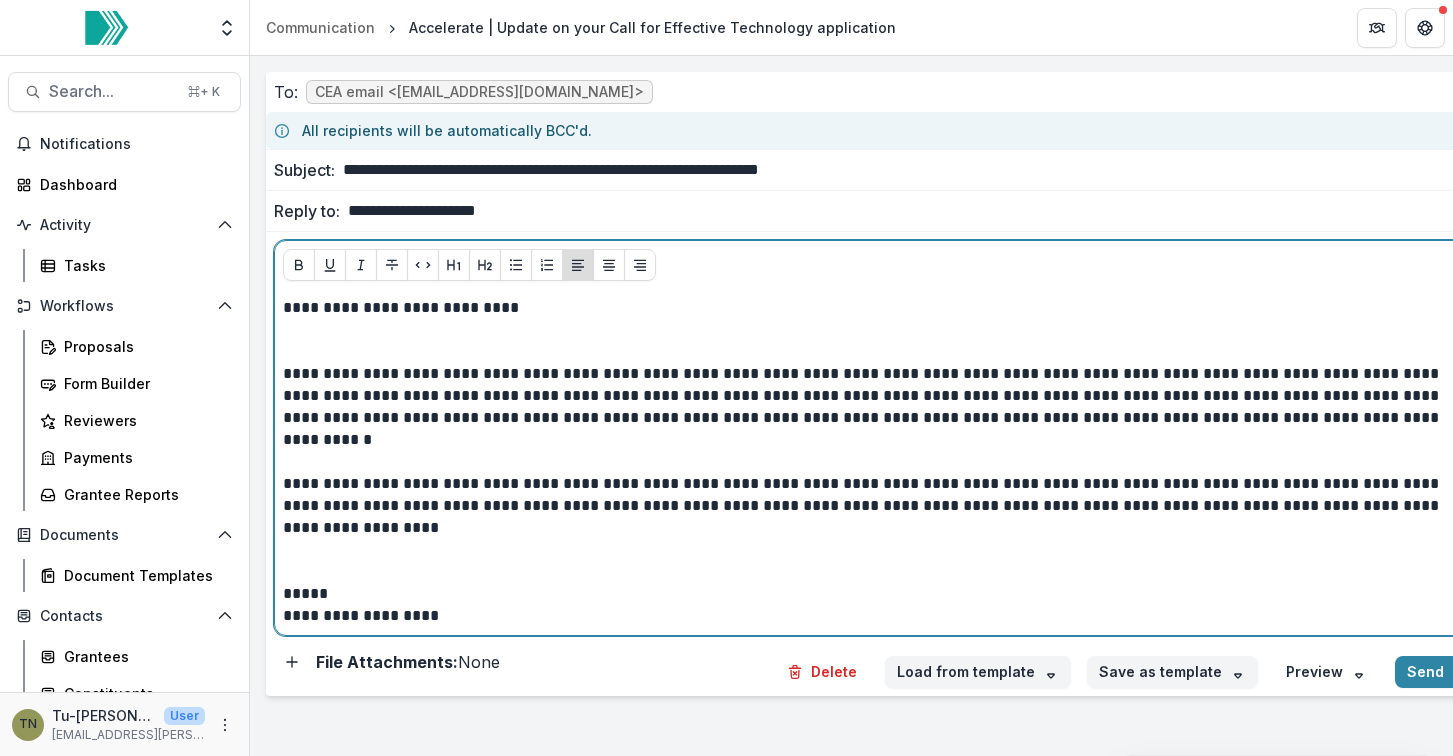 click at bounding box center (877, 341) 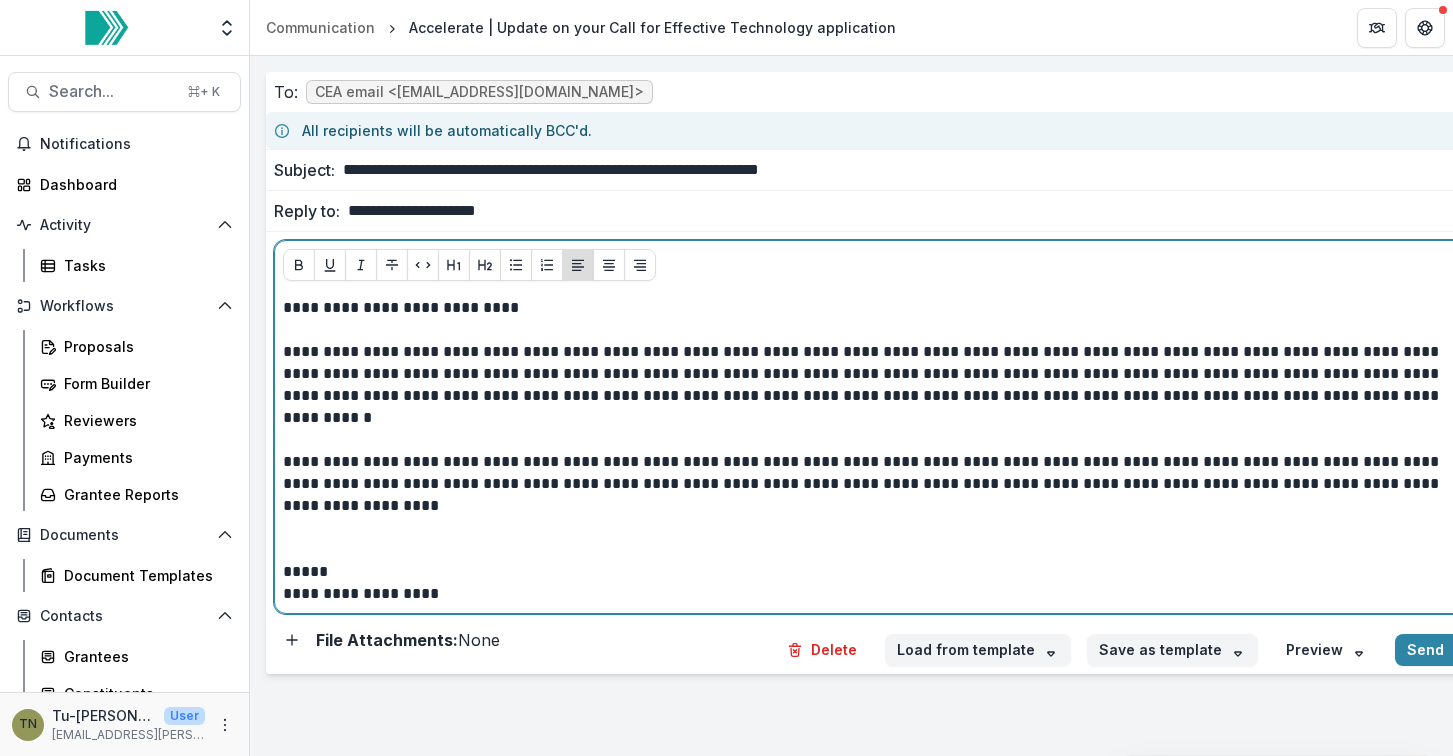 click on "**********" at bounding box center (866, 308) 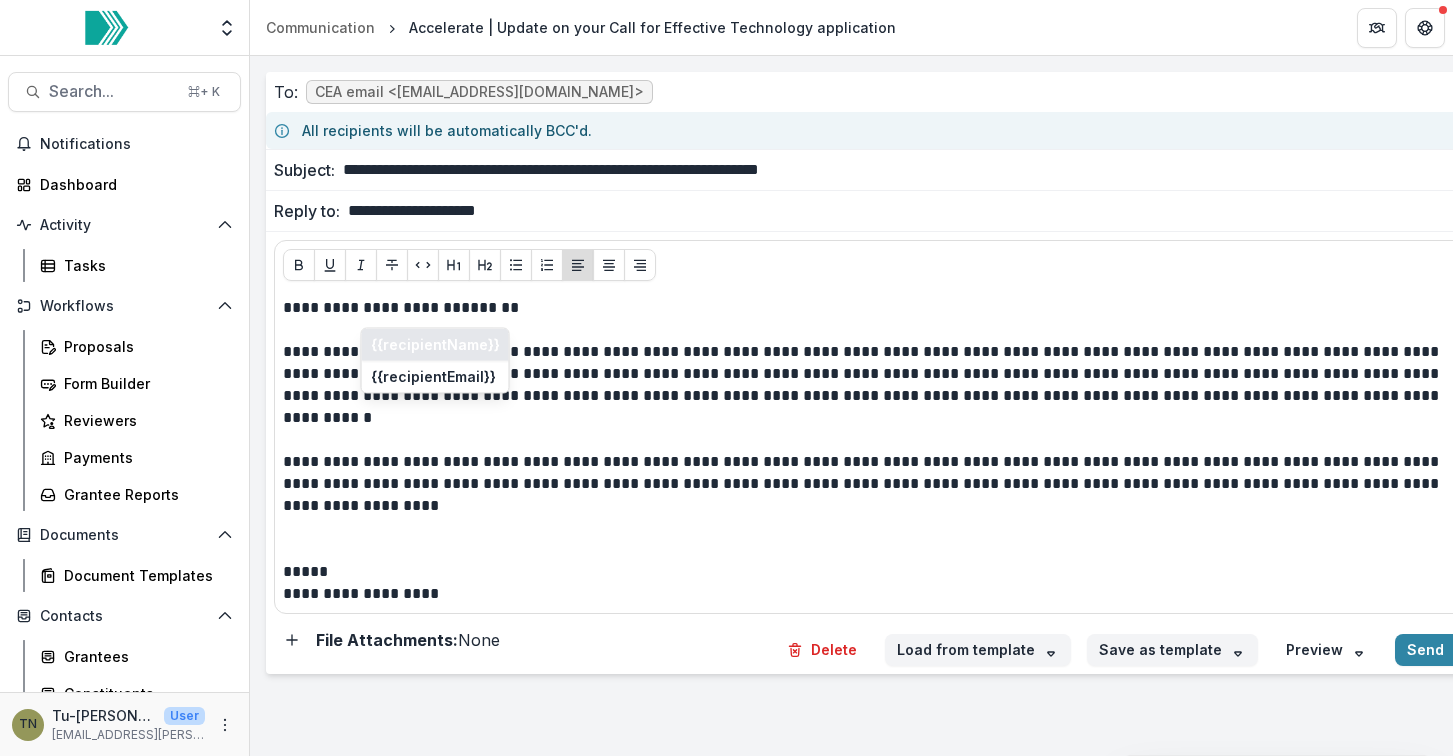 click on "{{recipientName}}" at bounding box center (435, 345) 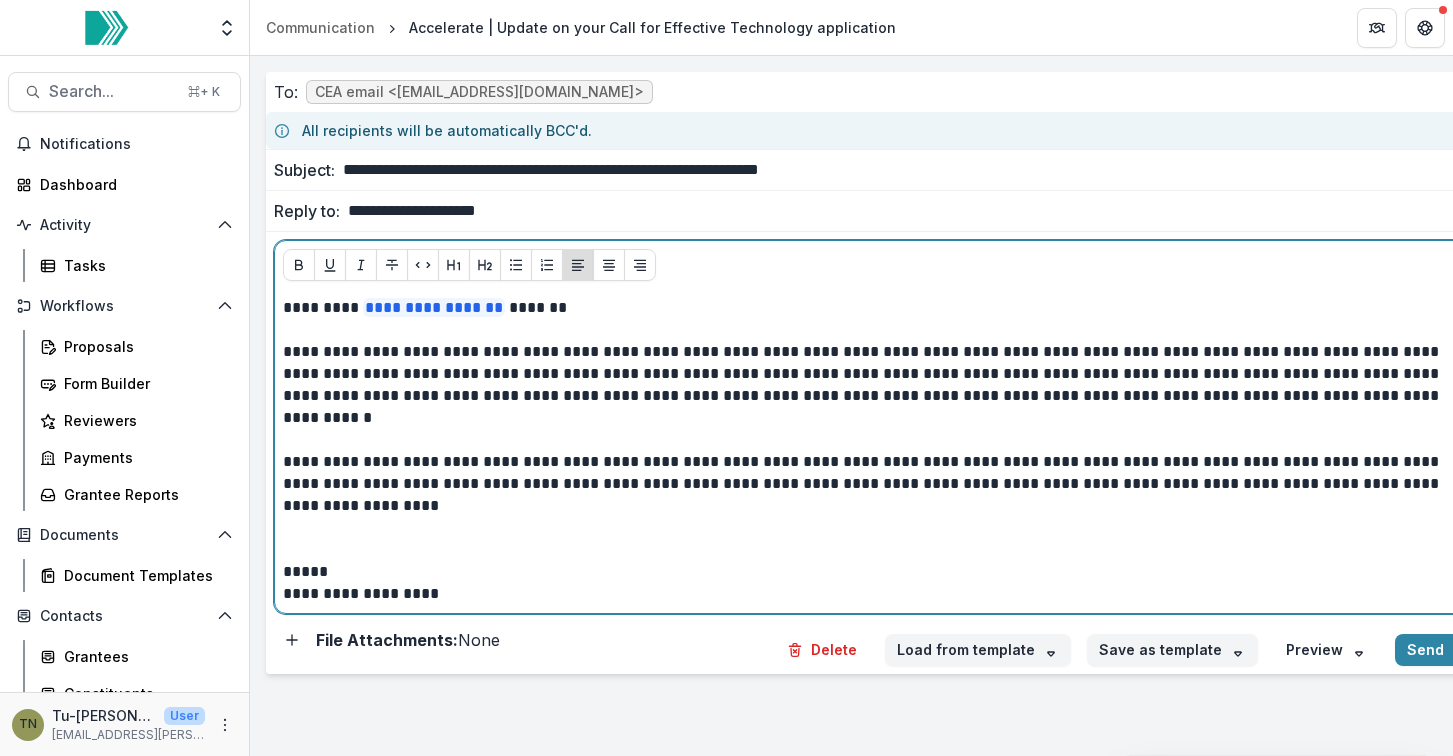 click on "**********" at bounding box center (866, 308) 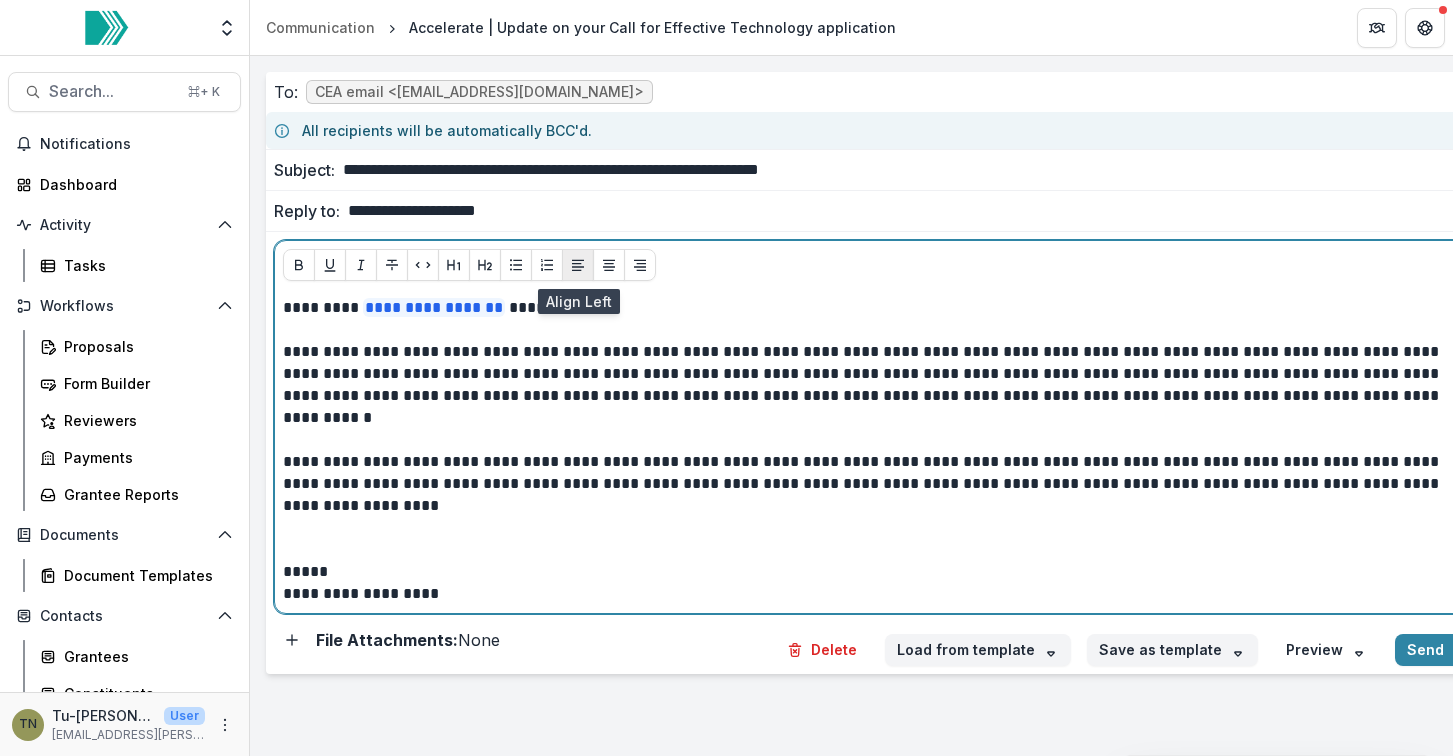 type 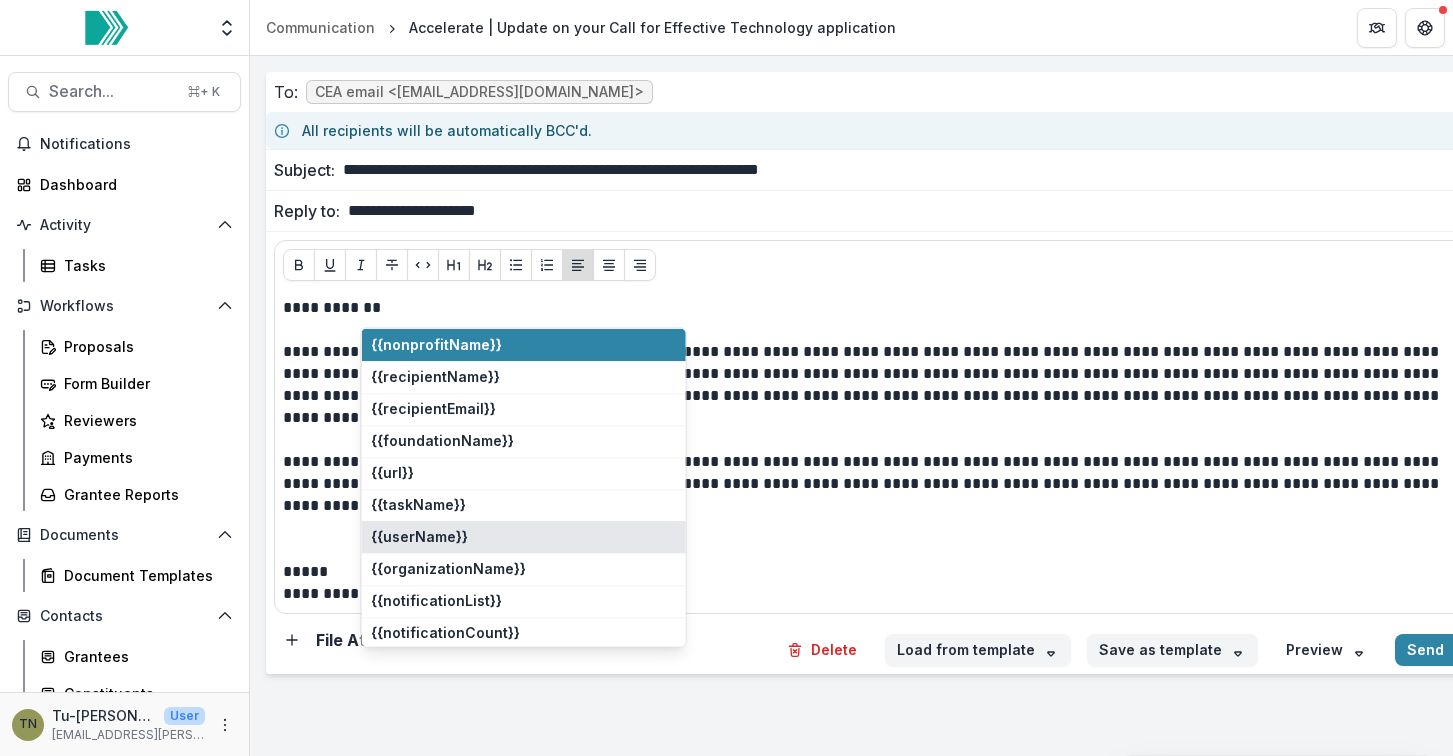 click on "{{userName}}" at bounding box center (524, 537) 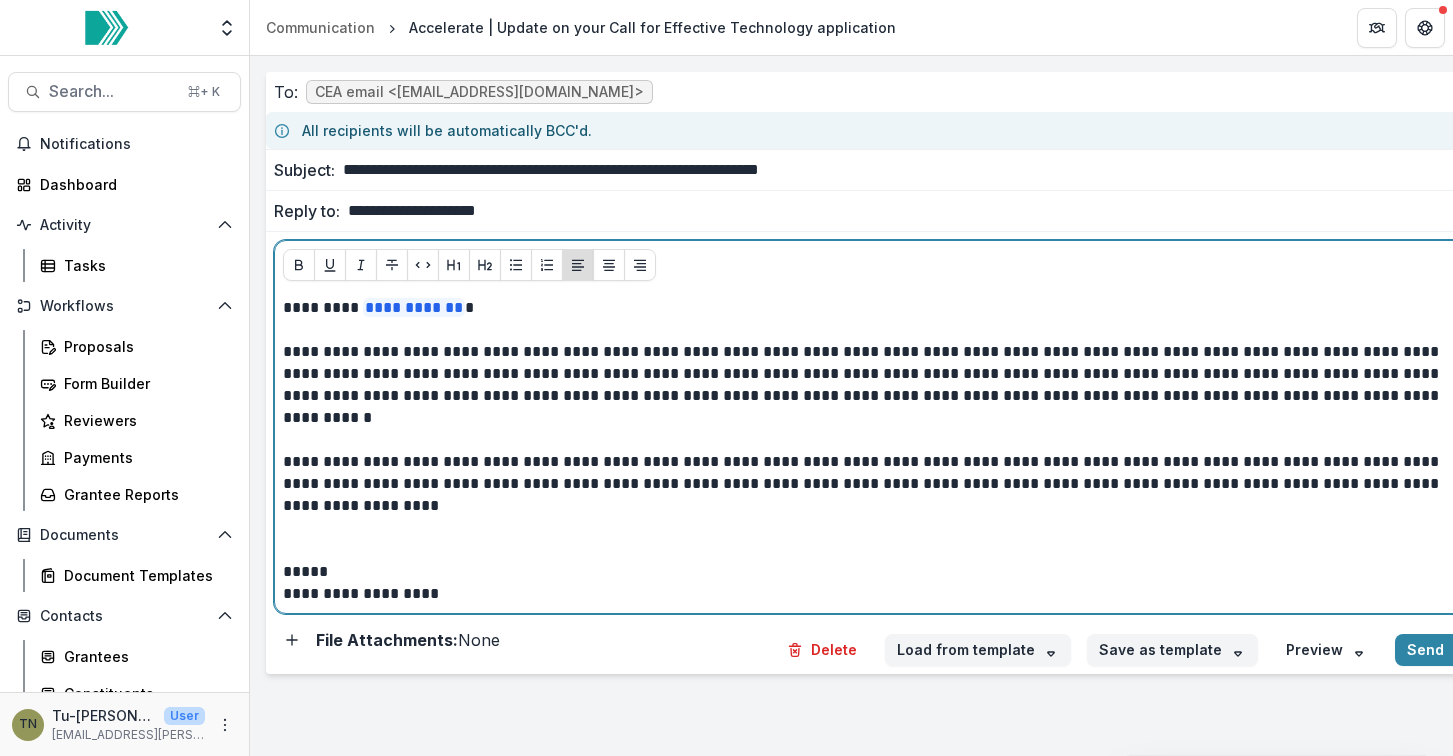 click on "**********" at bounding box center (866, 374) 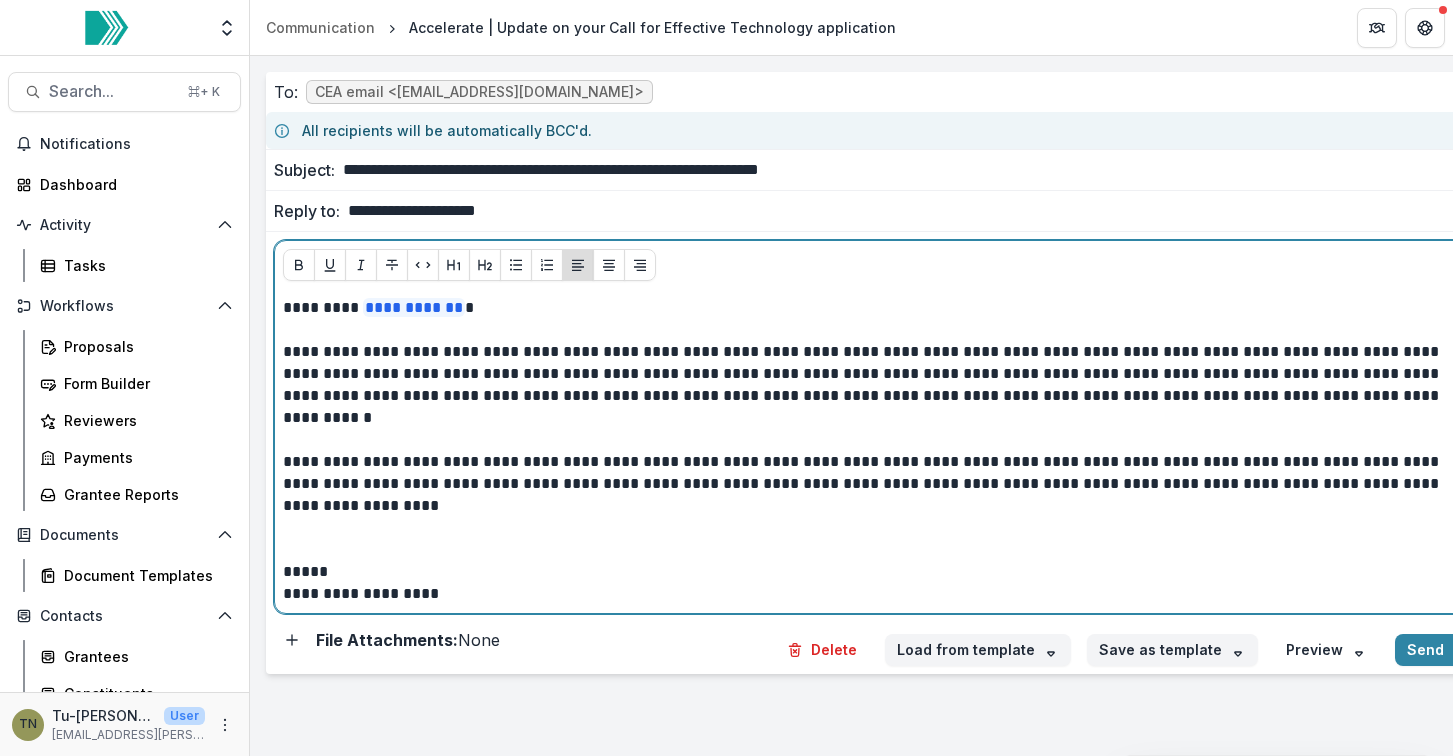 click at bounding box center (877, 429) 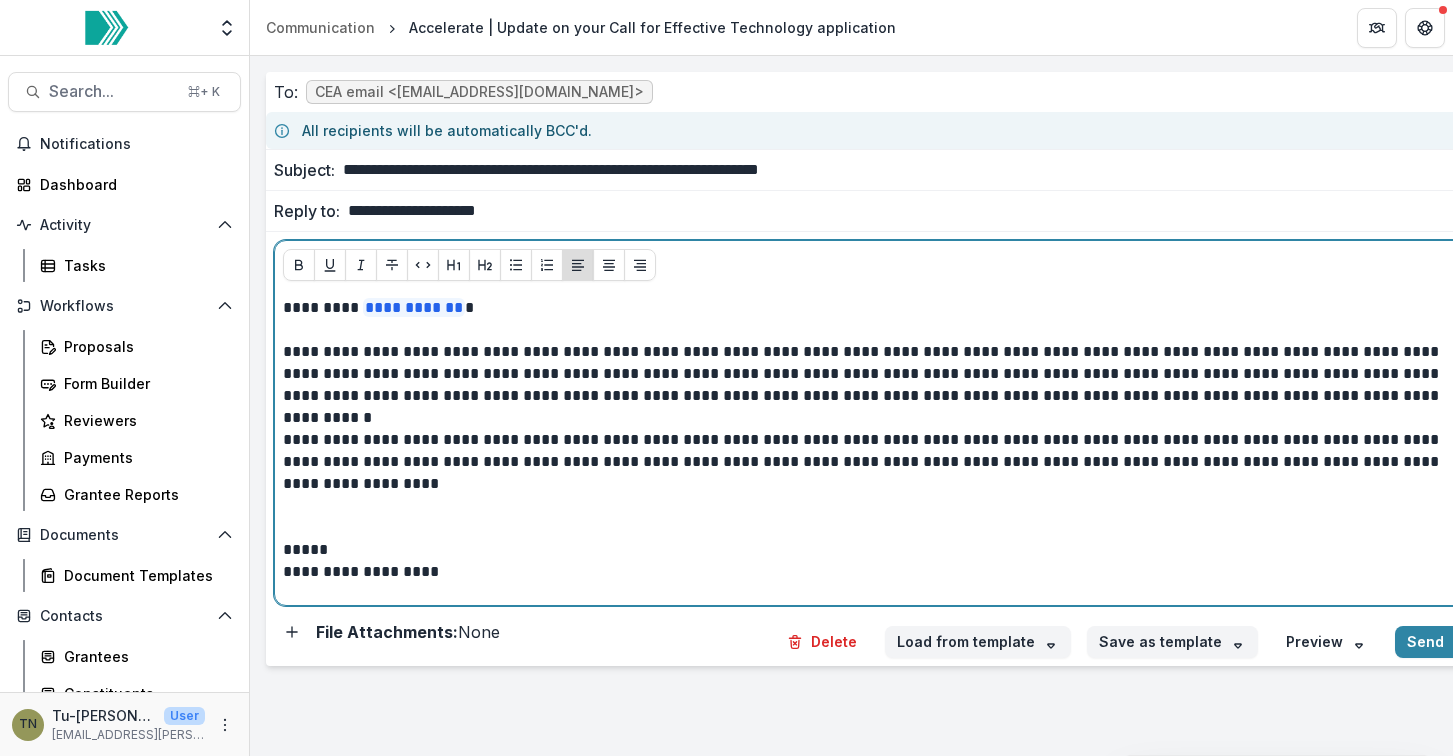 click on "**********" at bounding box center [866, 308] 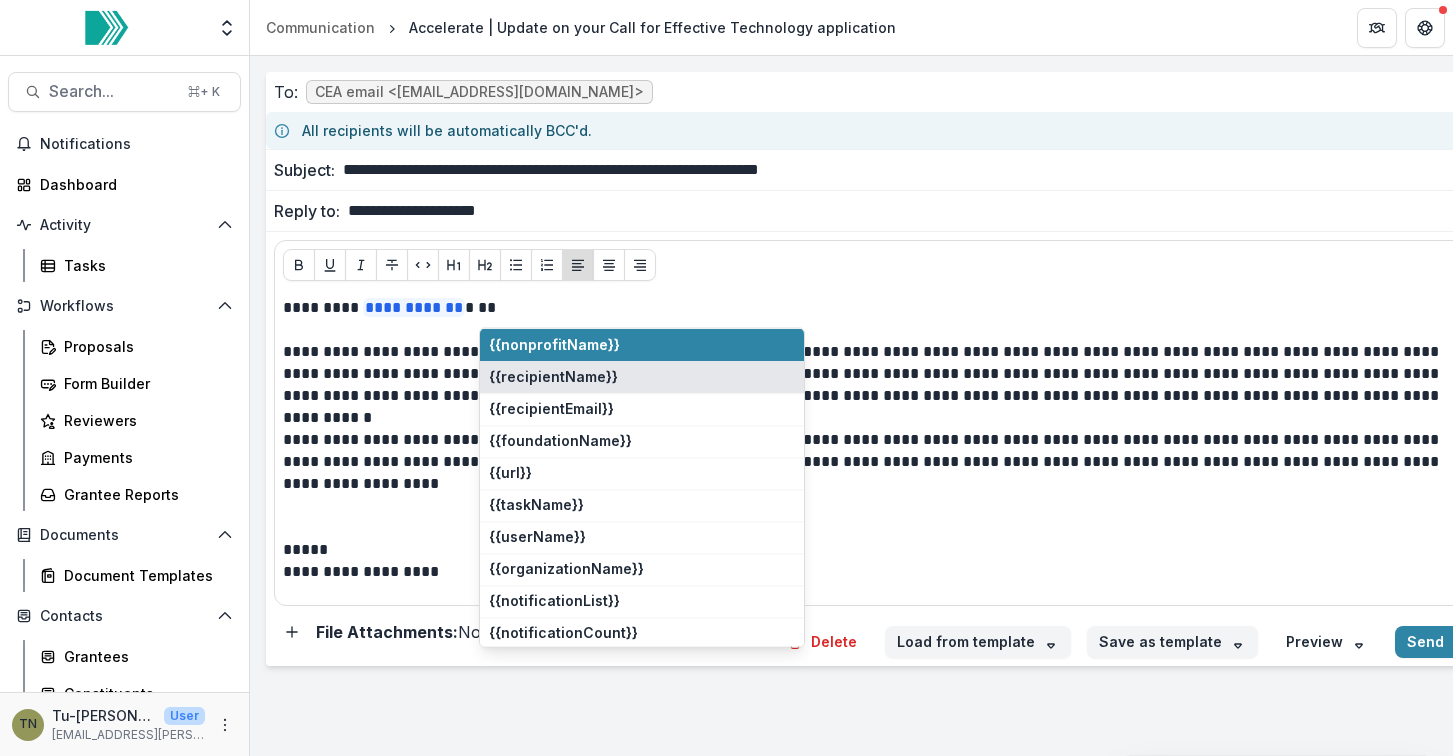 click on "{{recipientName}}" at bounding box center (642, 377) 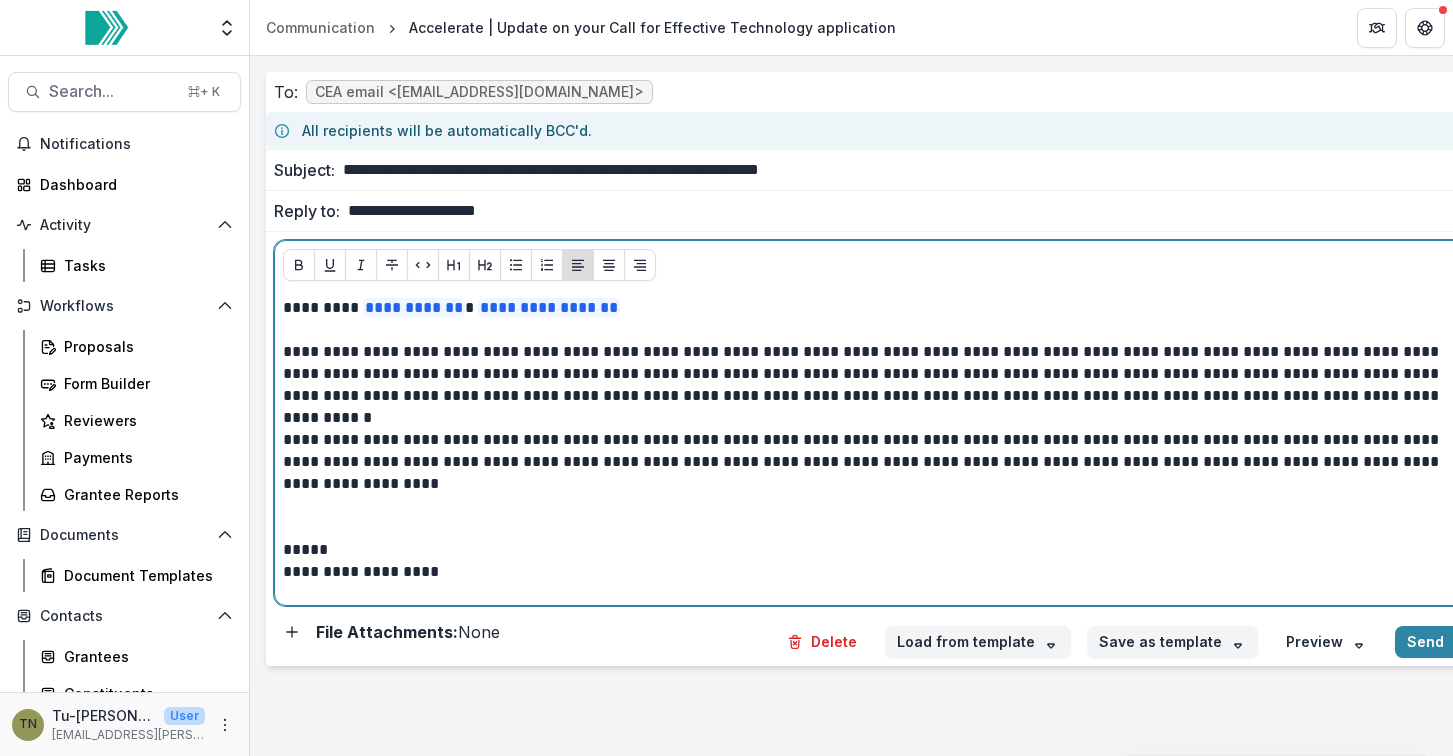 click on "**********" at bounding box center [866, 462] 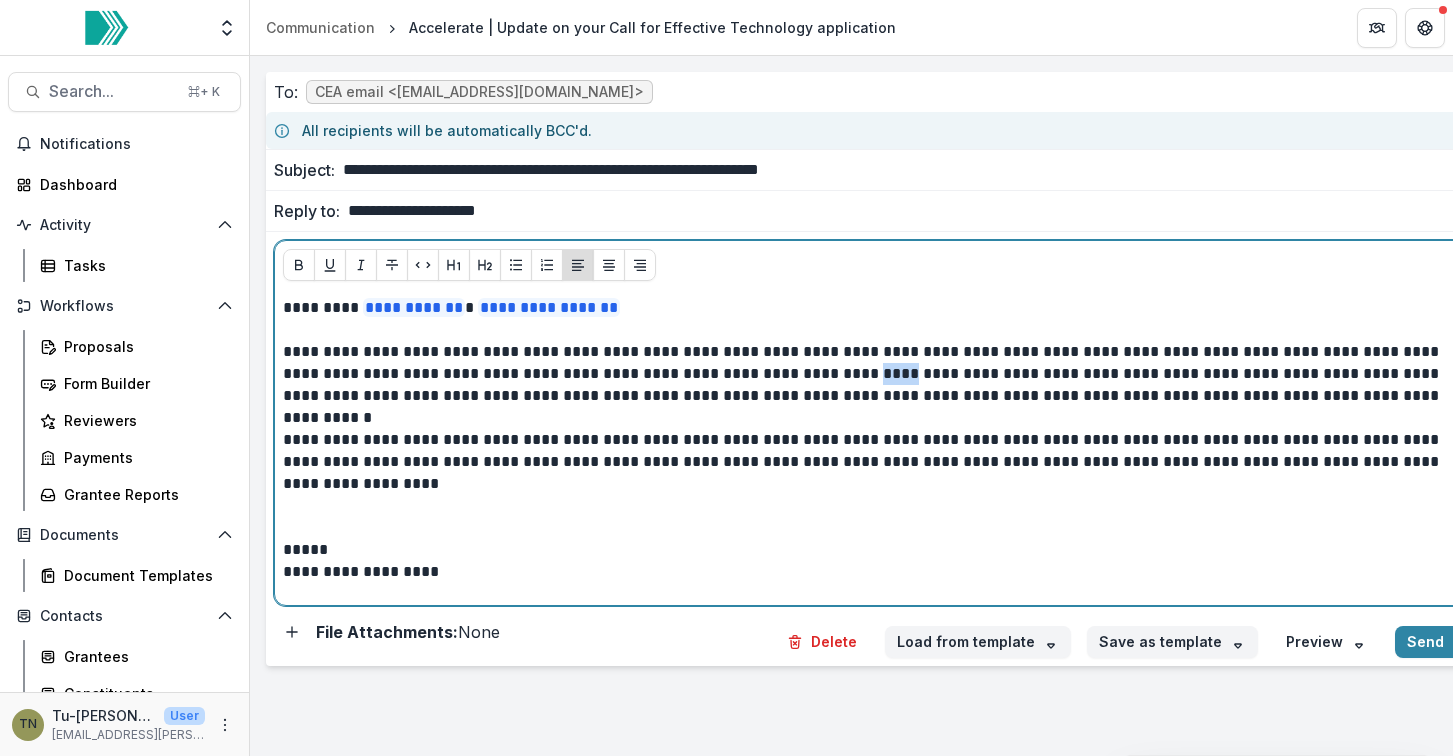 click on "**********" at bounding box center [866, 385] 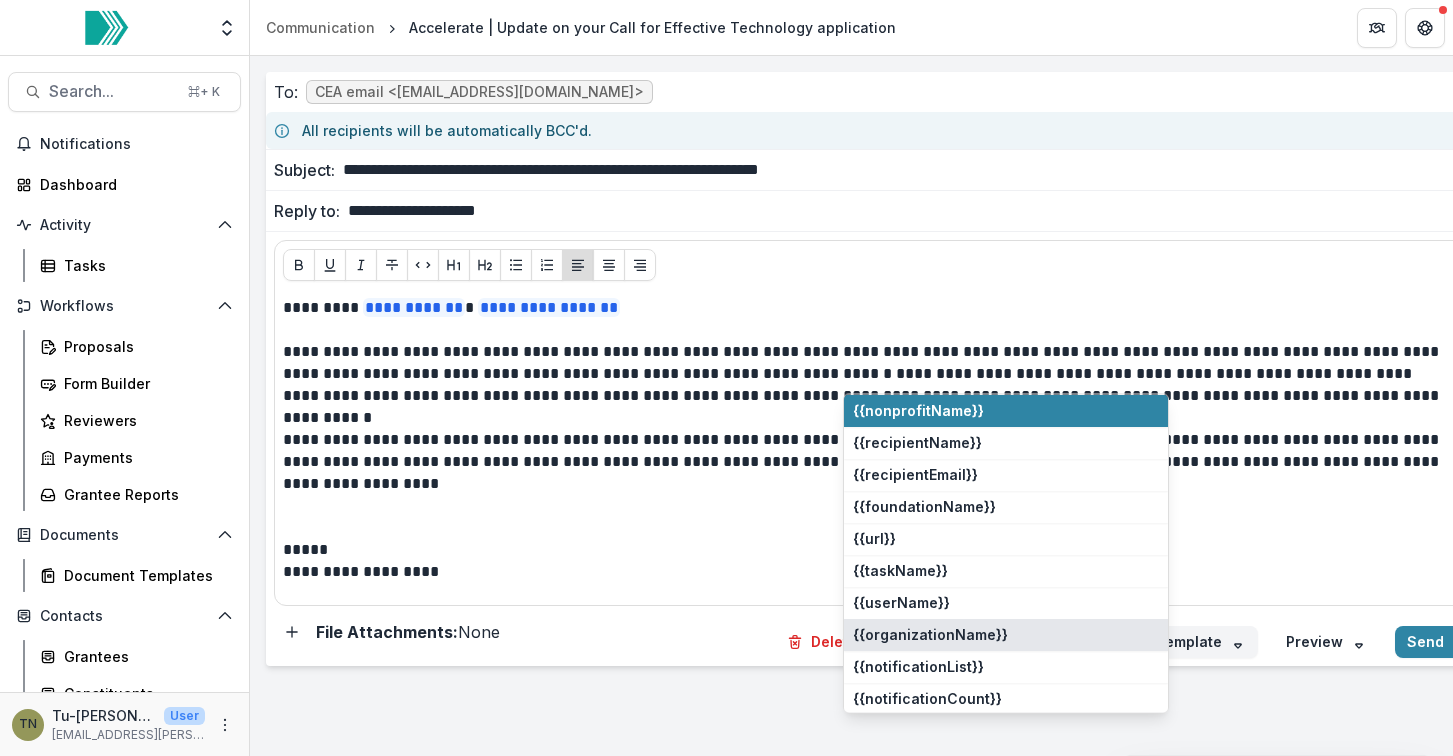 click on "{{organizationName}}" at bounding box center (1006, 635) 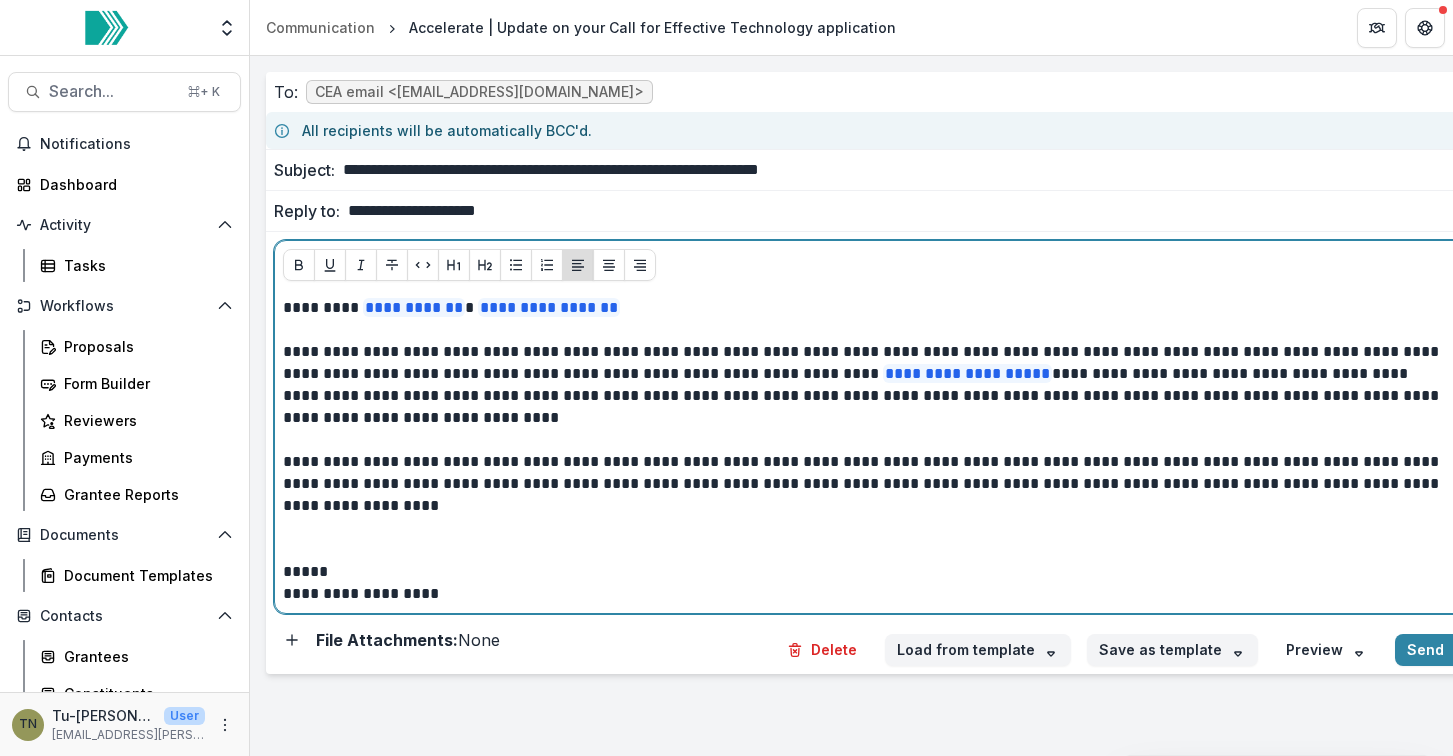 click on "**********" at bounding box center [866, 594] 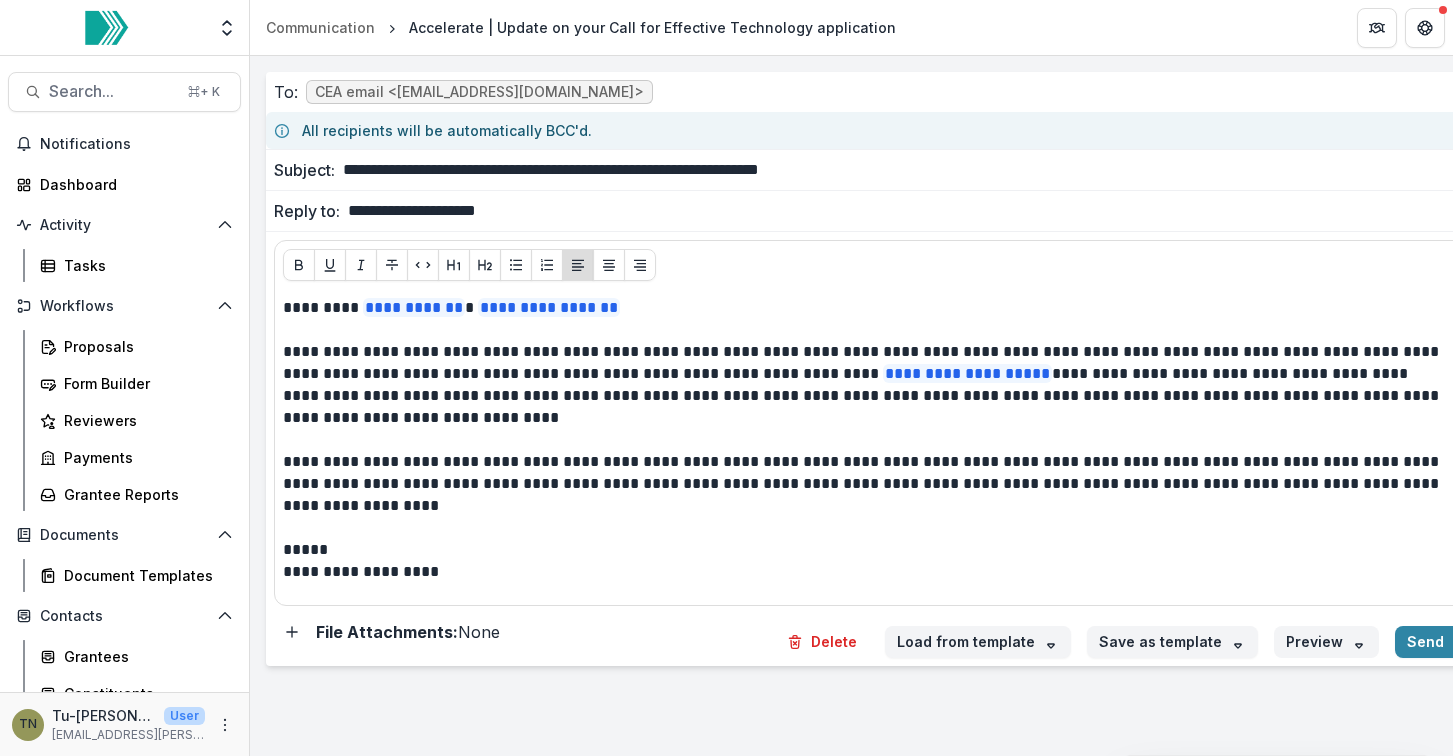 click on "Preview" at bounding box center (1326, 642) 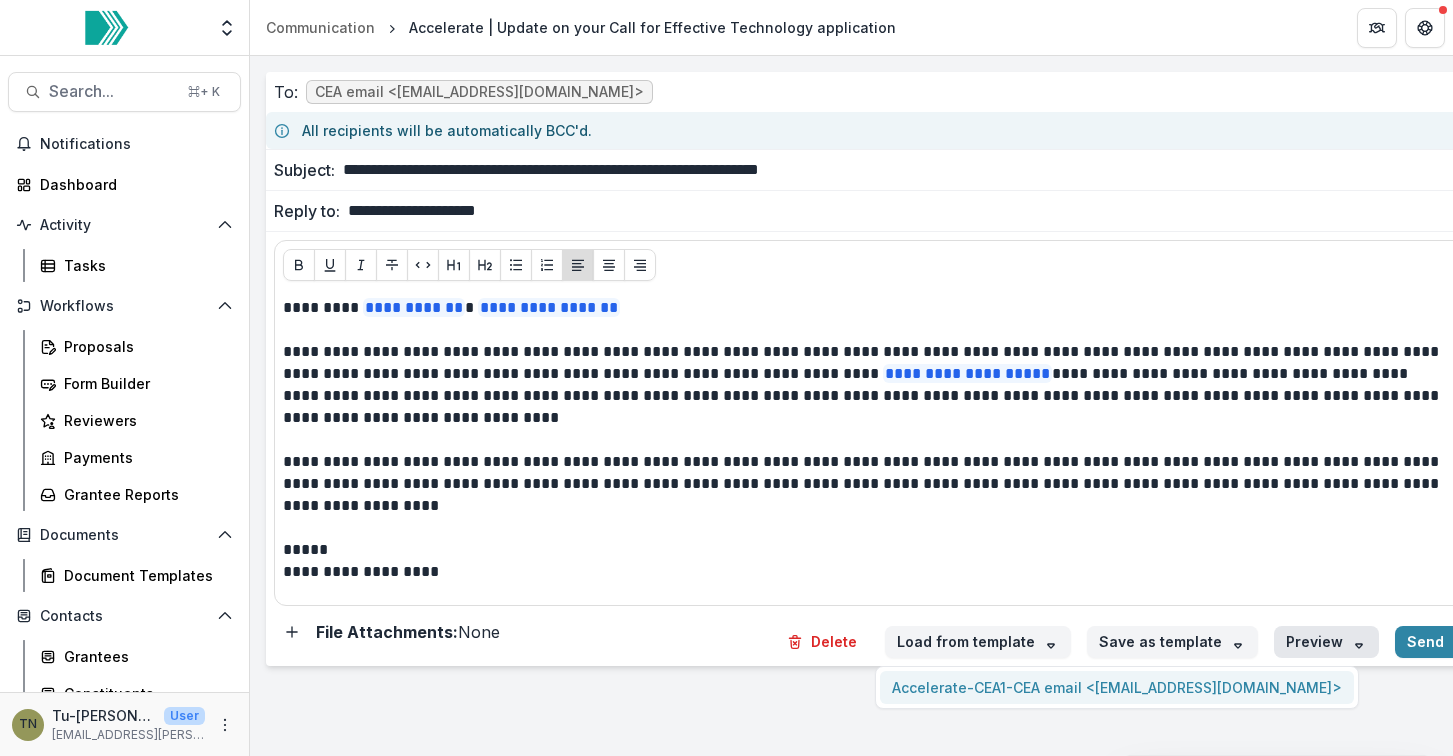 click on "Accelerate-CEA1  -  CEA email <cea@accelerate.us>" at bounding box center [1117, 687] 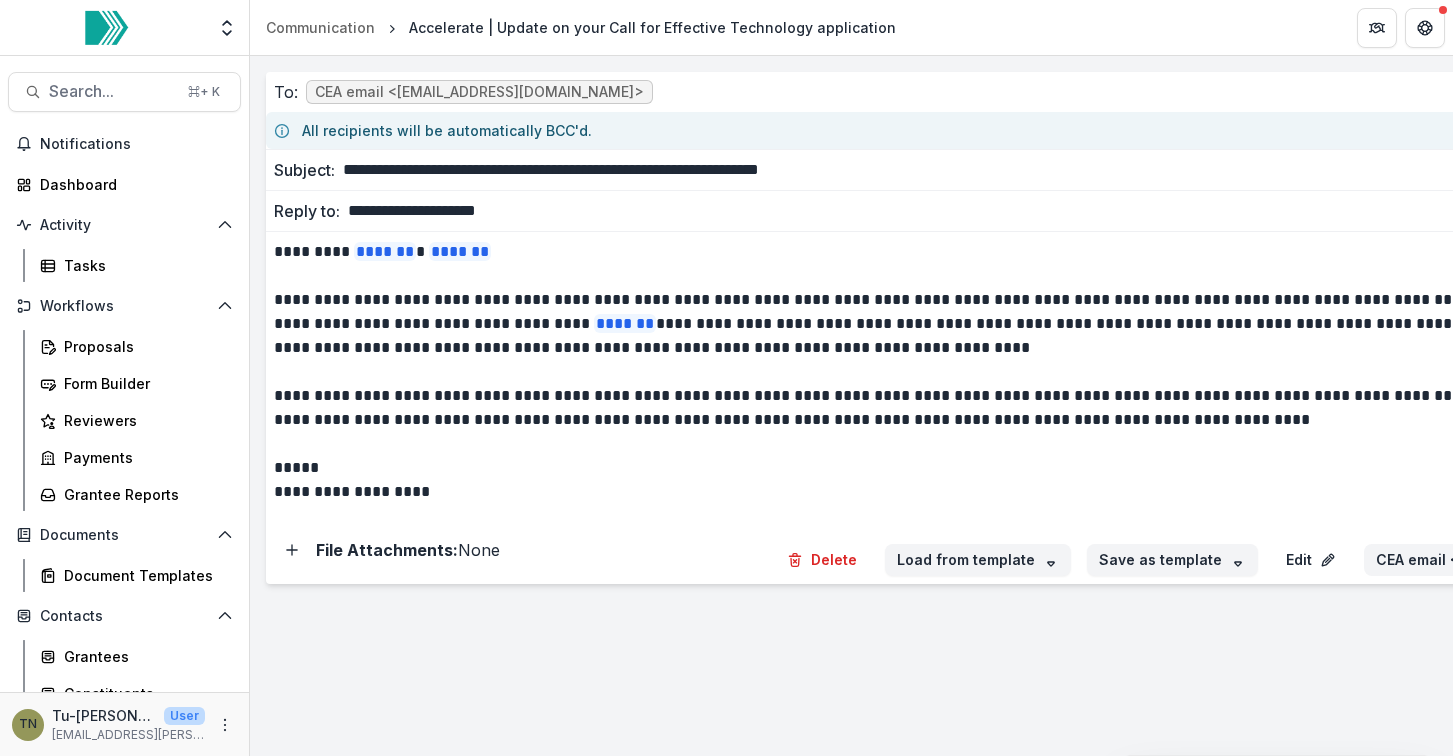 click on "CEA email <cea@accelerate.us>" at bounding box center (1554, 560) 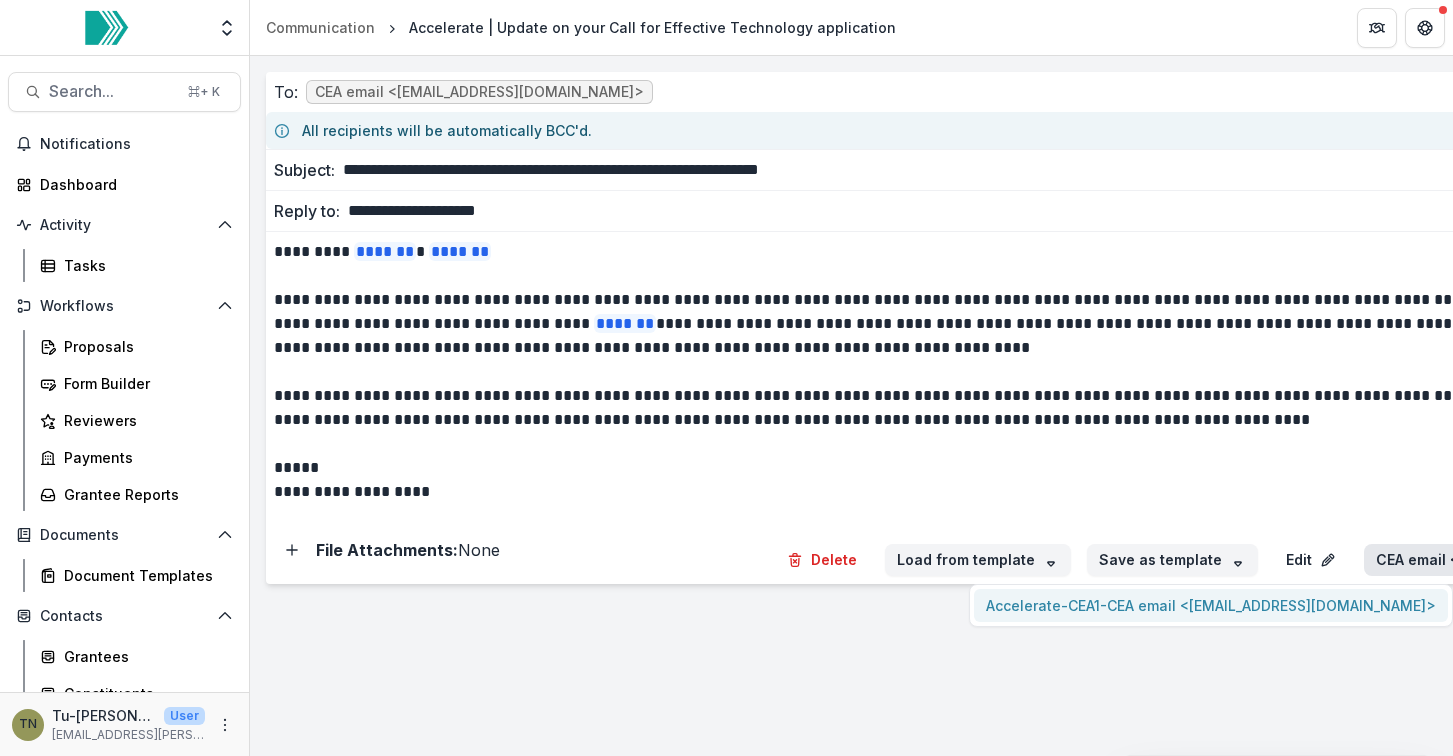 click on "Accelerate-CEA1  -  CEA email <cea@accelerate.us>" at bounding box center [1211, 605] 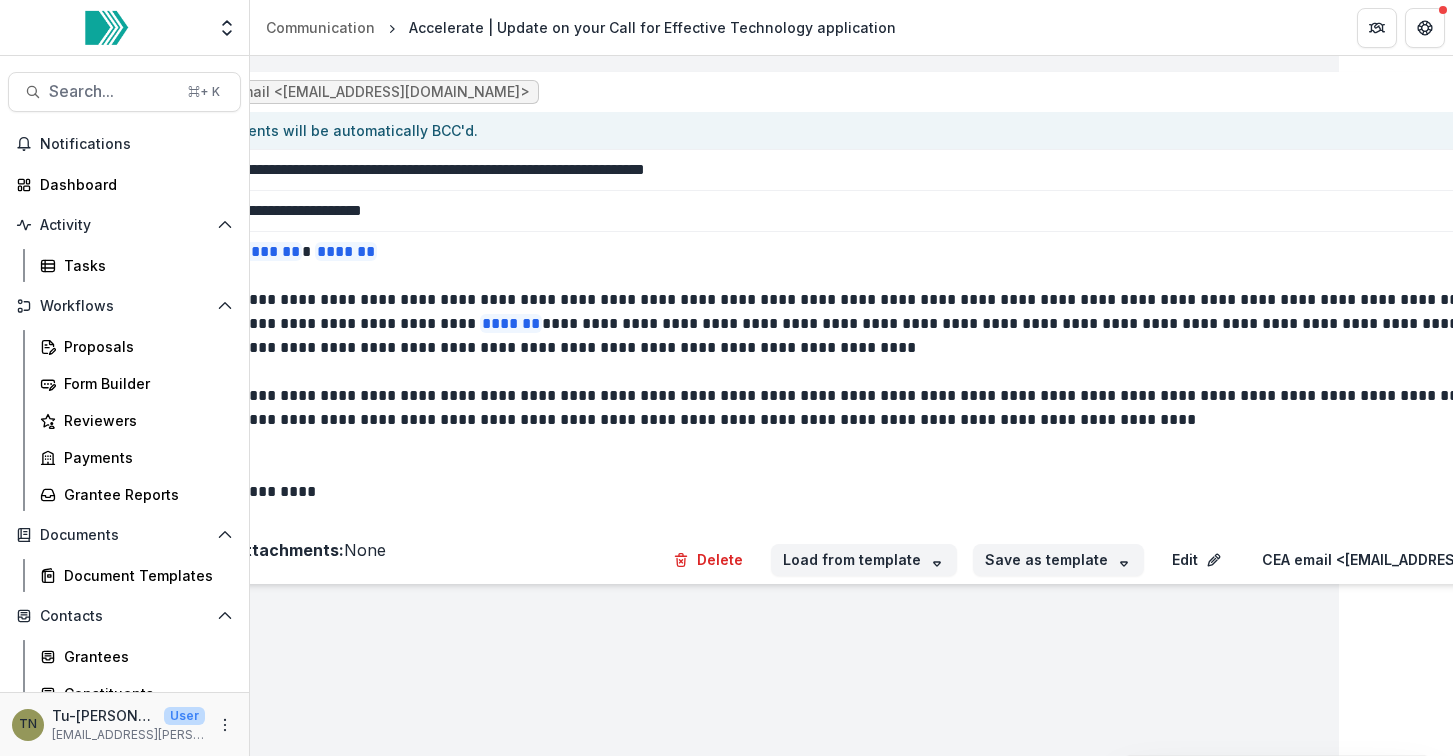 scroll, scrollTop: 0, scrollLeft: 254, axis: horizontal 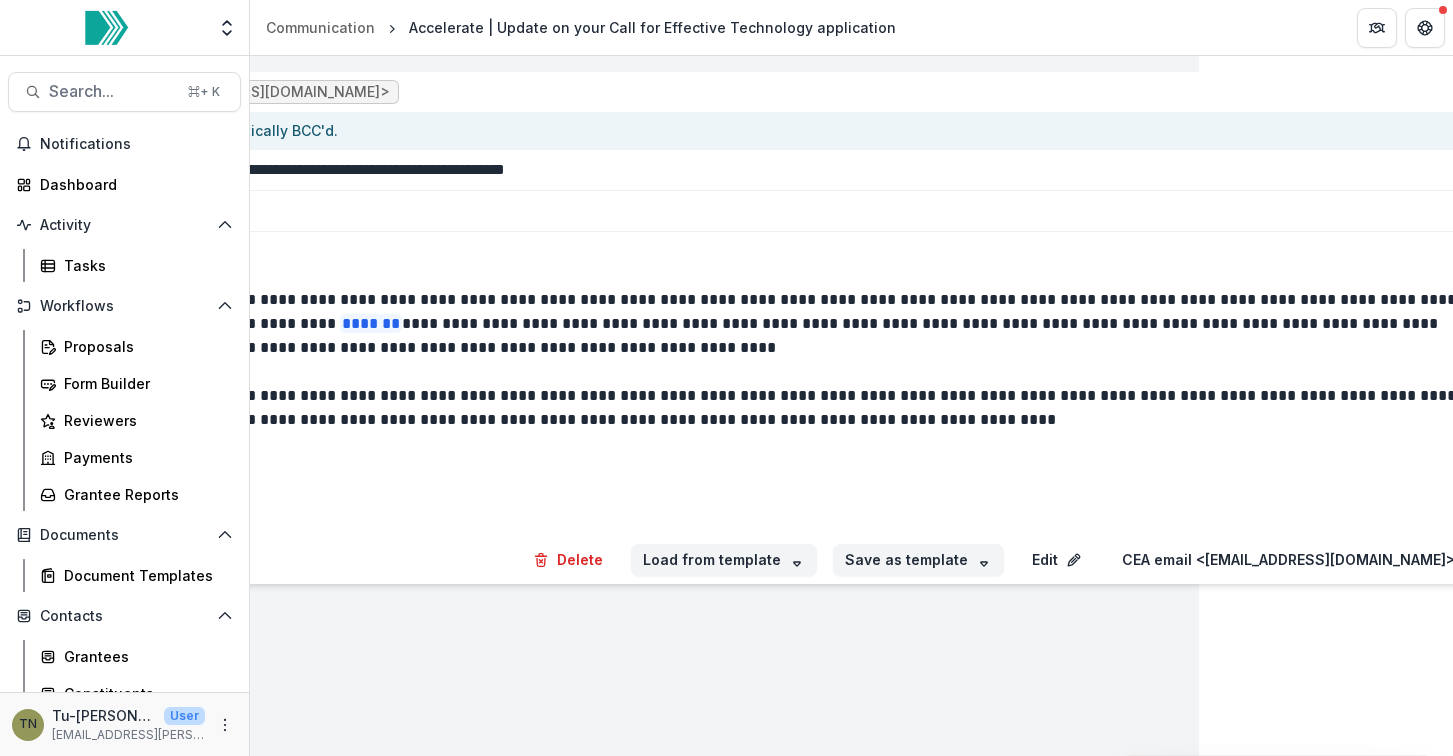 click on "Send" at bounding box center (1549, 560) 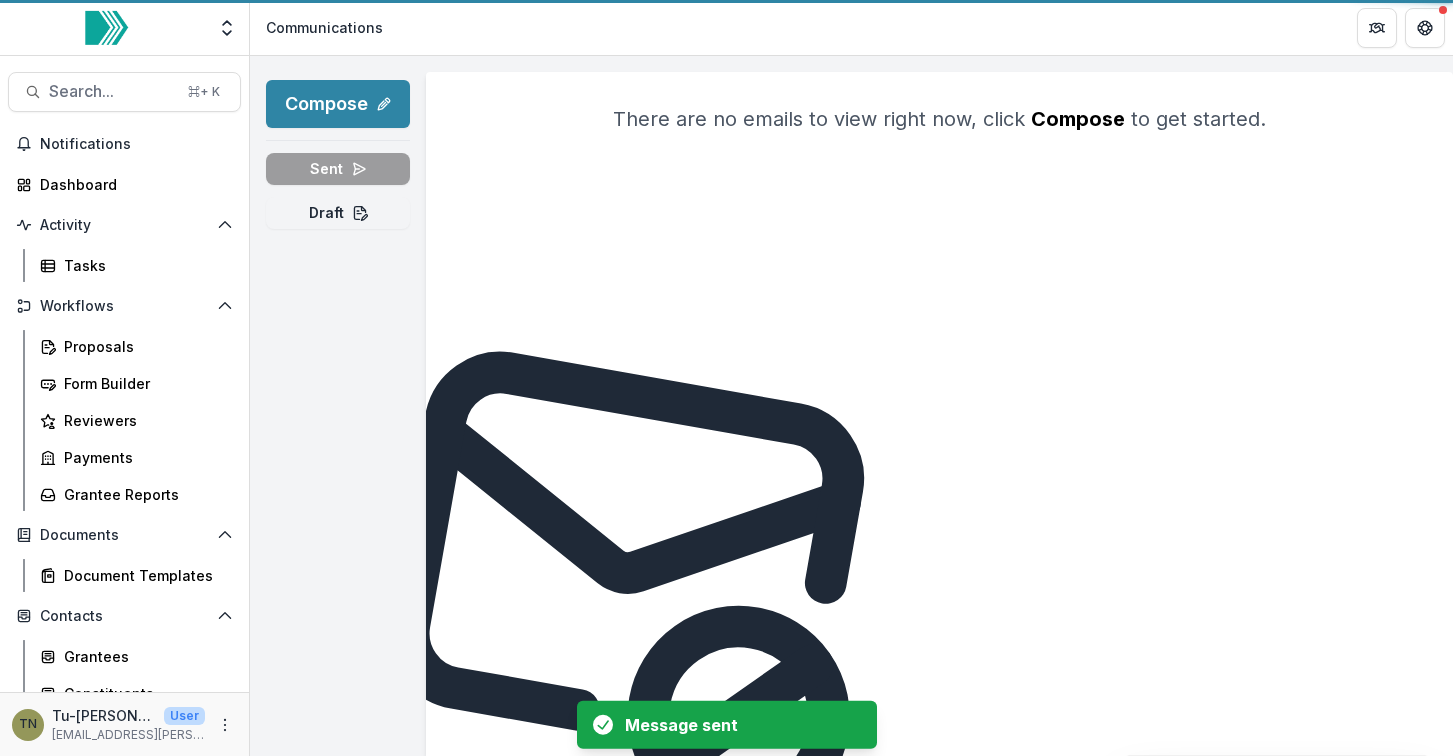 scroll, scrollTop: 0, scrollLeft: 0, axis: both 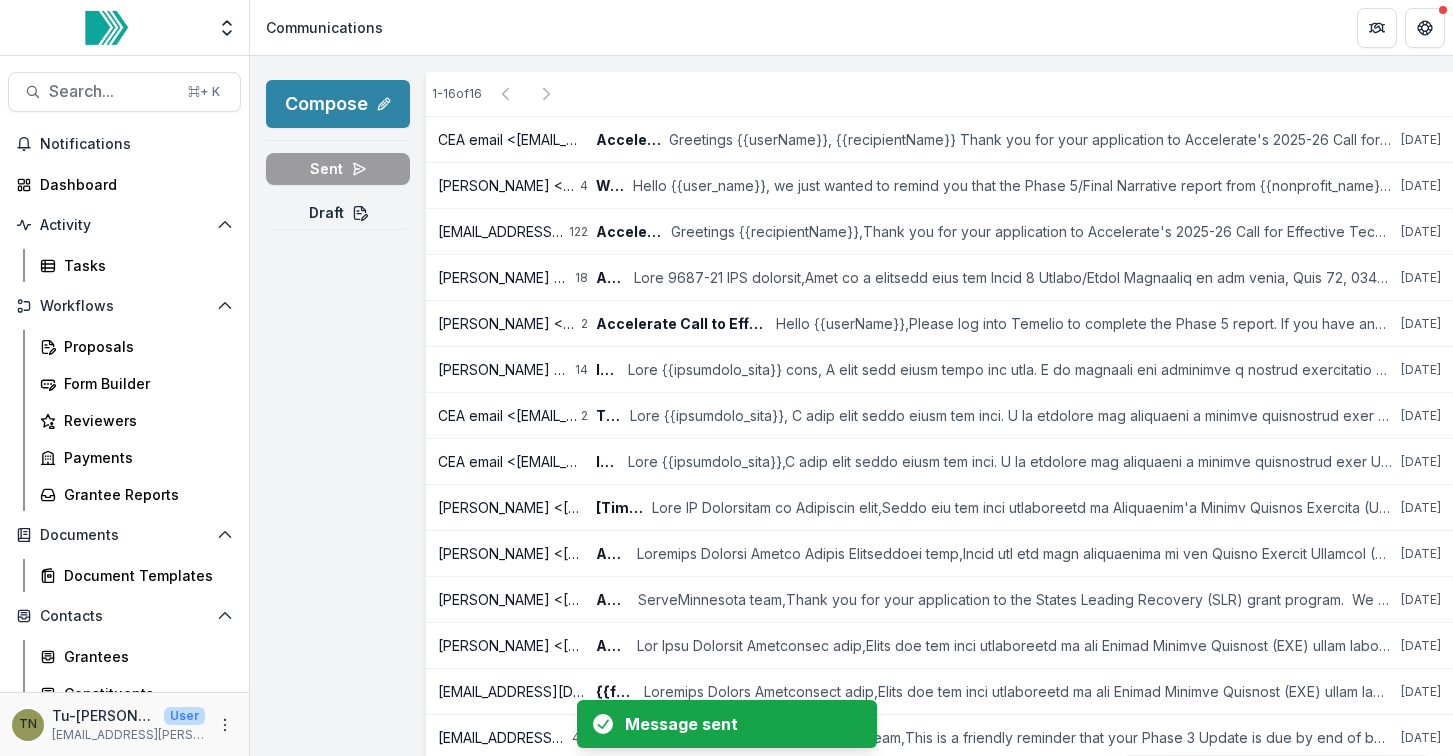 click on "Compose Sent Draft 1  -  16  of  16 CEA email <cea@accelerate.us> No recipients Accelerate | Update on your Call for Effective Technology application Greetings {{userName}}, {{recipientName}} Thank you for your application to Accelerate's 2025-26 Call for Effective Technology program. We appreciate the time and thoughtfulness of your submitted proposal. After careful review, we are writing to inform you that {{organizationName}}'s application was not selected to move forward to the interview stage at this time. This decision was a difficult one, given the number of strong applications we received and the limited number of interview slots available.While we deeply value the effort you put into your application, given the number of applications and the nature of our review process, we are unfortunately unable to share individual feedback at this time. As shared in the application timeline, final decisions will be shared with all applicants in late July. Best, The Accelerate team Jul 10, 2025 No recipients 4 2" at bounding box center [851, 406] 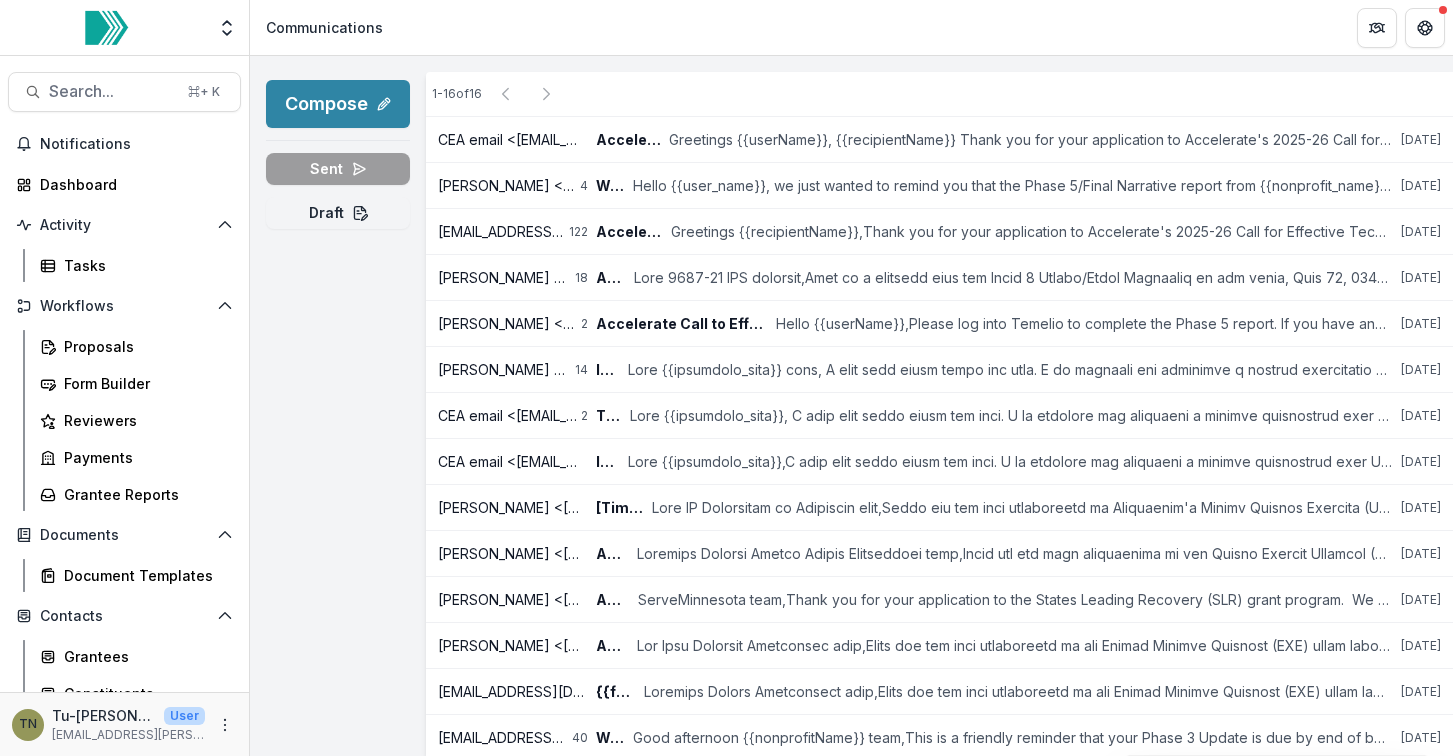 click on "Compose Sent Draft 1  -  16  of  16 CEA email <cea@accelerate.us> No recipients Accelerate | Update on your Call for Effective Technology application Greetings {{userName}}, {{recipientName}} Thank you for your application to Accelerate's 2025-26 Call for Effective Technology program. We appreciate the time and thoughtfulness of your submitted proposal. After careful review, we are writing to inform you that {{organizationName}}'s application was not selected to move forward to the interview stage at this time. This decision was a difficult one, given the number of strong applications we received and the limited number of interview slots available.While we deeply value the effort you put into your application, given the number of applications and the nature of our review process, we are unfortunately unable to share individual feedback at this time. As shared in the application timeline, final decisions will be shared with all applicants in late July. Best, The Accelerate team Jul 10, 2025 No recipients 4 2" at bounding box center (851, 406) 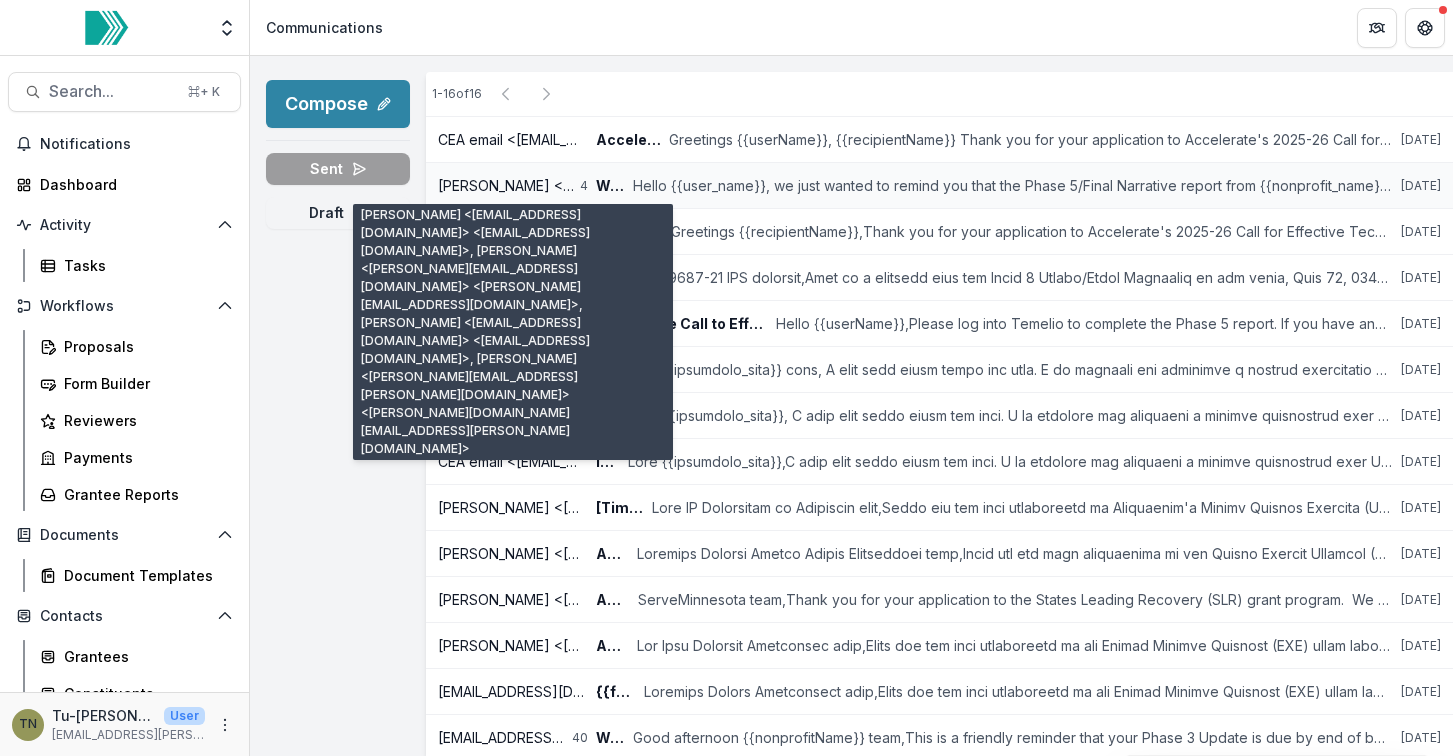 click on "Alanna Phelan <aphelan@amplify.com> No recipients" at bounding box center (507, 185) 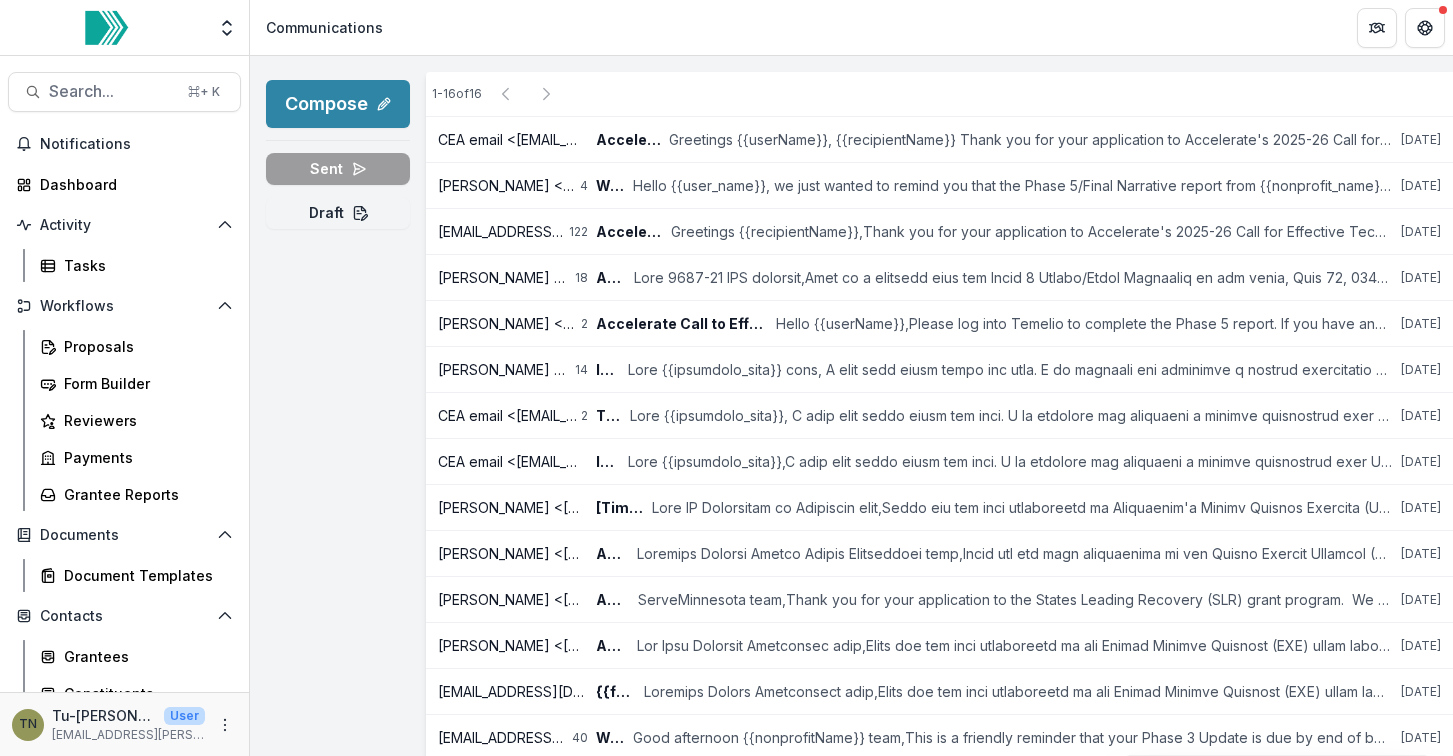 click on "Compose Sent Draft 1  -  16  of  16 CEA email <cea@accelerate.us> No recipients Accelerate | Update on your Call for Effective Technology application Greetings {{userName}}, {{recipientName}} Thank you for your application to Accelerate's 2025-26 Call for Effective Technology program. We appreciate the time and thoughtfulness of your submitted proposal. After careful review, we are writing to inform you that {{organizationName}}'s application was not selected to move forward to the interview stage at this time. This decision was a difficult one, given the number of strong applications we received and the limited number of interview slots available.While we deeply value the effort you put into your application, given the number of applications and the nature of our review process, we are unfortunately unable to share individual feedback at this time. As shared in the application timeline, final decisions will be shared with all applicants in late July. Best, The Accelerate team Jul 10, 2025 No recipients 4 2" at bounding box center (851, 406) 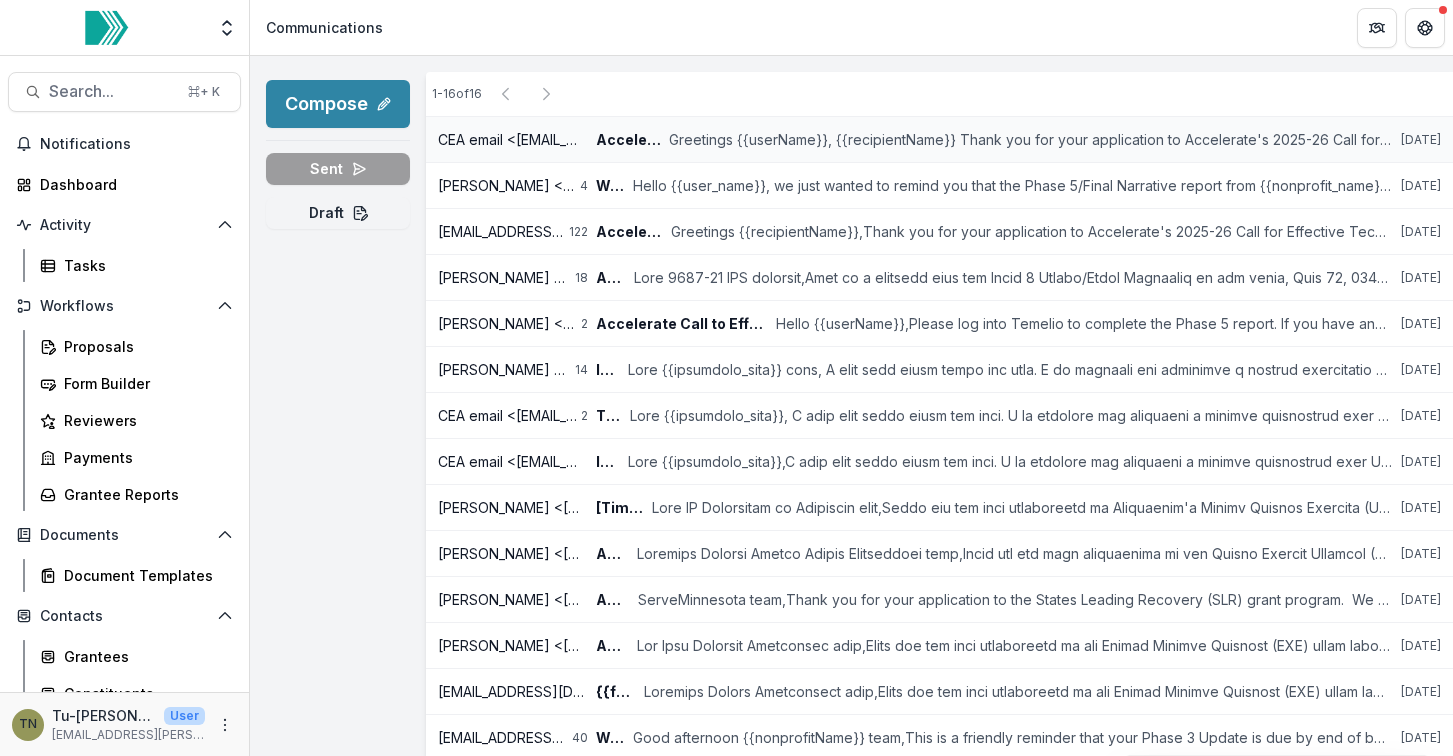 click on "CEA email <cea@accelerate.us> No recipients" at bounding box center [511, 139] 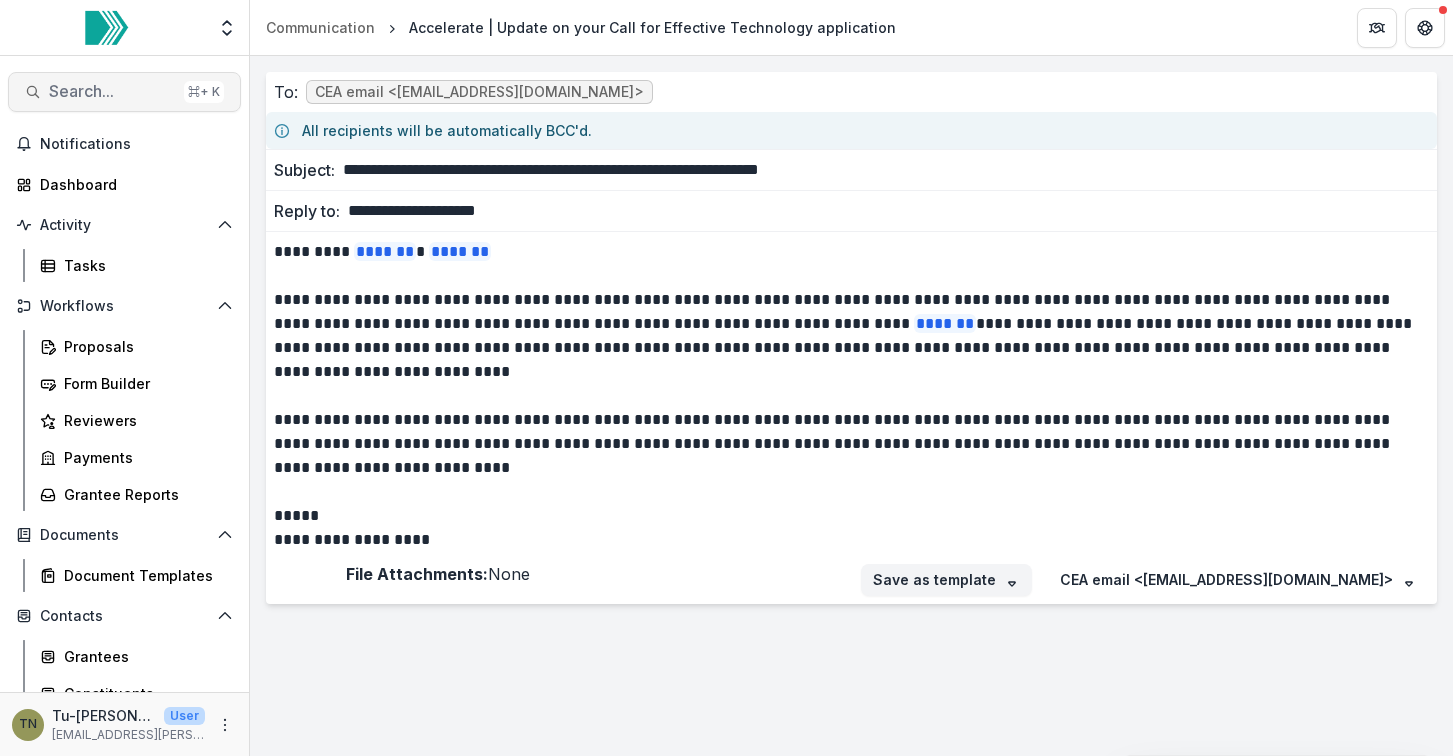 click on "Search..." at bounding box center (112, 91) 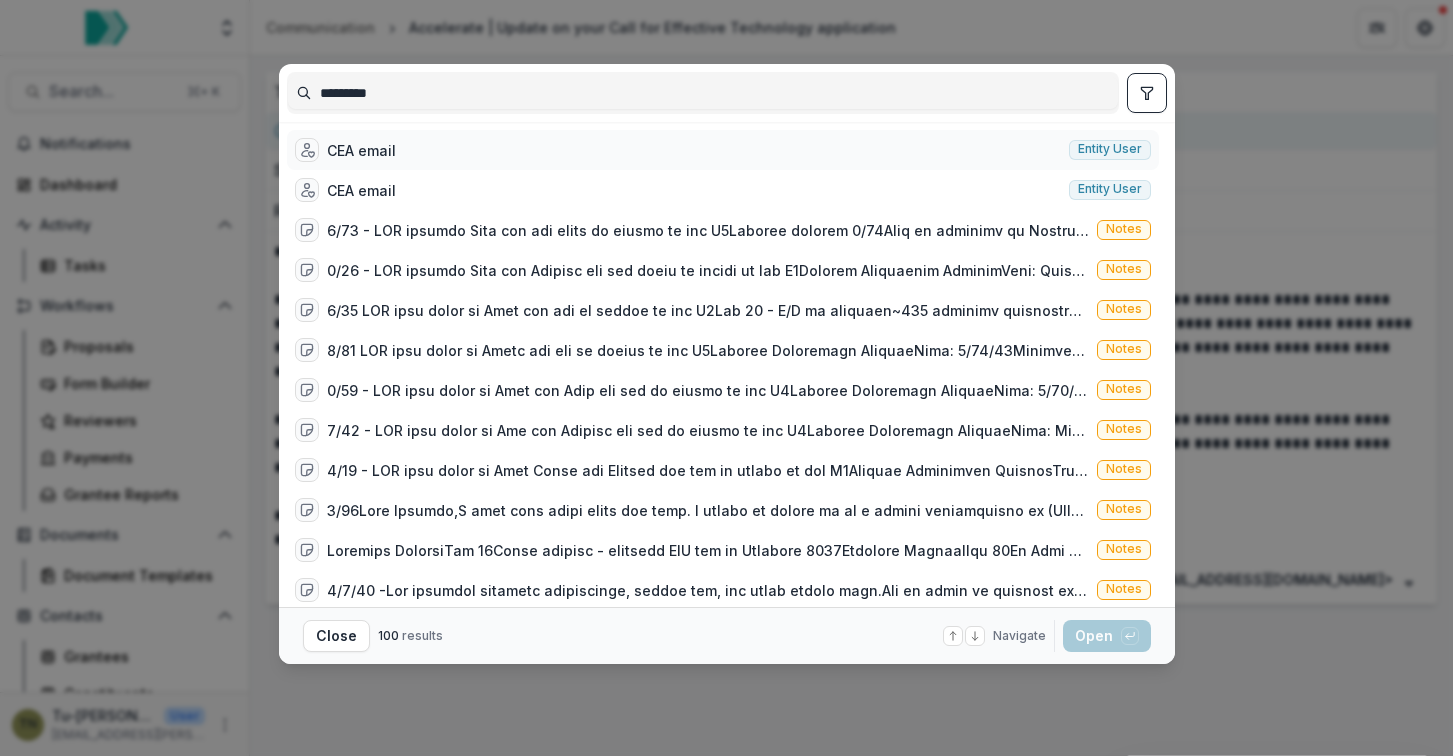 type on "*********" 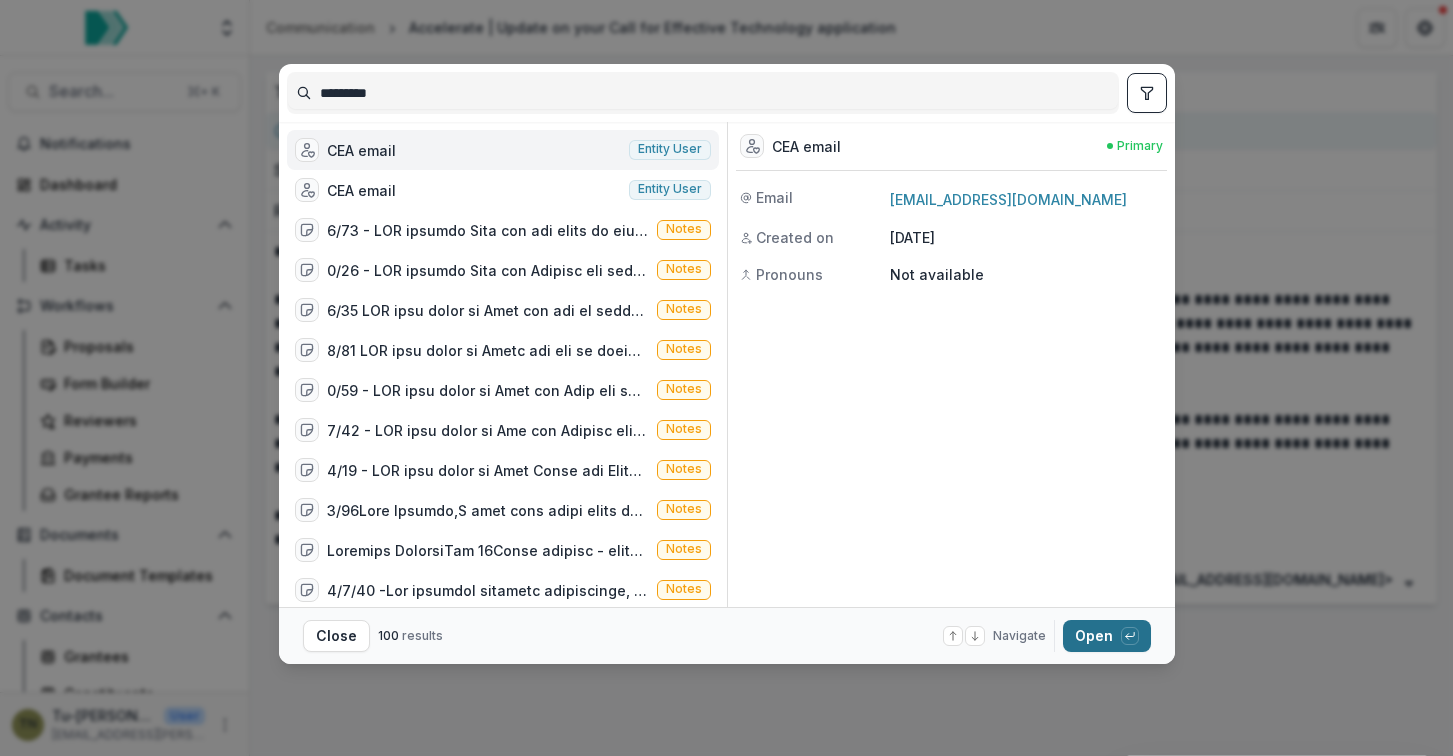 click on "Open with enter key" at bounding box center [1107, 636] 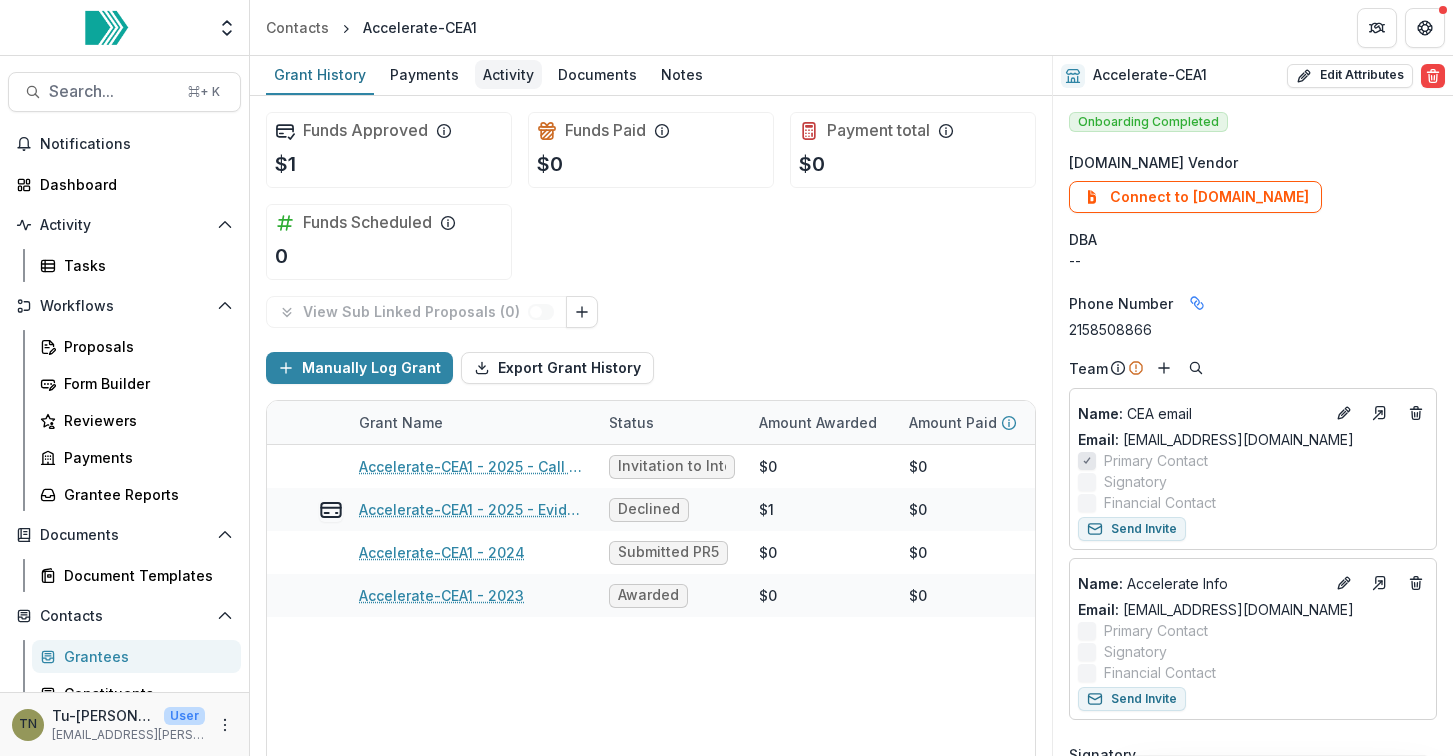 click on "Activity" at bounding box center [508, 74] 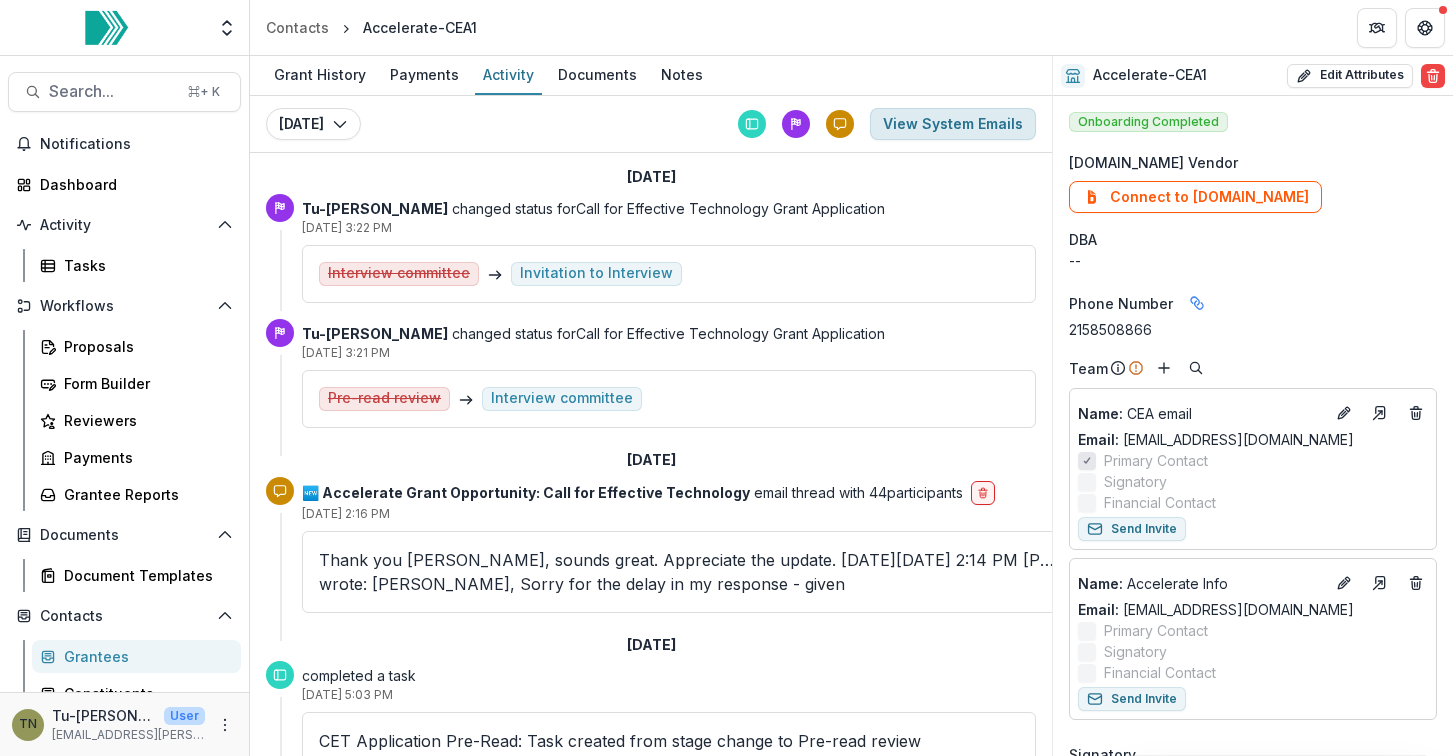 click on "View System Emails" at bounding box center [953, 124] 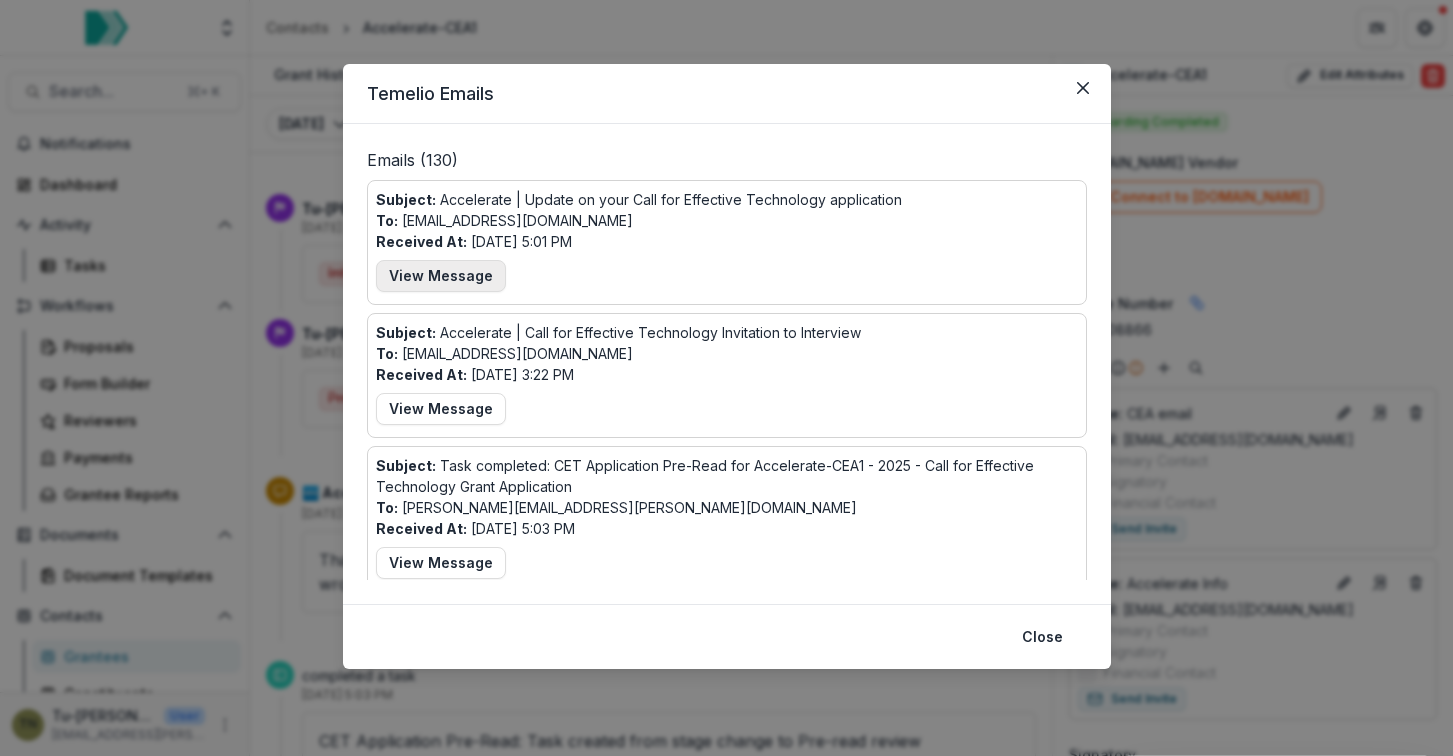 click on "View Message" at bounding box center [441, 276] 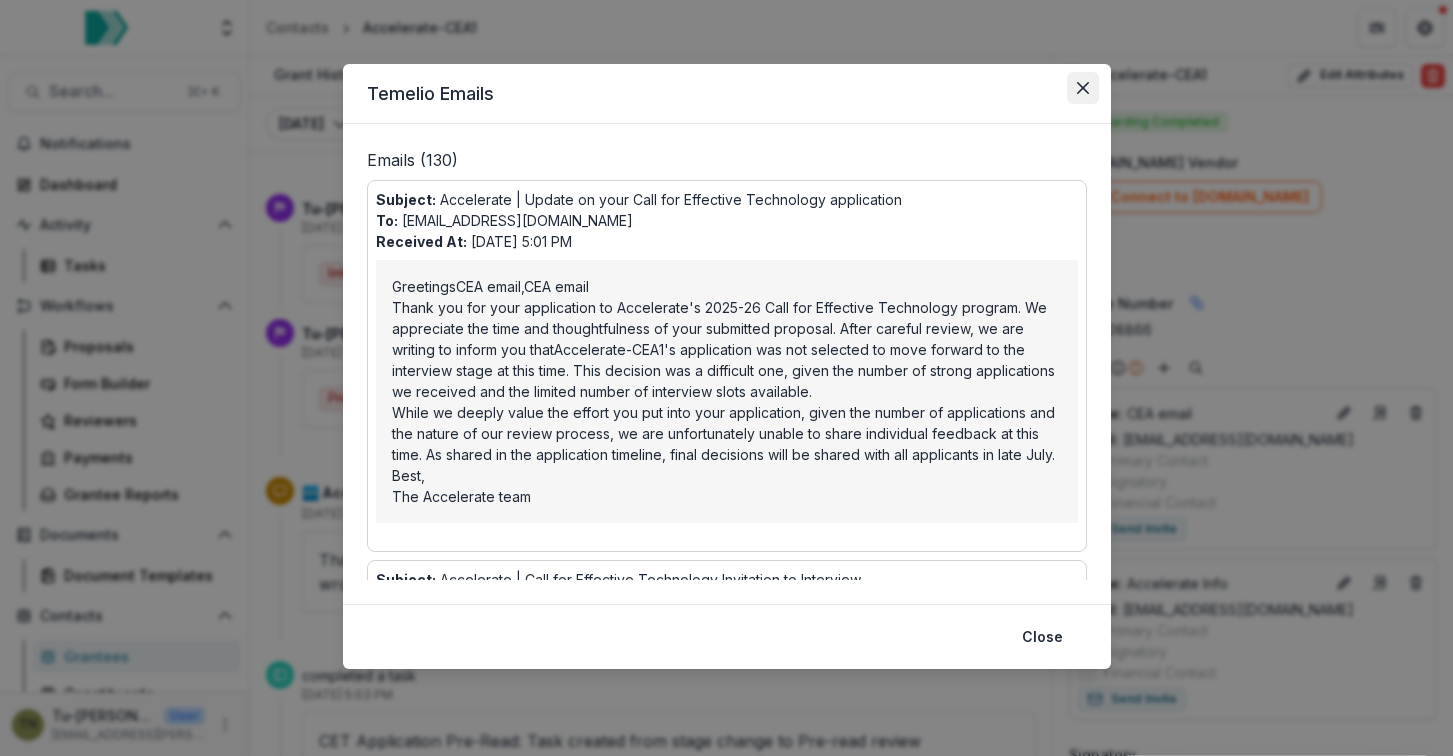 click 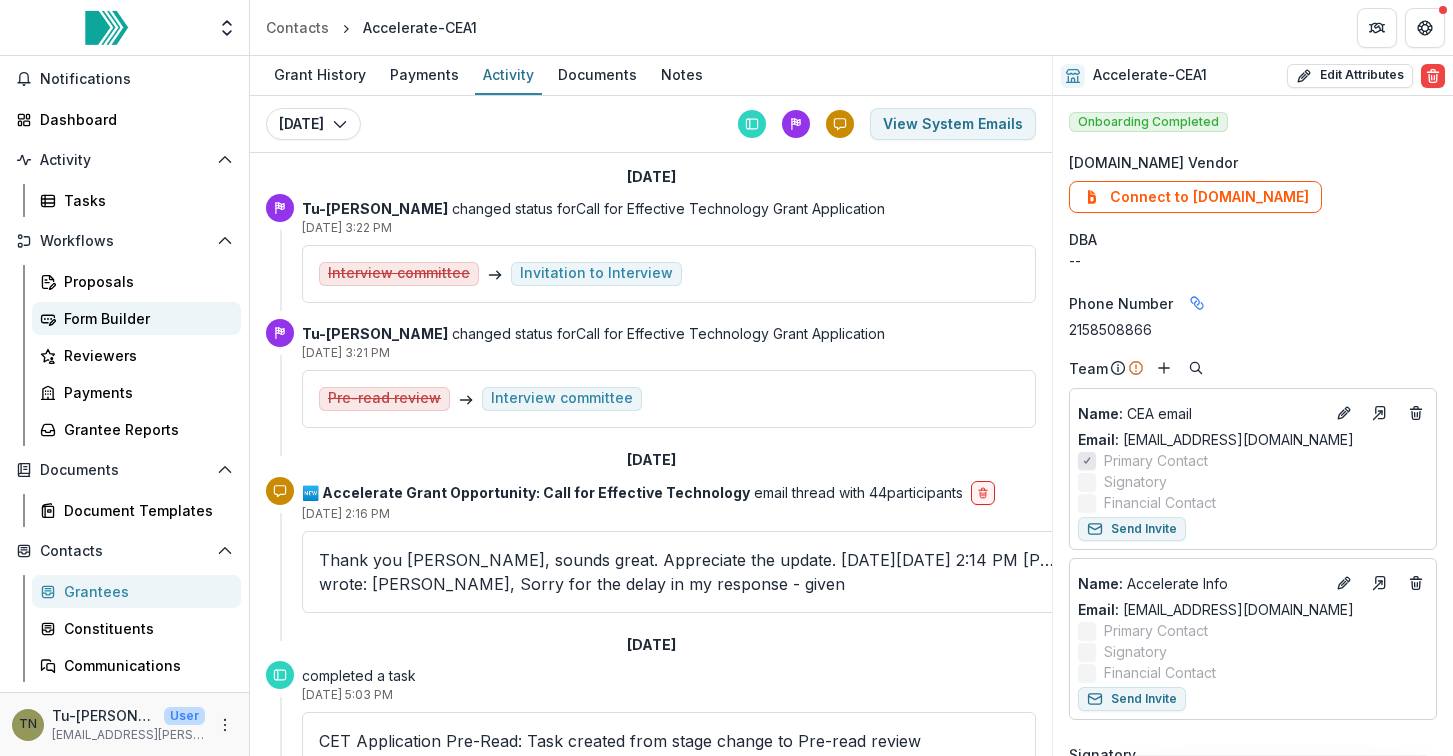 scroll, scrollTop: 0, scrollLeft: 0, axis: both 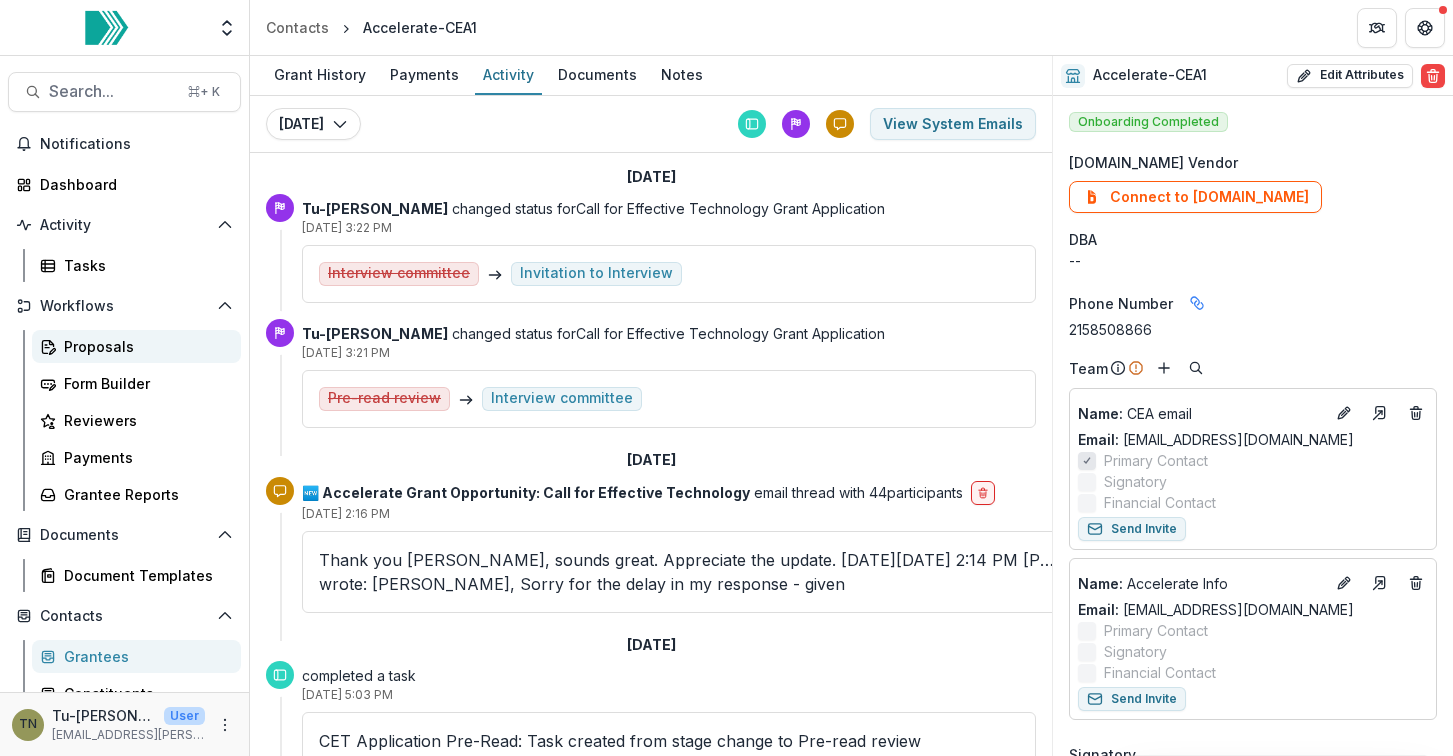 click on "Proposals" at bounding box center (144, 346) 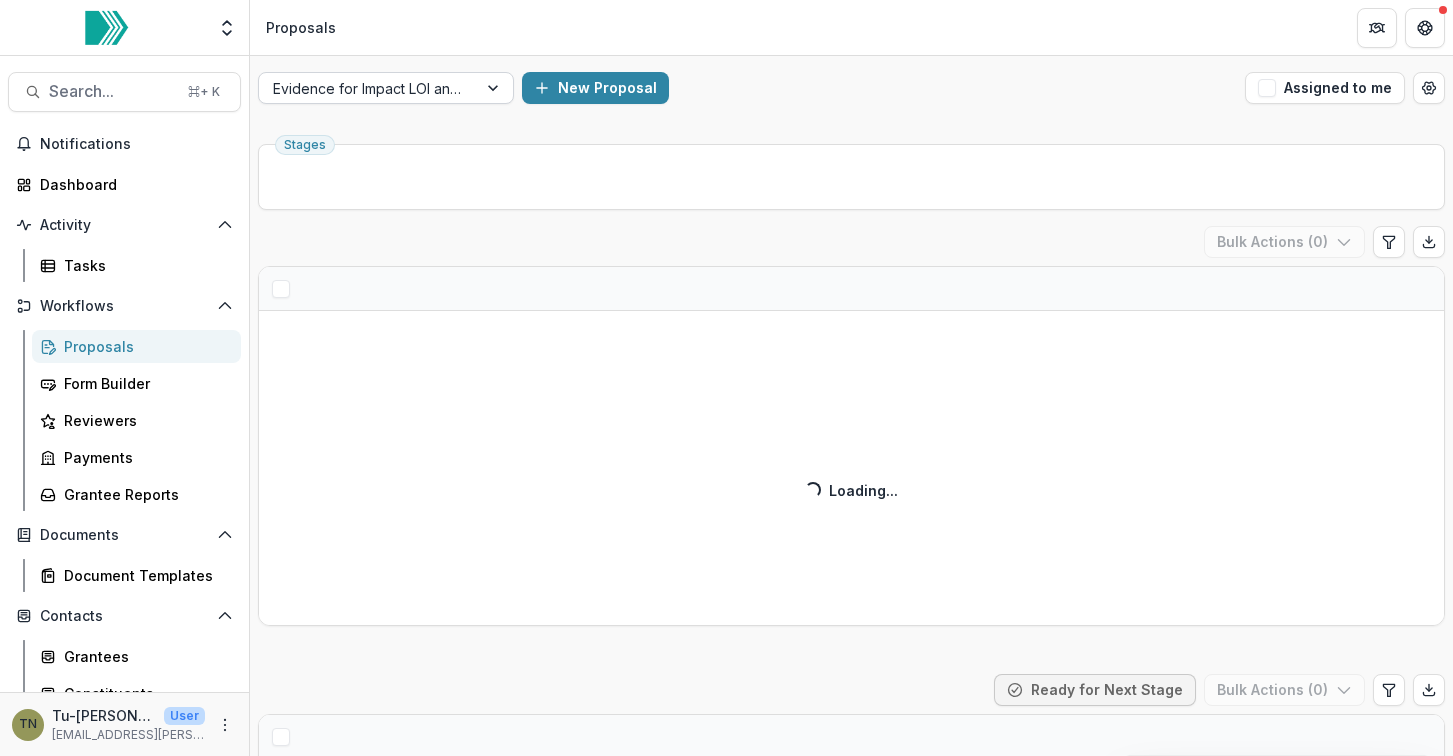 click at bounding box center (368, 88) 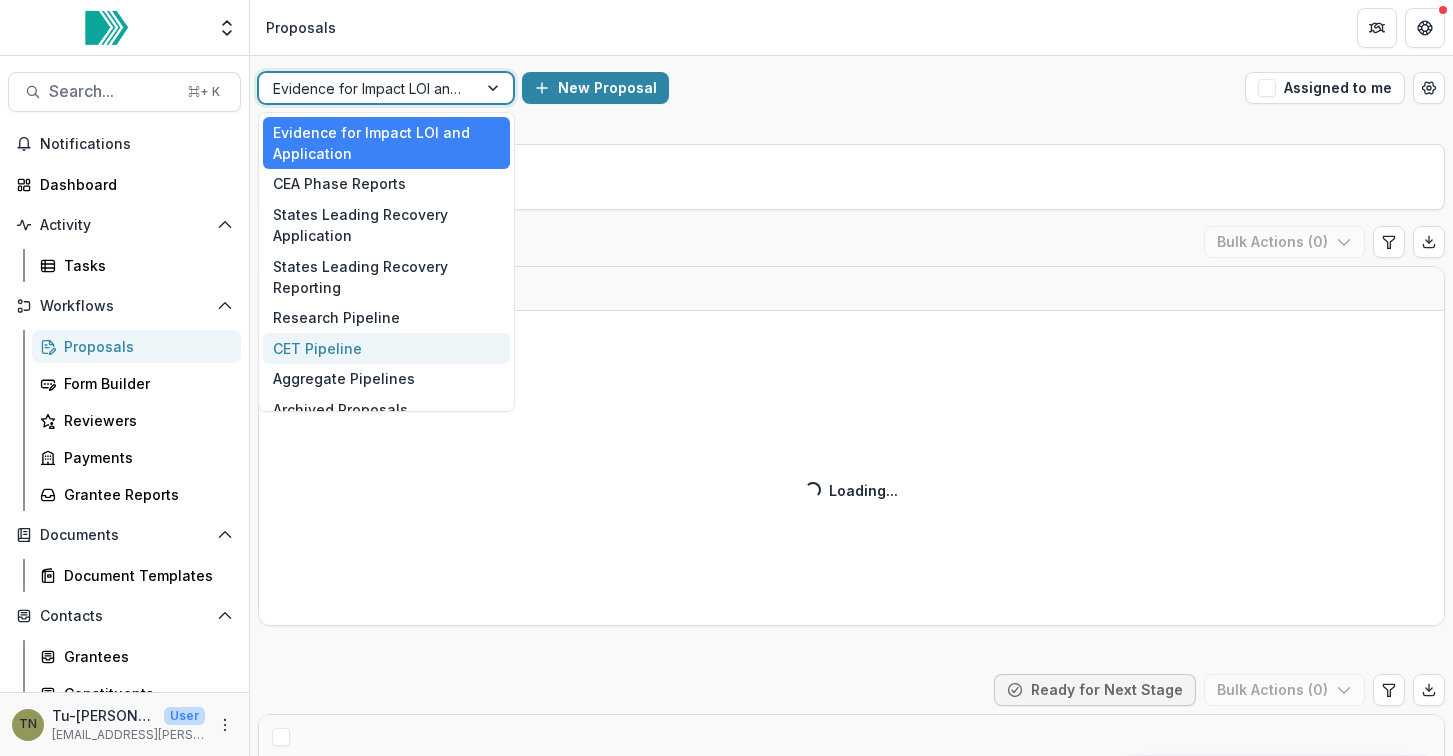 click on "CET Pipeline" at bounding box center (386, 348) 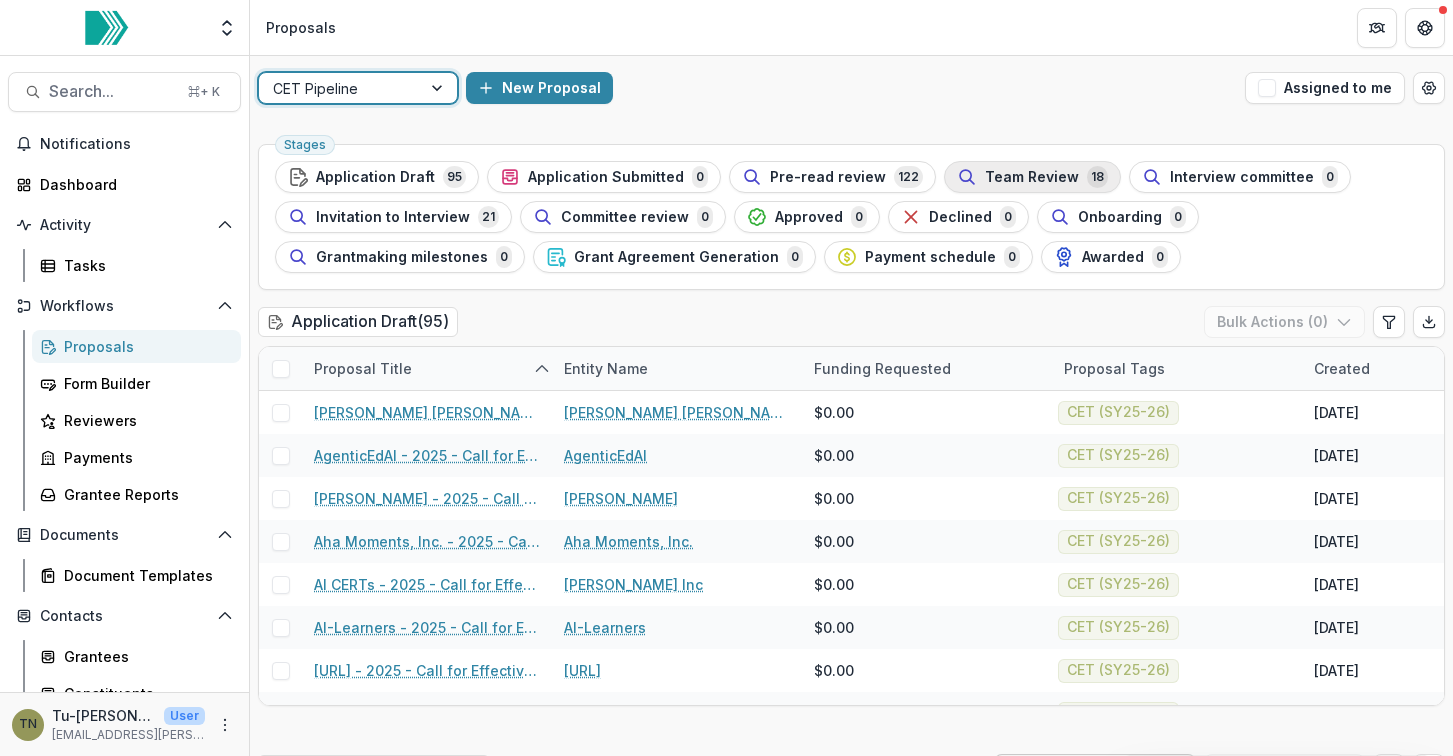 click on "Team Review" at bounding box center (1032, 177) 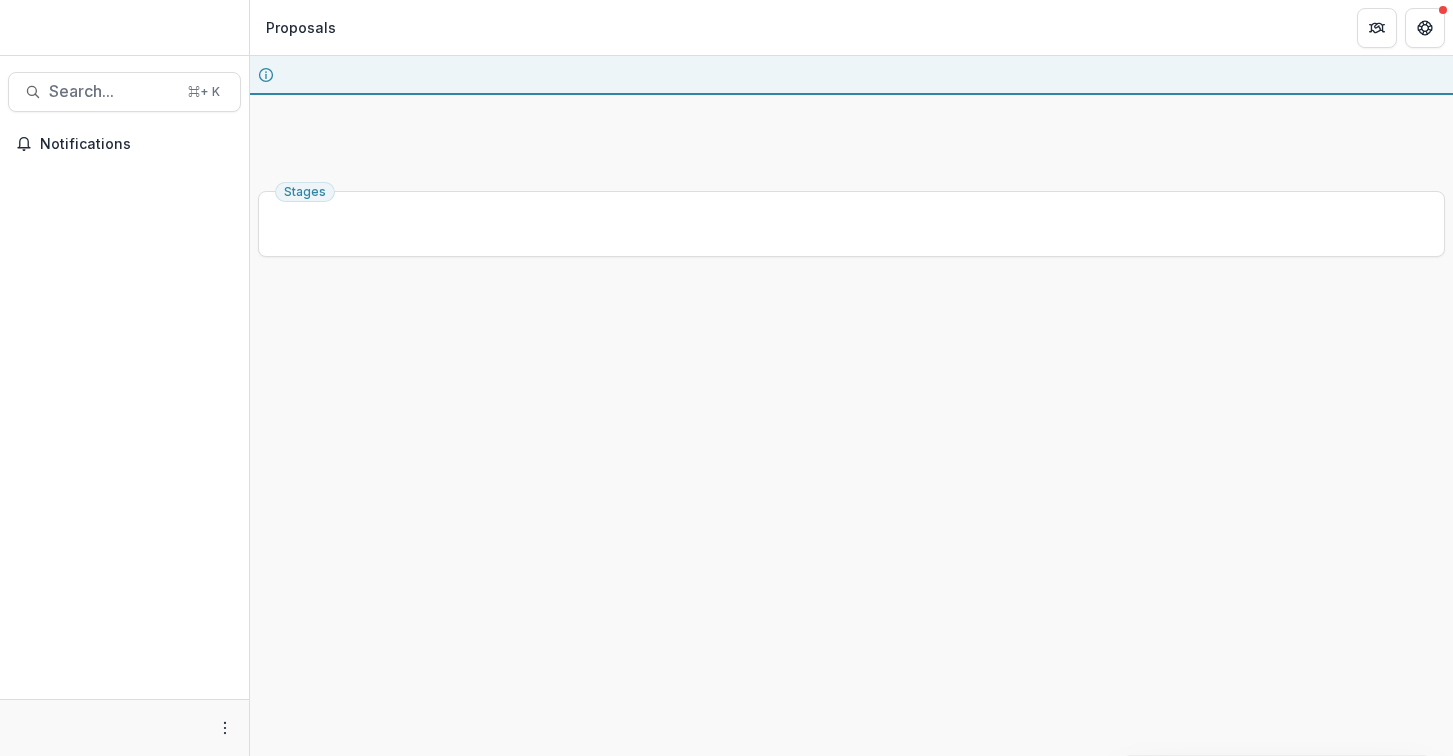 scroll, scrollTop: 0, scrollLeft: 0, axis: both 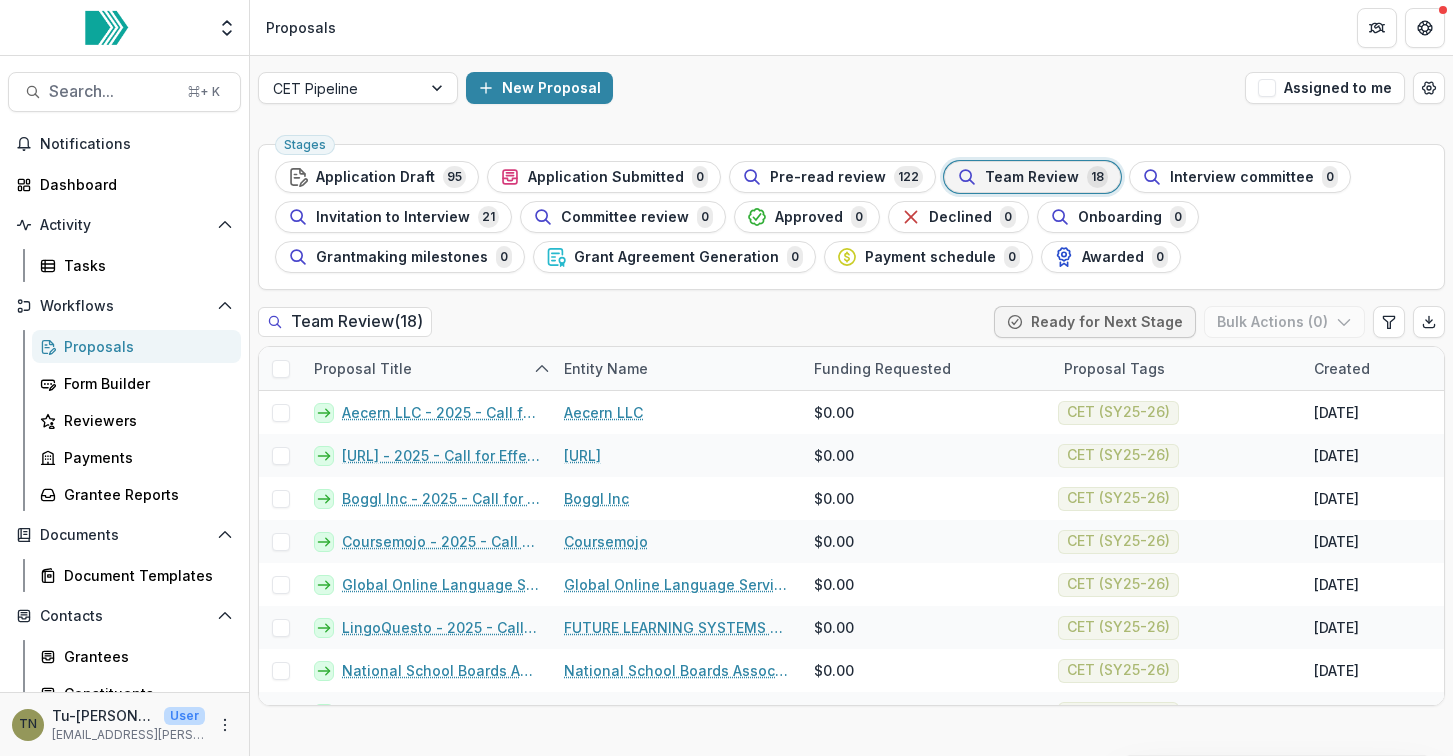 click on "Team Review 18" at bounding box center [1032, 177] 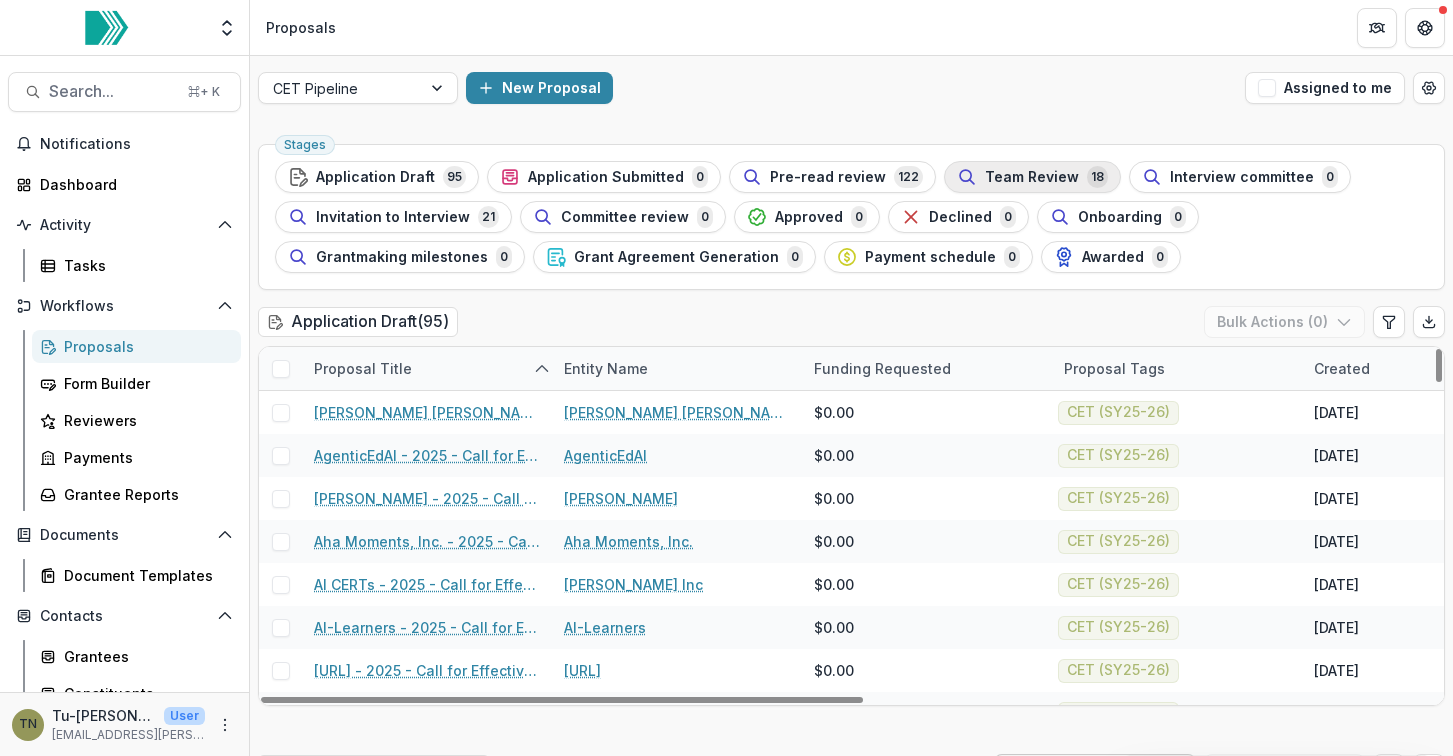 click on "Team Review" at bounding box center [1032, 177] 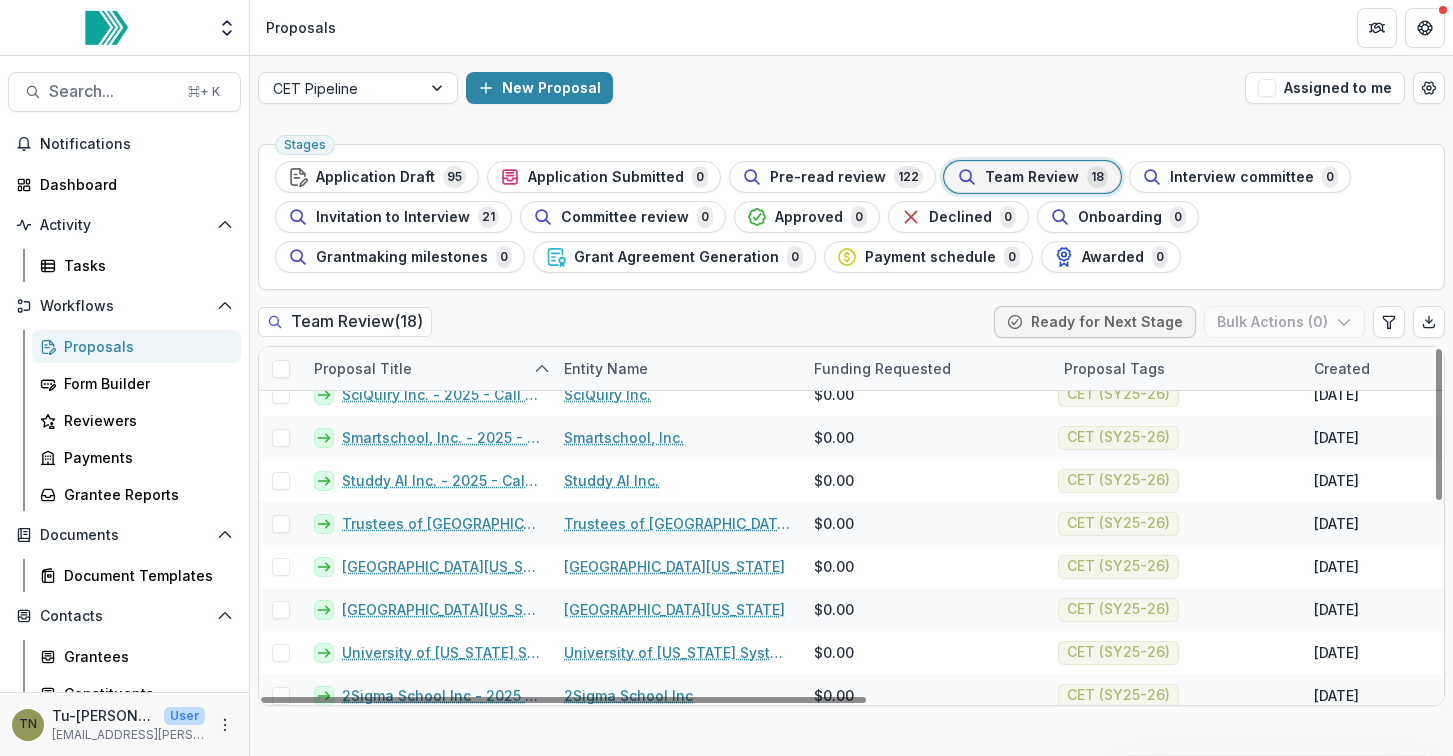 scroll, scrollTop: 460, scrollLeft: 0, axis: vertical 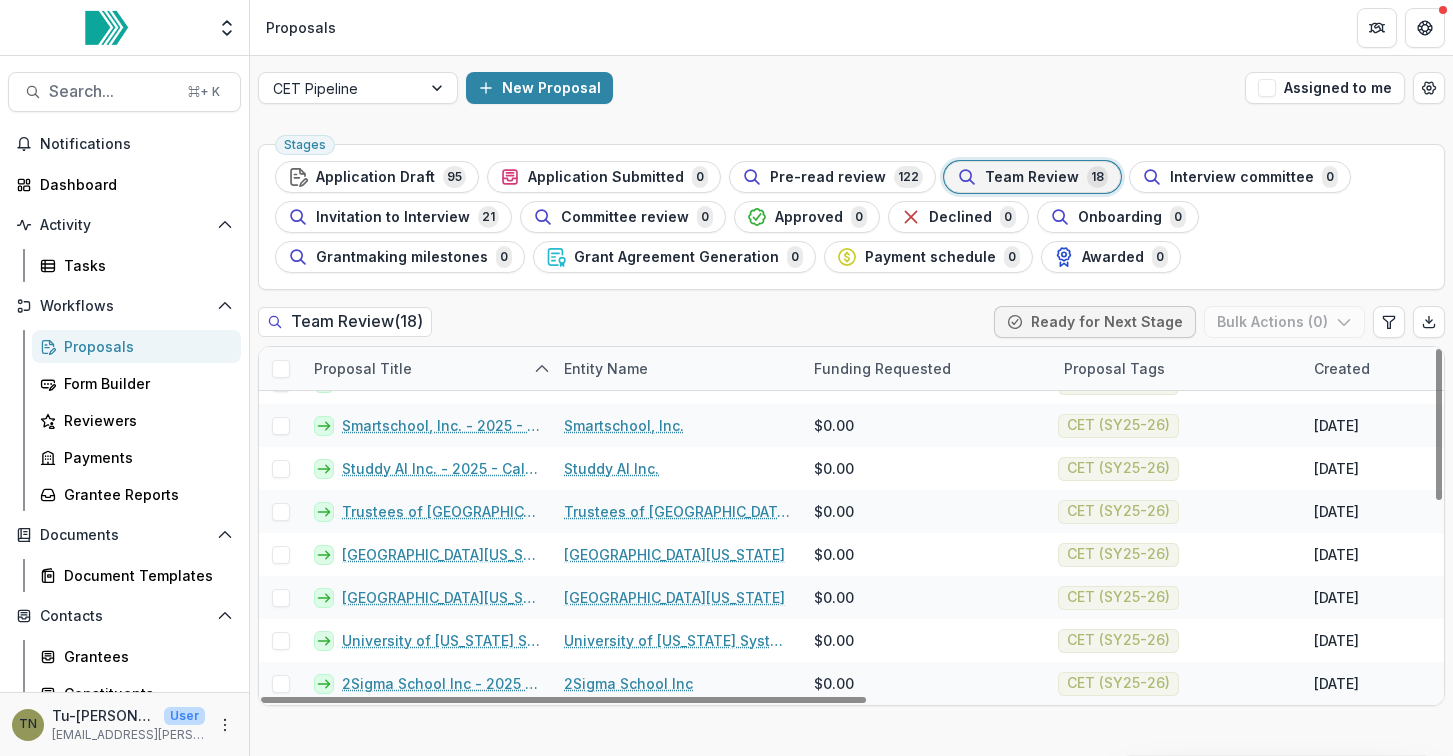 click at bounding box center [281, 369] 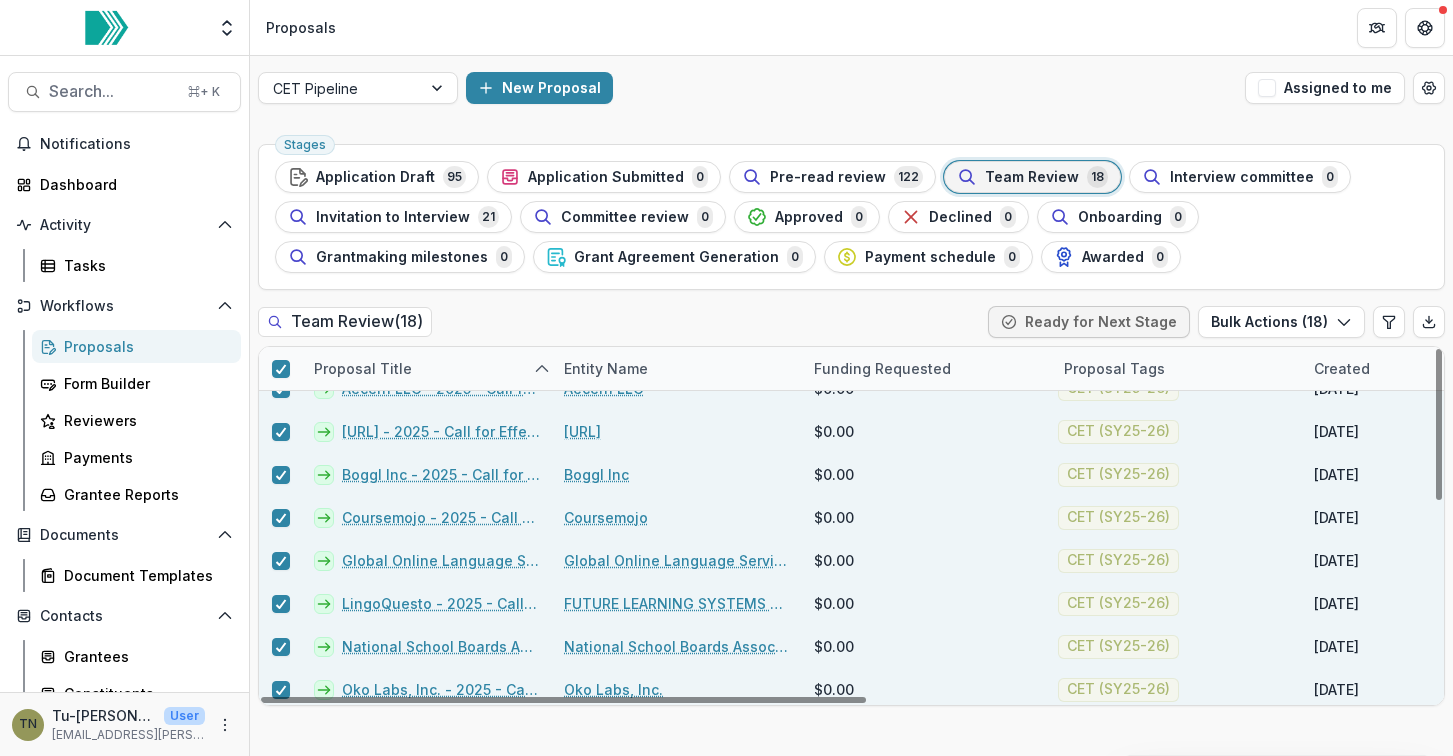 scroll, scrollTop: 0, scrollLeft: 0, axis: both 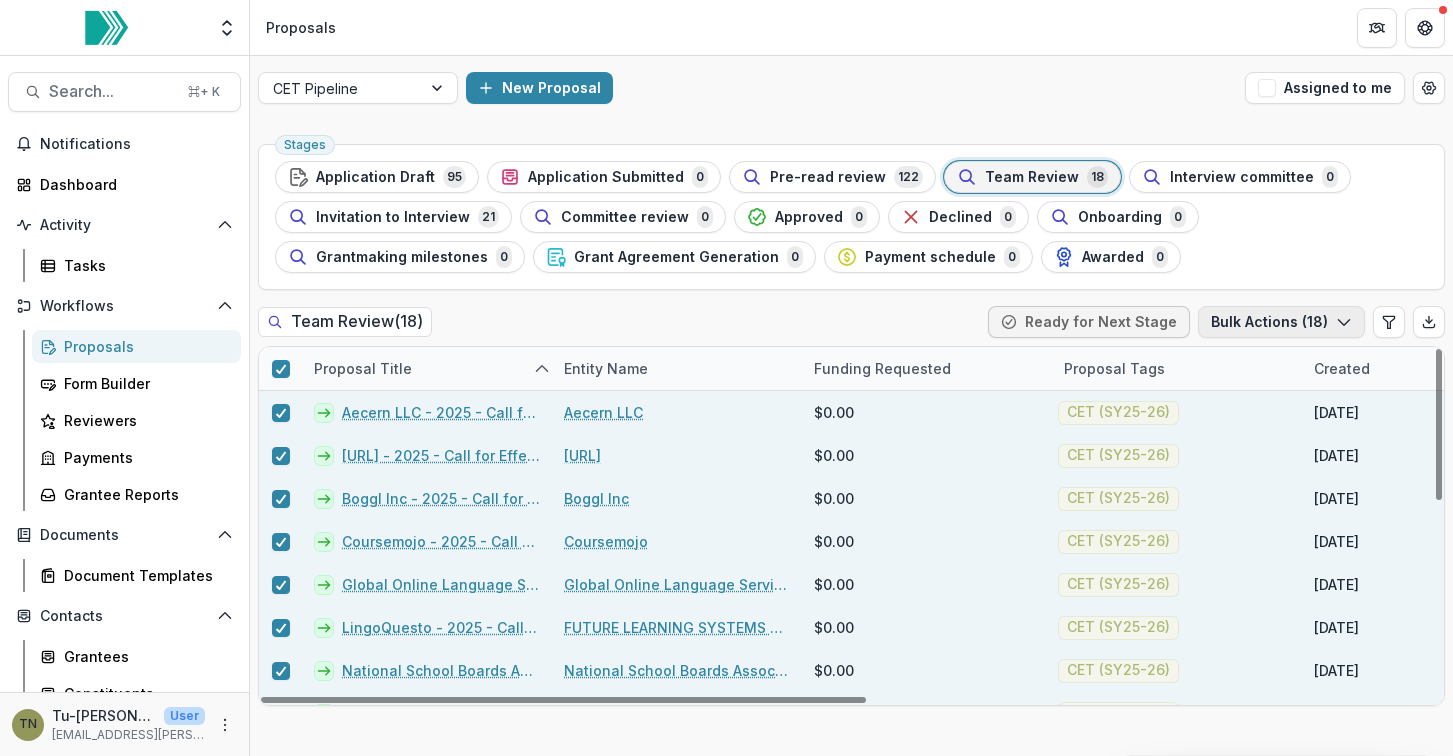 click on "Bulk Actions ( 18 )" at bounding box center [1281, 322] 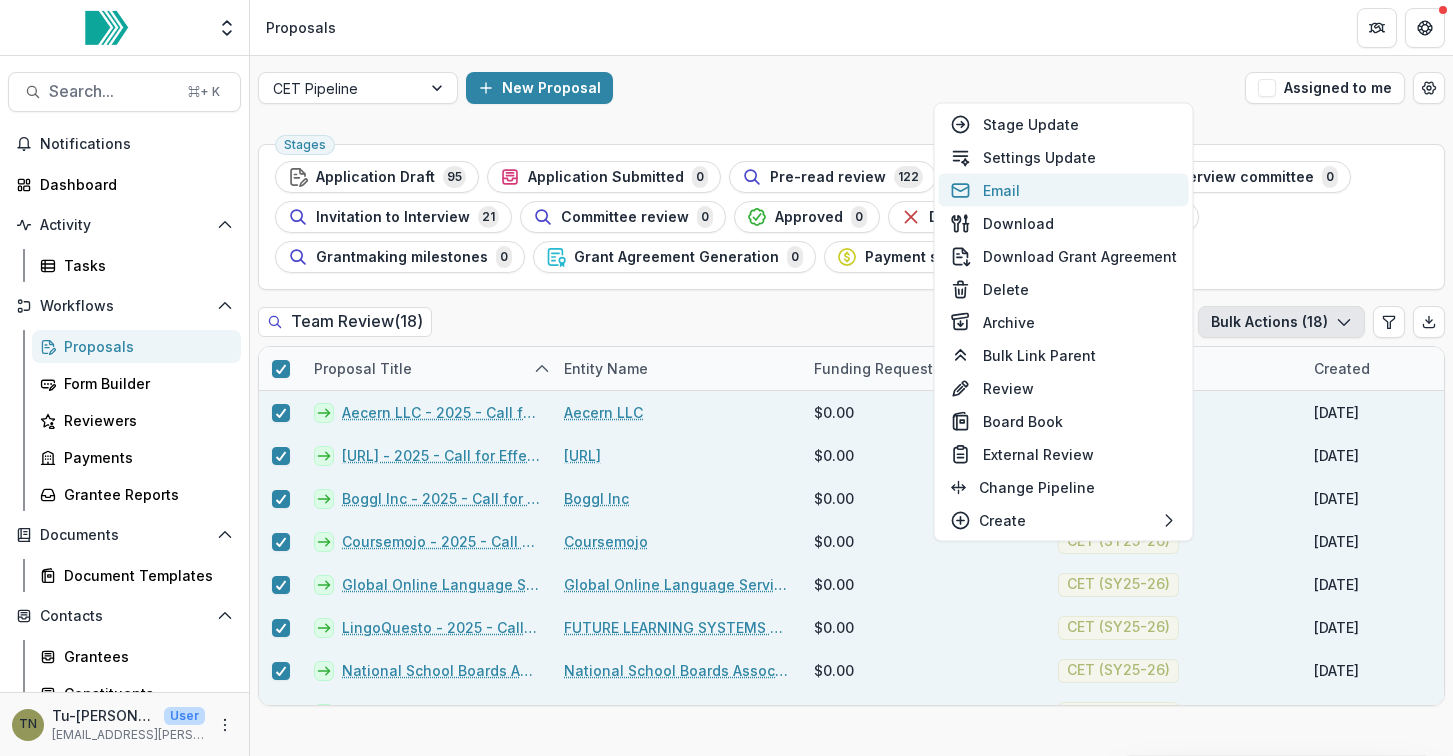 click on "Email" at bounding box center (1064, 190) 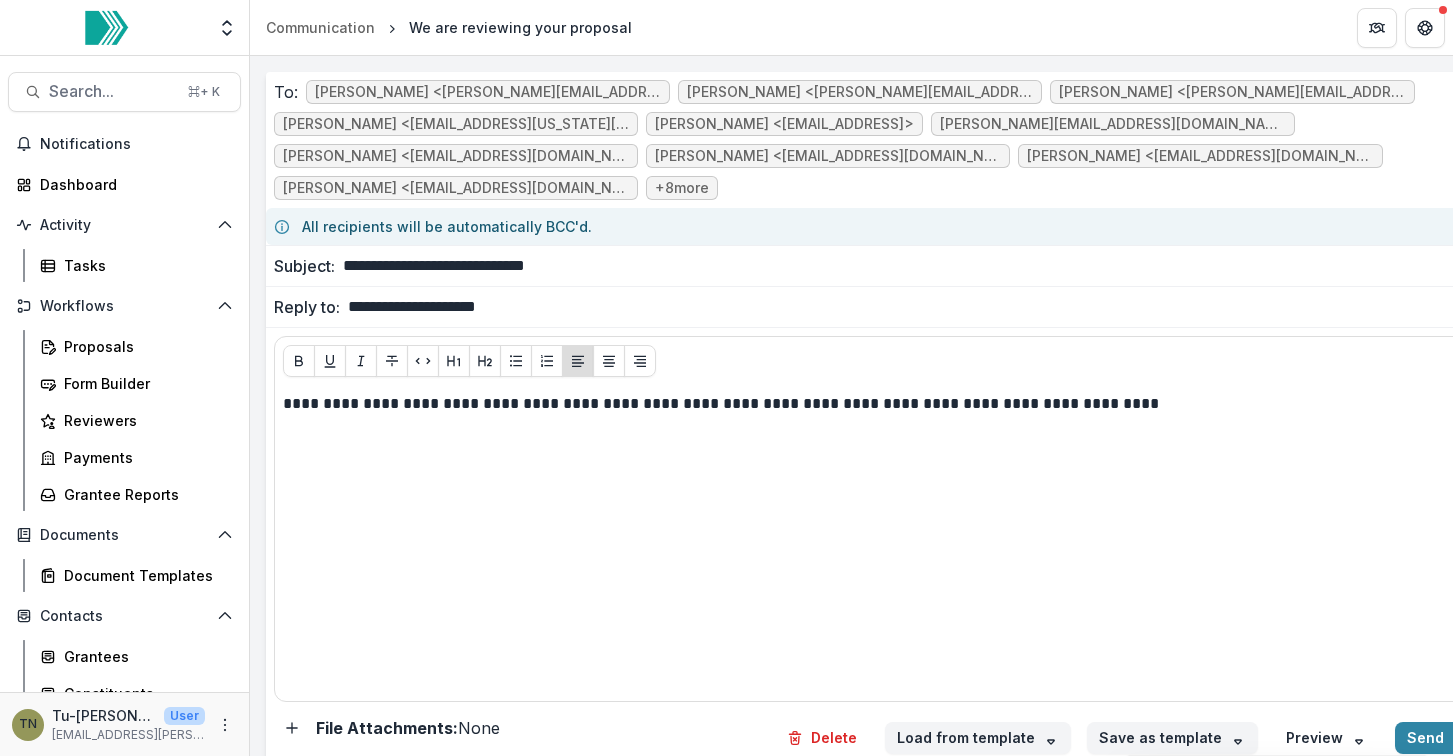 click on "**********" at bounding box center (911, 266) 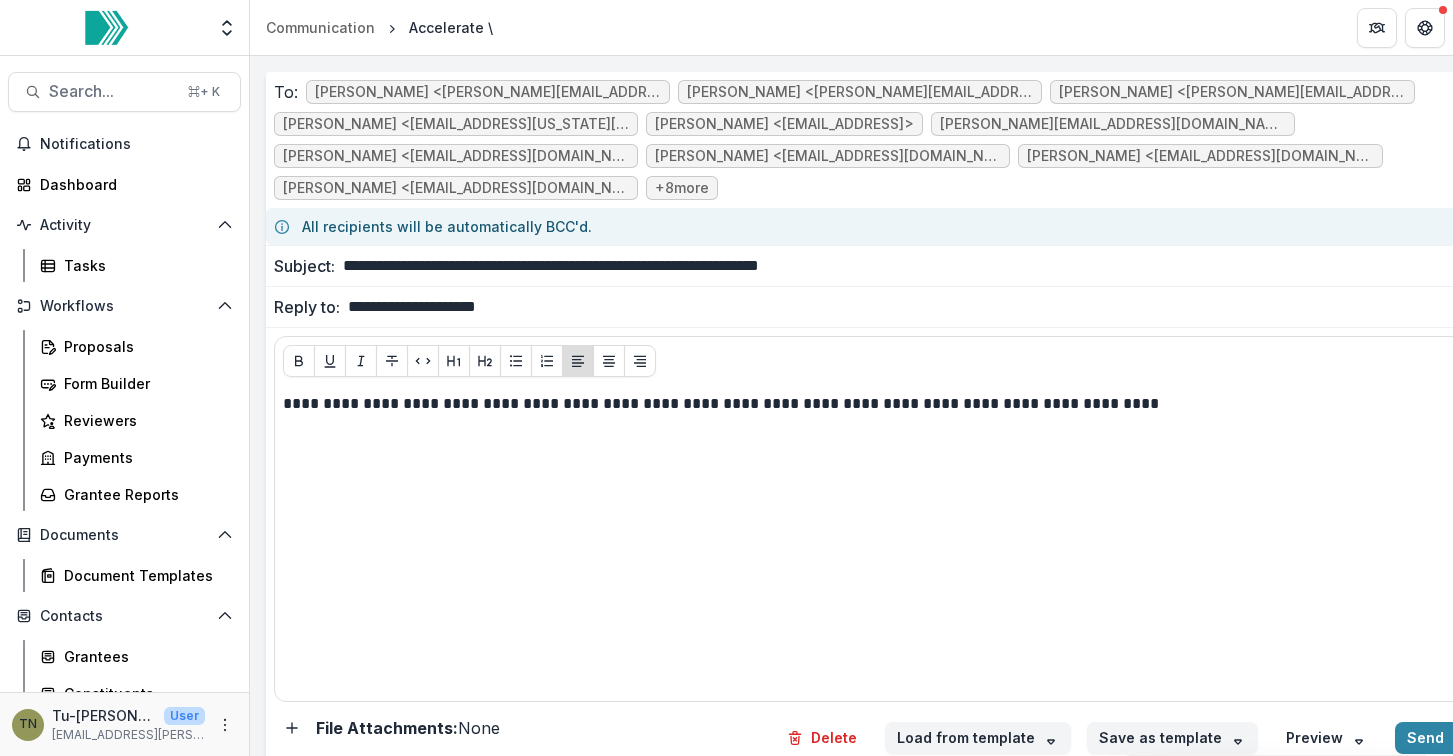 type on "**********" 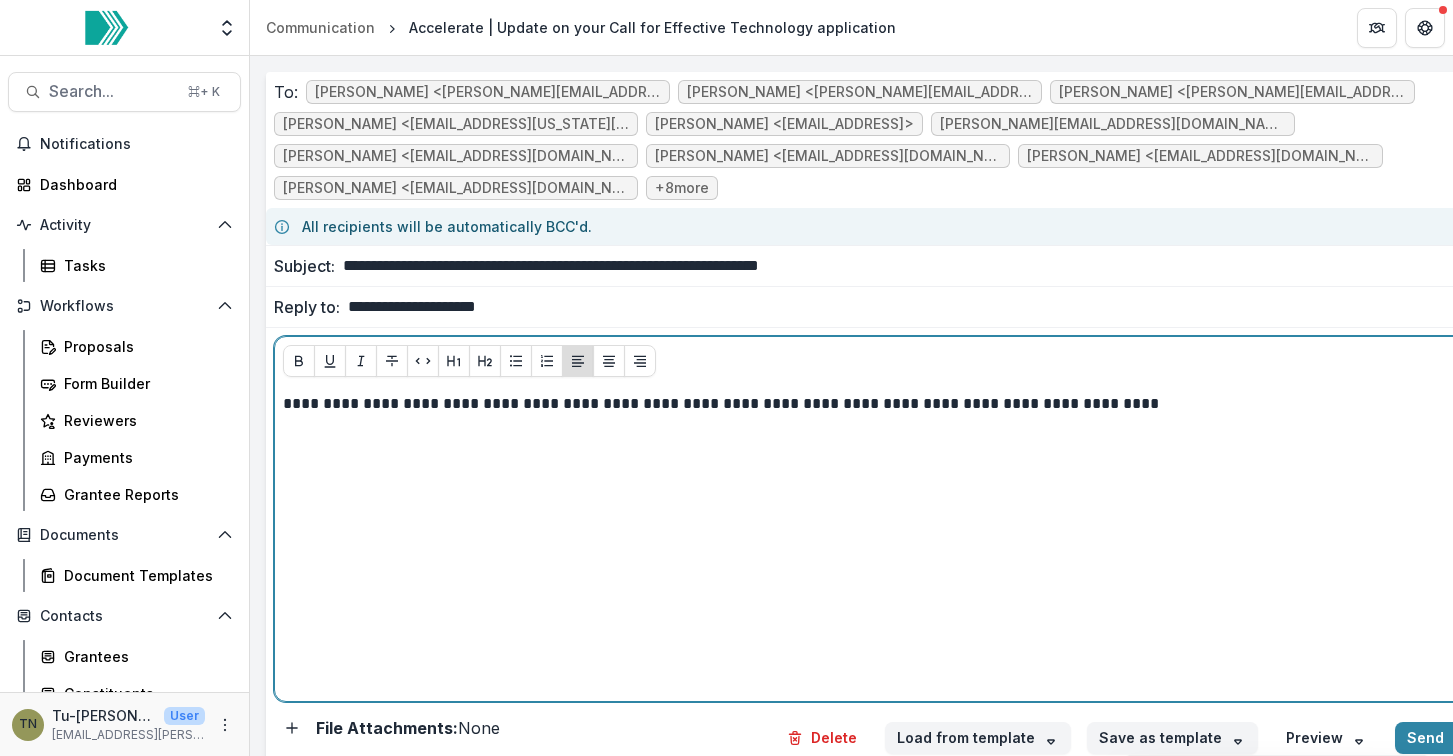 click on "**********" at bounding box center (866, 404) 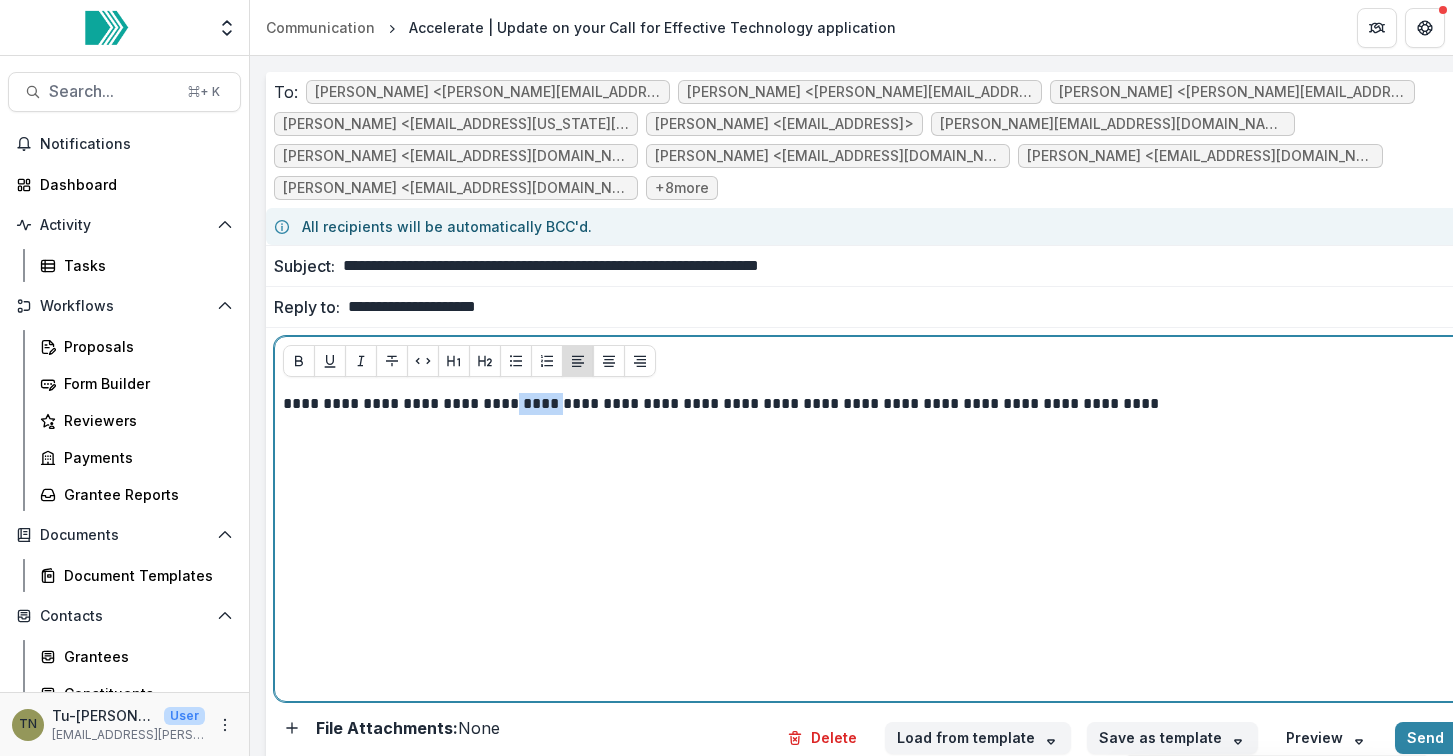 click on "**********" at bounding box center [866, 404] 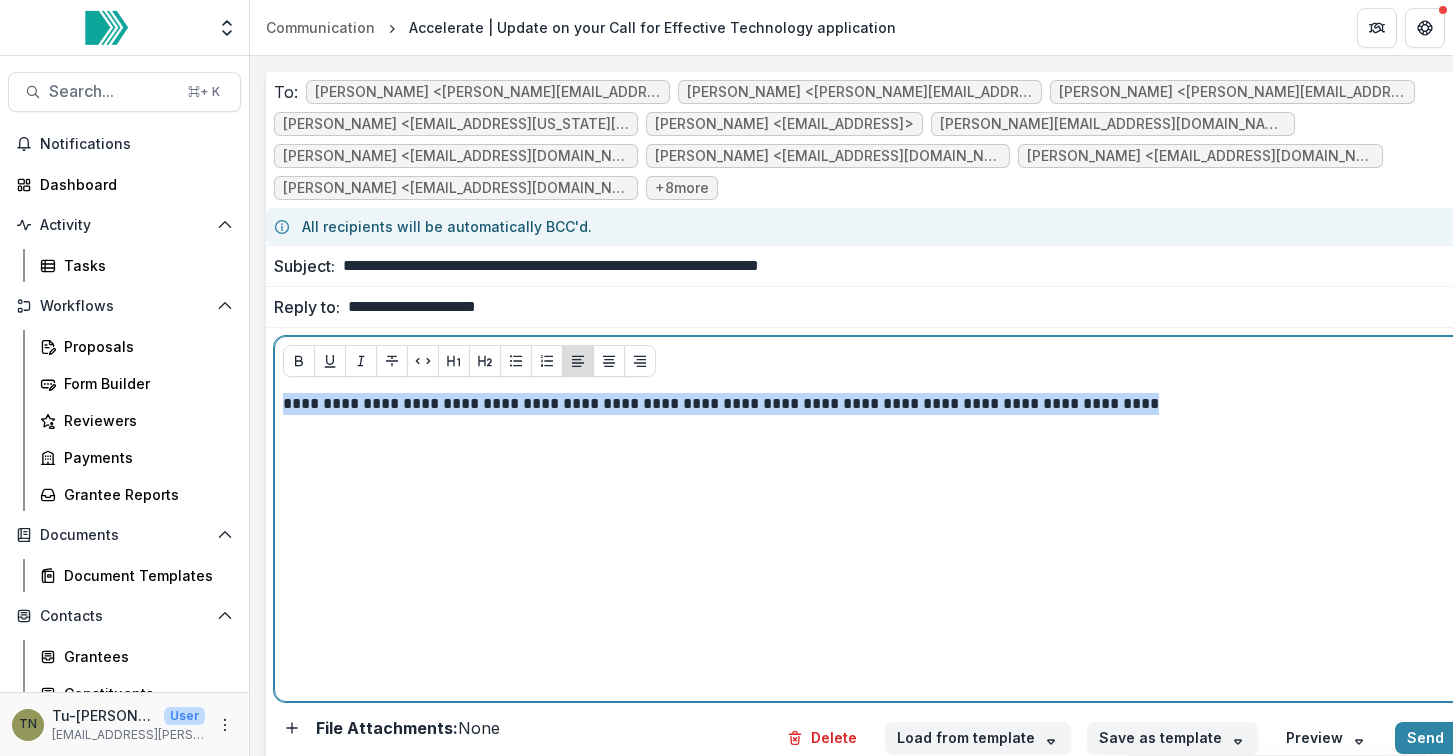 click on "**********" at bounding box center [866, 404] 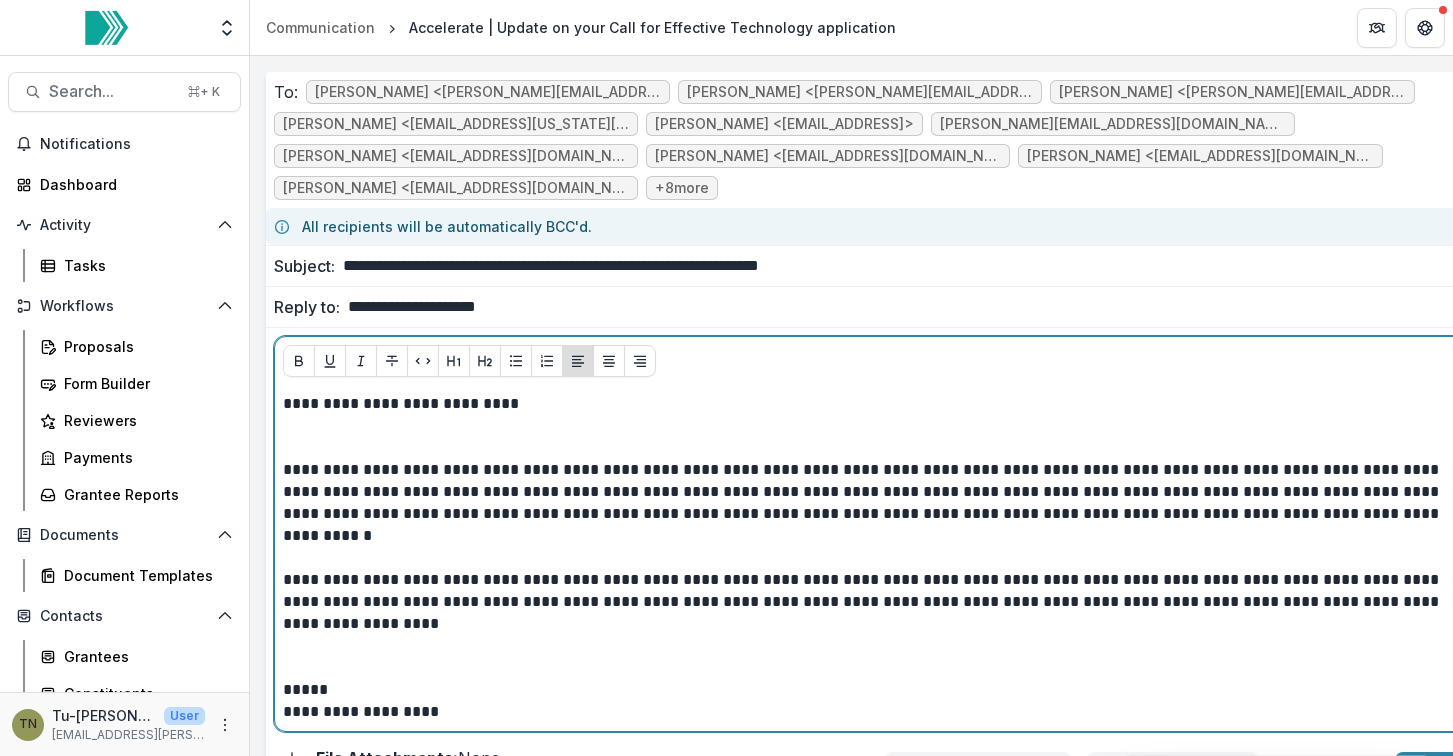 click at bounding box center (877, 437) 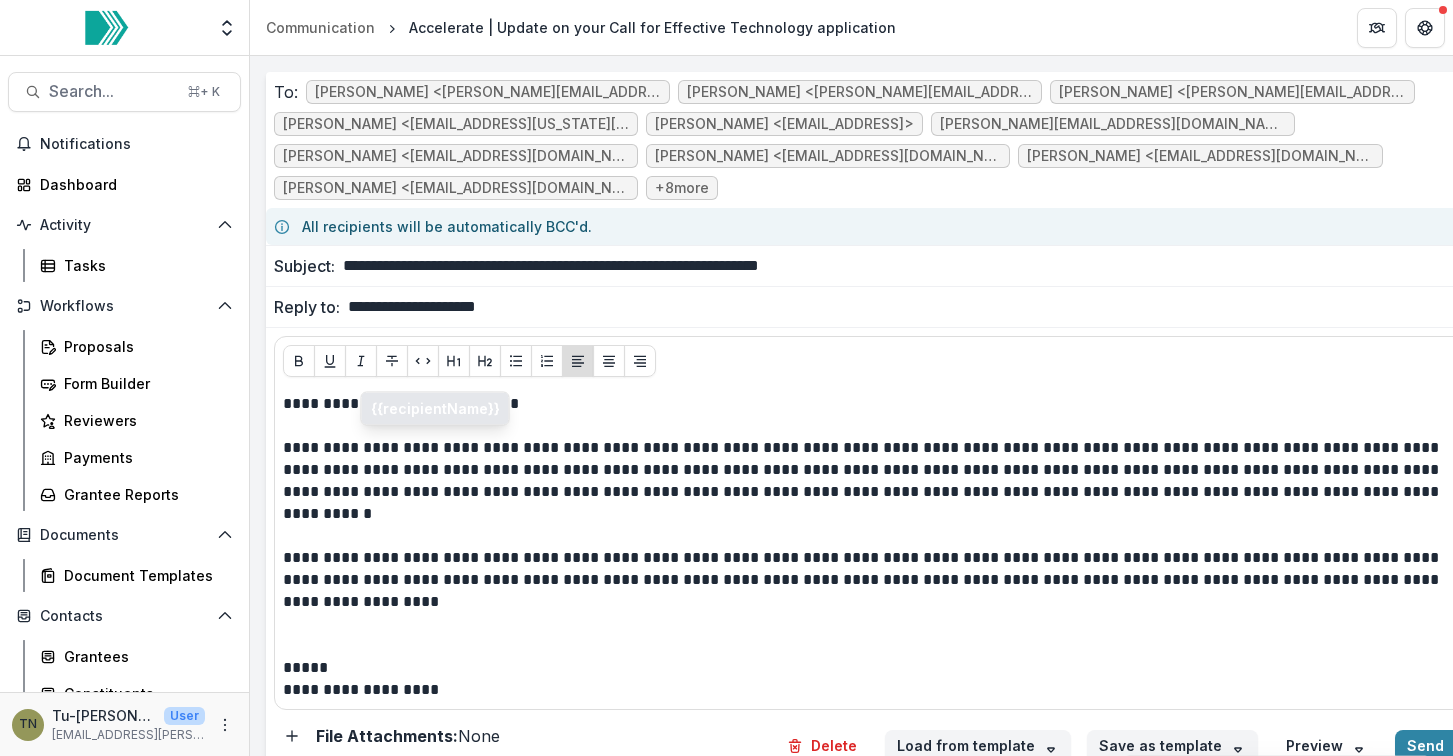 click on "{{recipientName}}" at bounding box center [435, 409] 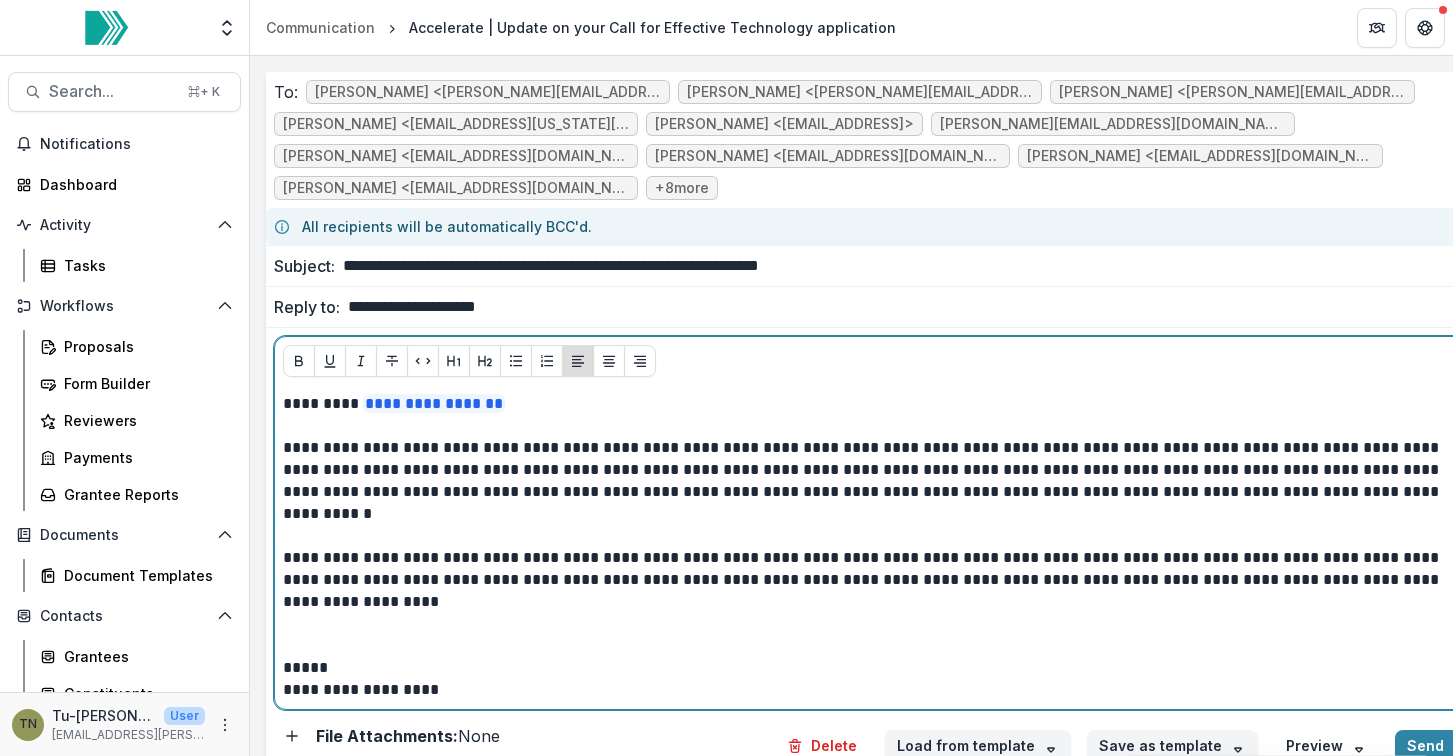 type 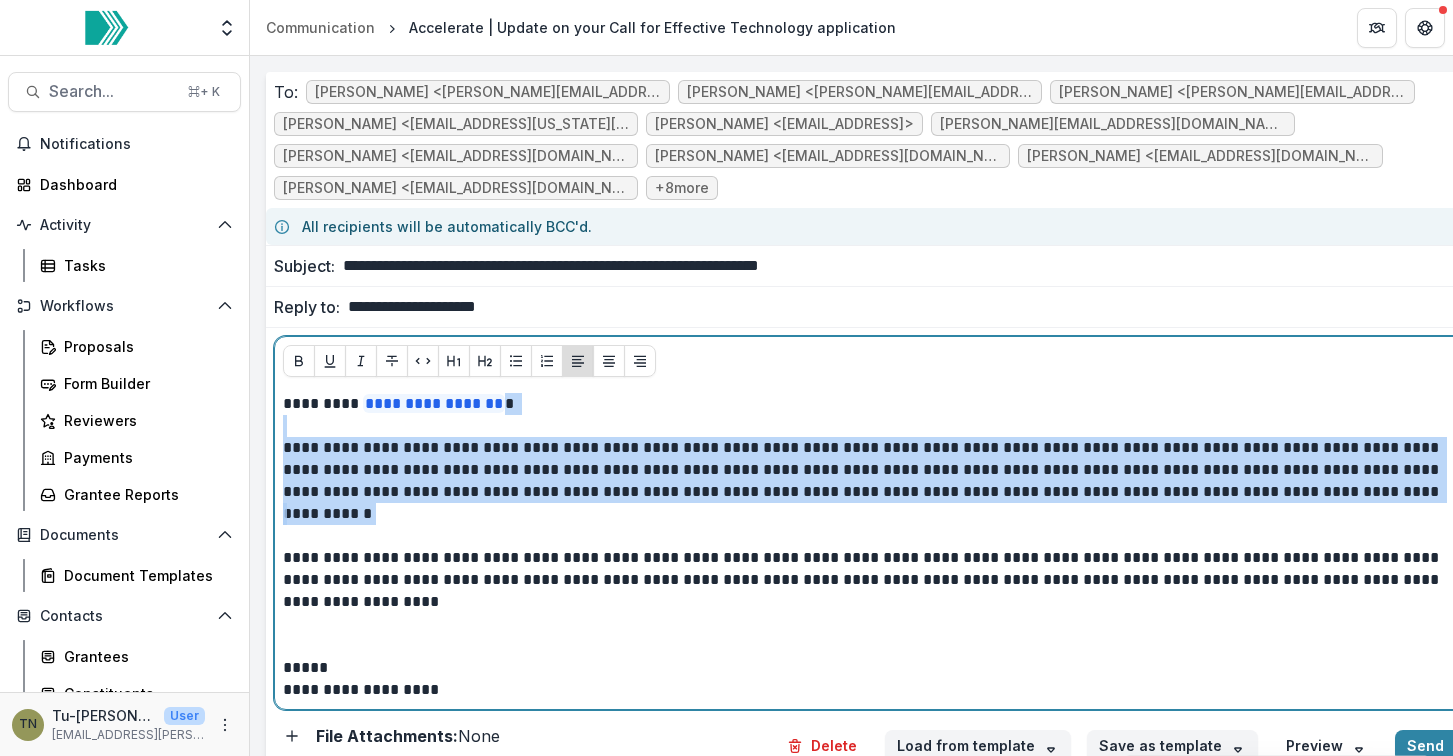 drag, startPoint x: 522, startPoint y: 375, endPoint x: 561, endPoint y: 501, distance: 131.89769 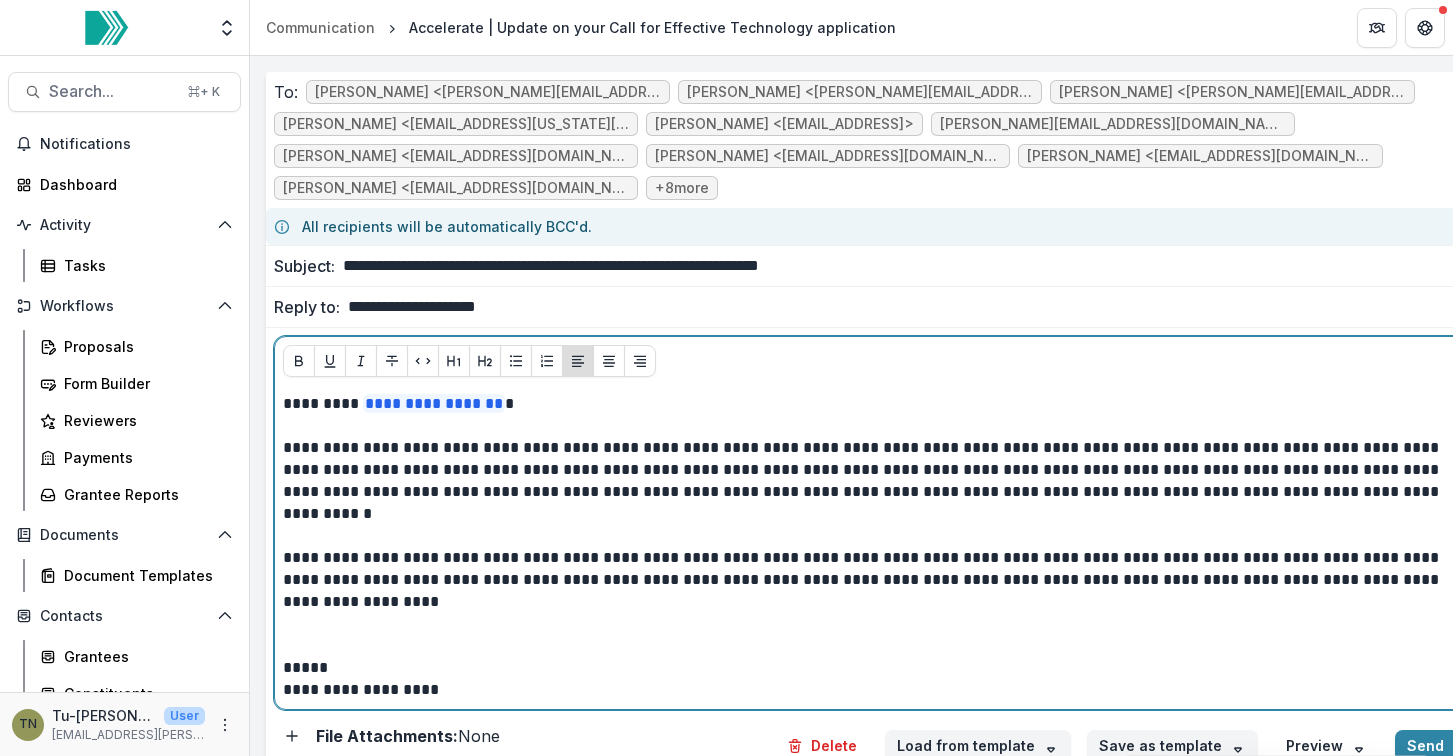 click at bounding box center [877, 525] 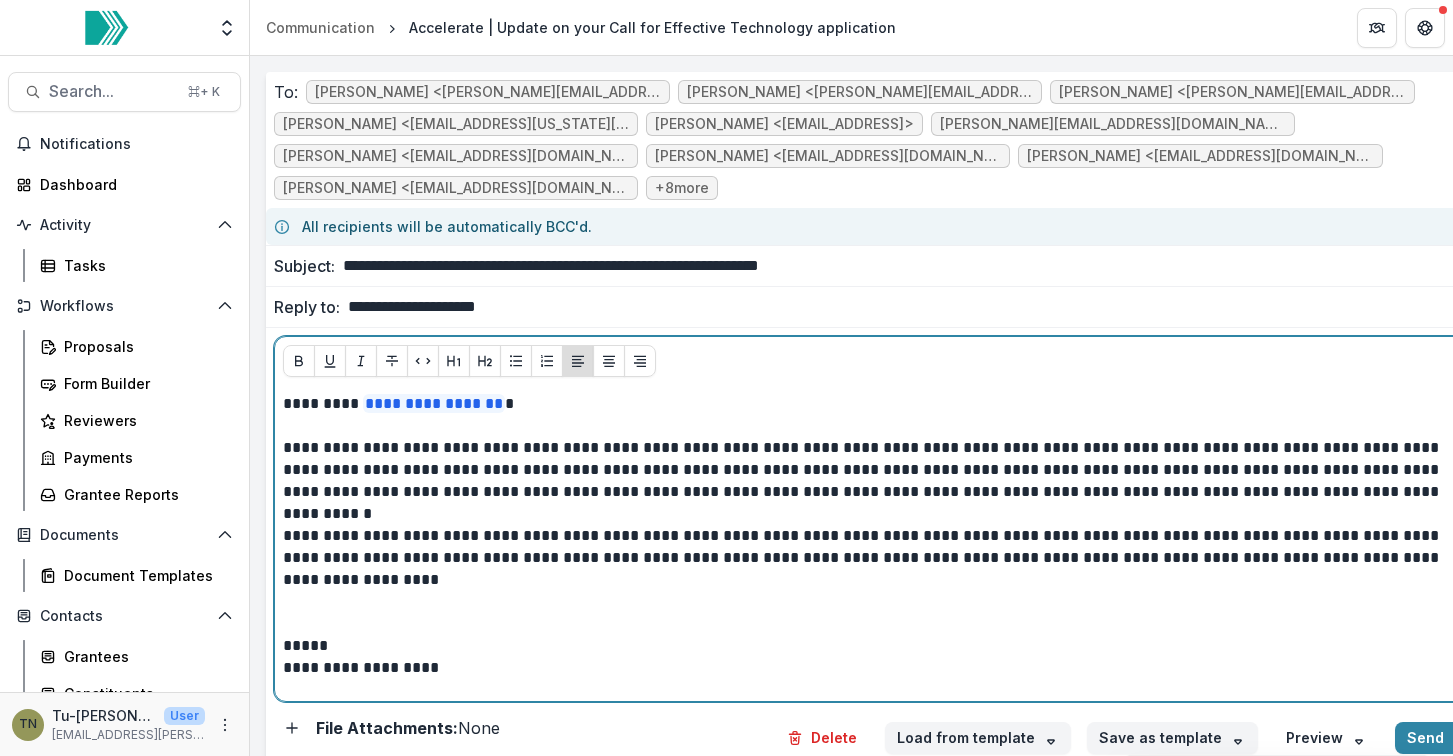 click at bounding box center (877, 613) 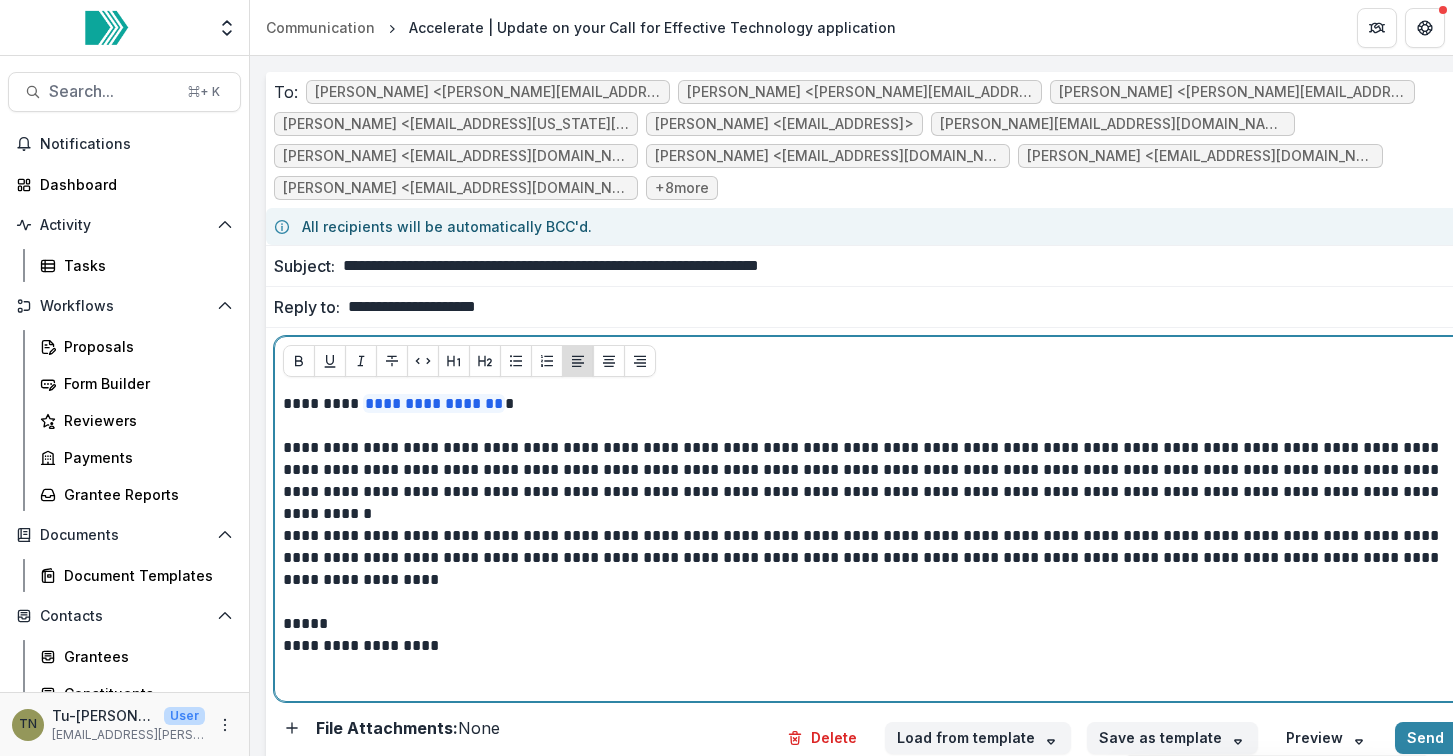click on "*****" at bounding box center (866, 624) 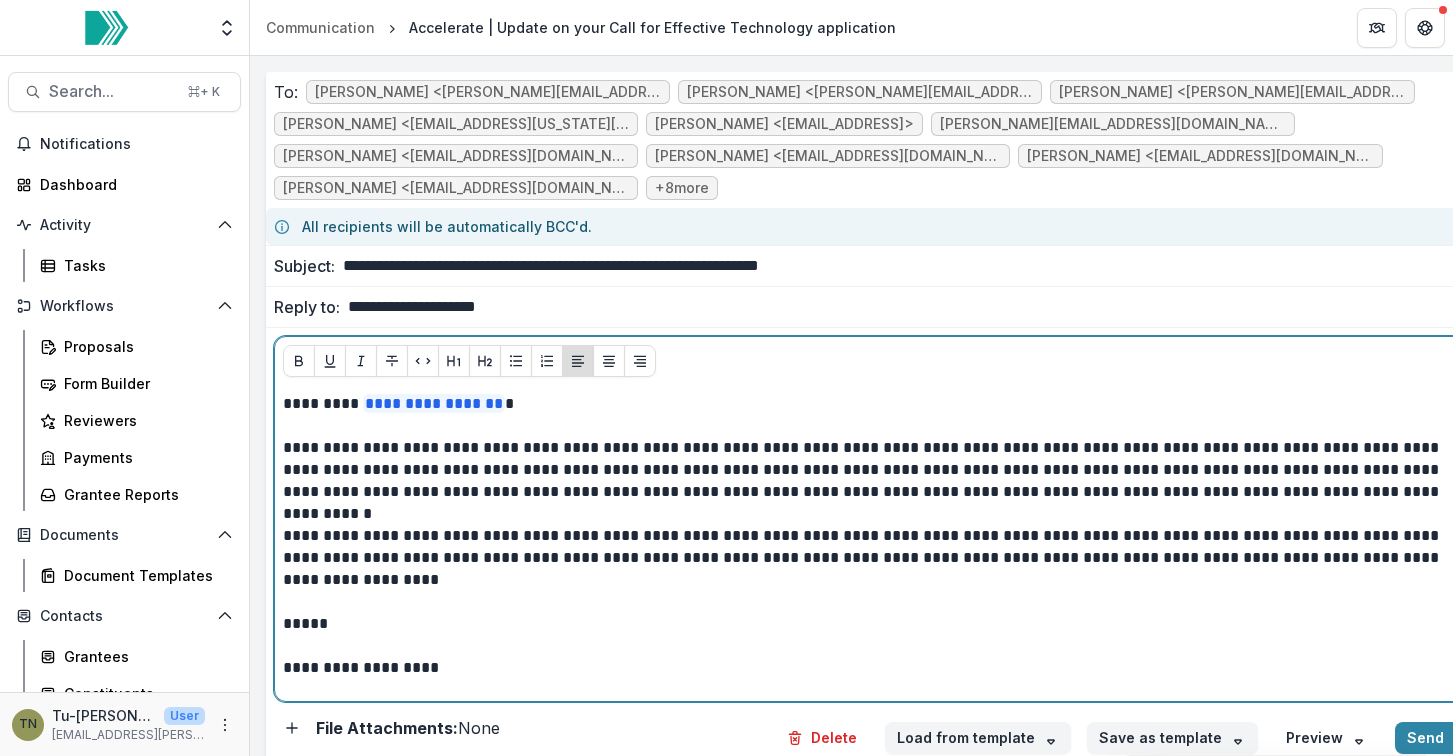 click on "*****" at bounding box center (866, 624) 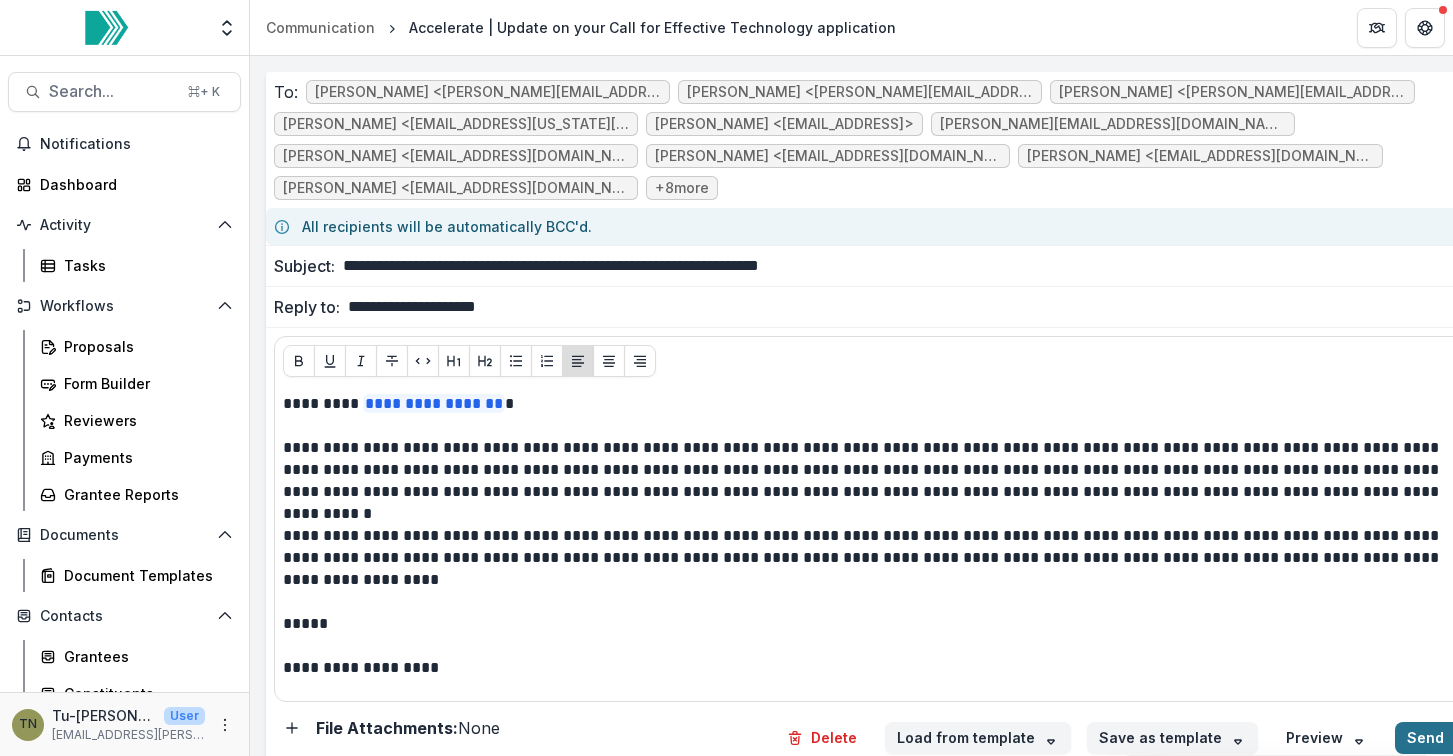 click on "Send" at bounding box center [1437, 738] 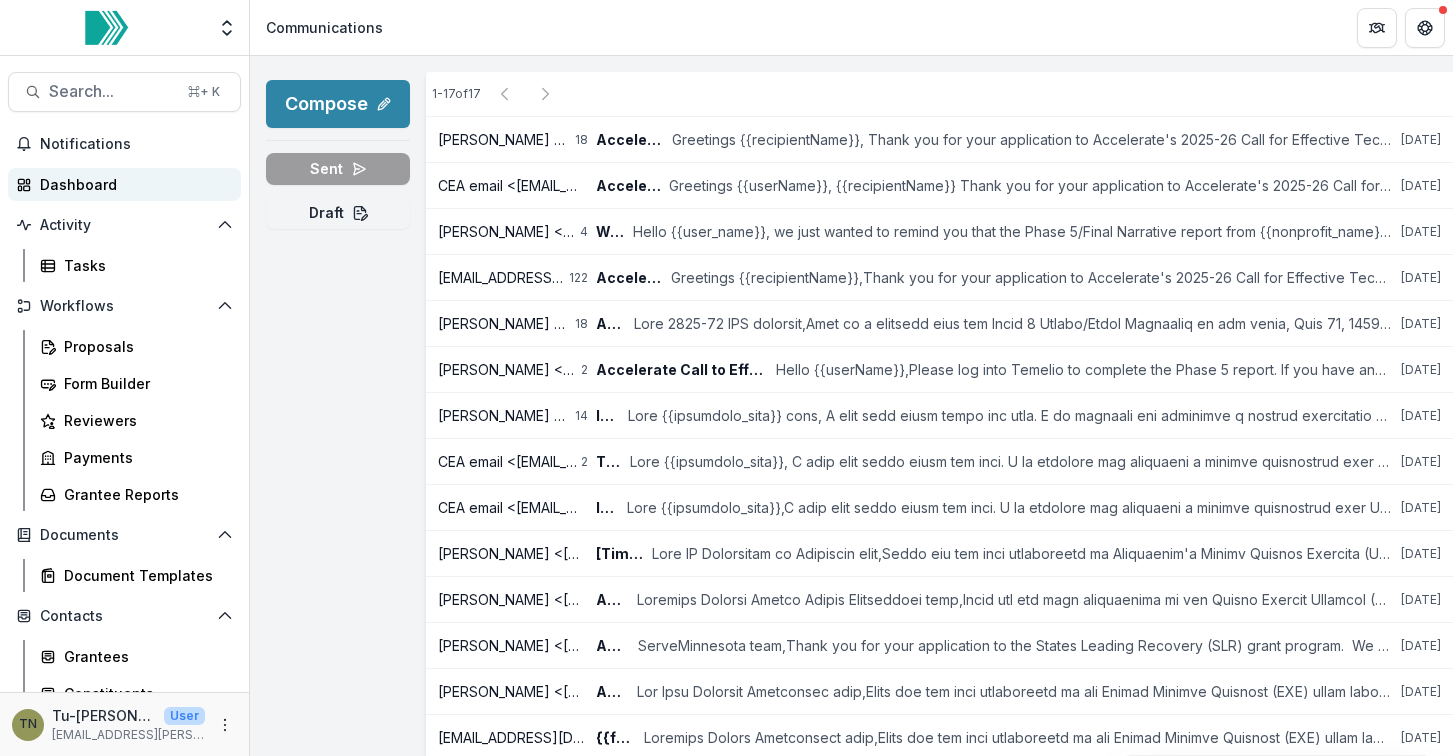 click on "Dashboard" at bounding box center (132, 184) 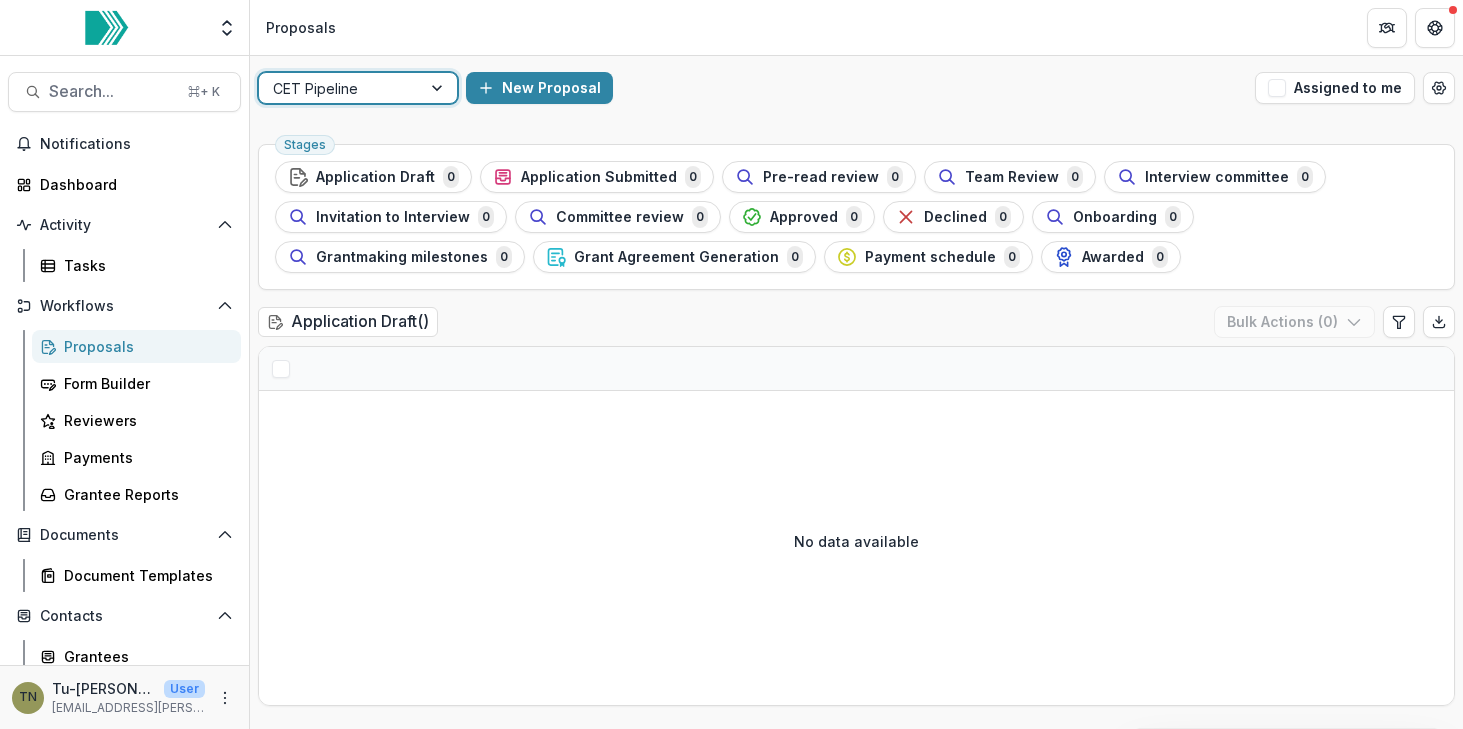scroll, scrollTop: 0, scrollLeft: 0, axis: both 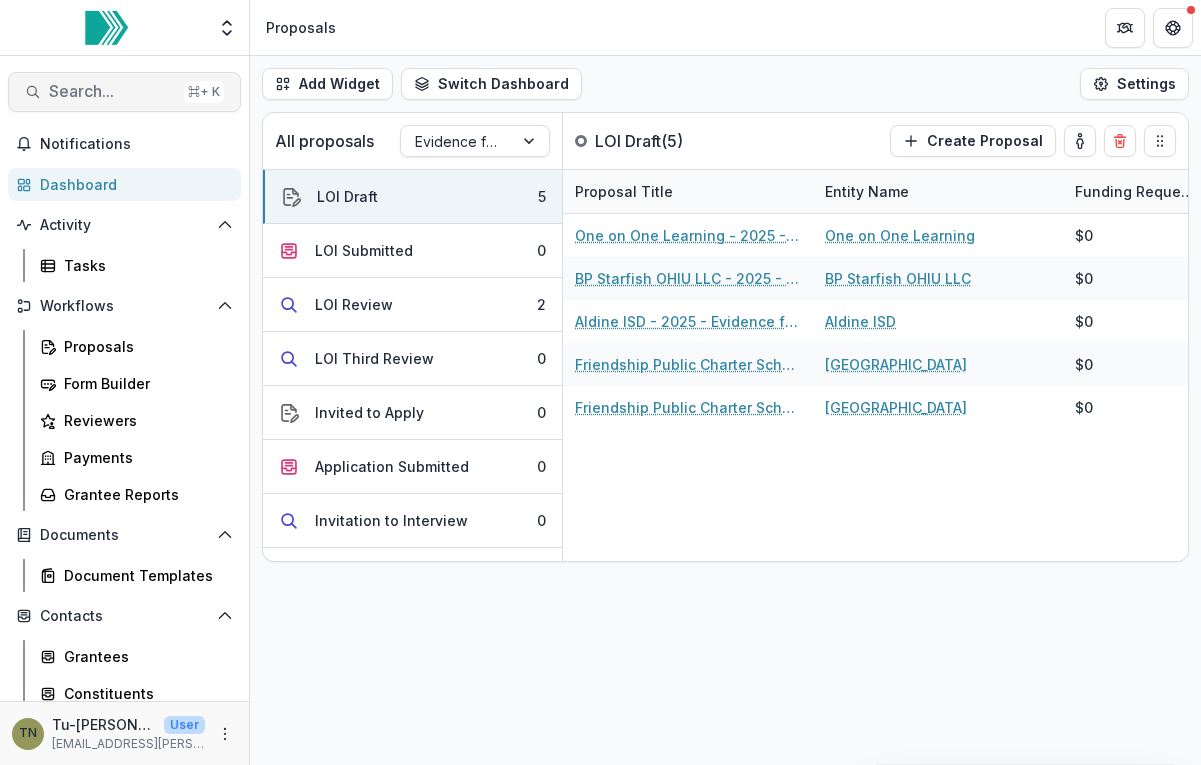 click on "Search..." at bounding box center (112, 91) 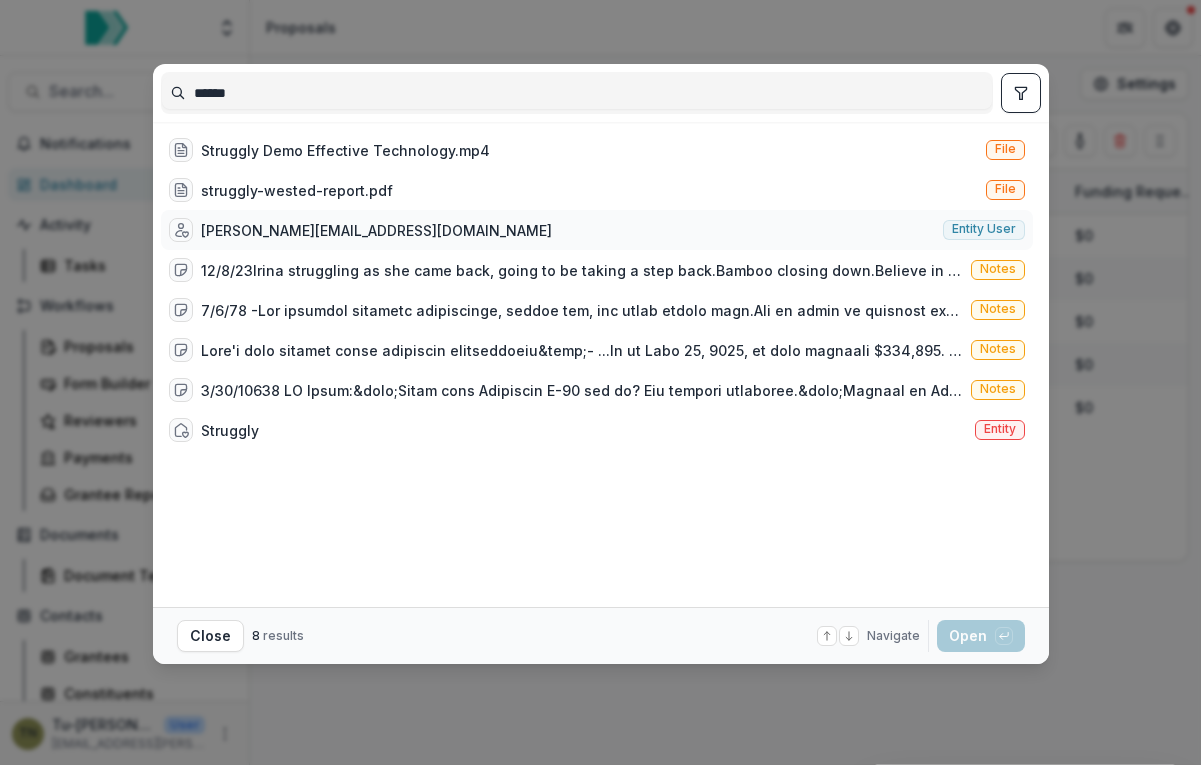 type on "******" 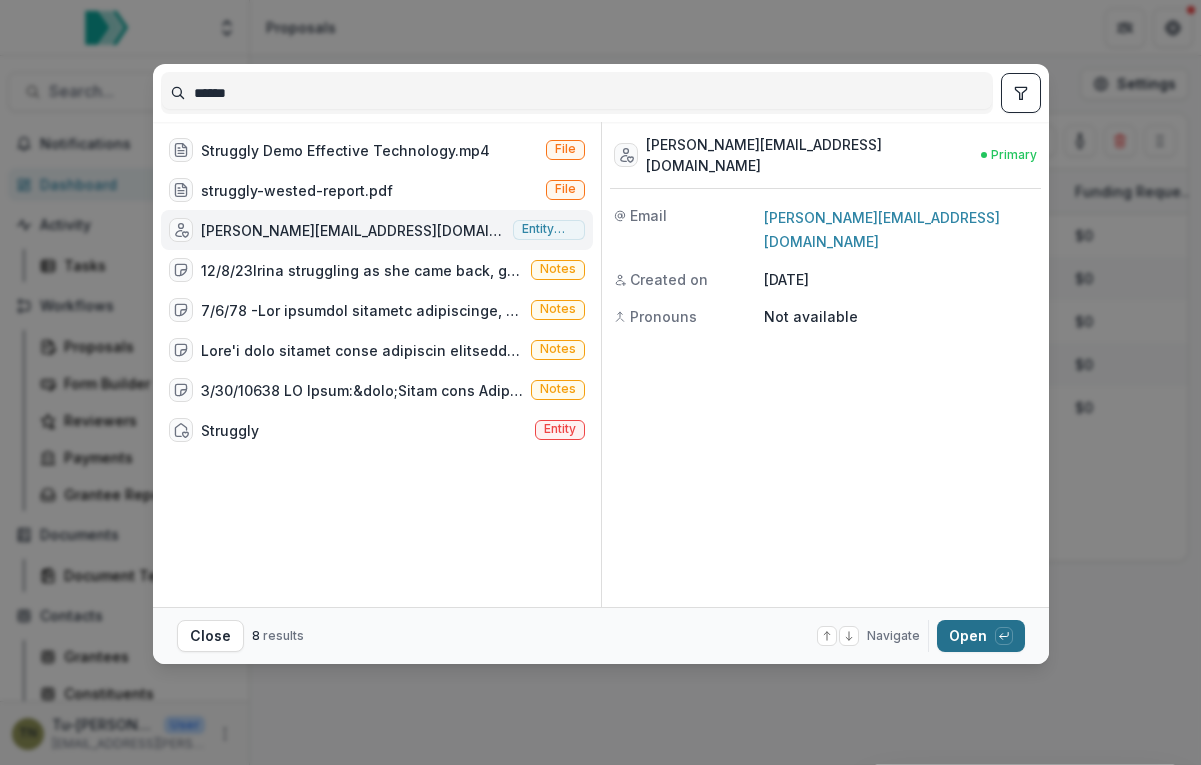 click on "Open with enter key" at bounding box center [981, 636] 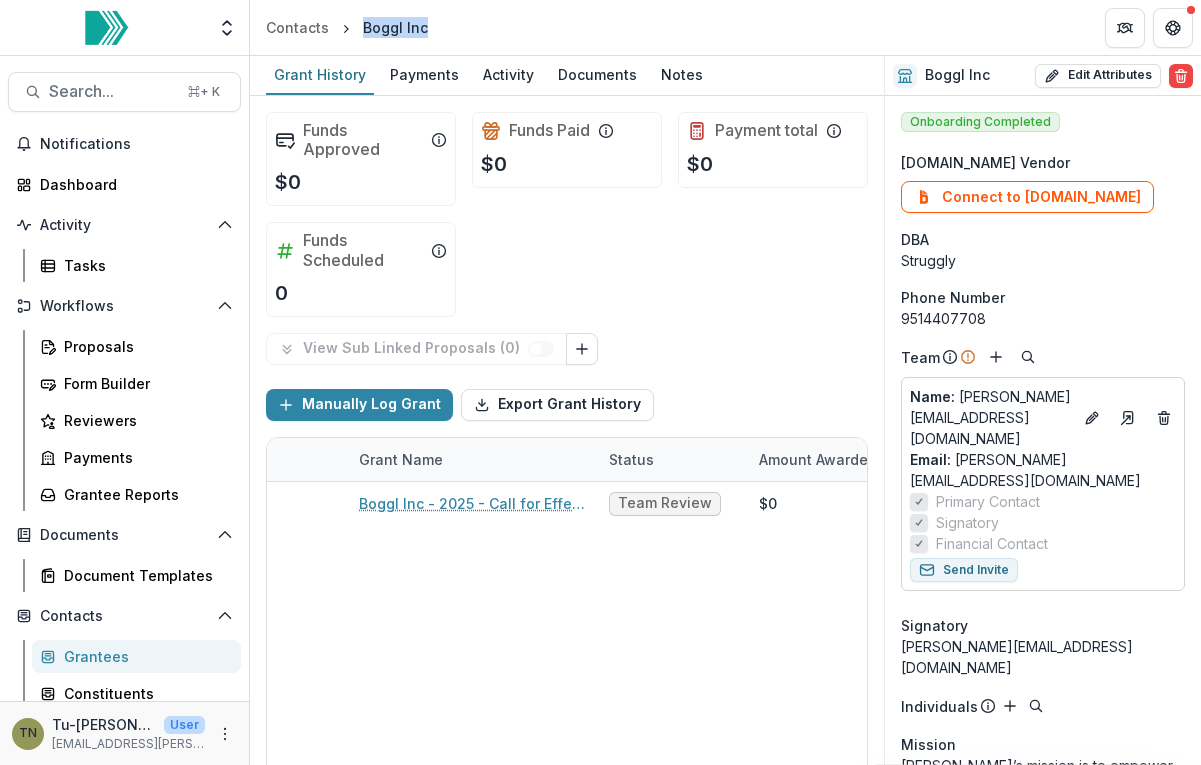 drag, startPoint x: 434, startPoint y: 23, endPoint x: 362, endPoint y: 26, distance: 72.06247 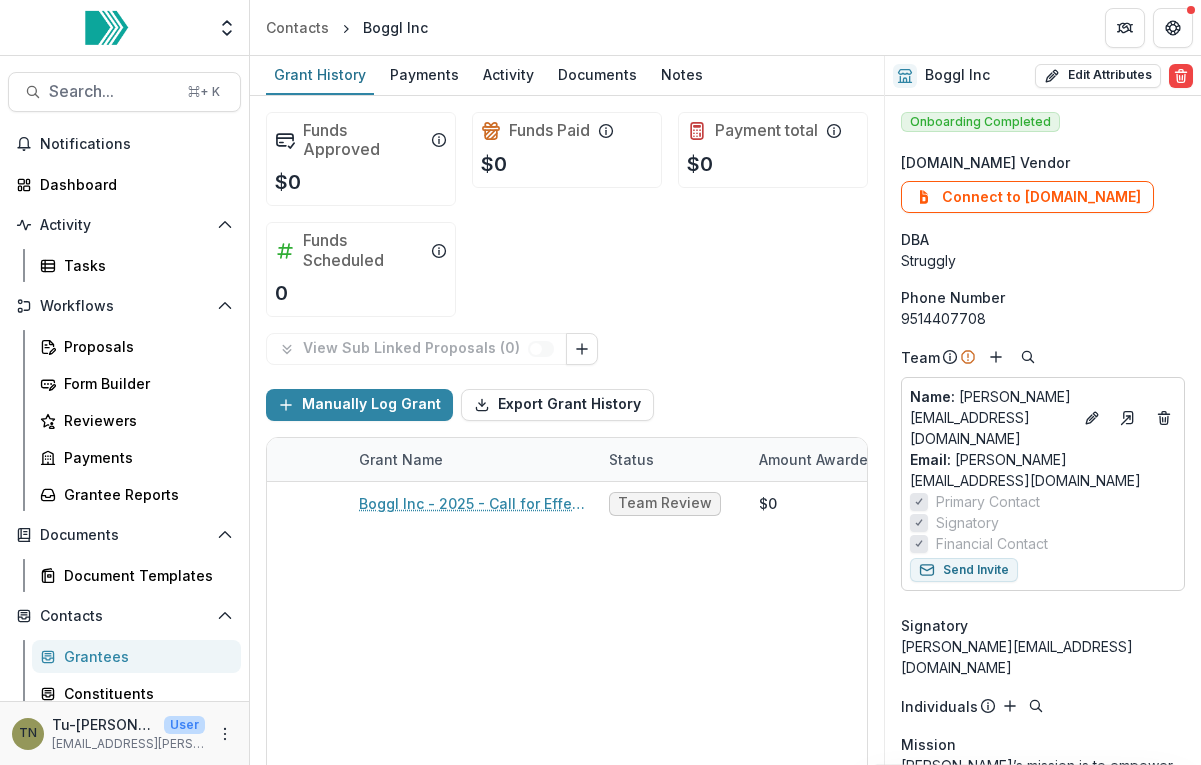 click on "Grant Name Status Amount Awarded Amount Paid Amount Payable Start Date End Date Amount Requested Grant Type Boggl Inc - 2025 - Call for Effective Technology Grant Application Team Review $0 $0 $0 -- -- $0" at bounding box center (567, 635) 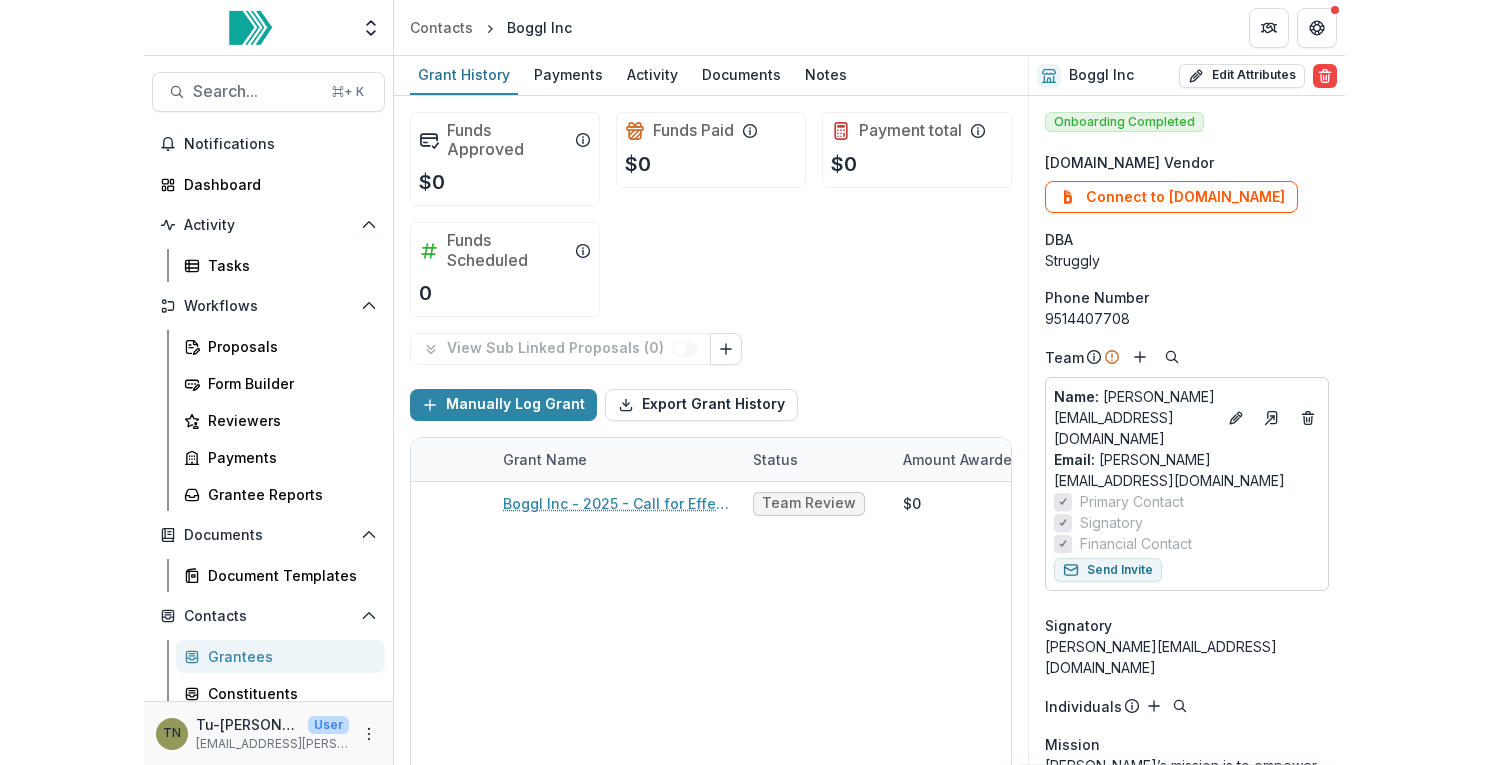 scroll, scrollTop: 76, scrollLeft: 0, axis: vertical 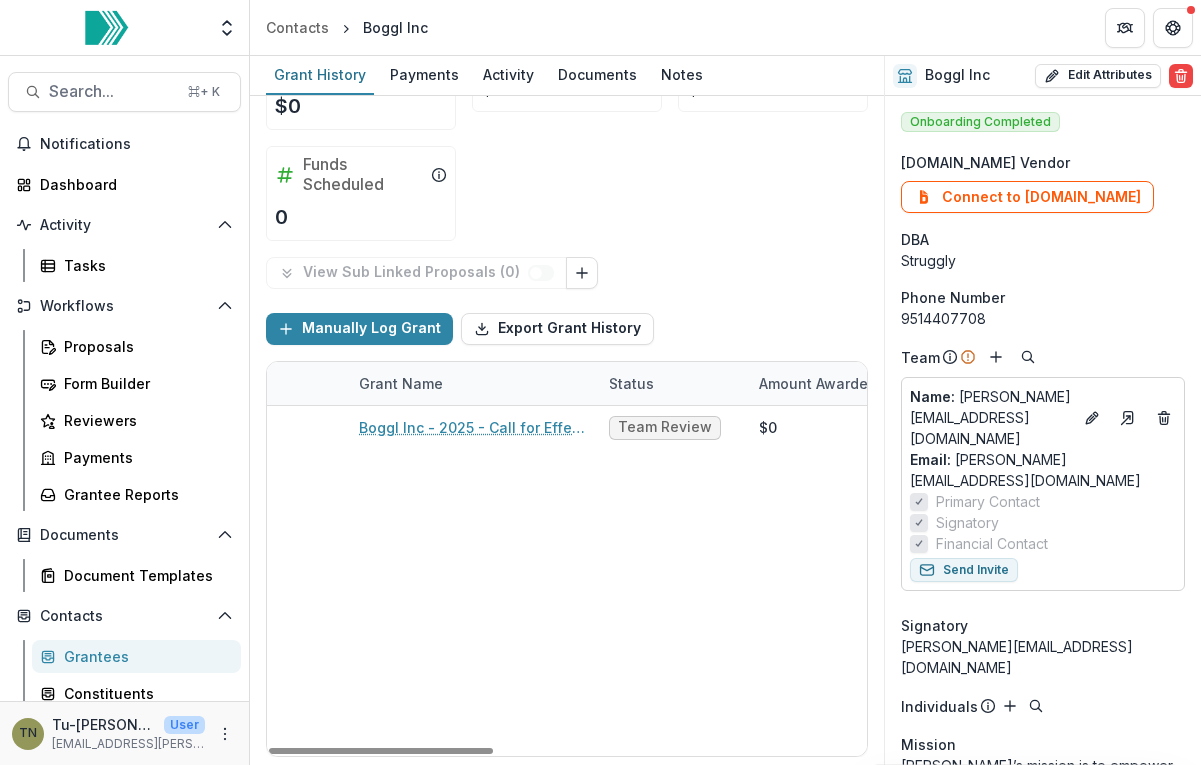 click on "Grant Name Status Amount Awarded Amount Paid Amount Payable Start Date End Date Amount Requested Grant Type Boggl Inc - 2025 - Call for Effective Technology Grant Application Team Review $0 $0 $0 -- -- $0" at bounding box center [567, 559] 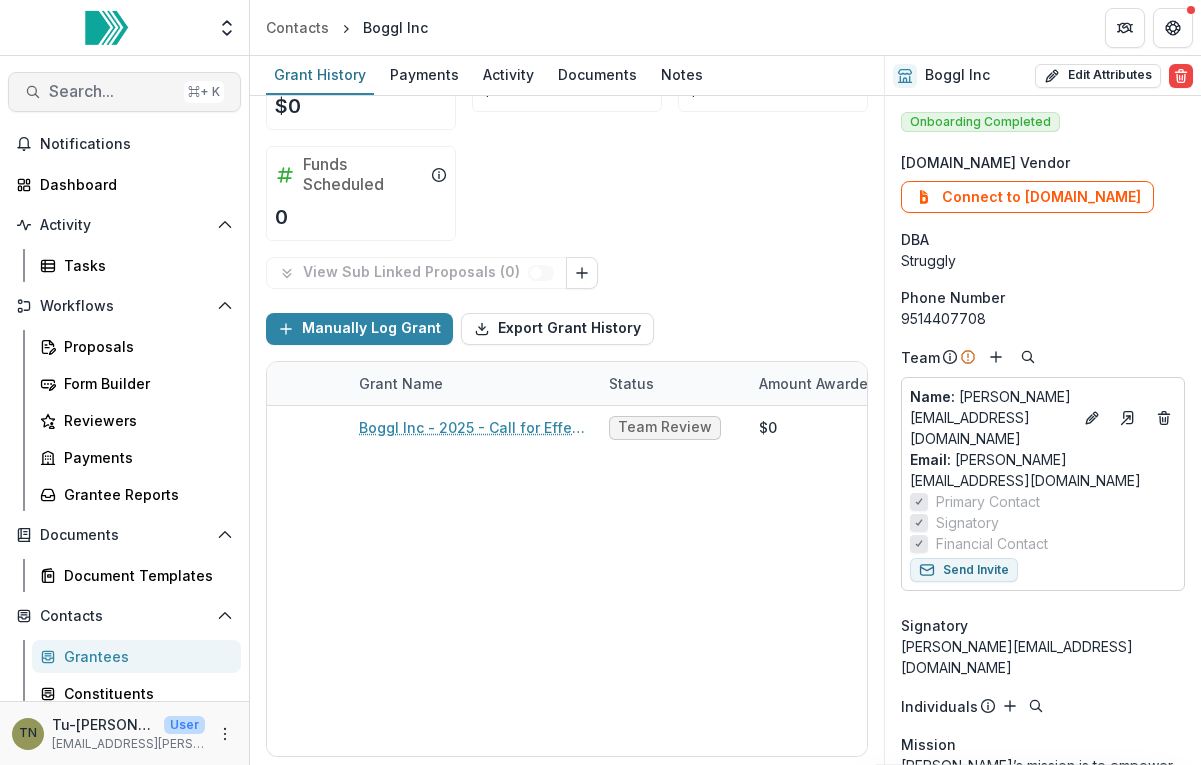 click on "Search..." at bounding box center (112, 91) 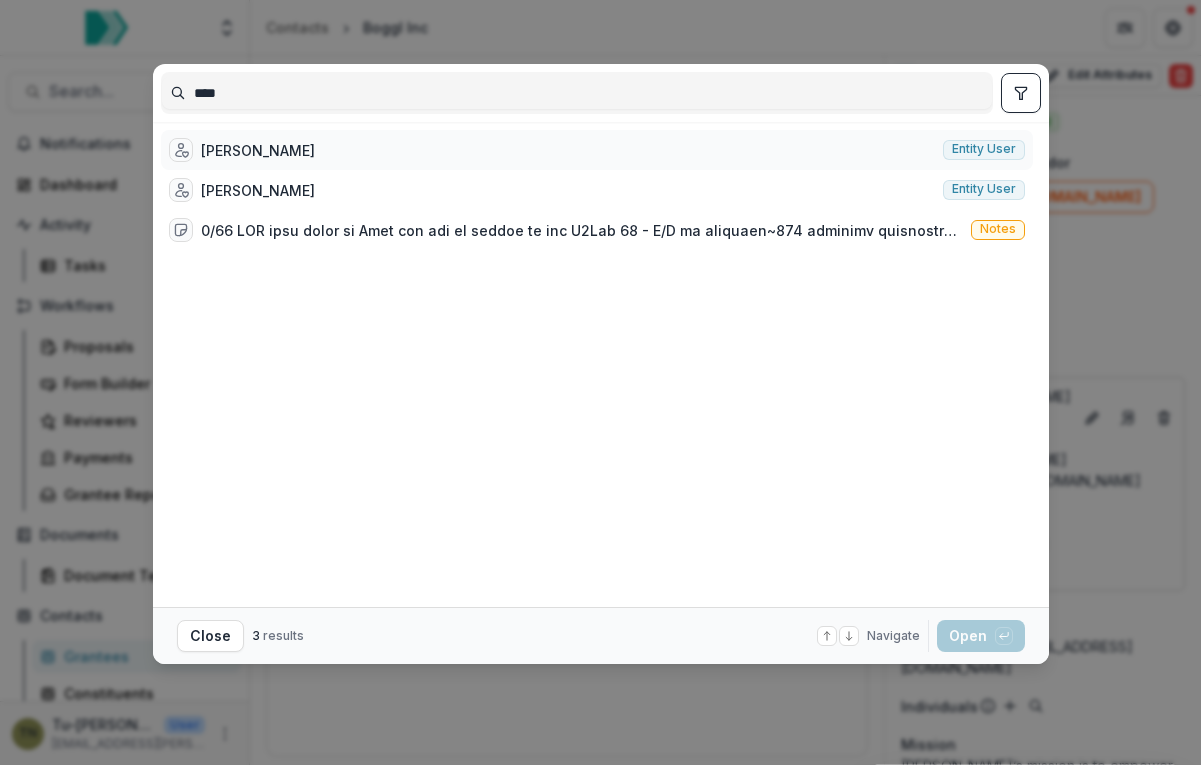 type on "****" 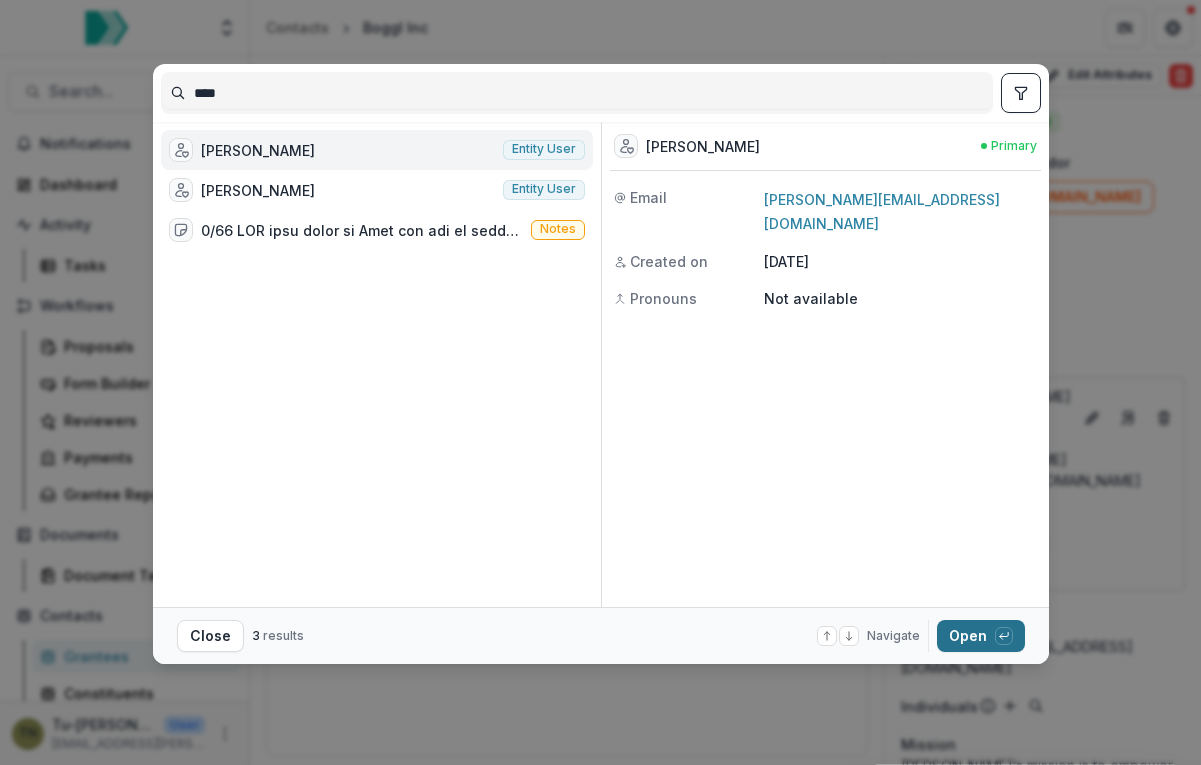 click on "Open with enter key" at bounding box center (981, 636) 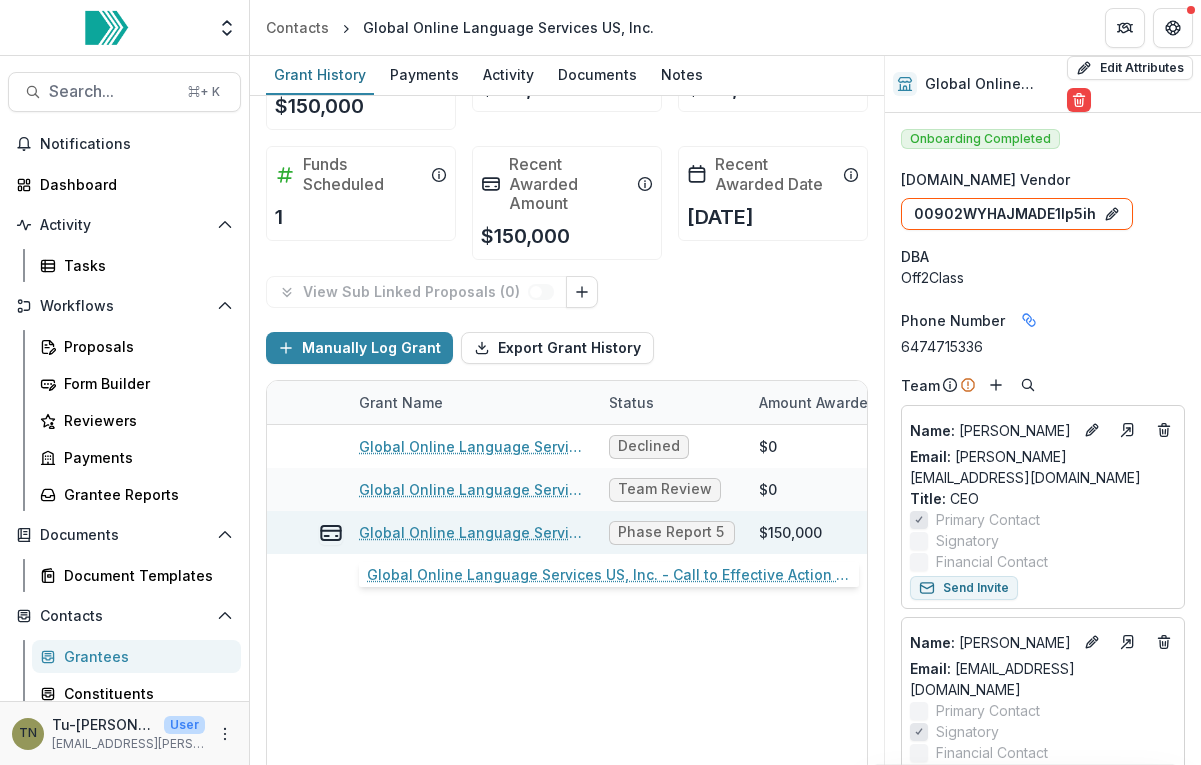 click on "Global Online Language Services US, Inc. - Call to Effective Action - 1" at bounding box center (472, 532) 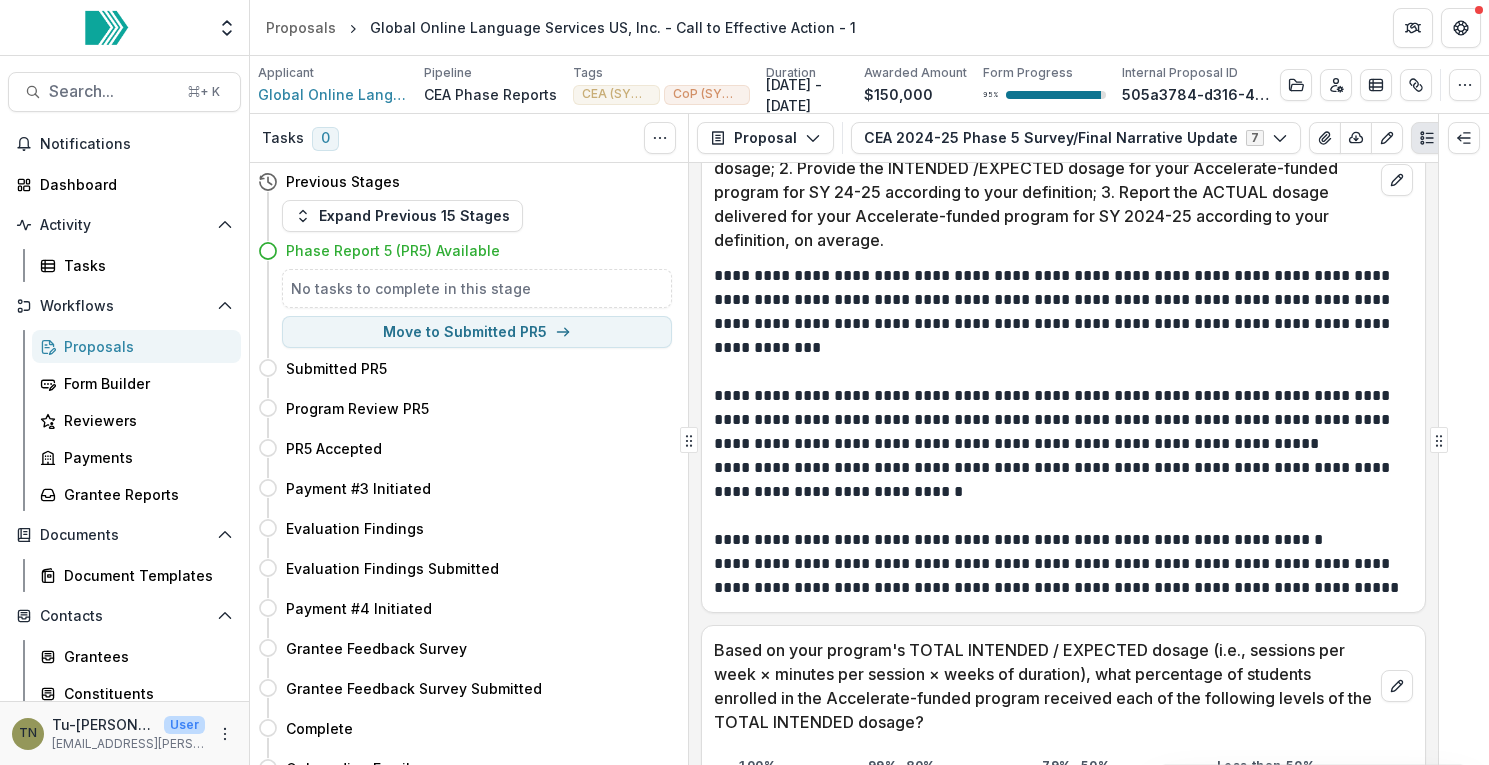 scroll, scrollTop: 3302, scrollLeft: 0, axis: vertical 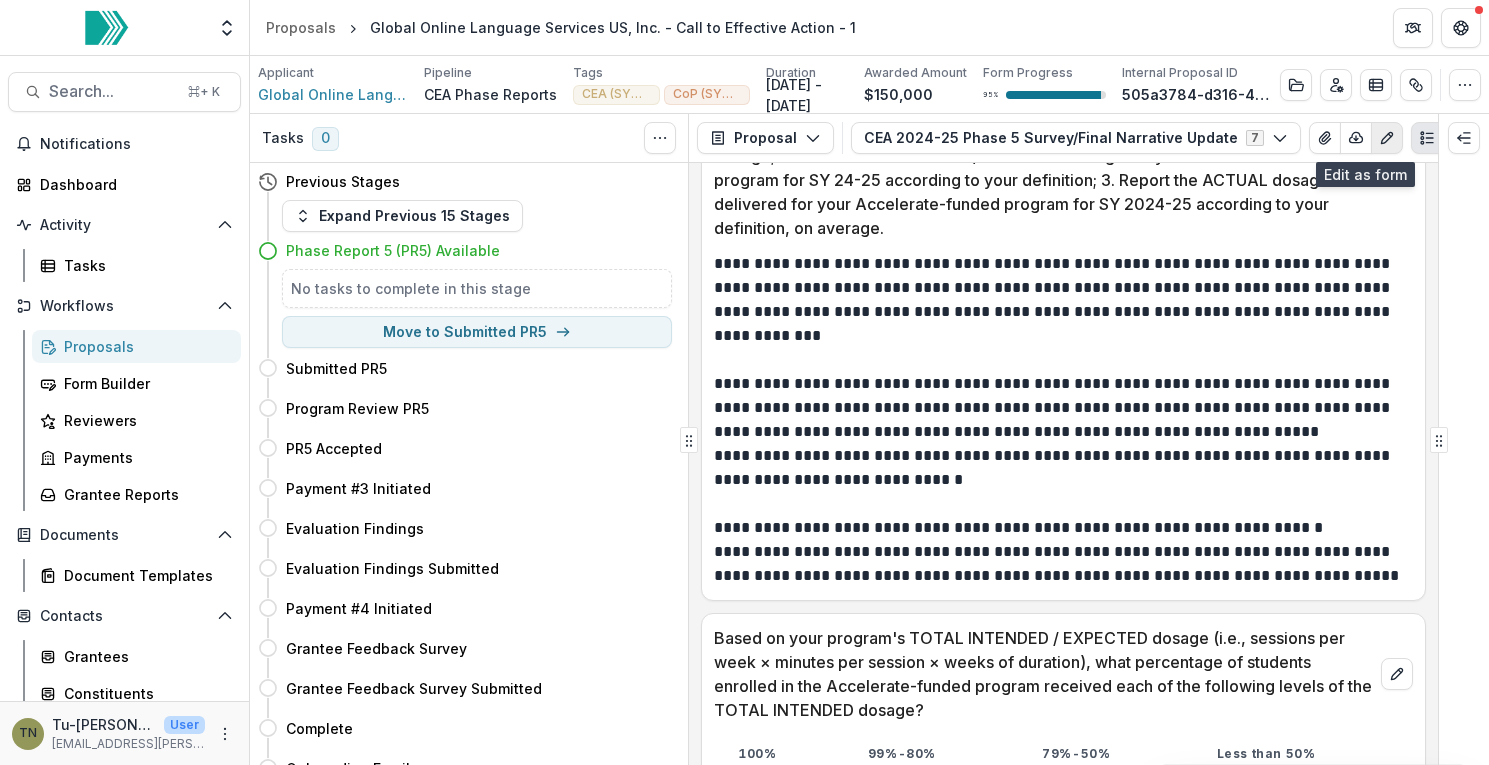 click 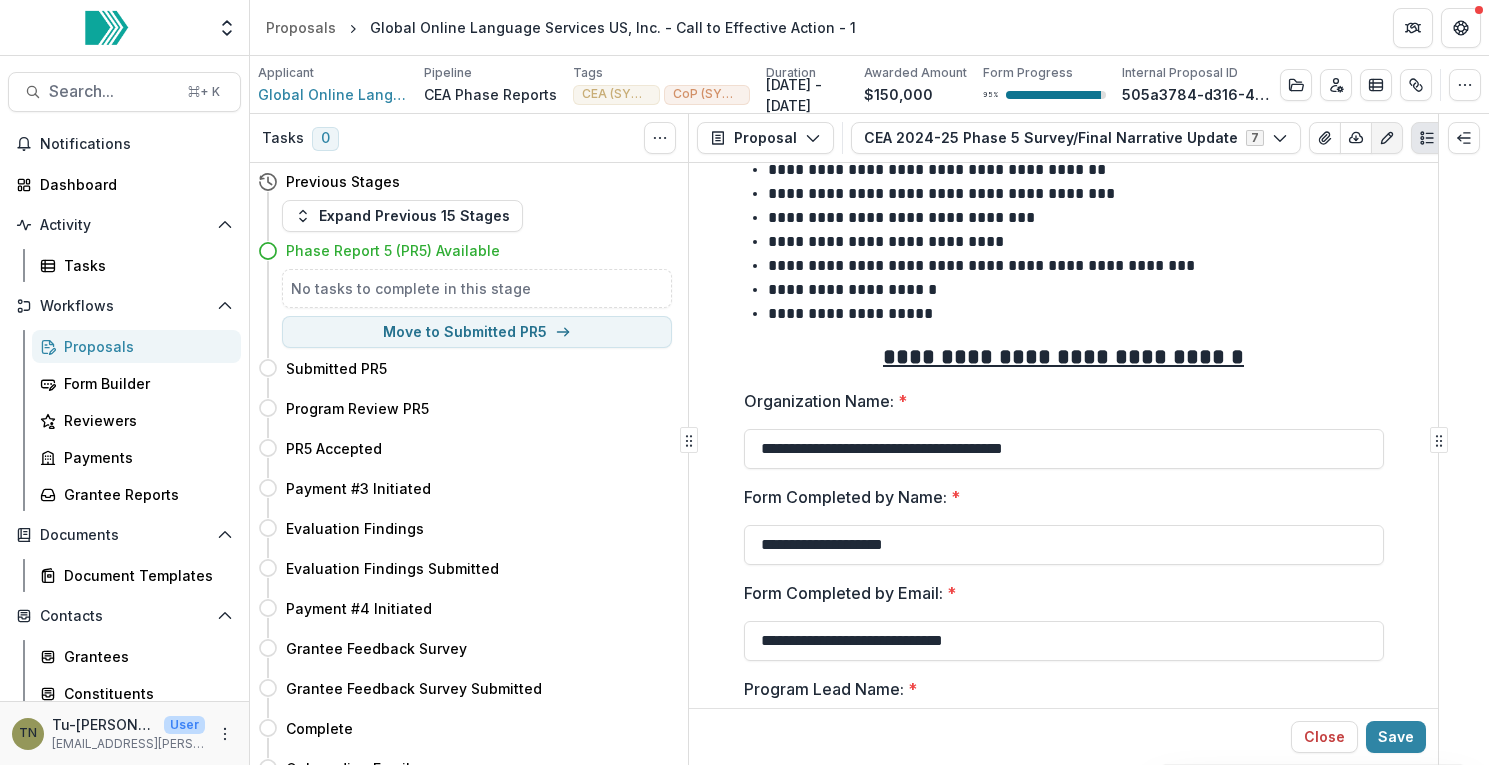 scroll, scrollTop: 792, scrollLeft: 0, axis: vertical 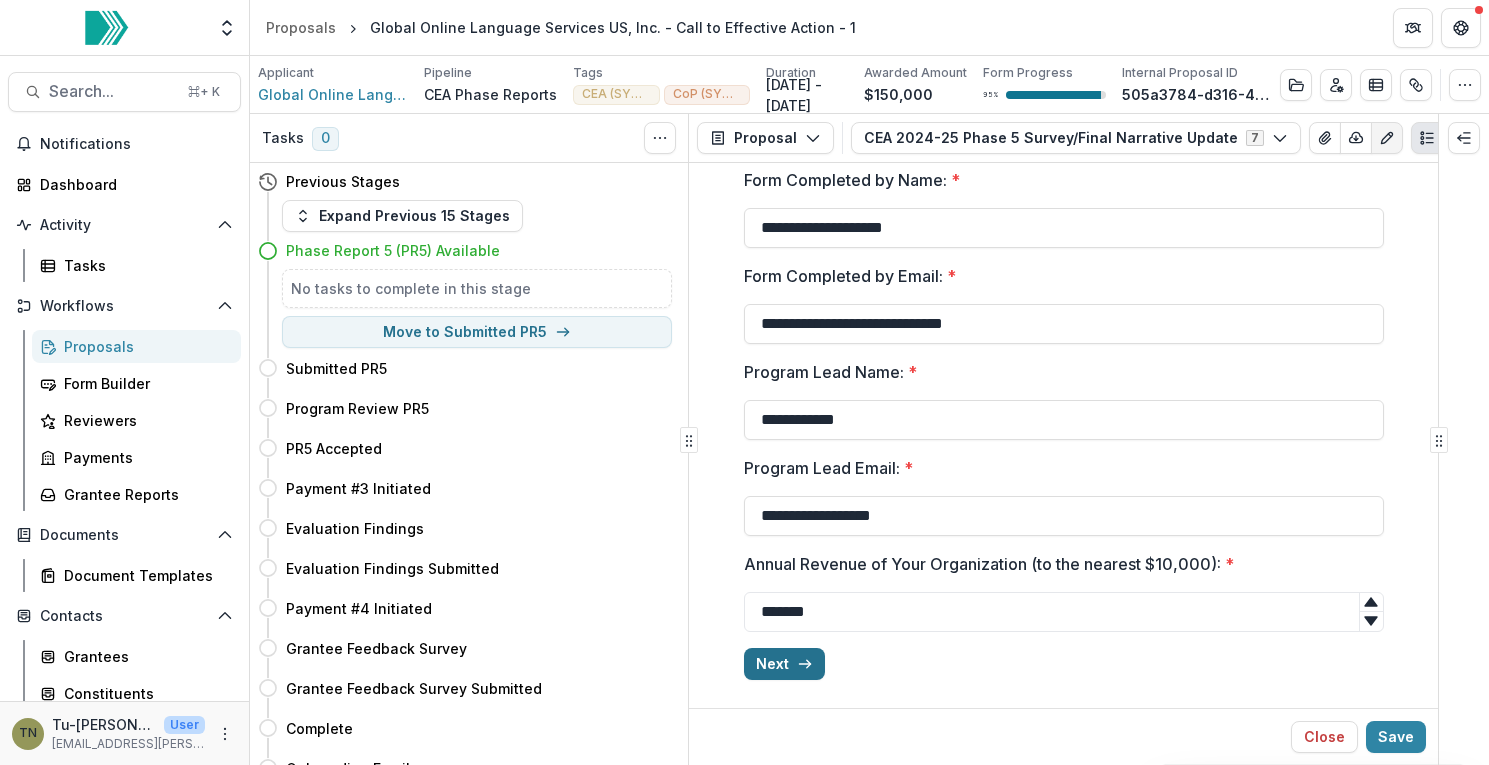 click 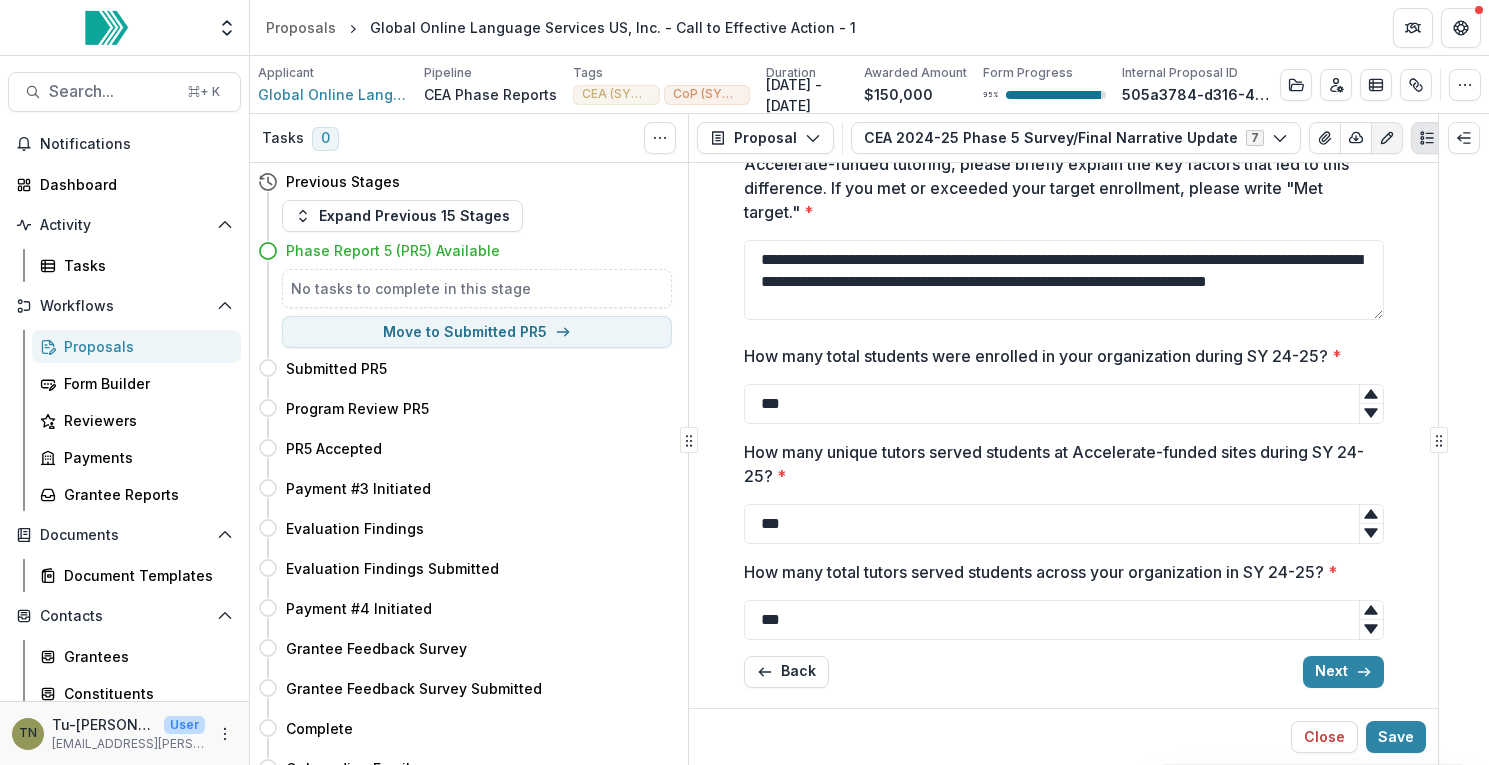 scroll, scrollTop: 896, scrollLeft: 0, axis: vertical 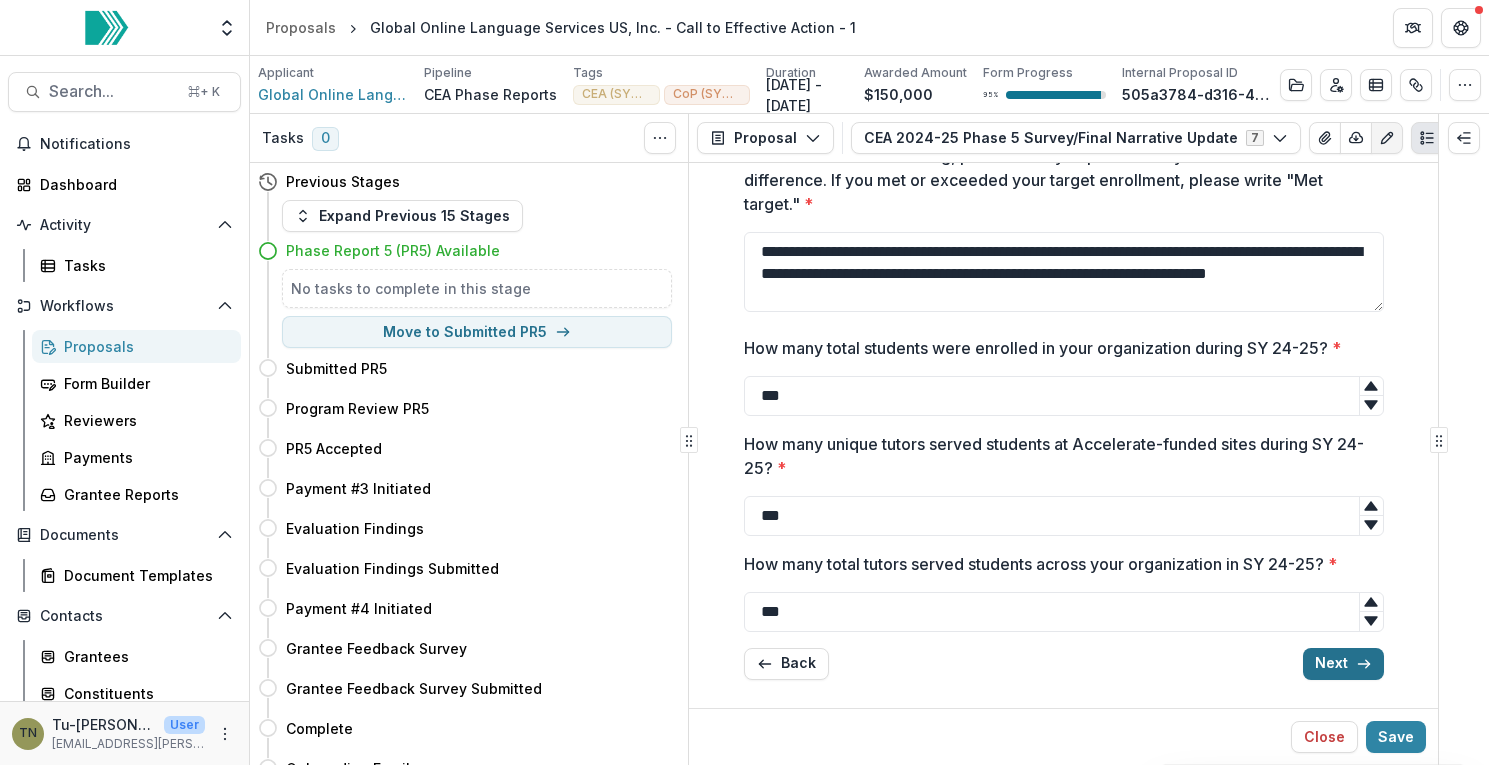 click on "Next" at bounding box center (1343, 664) 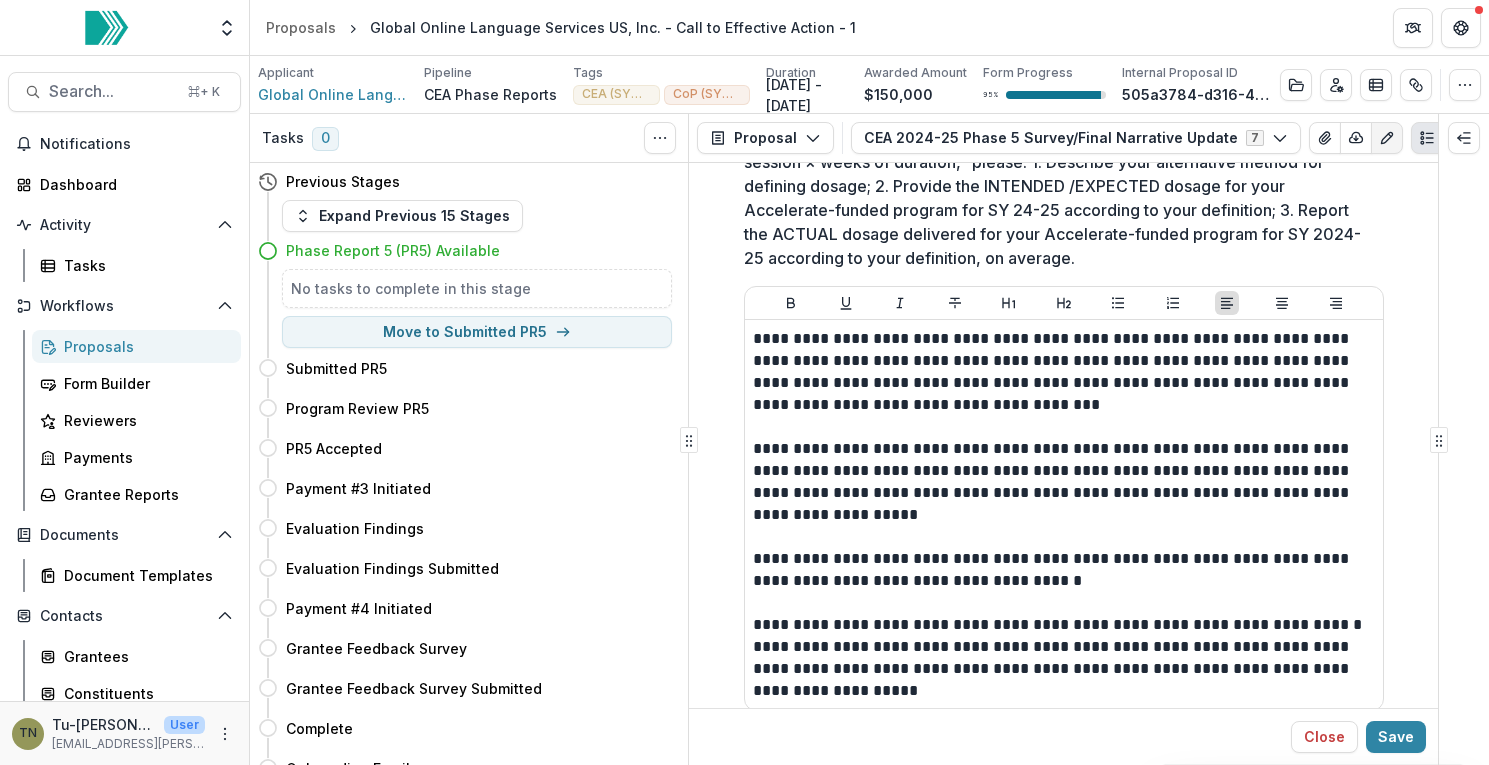 scroll, scrollTop: 2069, scrollLeft: 0, axis: vertical 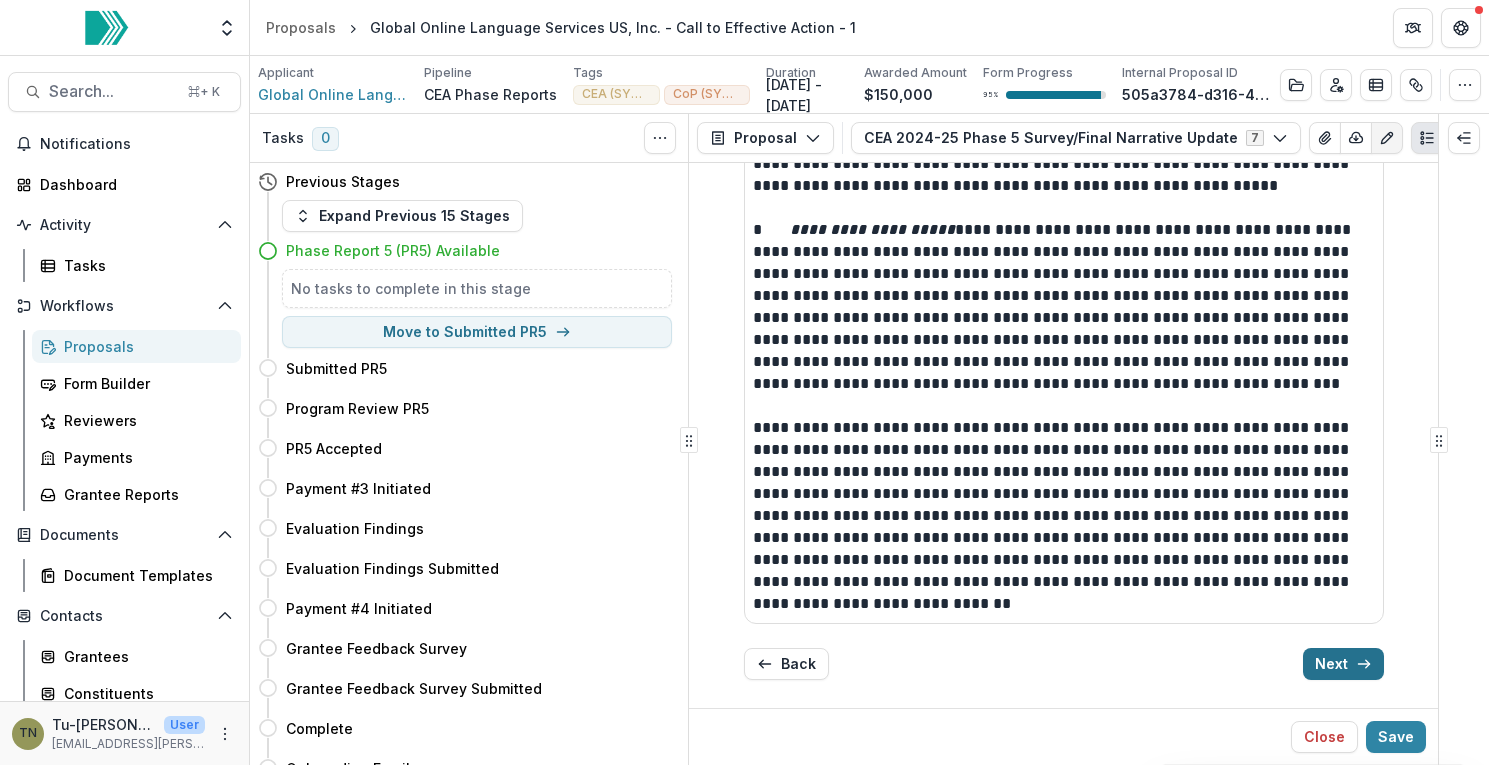 click on "Next" at bounding box center (1343, 664) 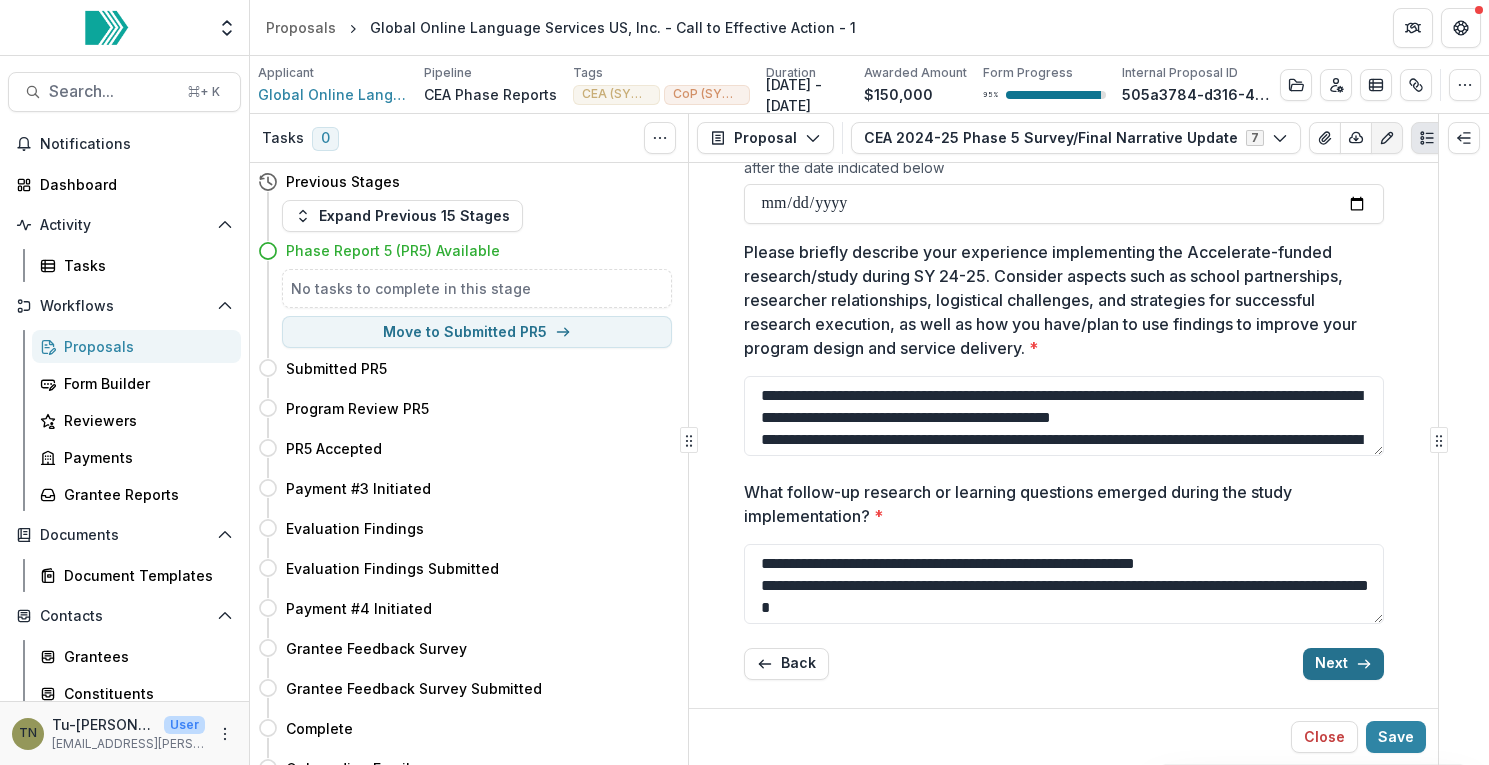 click on "Next" at bounding box center (1343, 664) 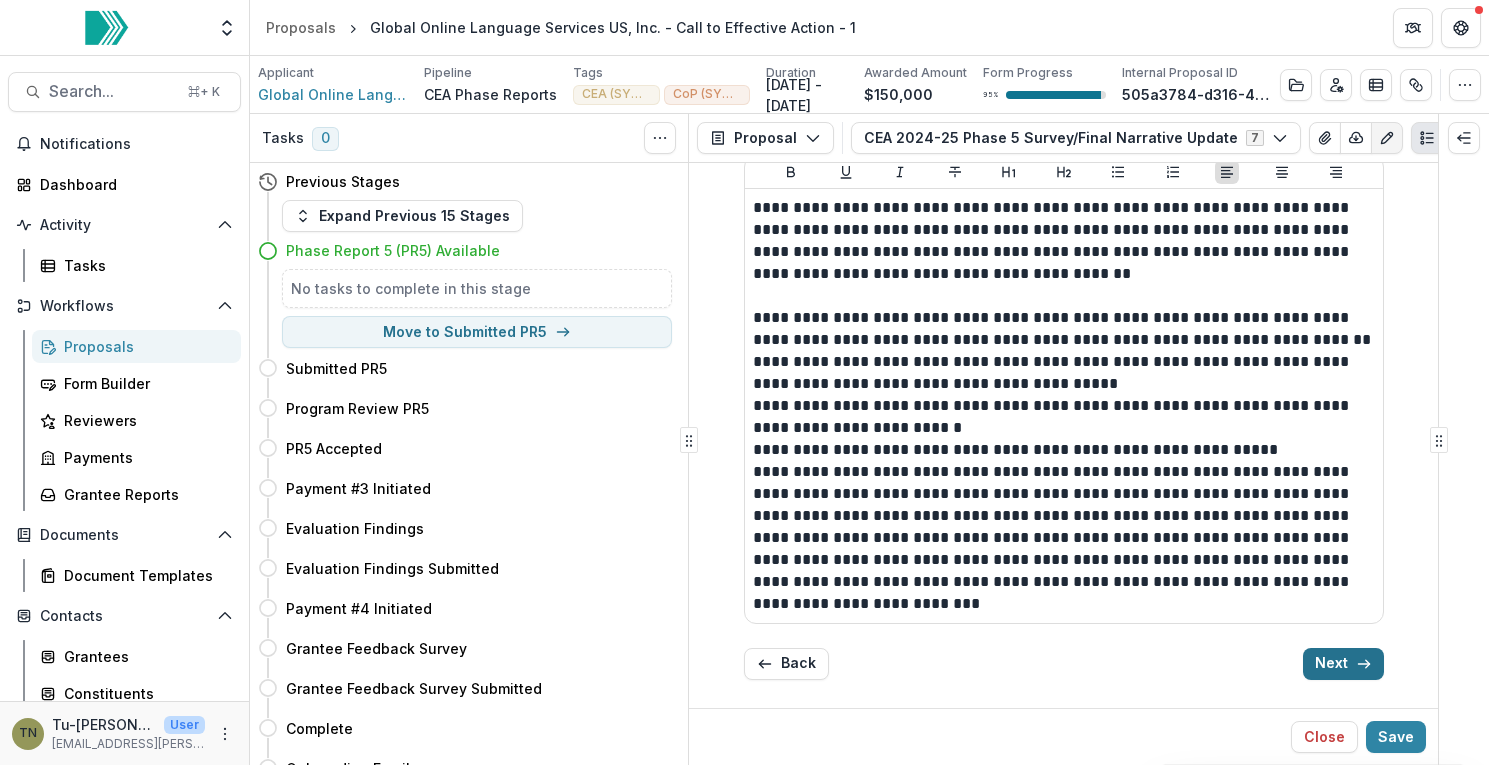 click on "Next" at bounding box center (1343, 664) 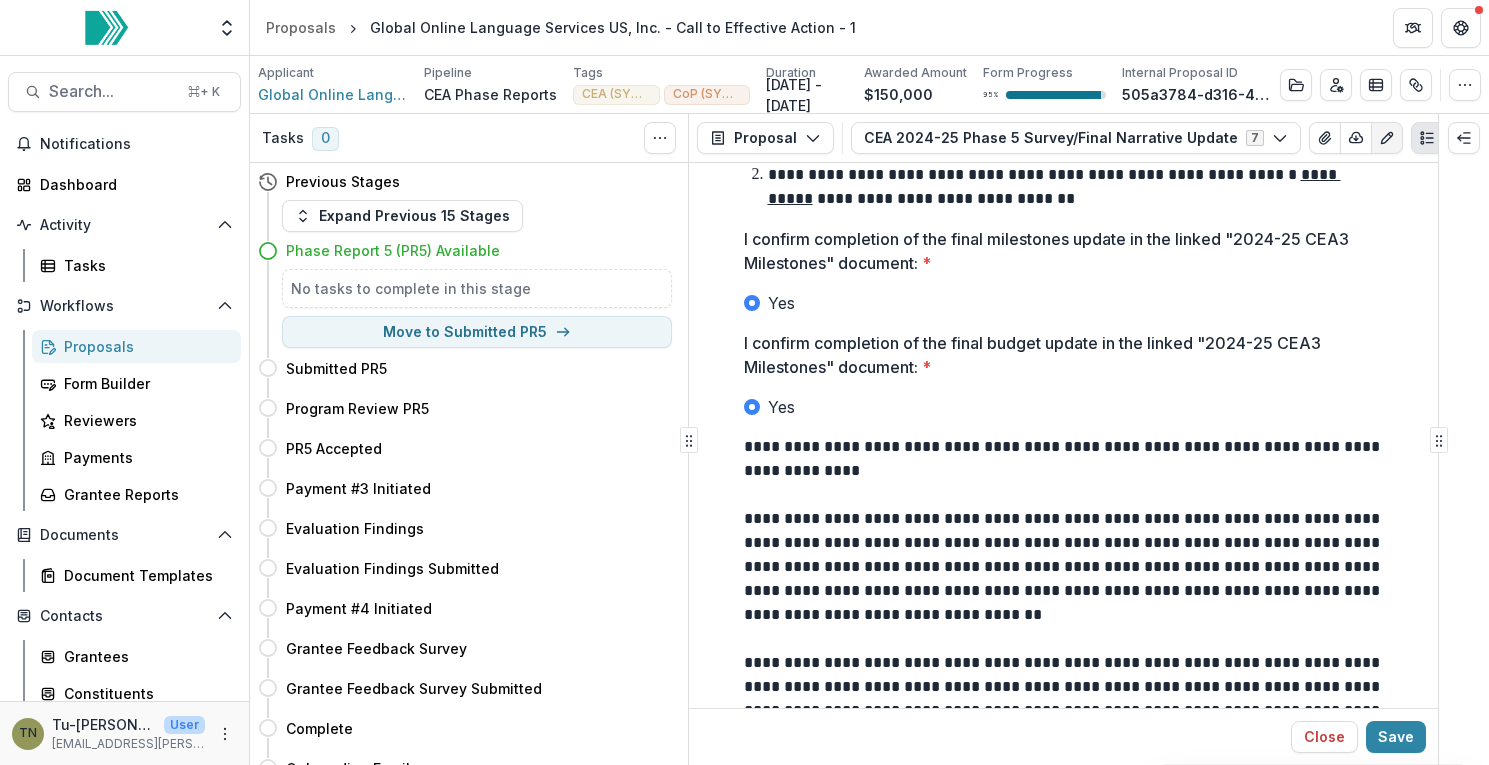 scroll, scrollTop: 316, scrollLeft: 0, axis: vertical 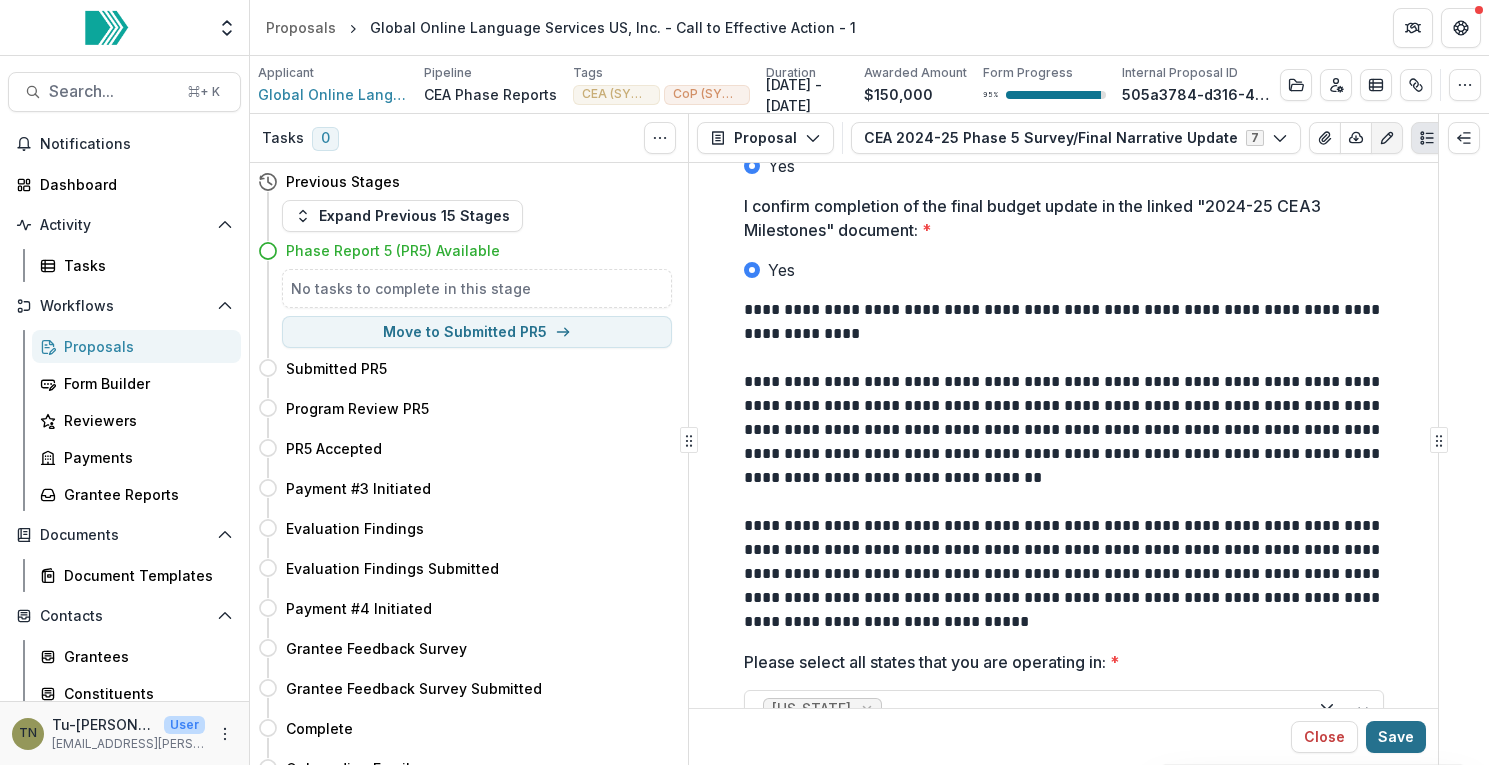click on "Save" at bounding box center (1396, 737) 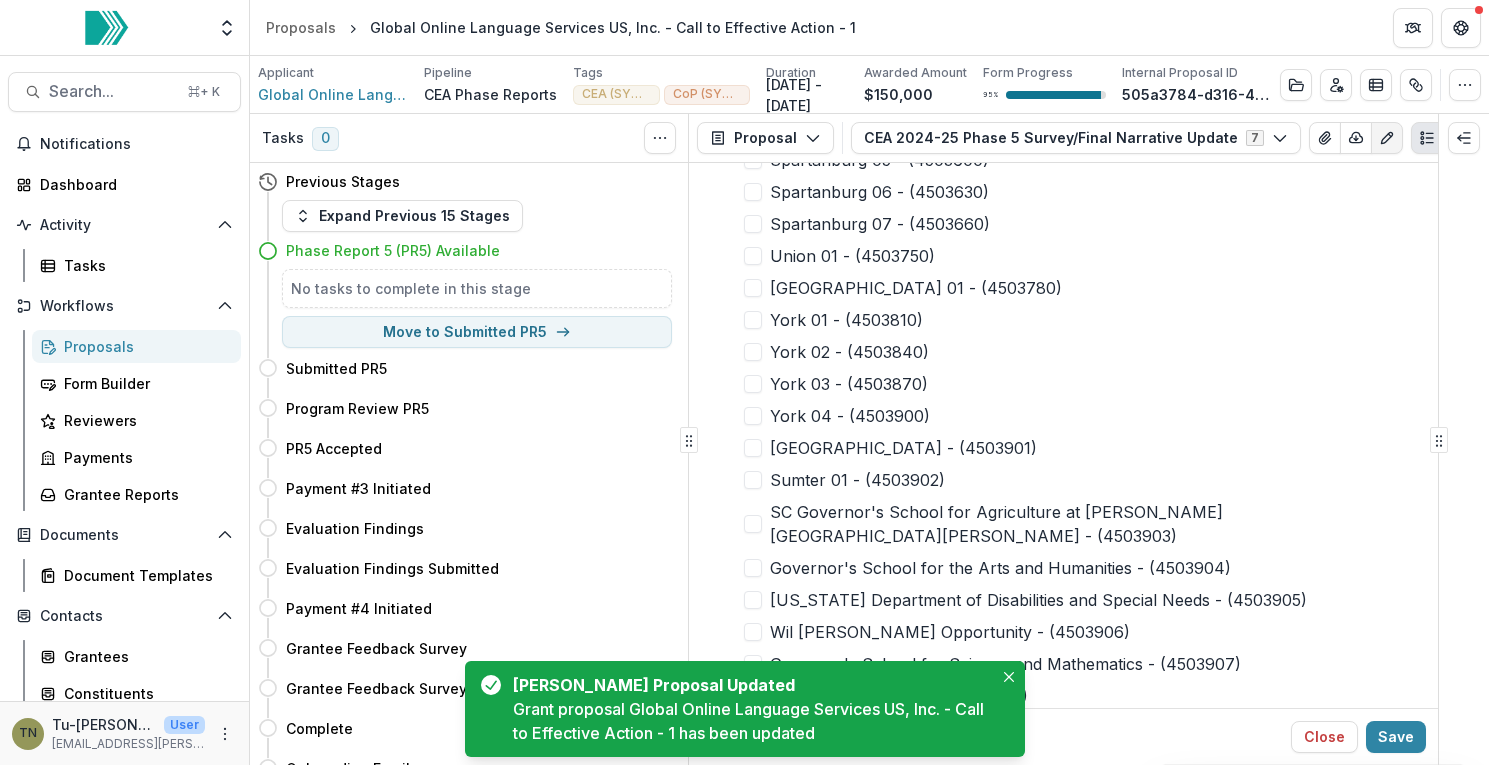 scroll, scrollTop: 3921, scrollLeft: 0, axis: vertical 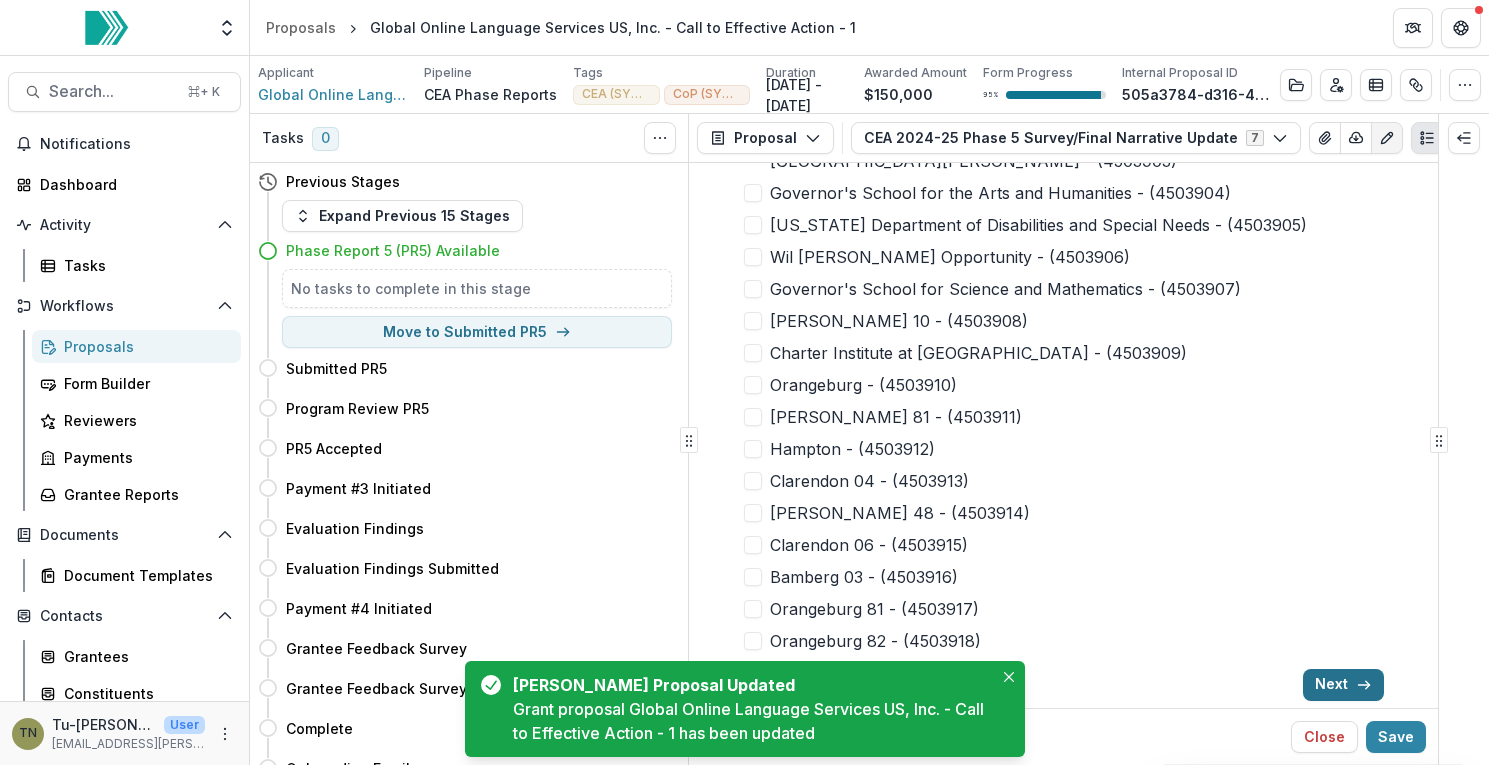 click on "Next" at bounding box center (1343, 685) 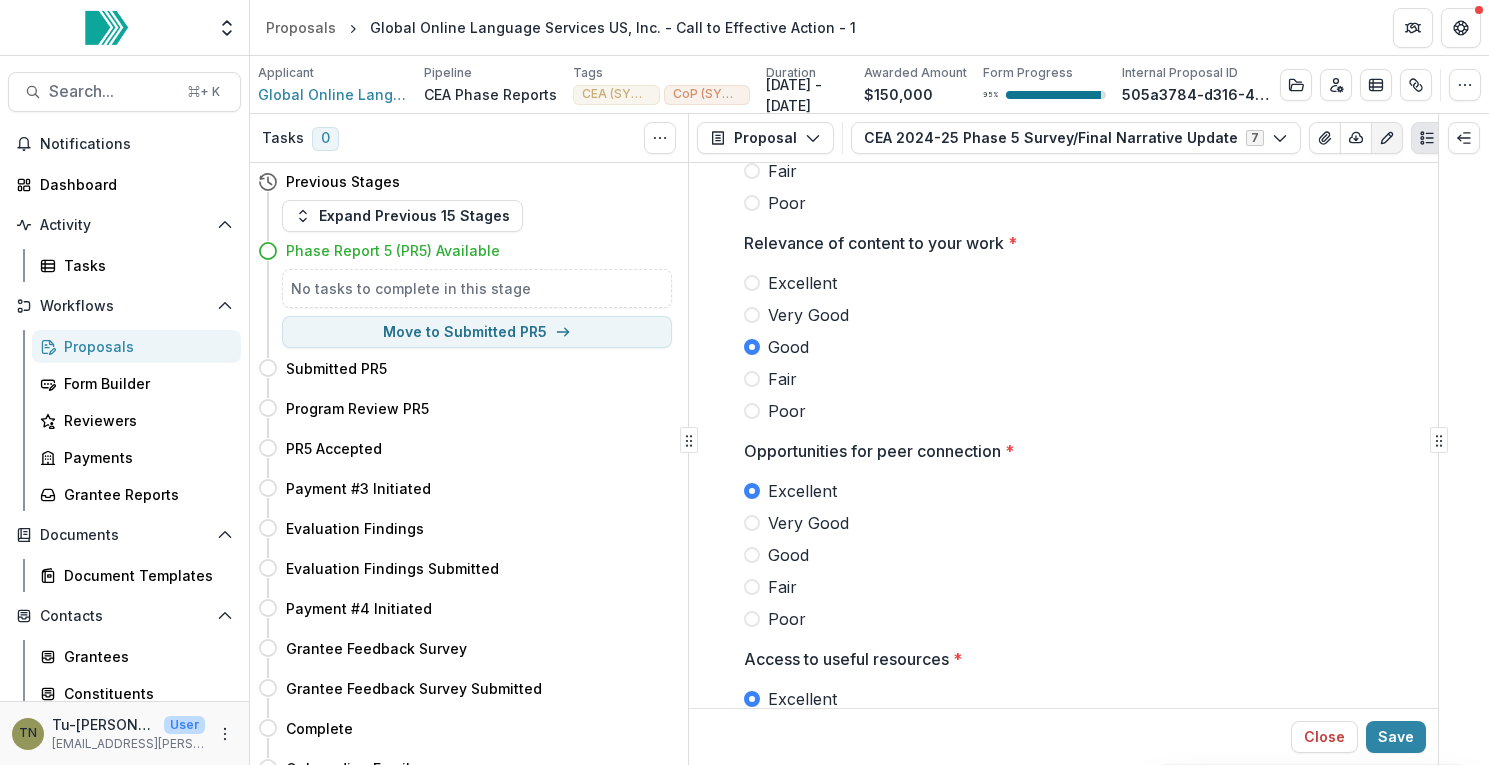 scroll, scrollTop: 3073, scrollLeft: 0, axis: vertical 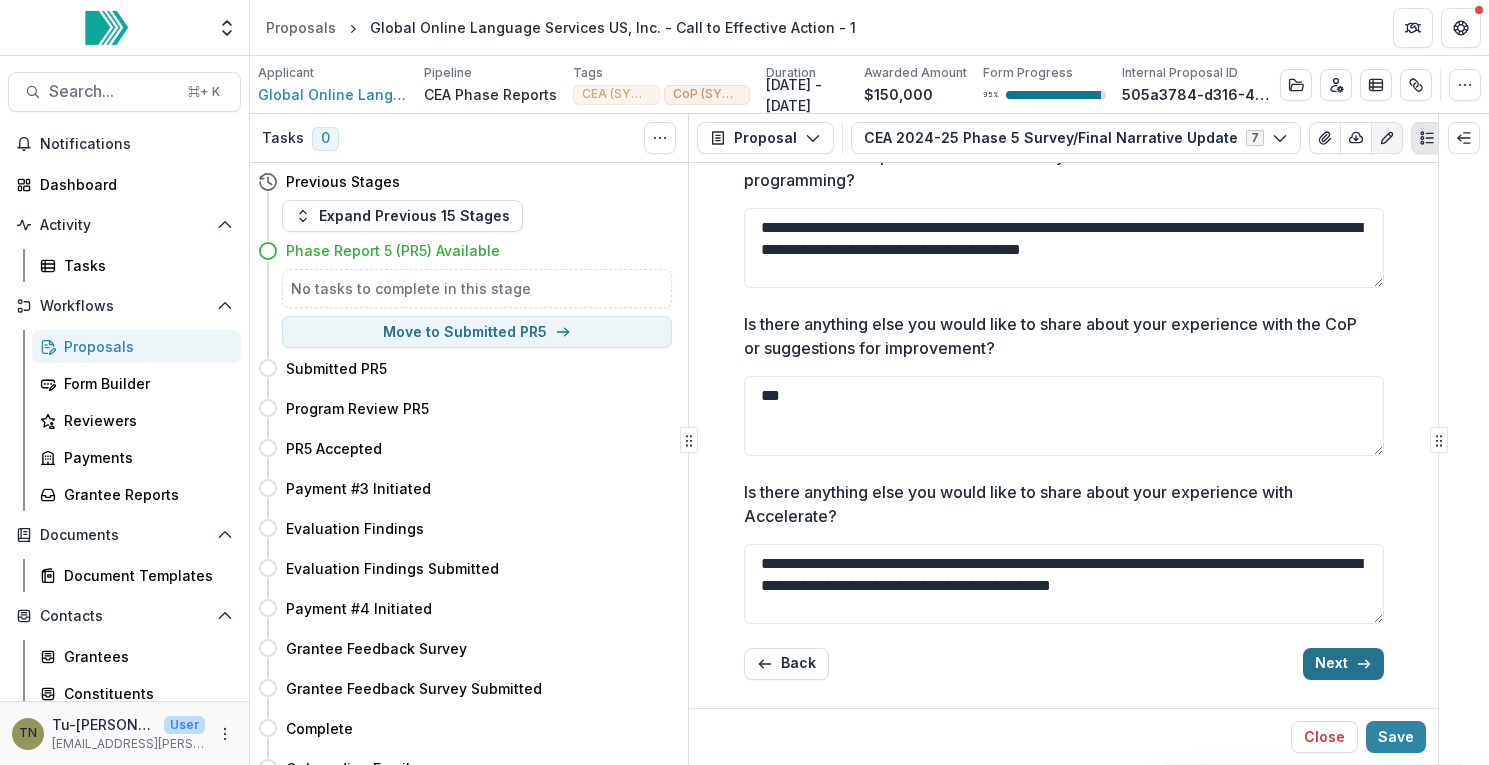 click on "Next" at bounding box center (1343, 664) 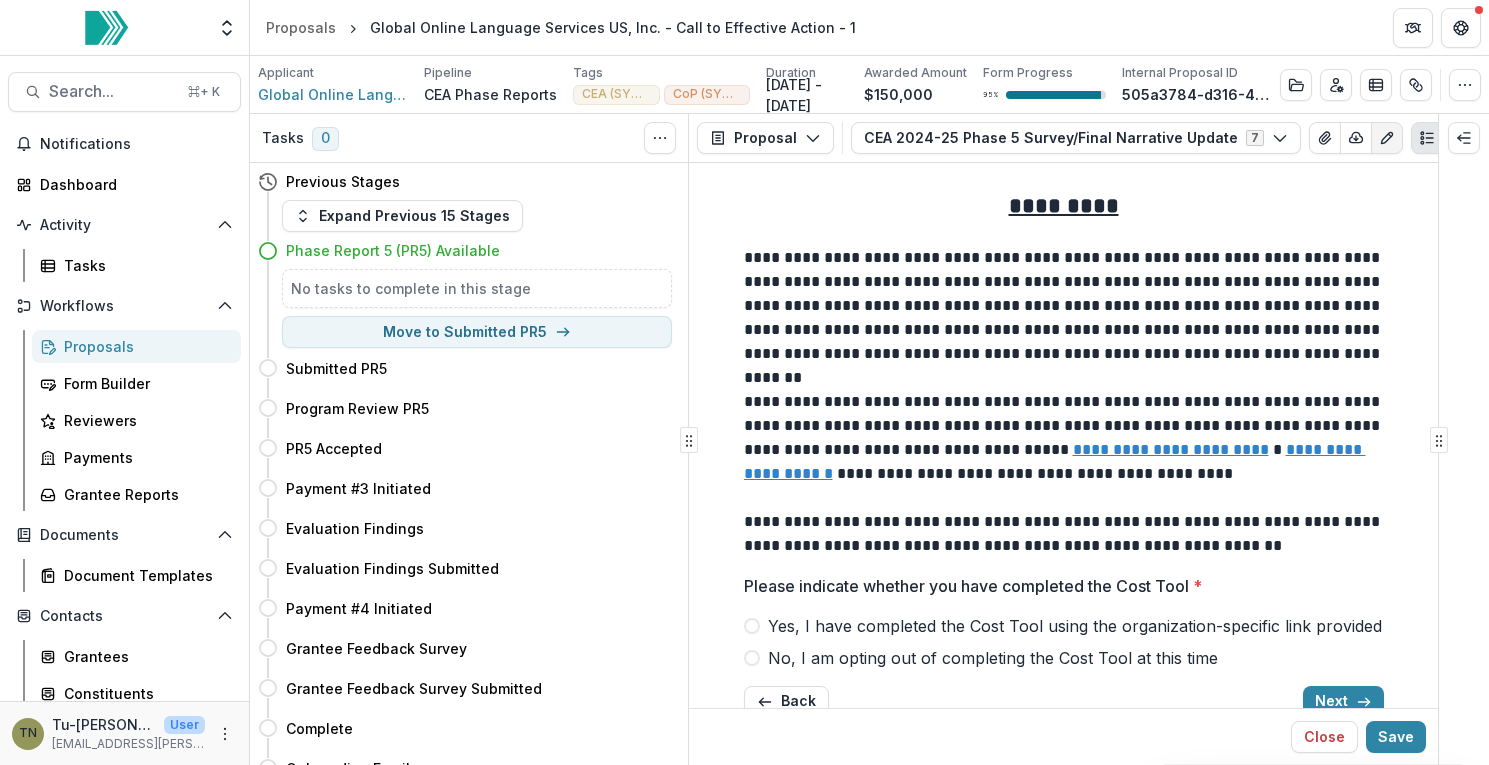 scroll, scrollTop: 41, scrollLeft: 0, axis: vertical 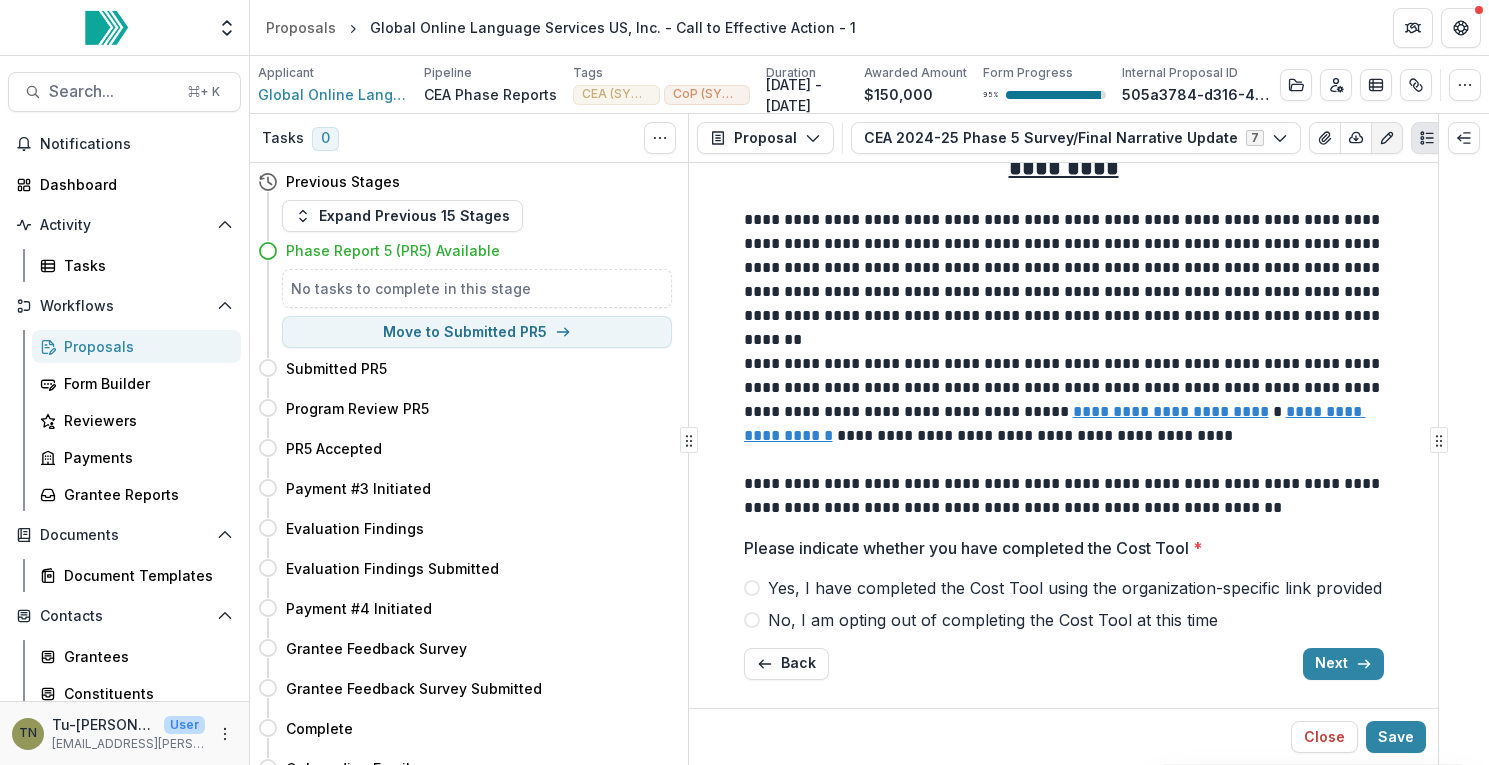 type 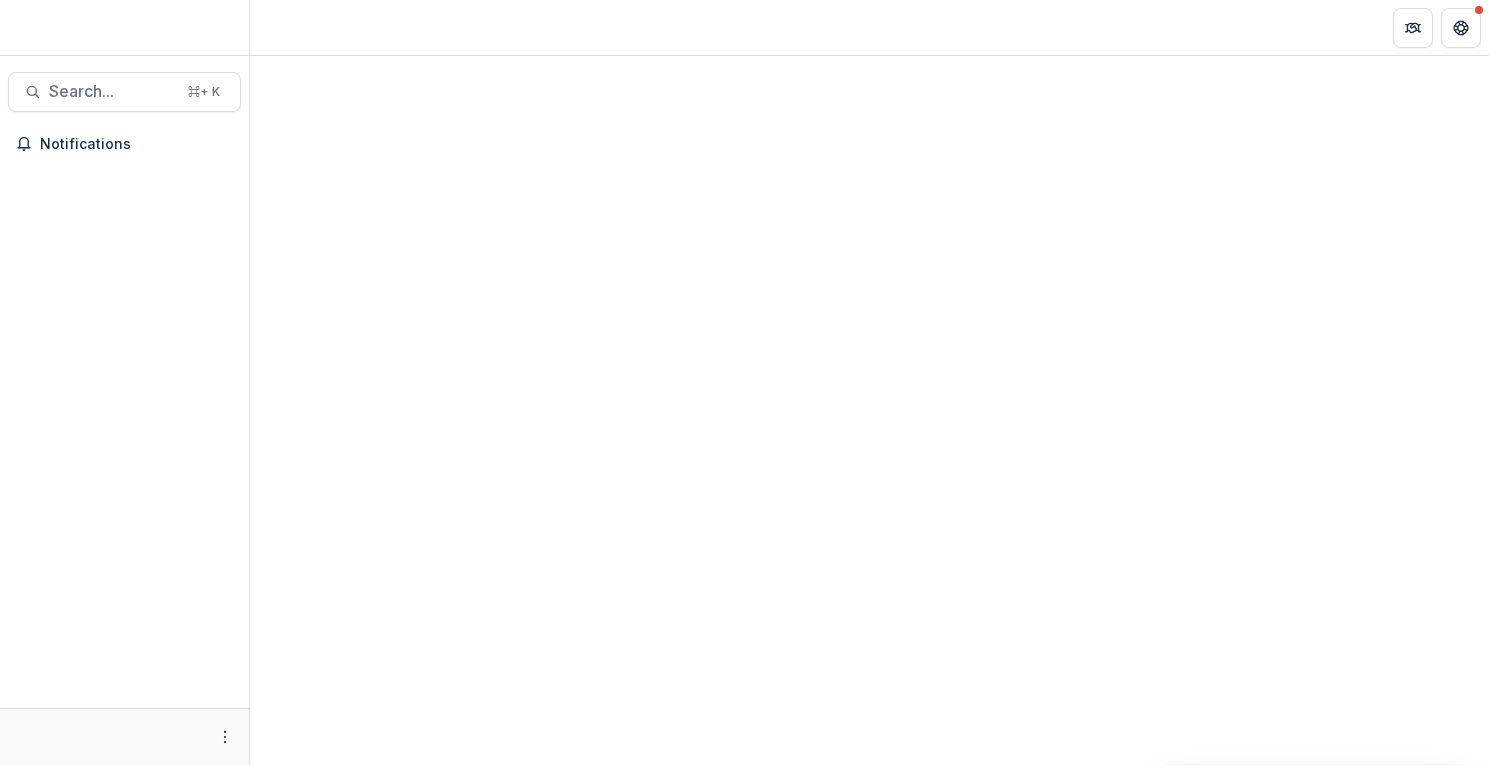 scroll, scrollTop: 0, scrollLeft: 0, axis: both 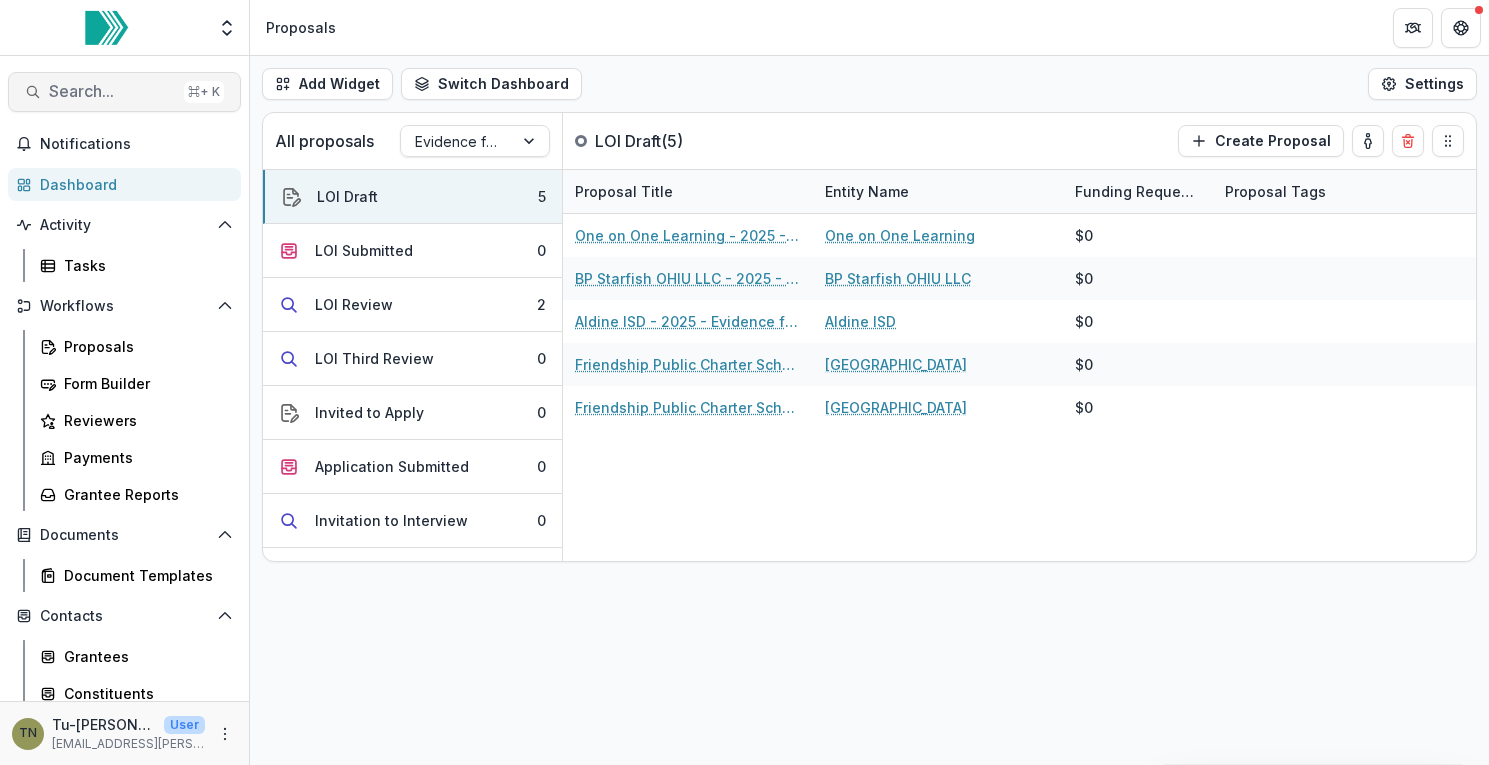 click on "Search..." at bounding box center [112, 91] 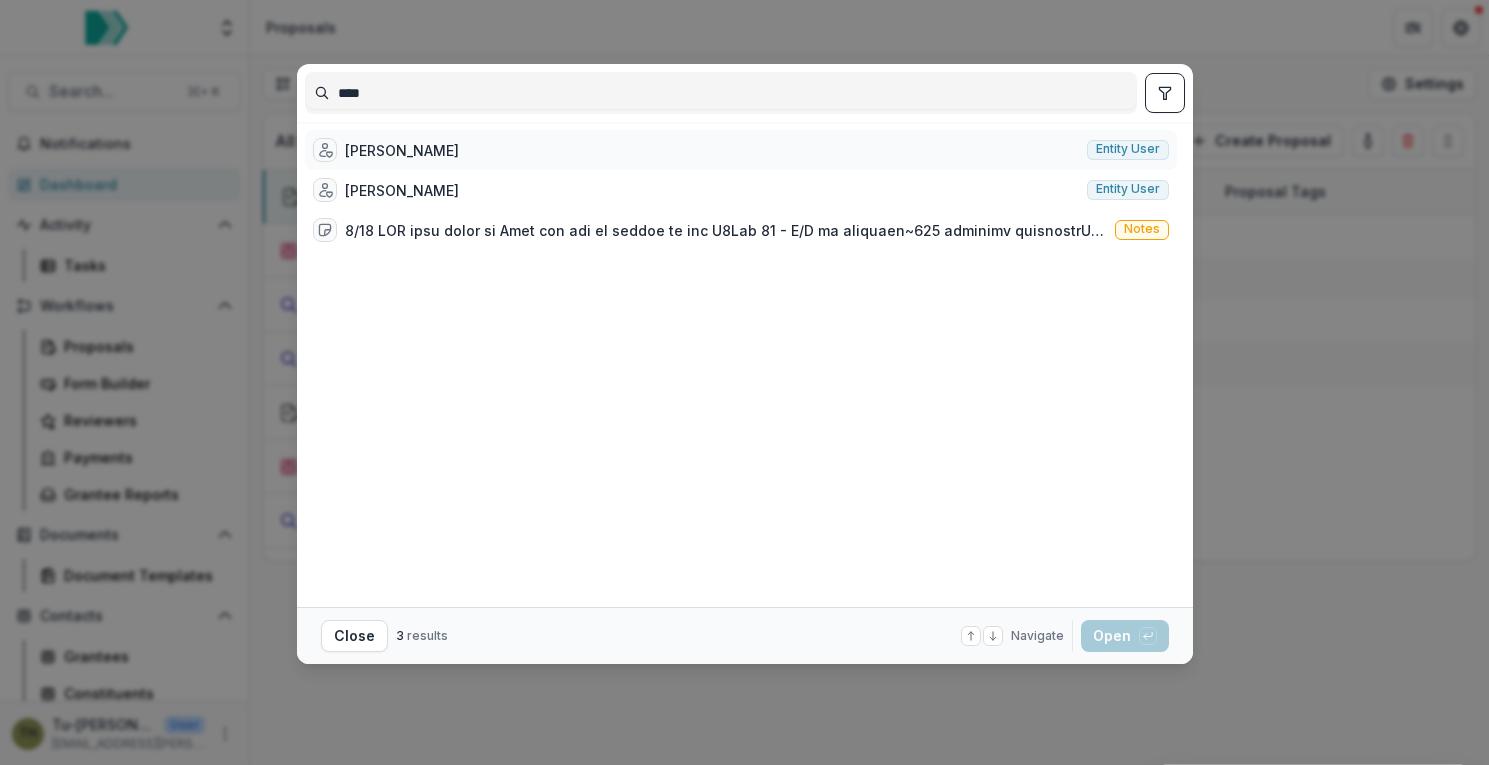type on "****" 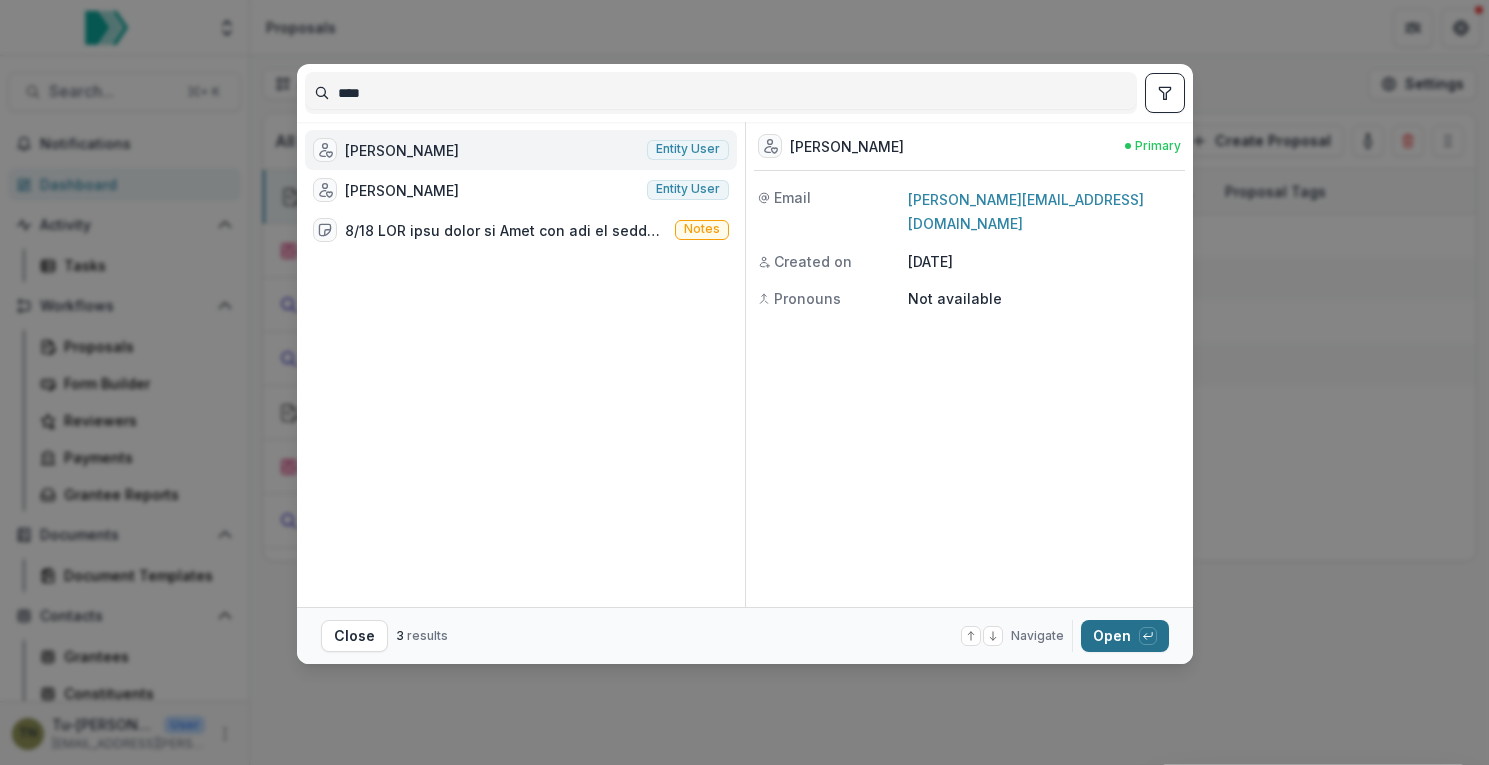 click on "Open with enter key" at bounding box center [1125, 636] 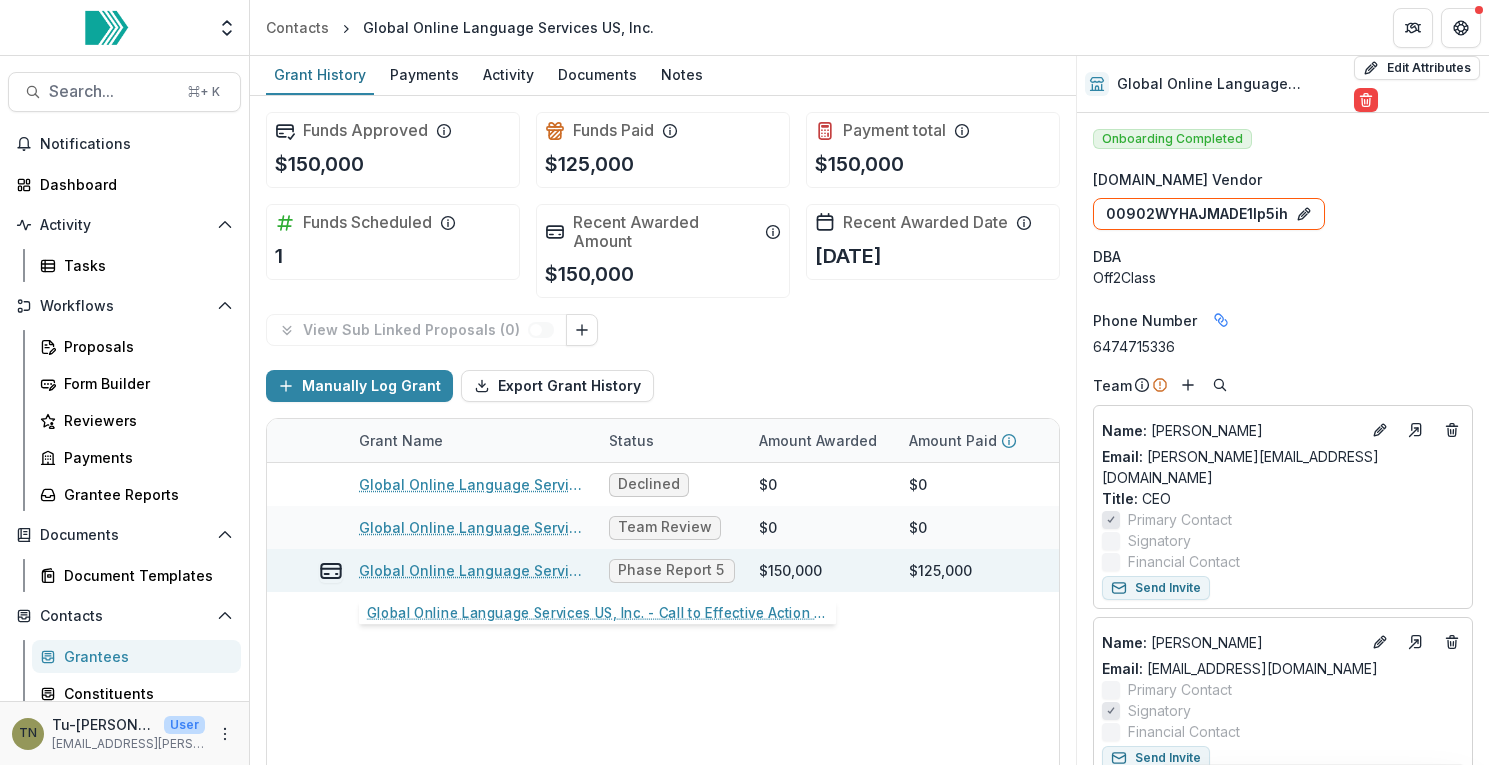 click on "Global Online Language Services US, Inc. - Call to Effective Action - 1" at bounding box center (472, 570) 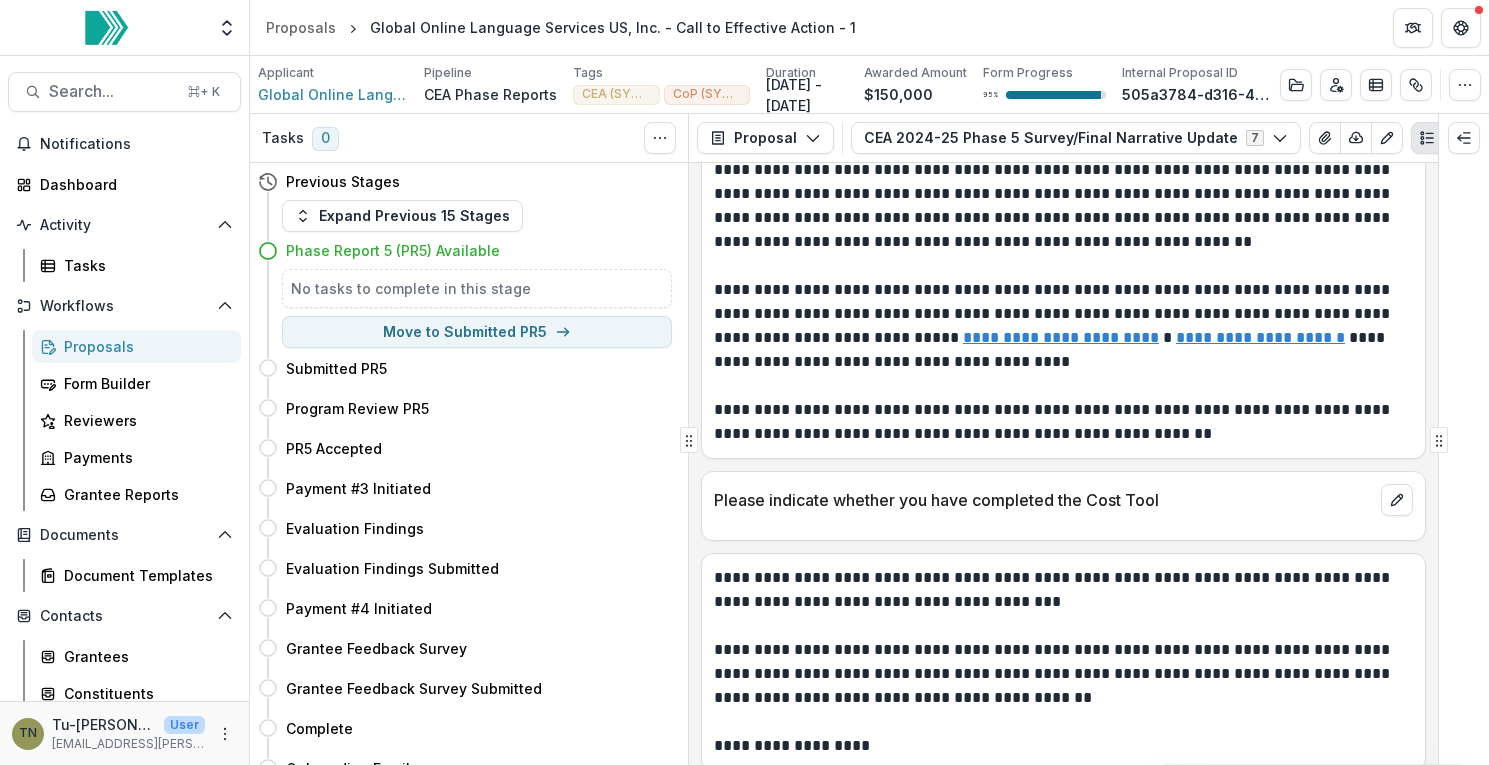 scroll, scrollTop: 16467, scrollLeft: 0, axis: vertical 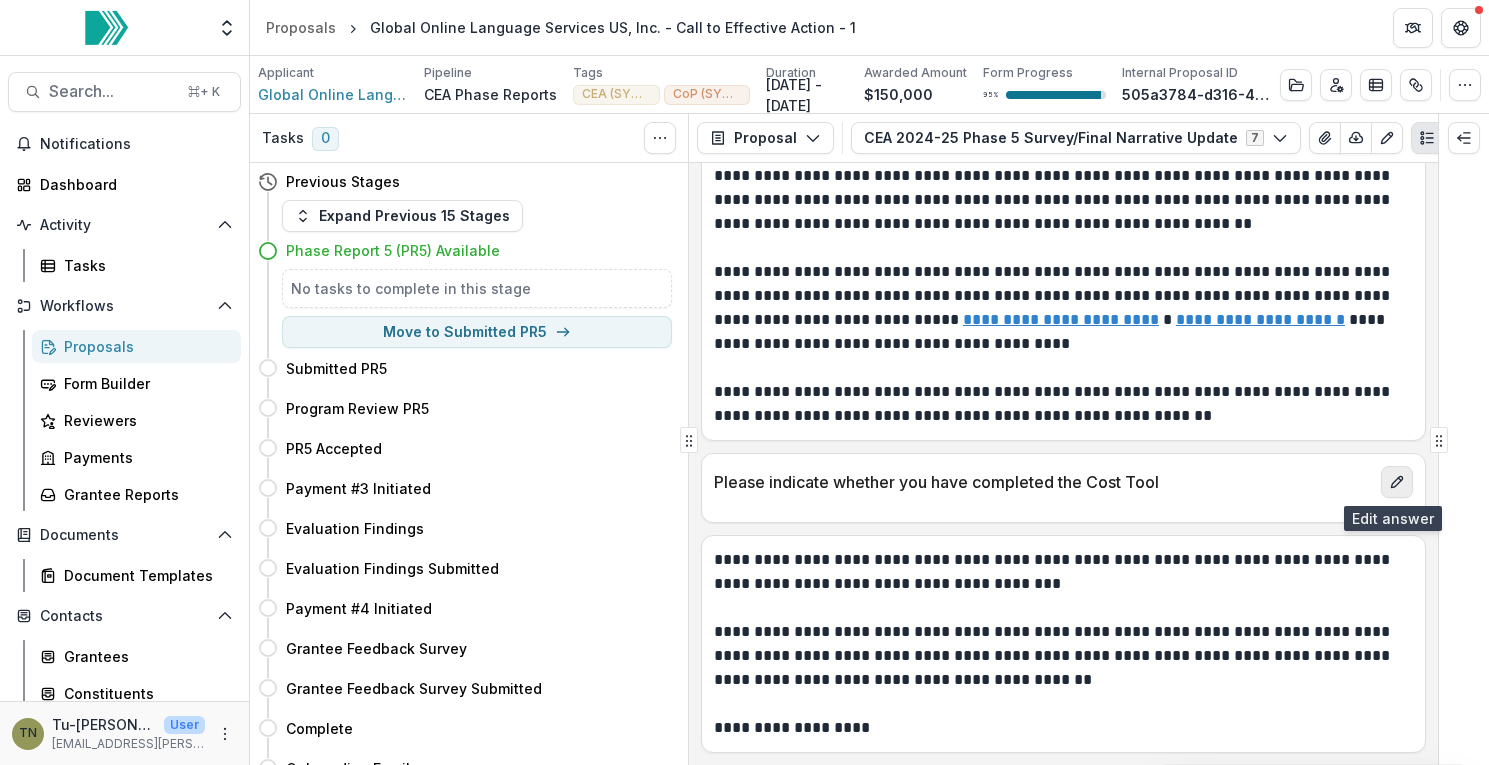 click 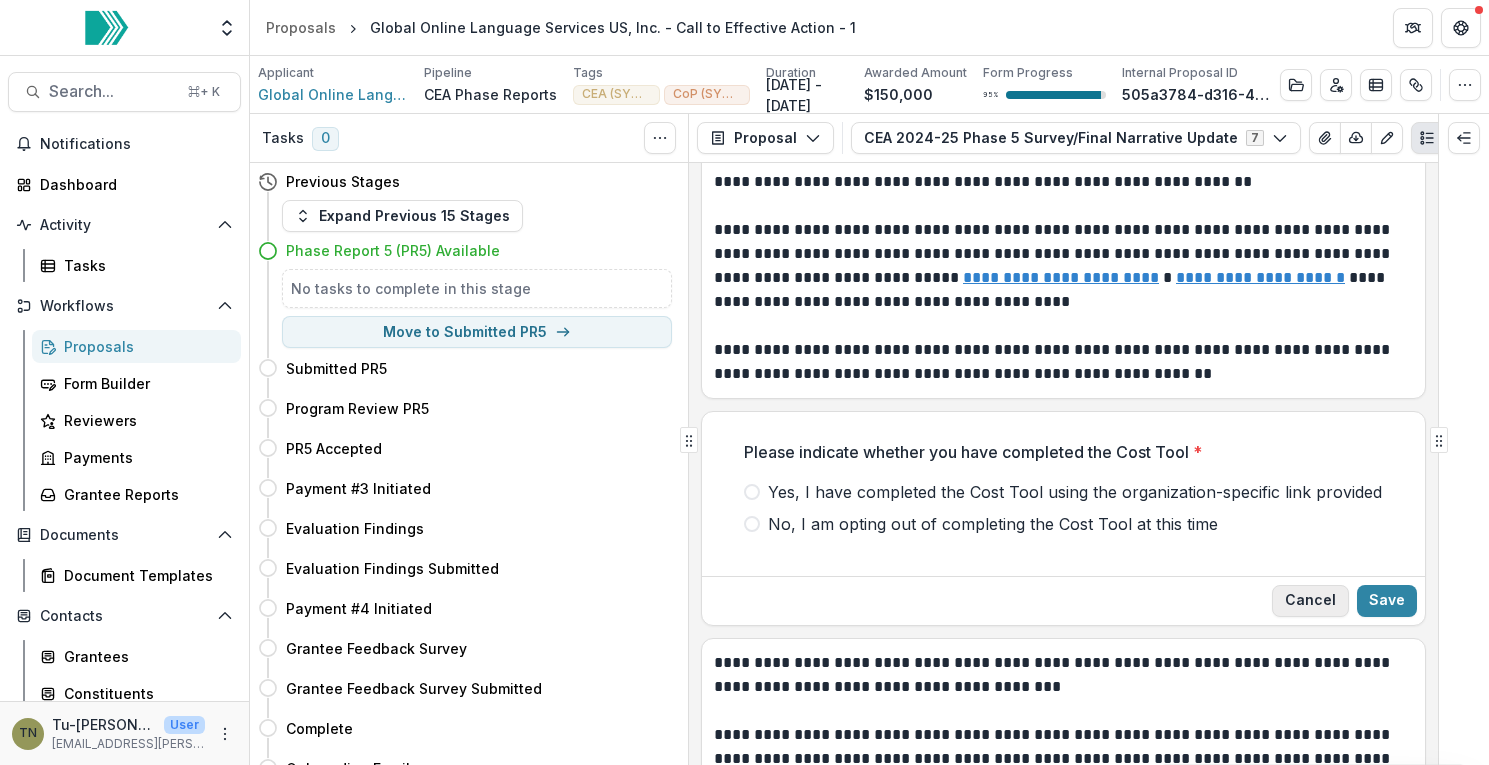 click on "Cancel" at bounding box center [1310, 601] 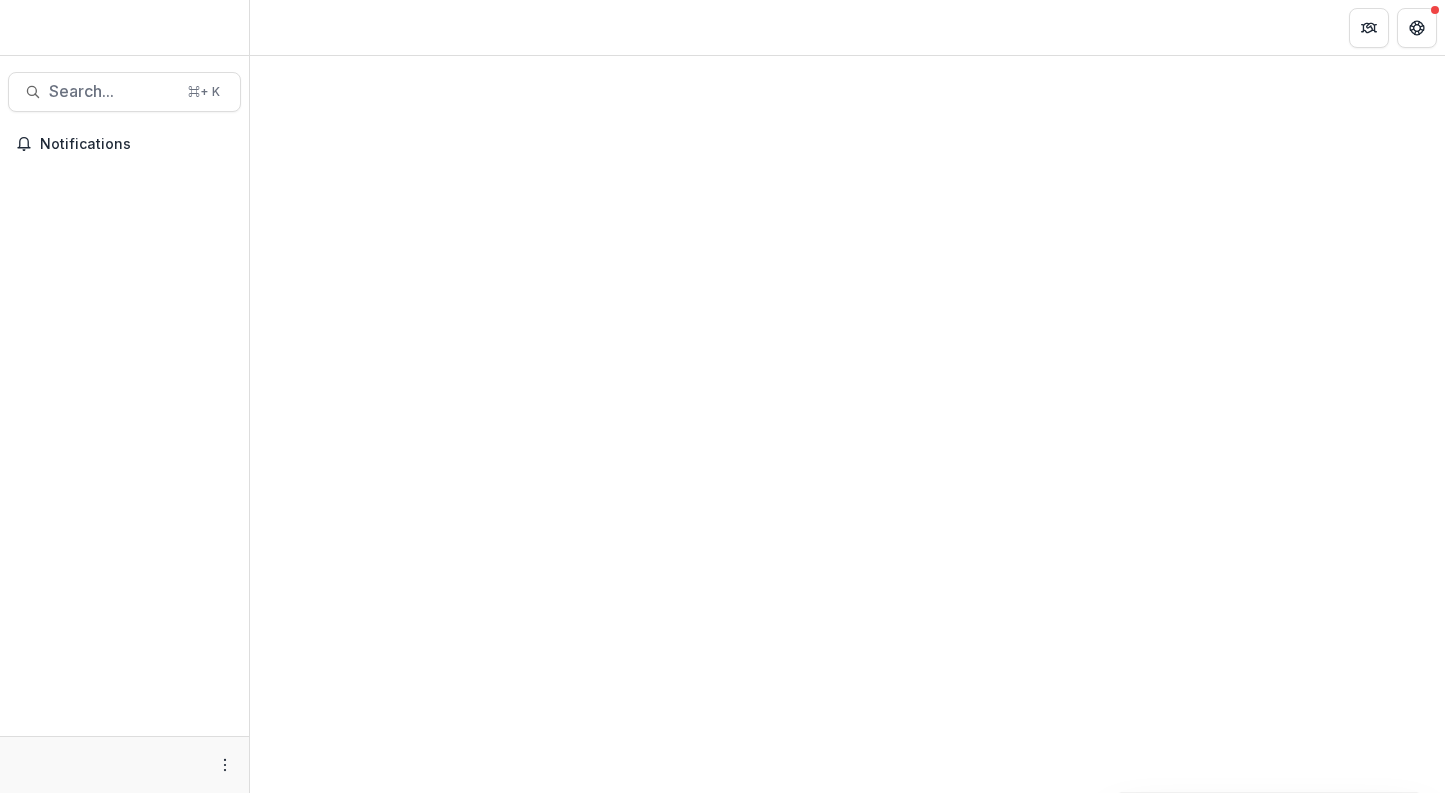 scroll, scrollTop: 0, scrollLeft: 0, axis: both 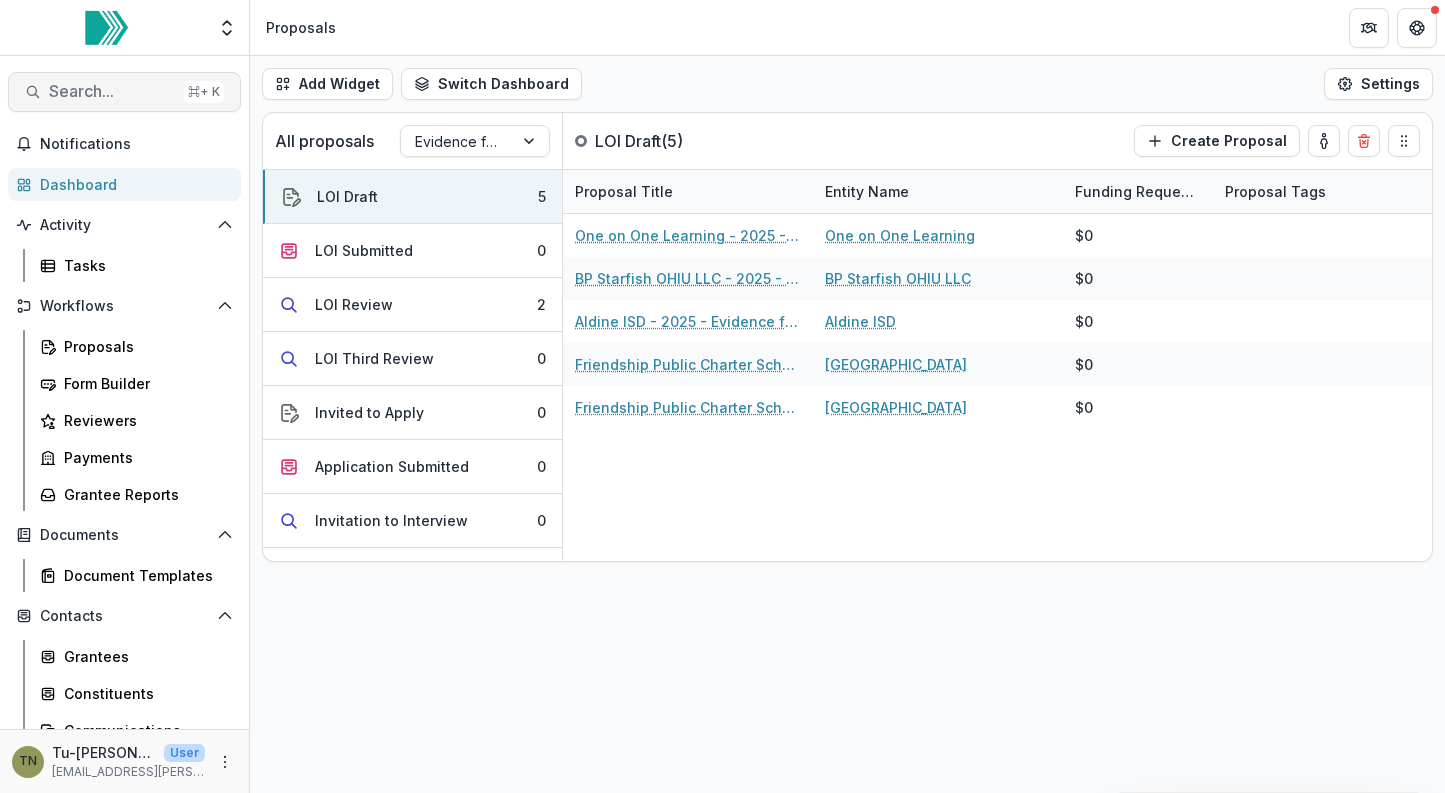 click on "Search..." at bounding box center [112, 91] 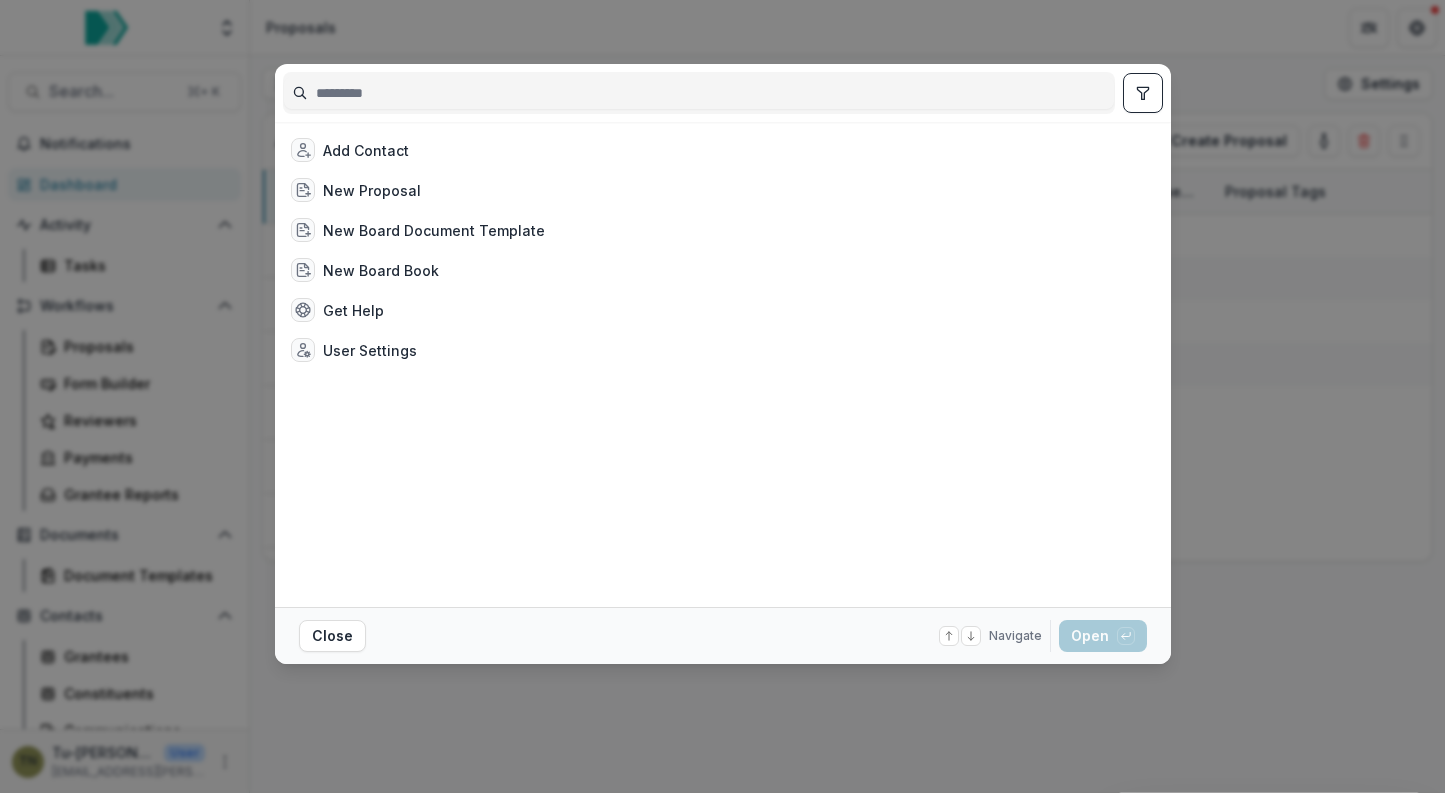 click on "Add Contact New Proposal New Board Document Template New Board Book Get Help User Settings Close Navigate up and down with arrow keys Open with enter key" at bounding box center (722, 396) 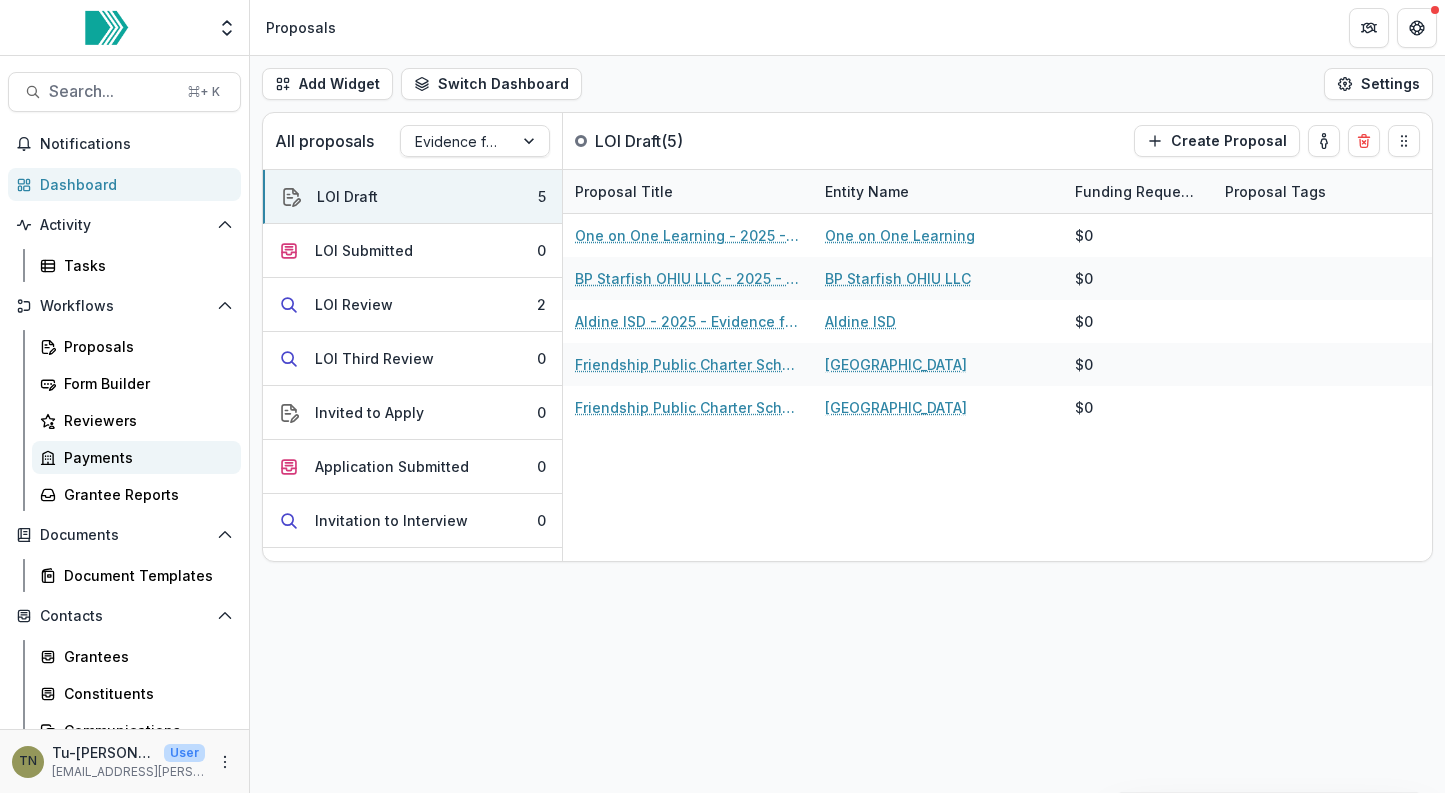 click on "Payments" at bounding box center [144, 457] 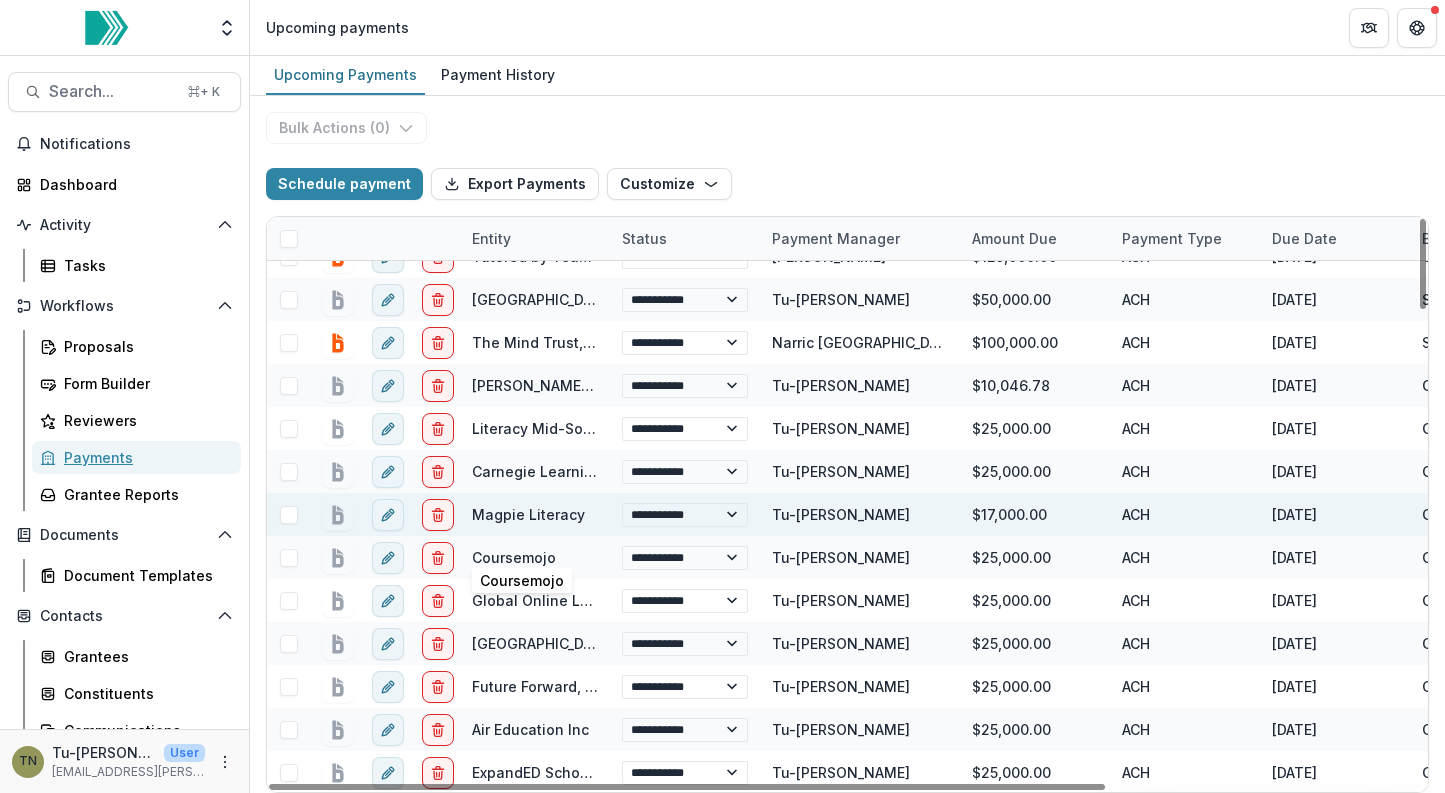 scroll, scrollTop: 0, scrollLeft: 0, axis: both 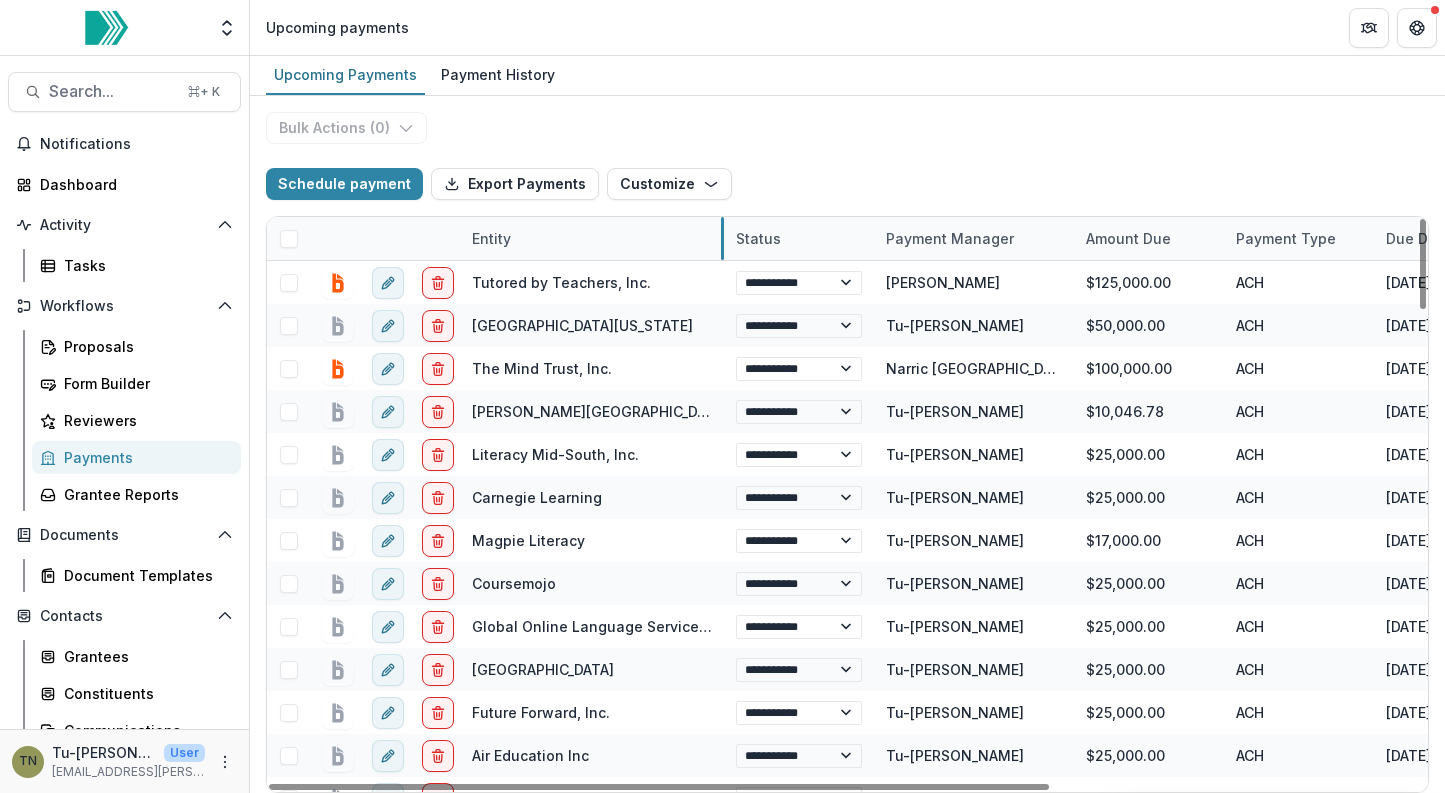 drag, startPoint x: 608, startPoint y: 224, endPoint x: 722, endPoint y: 238, distance: 114.85643 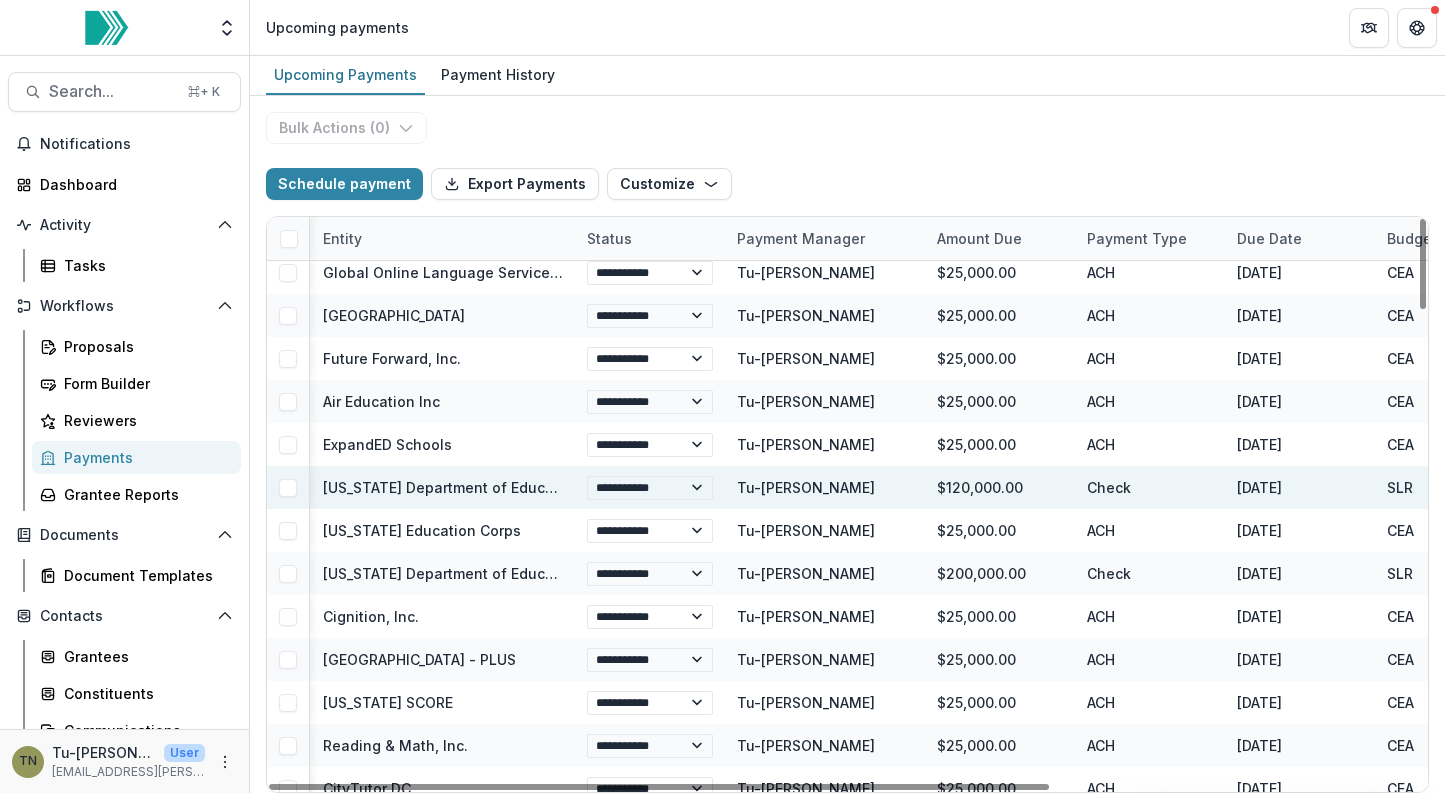 scroll, scrollTop: 354, scrollLeft: 0, axis: vertical 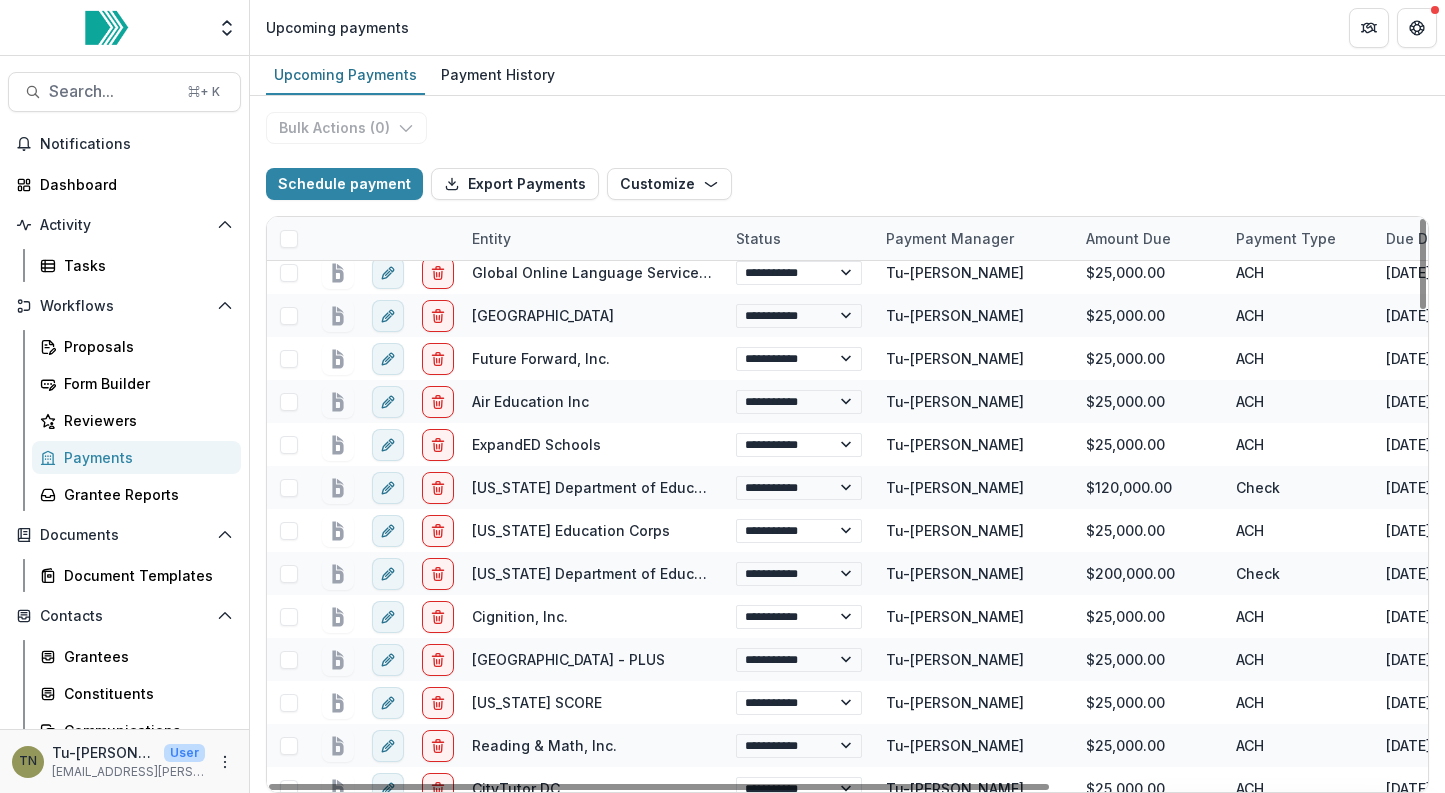 click on "**********" at bounding box center (847, 444) 